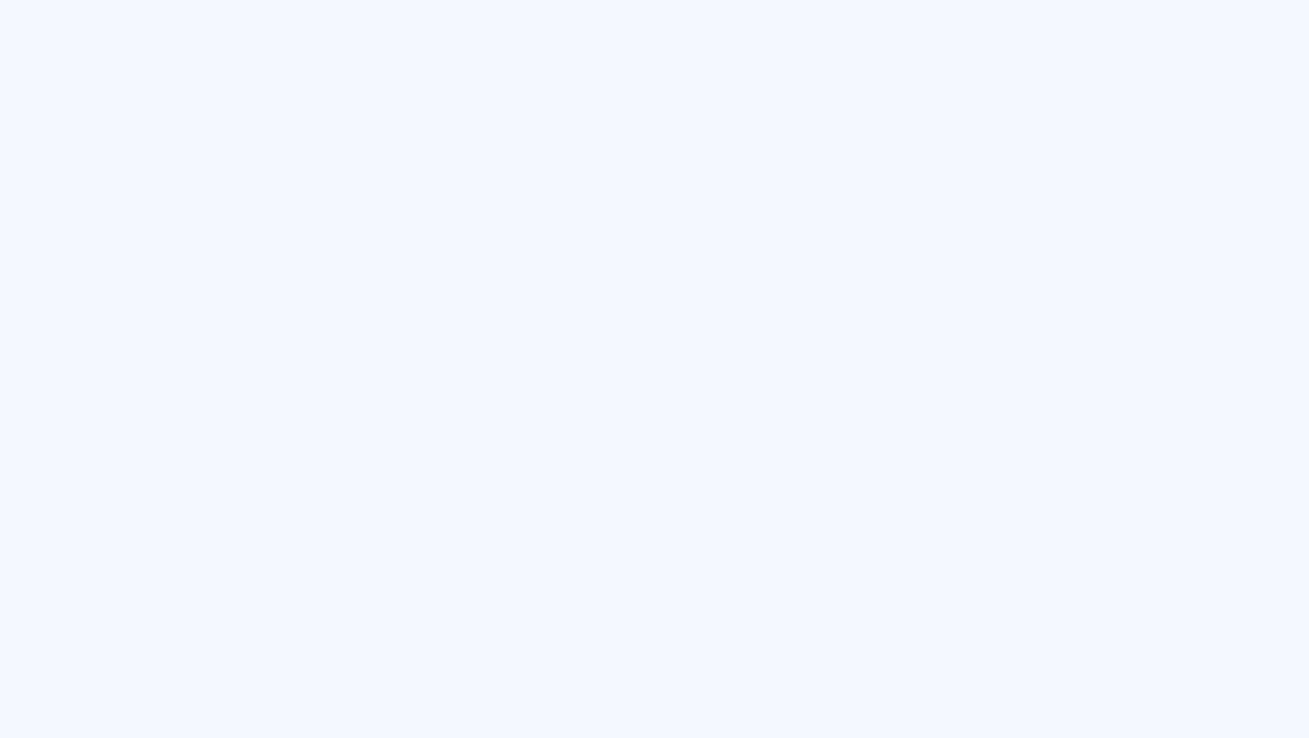 scroll, scrollTop: 0, scrollLeft: 0, axis: both 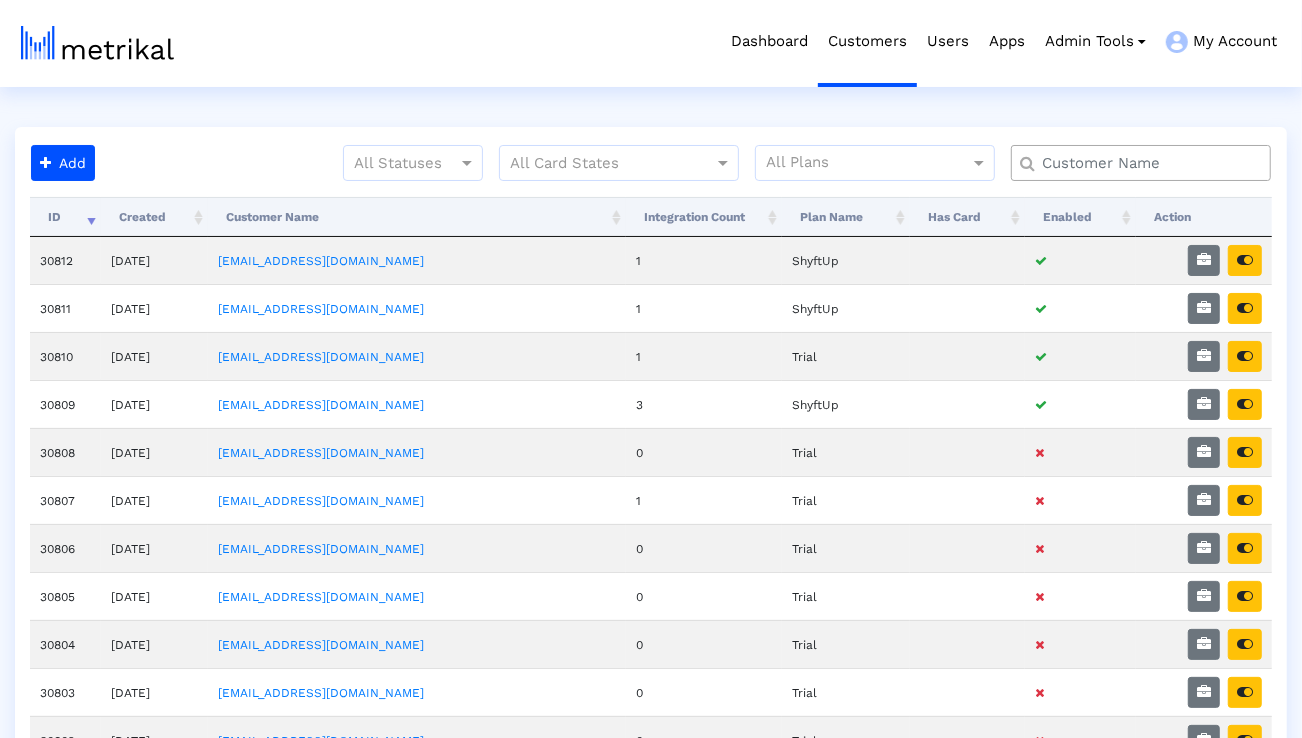click 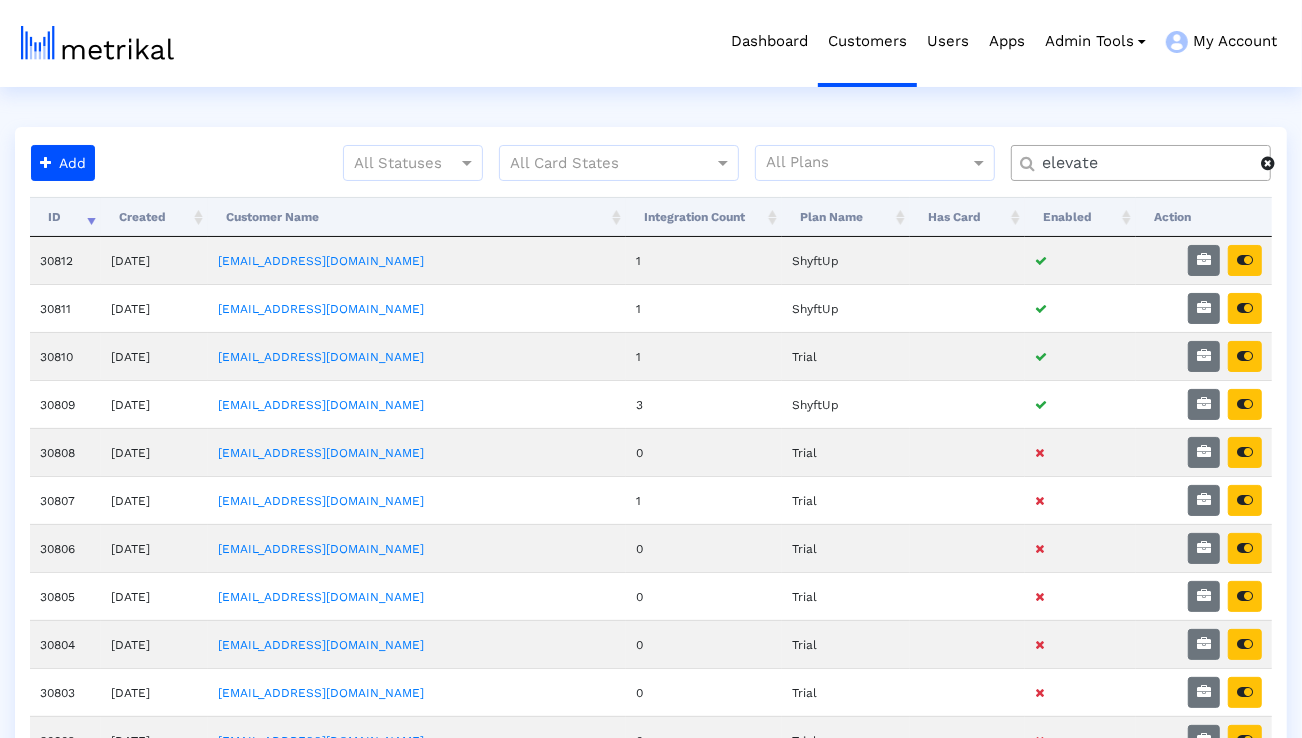 type on "elevate" 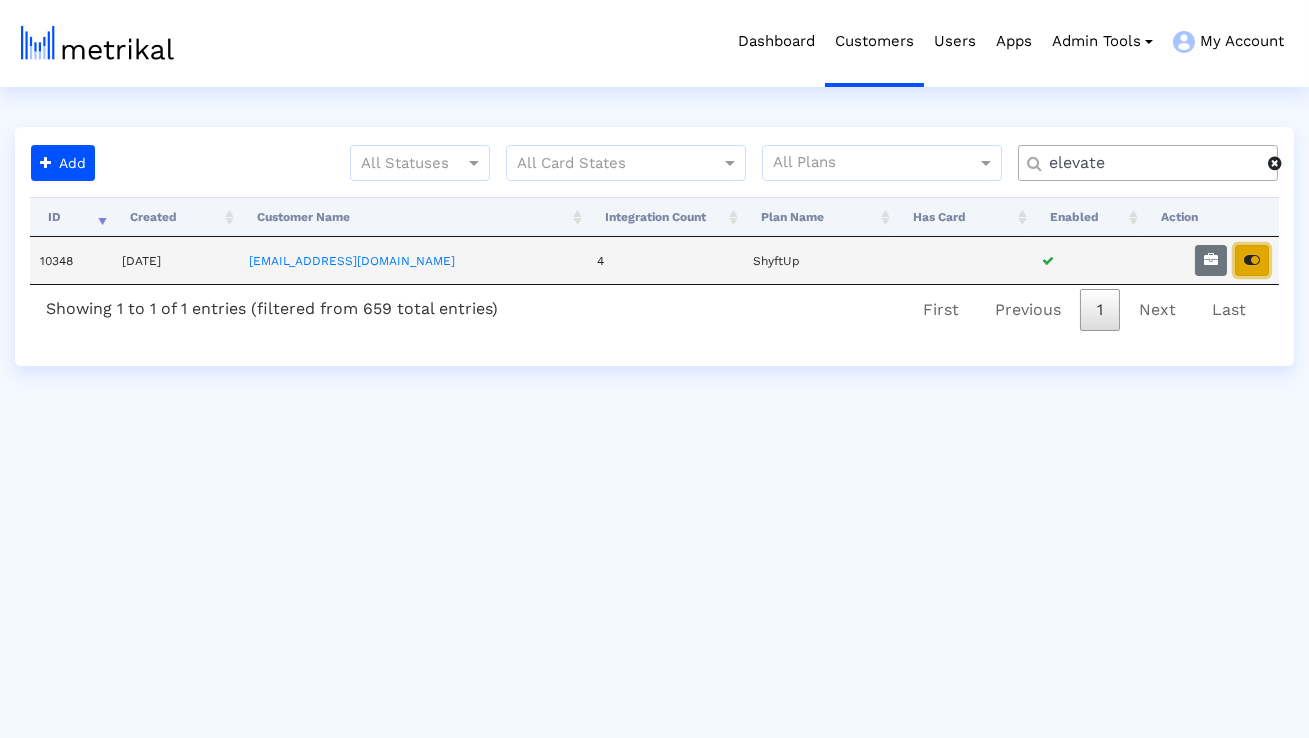 click at bounding box center (1252, 260) 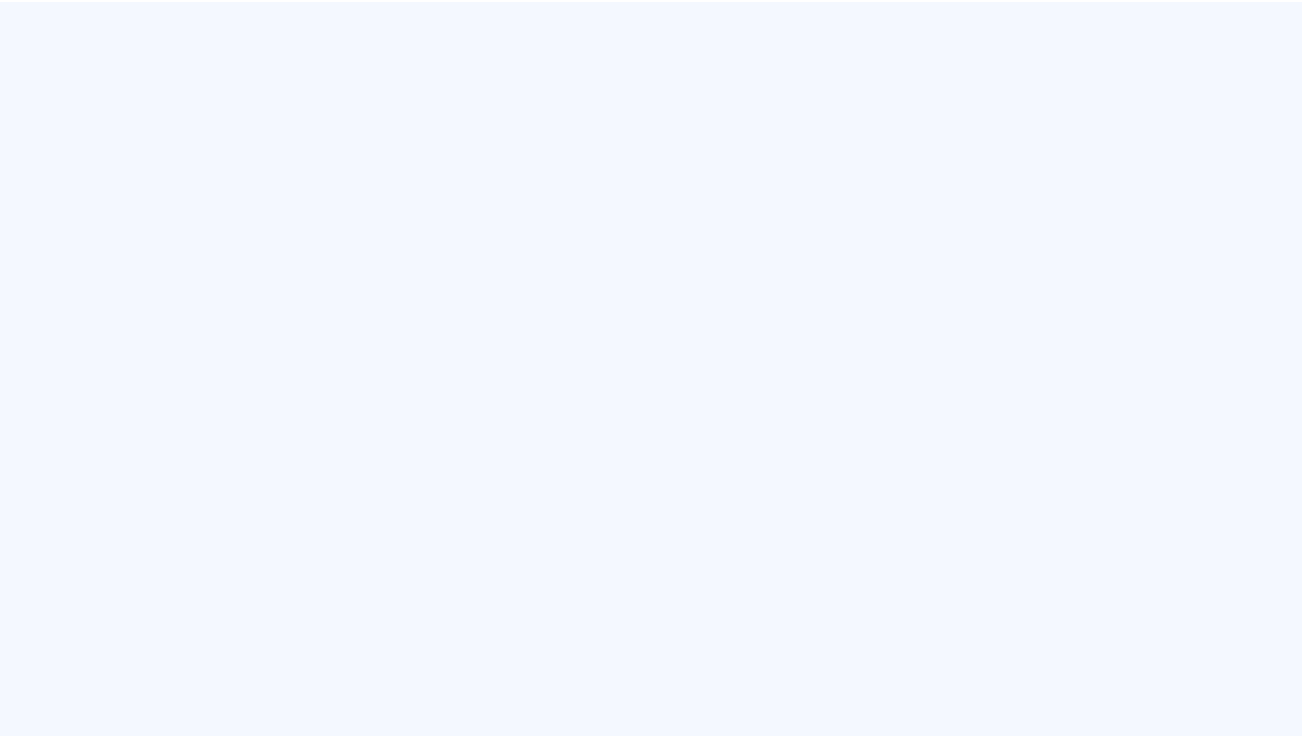 scroll, scrollTop: 0, scrollLeft: 0, axis: both 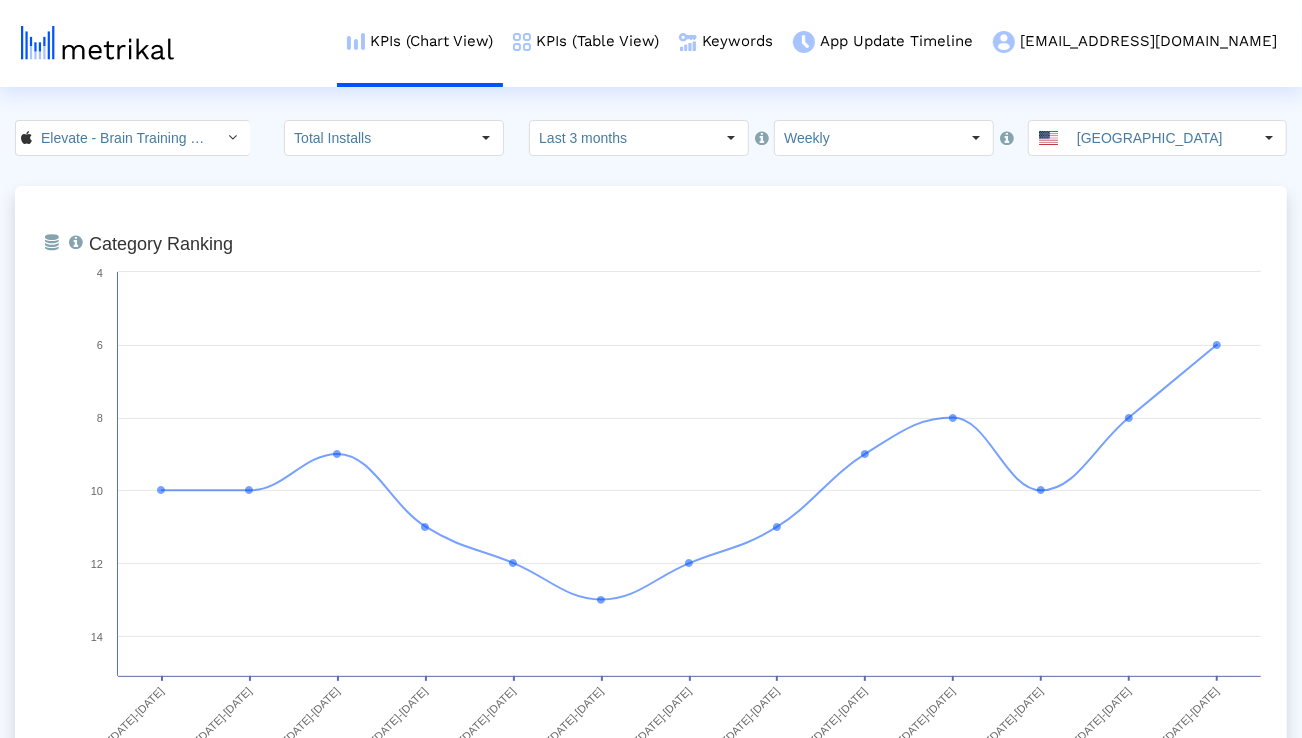 click on "Last 3 months" 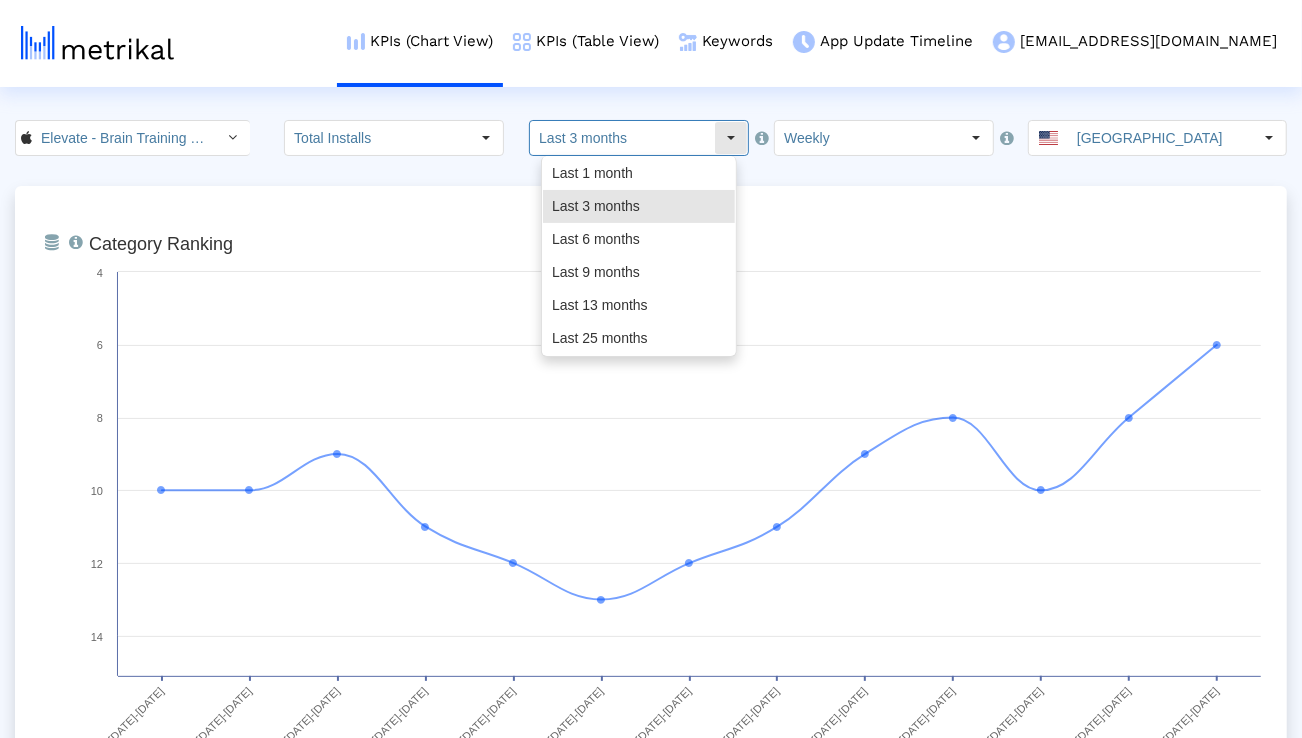 click on "Last 3 months" 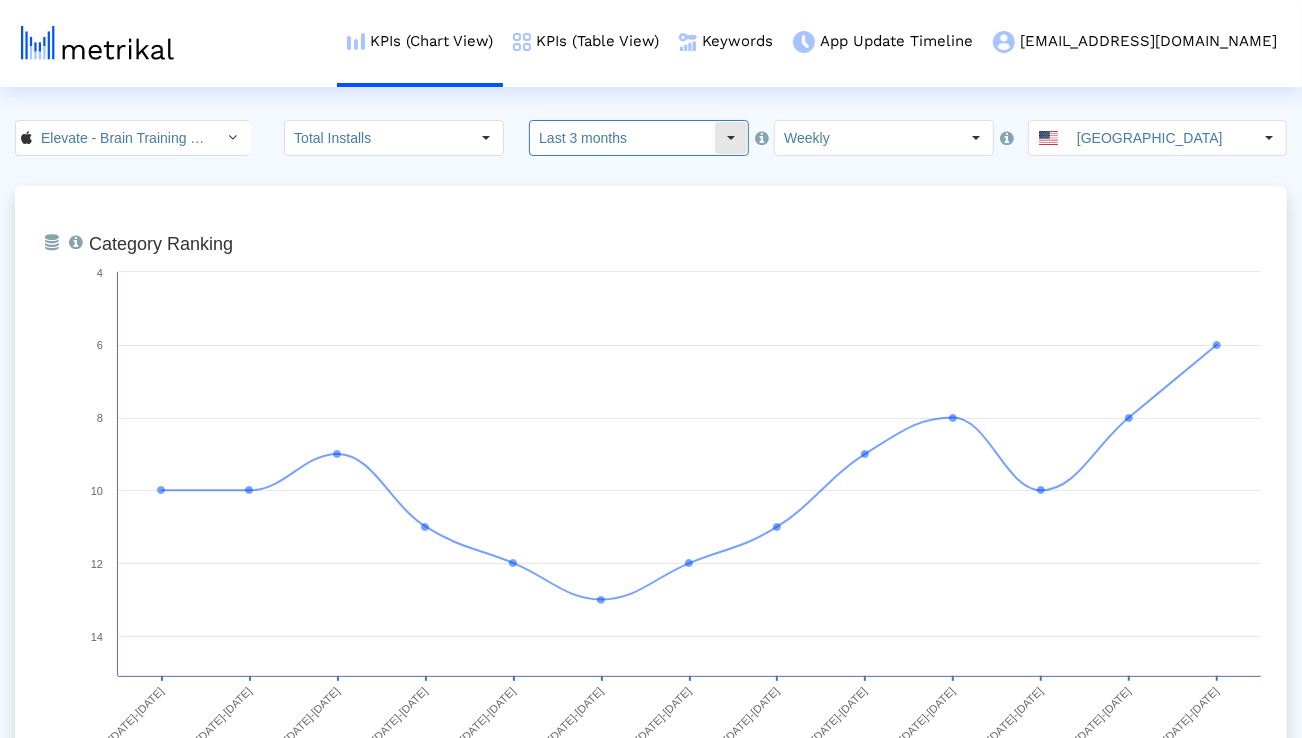 click on "Last 3 months" 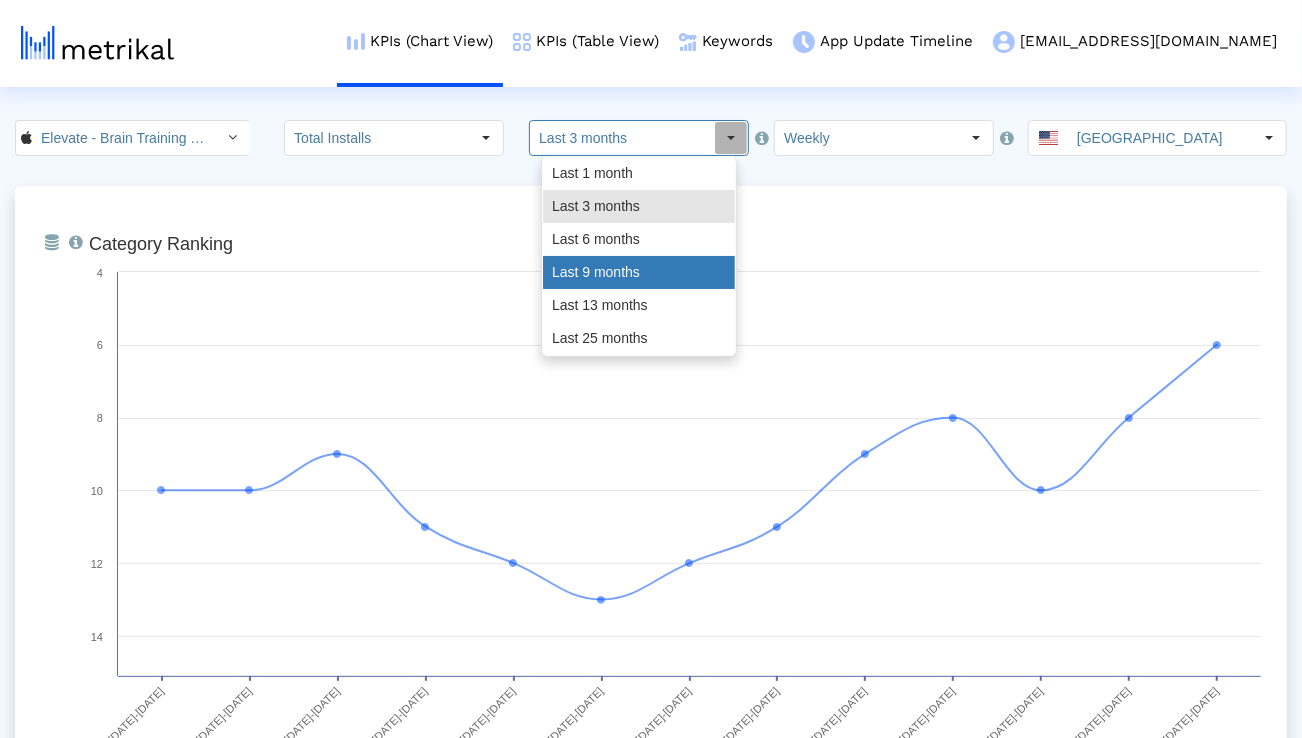 click on "Last 9 months" at bounding box center (639, 272) 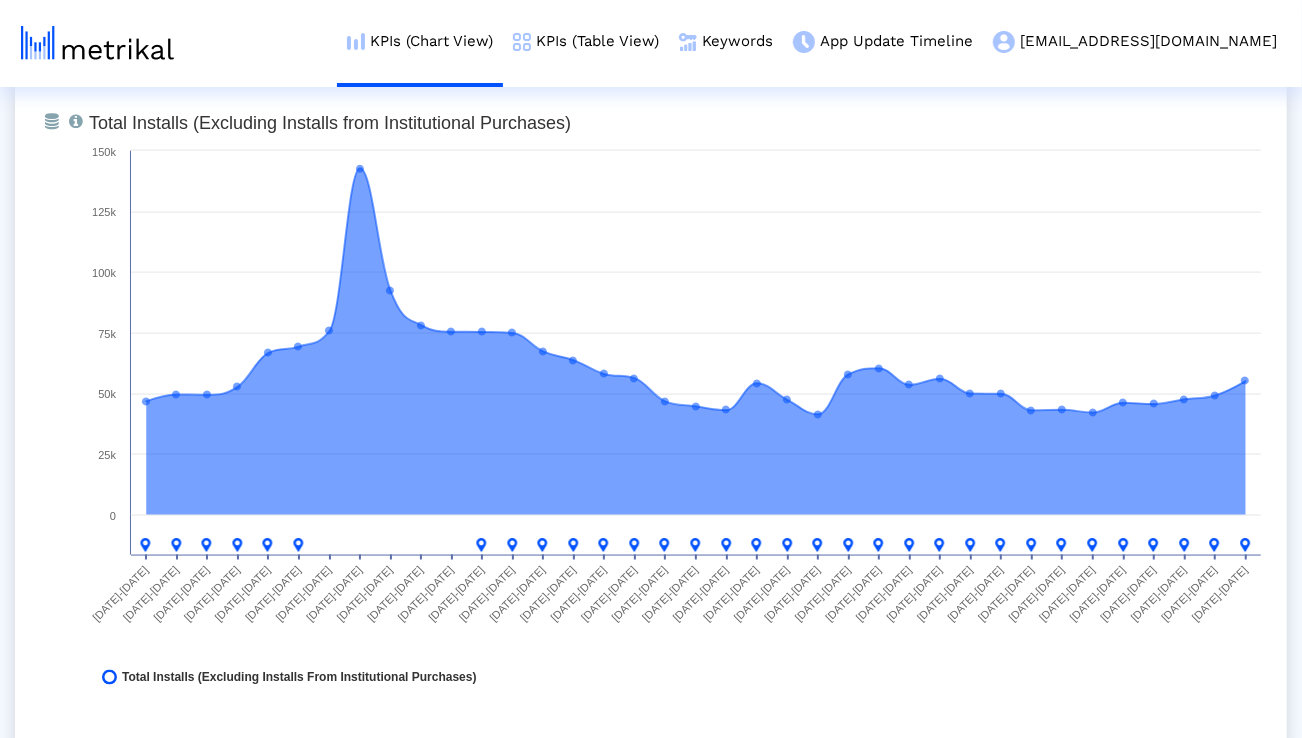 scroll, scrollTop: 1578, scrollLeft: 0, axis: vertical 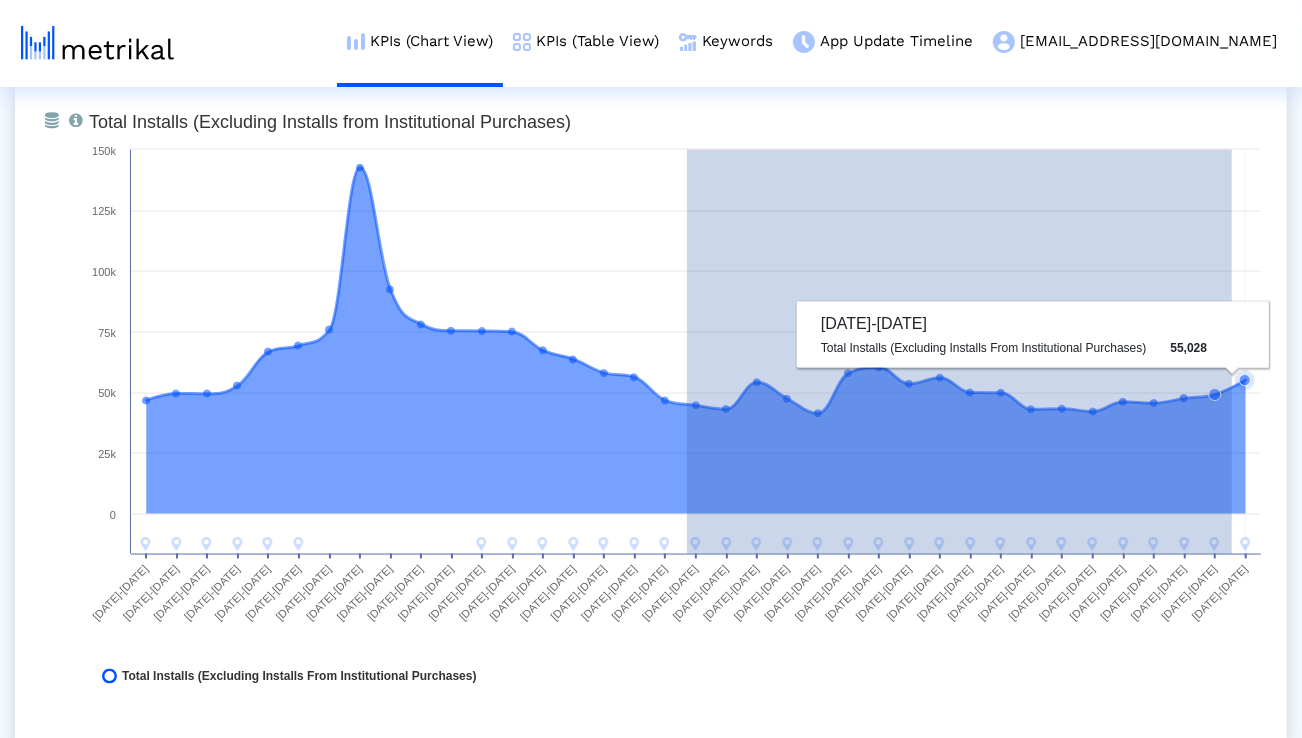 drag, startPoint x: 687, startPoint y: 409, endPoint x: 1239, endPoint y: 437, distance: 552.7097 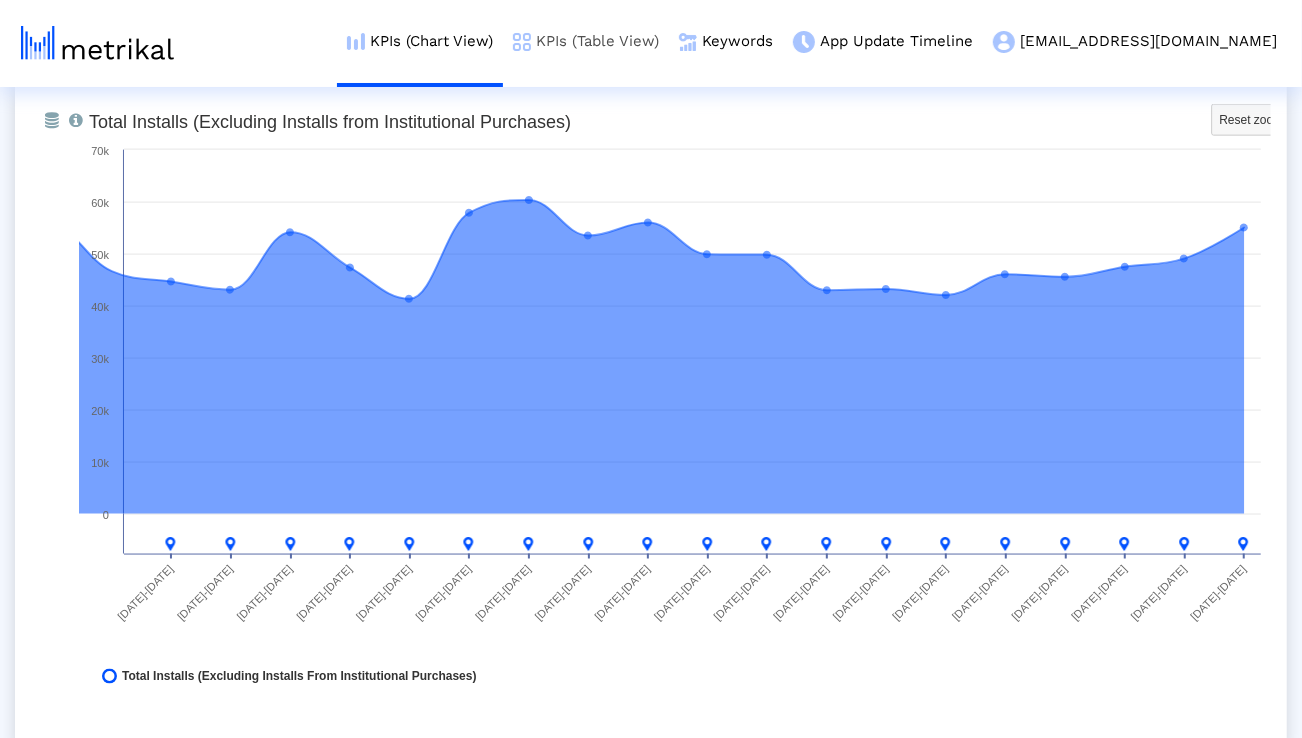 click on "KPIs (Table View)" at bounding box center (586, 41) 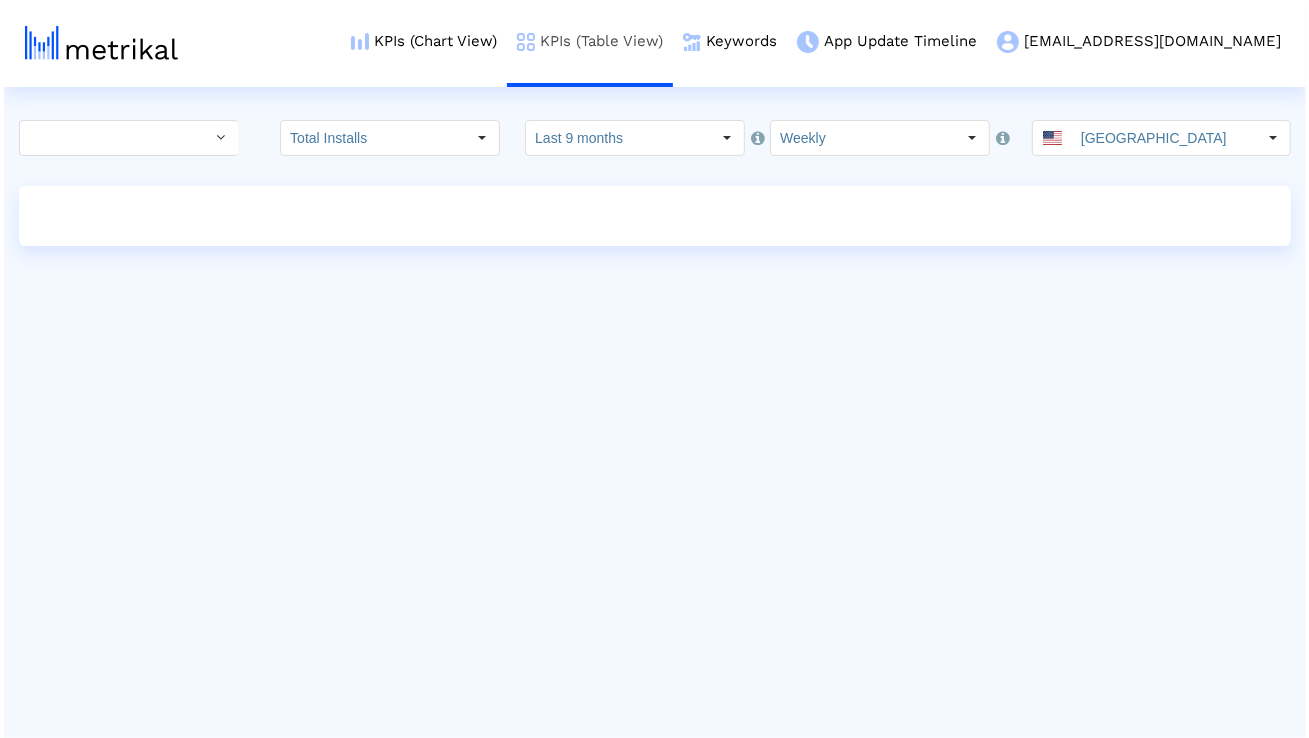 scroll, scrollTop: 0, scrollLeft: 0, axis: both 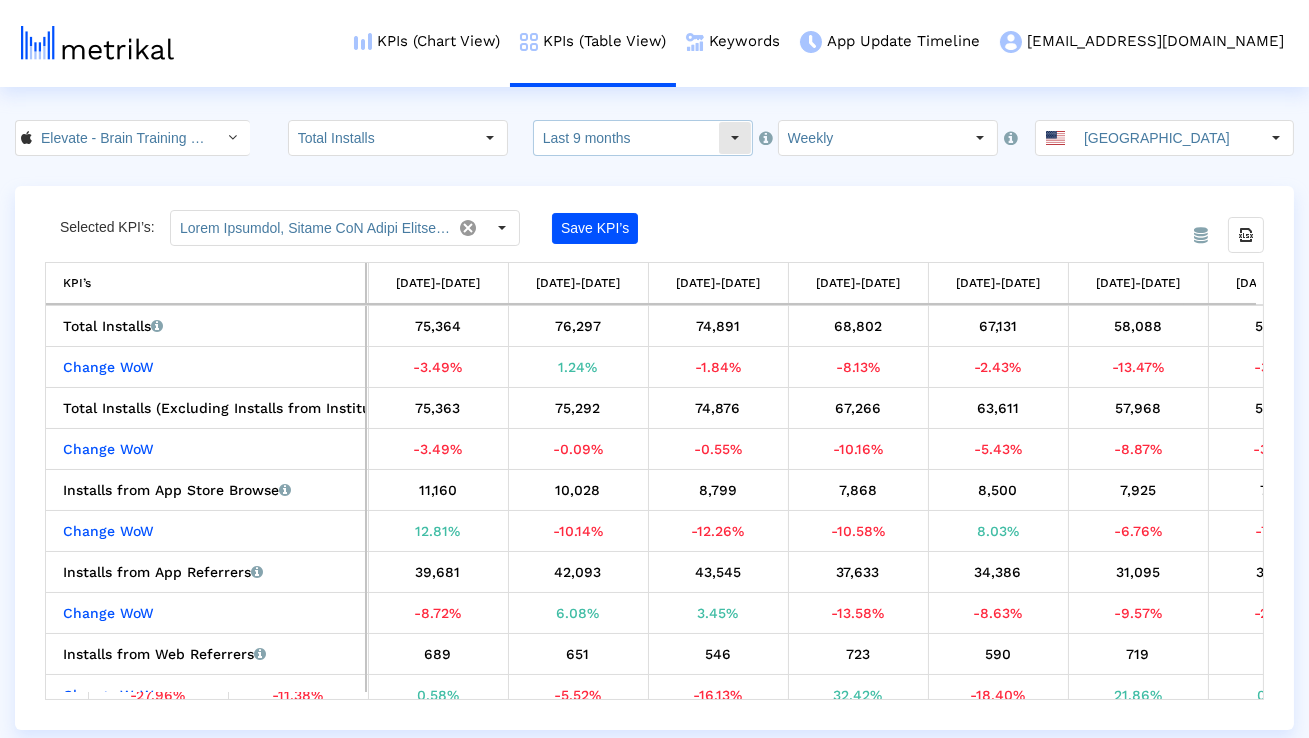 click on "Last 9 months" 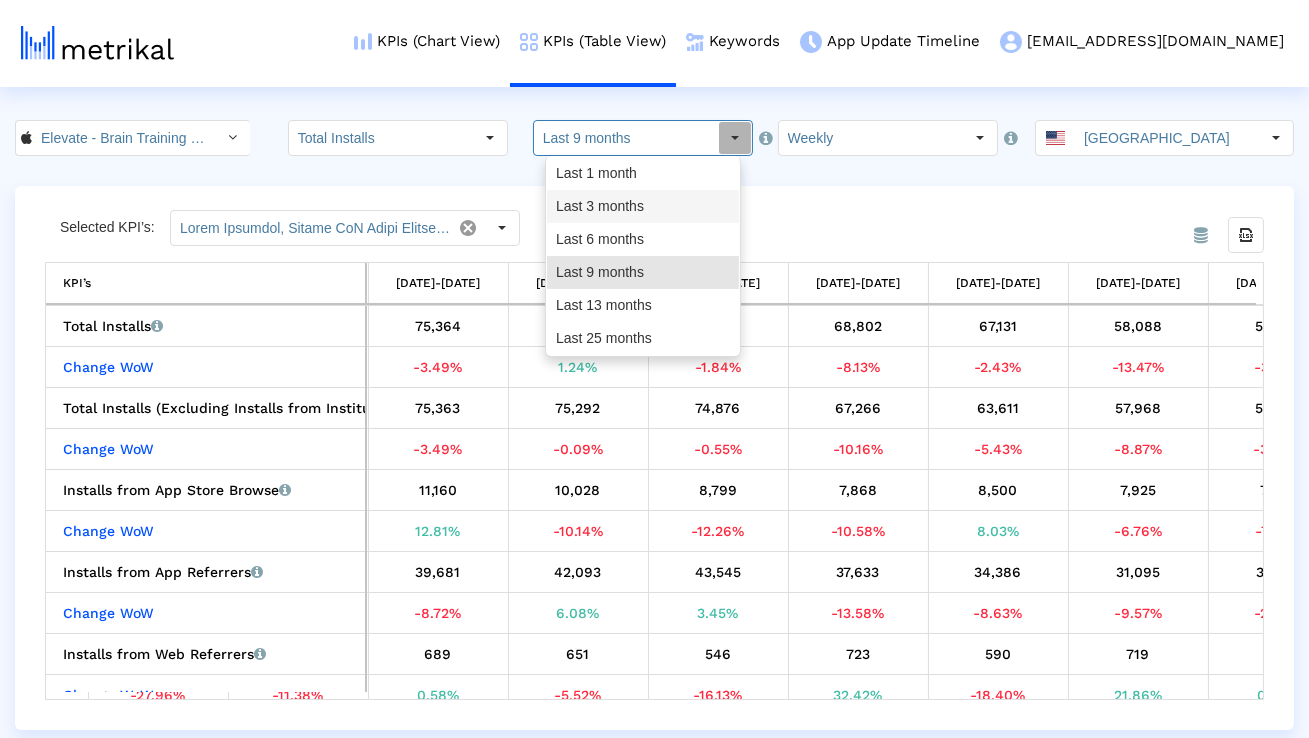 click on "Last 3 months" at bounding box center [643, 206] 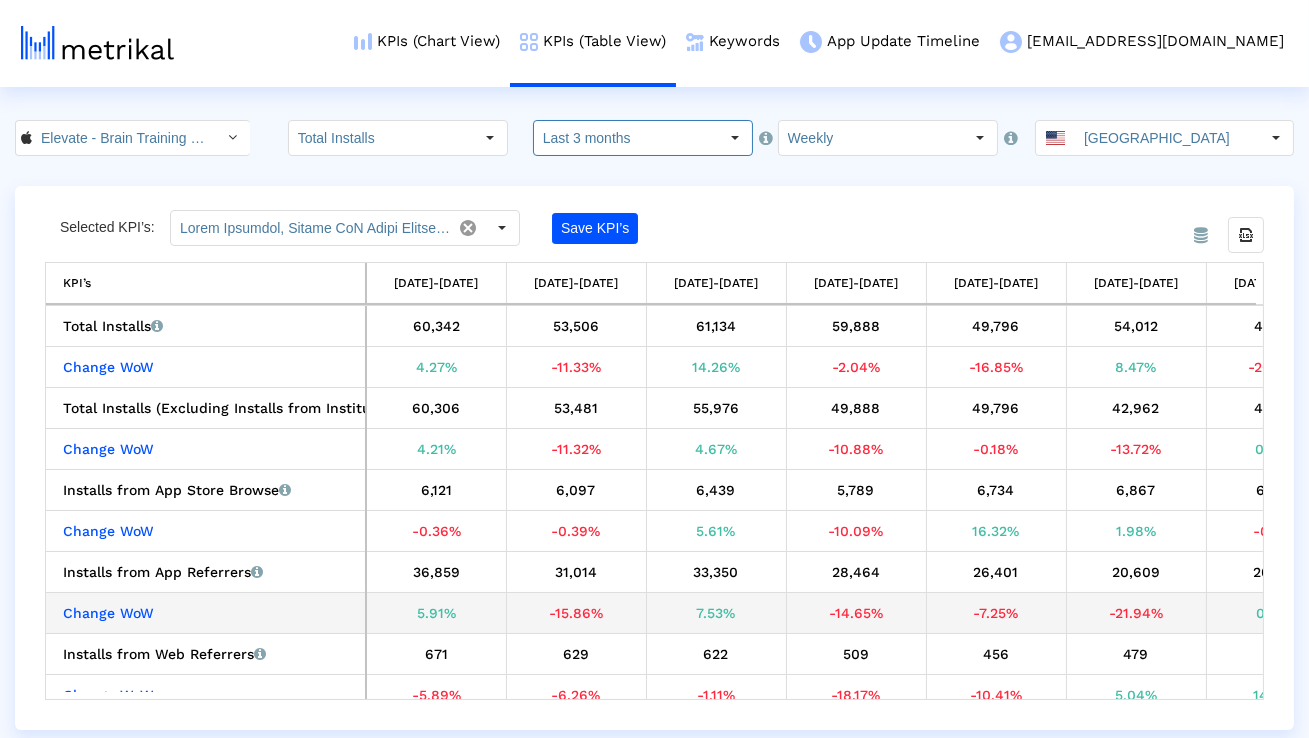 scroll, scrollTop: 0, scrollLeft: 381, axis: horizontal 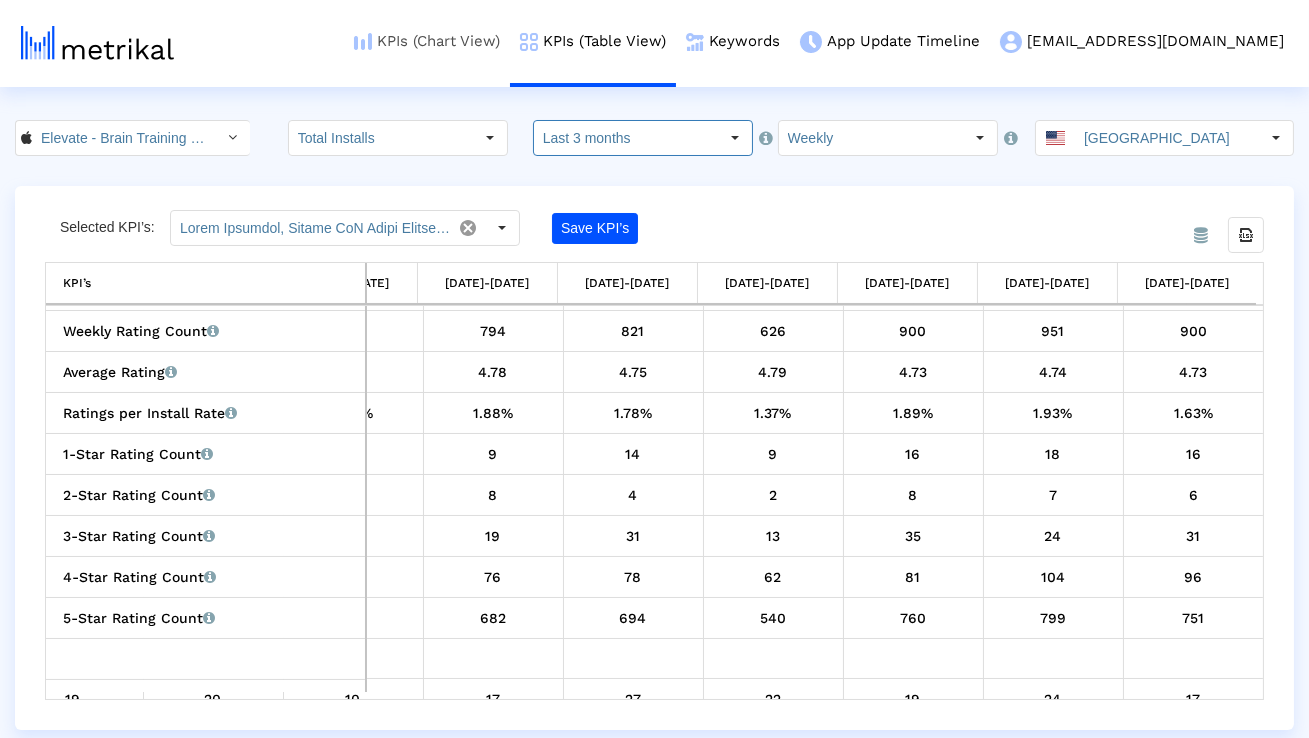 click on "KPIs (Chart View)" at bounding box center (427, 41) 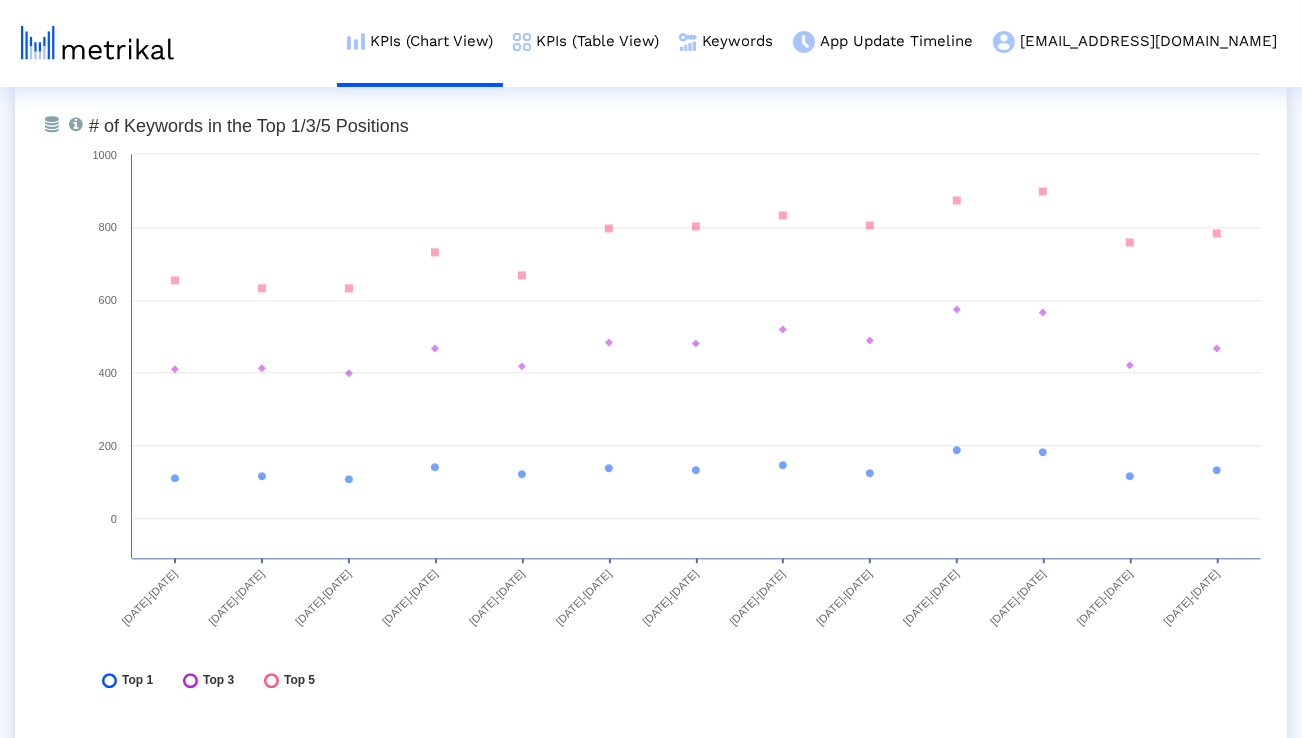 scroll, scrollTop: 7400, scrollLeft: 0, axis: vertical 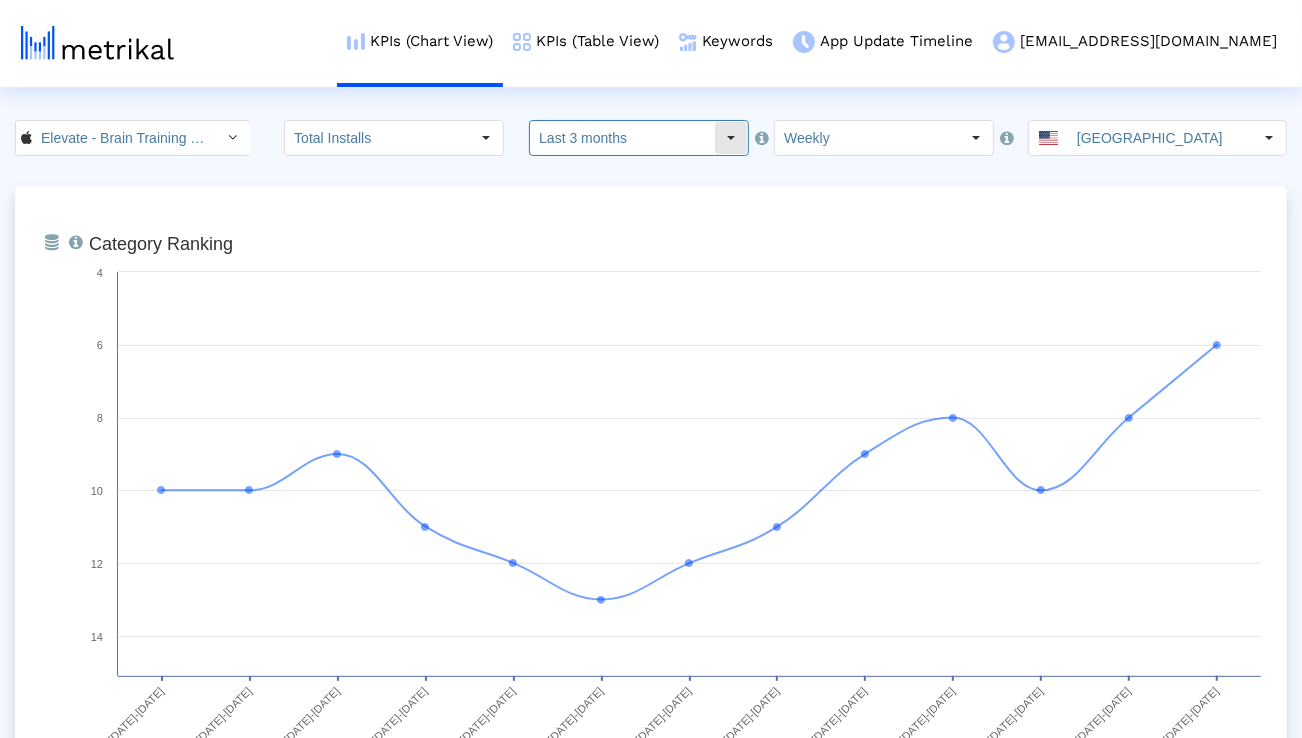 click on "Last 3 months" 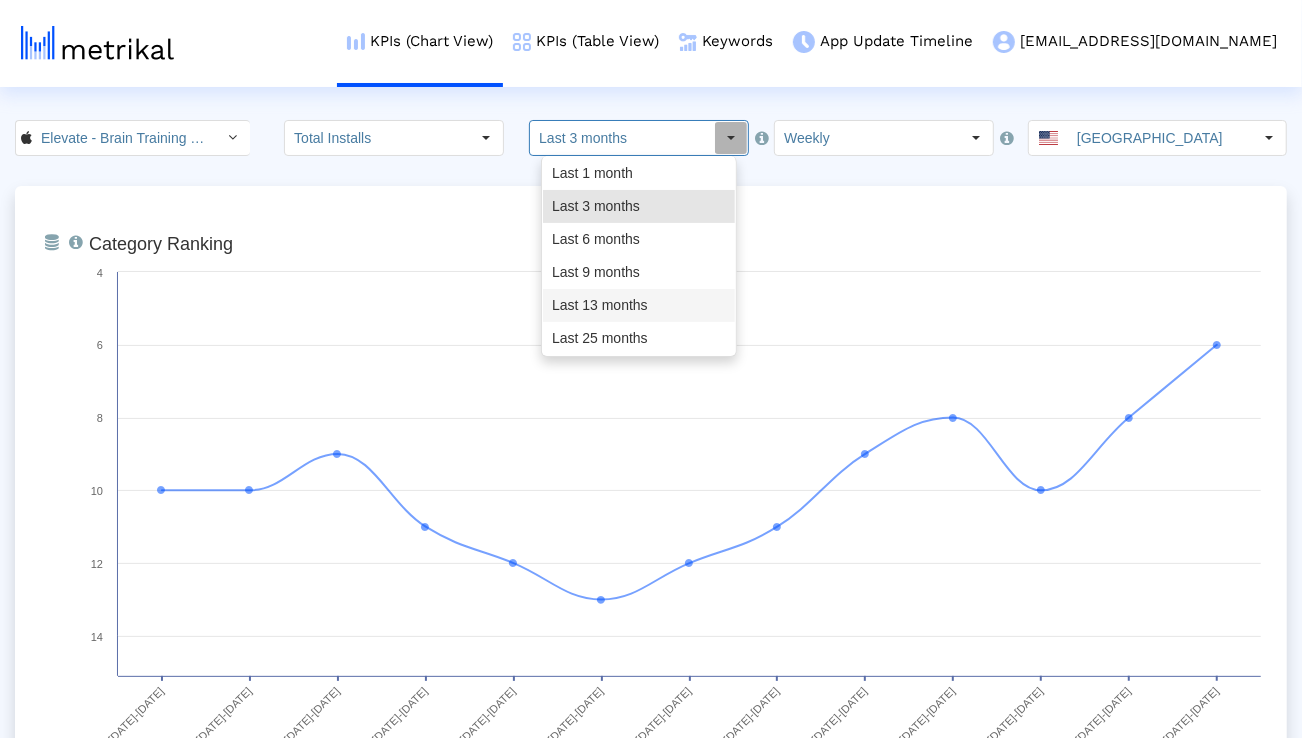click on "Last 13 months" at bounding box center (639, 305) 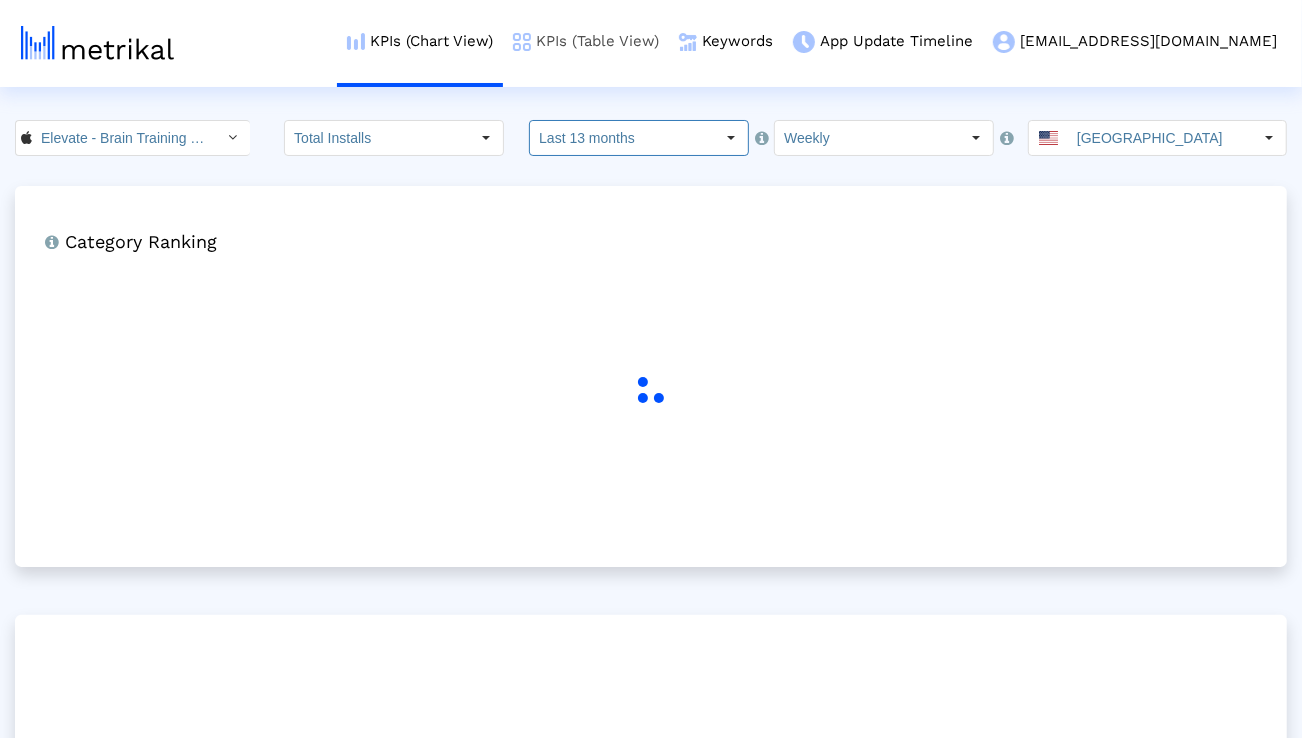 click on "KPIs (Table View)" at bounding box center (586, 41) 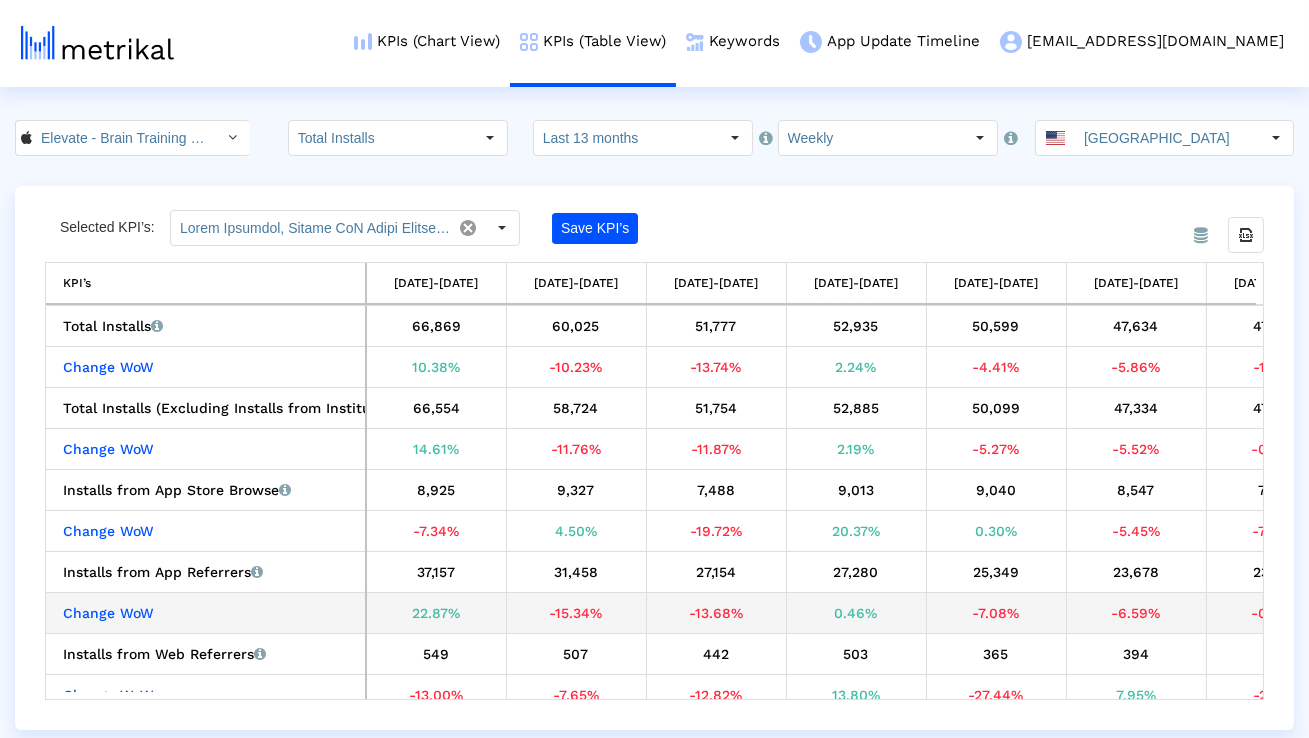 scroll, scrollTop: 0, scrollLeft: 1148, axis: horizontal 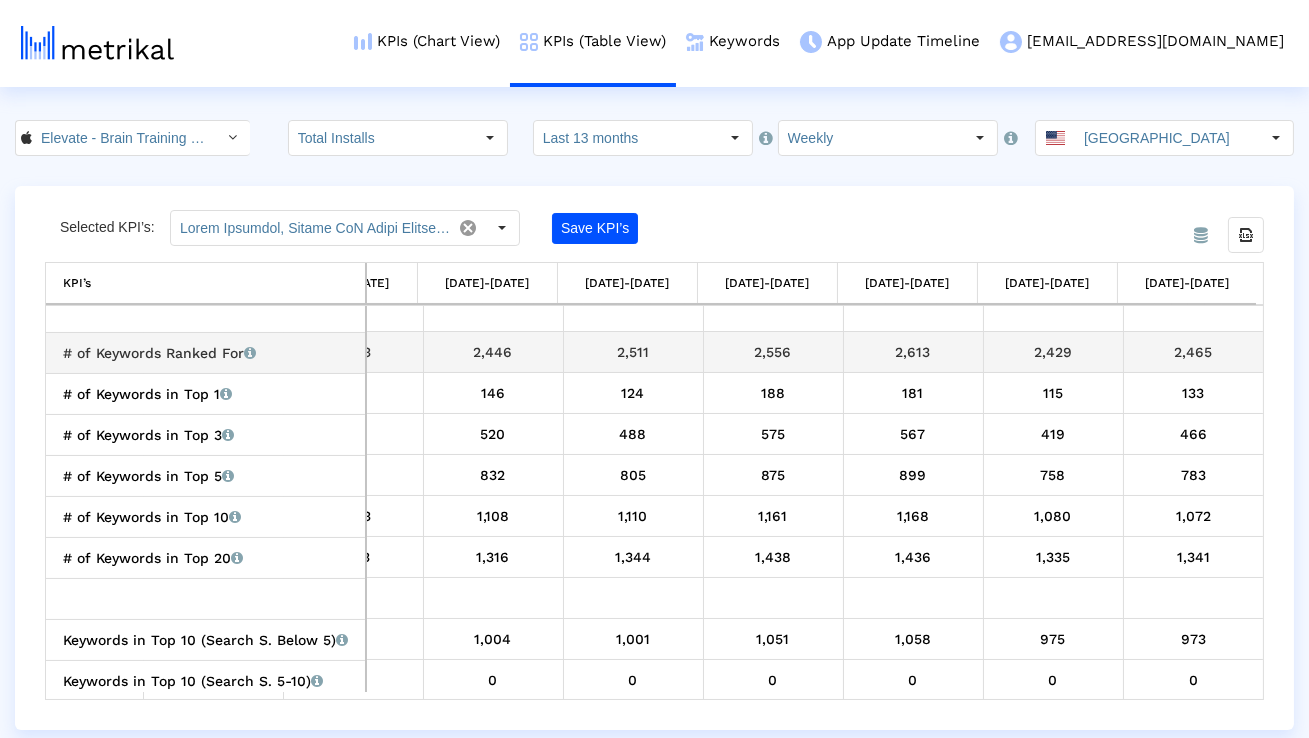 click on "2,465" at bounding box center [1194, 352] 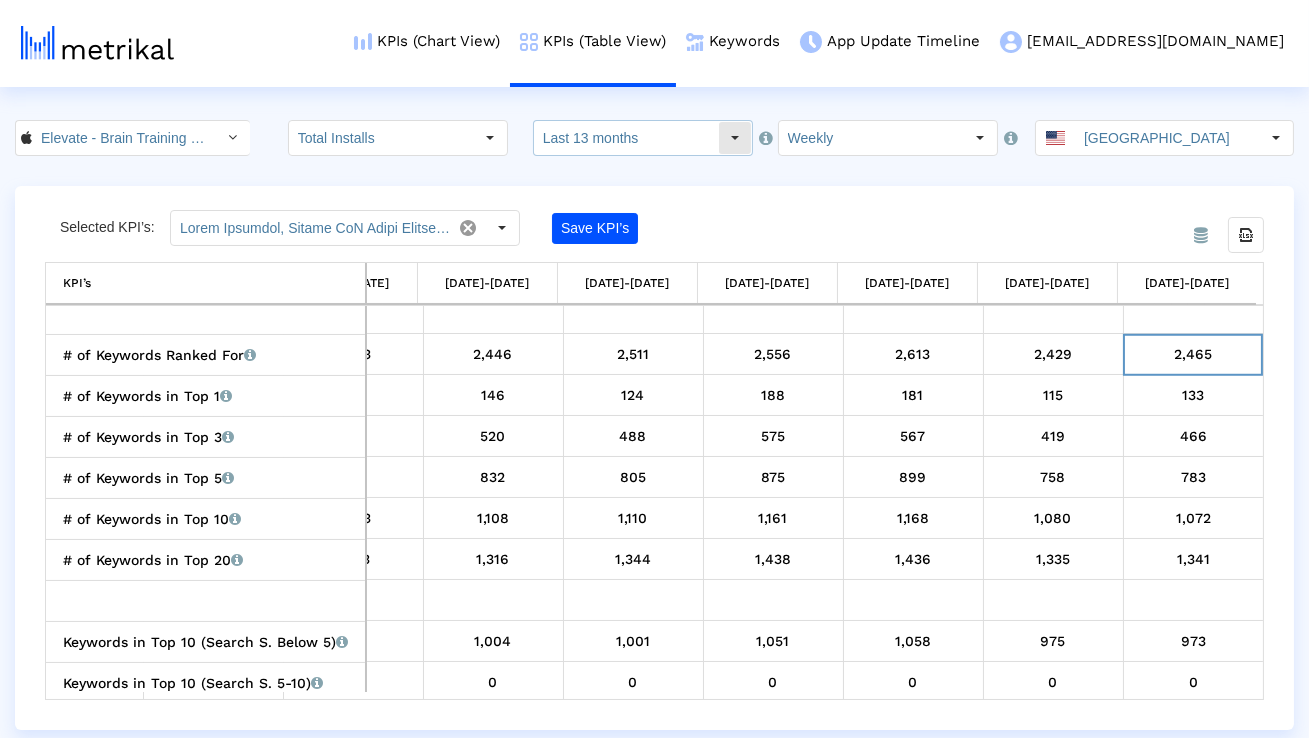 click on "Last 13 months" 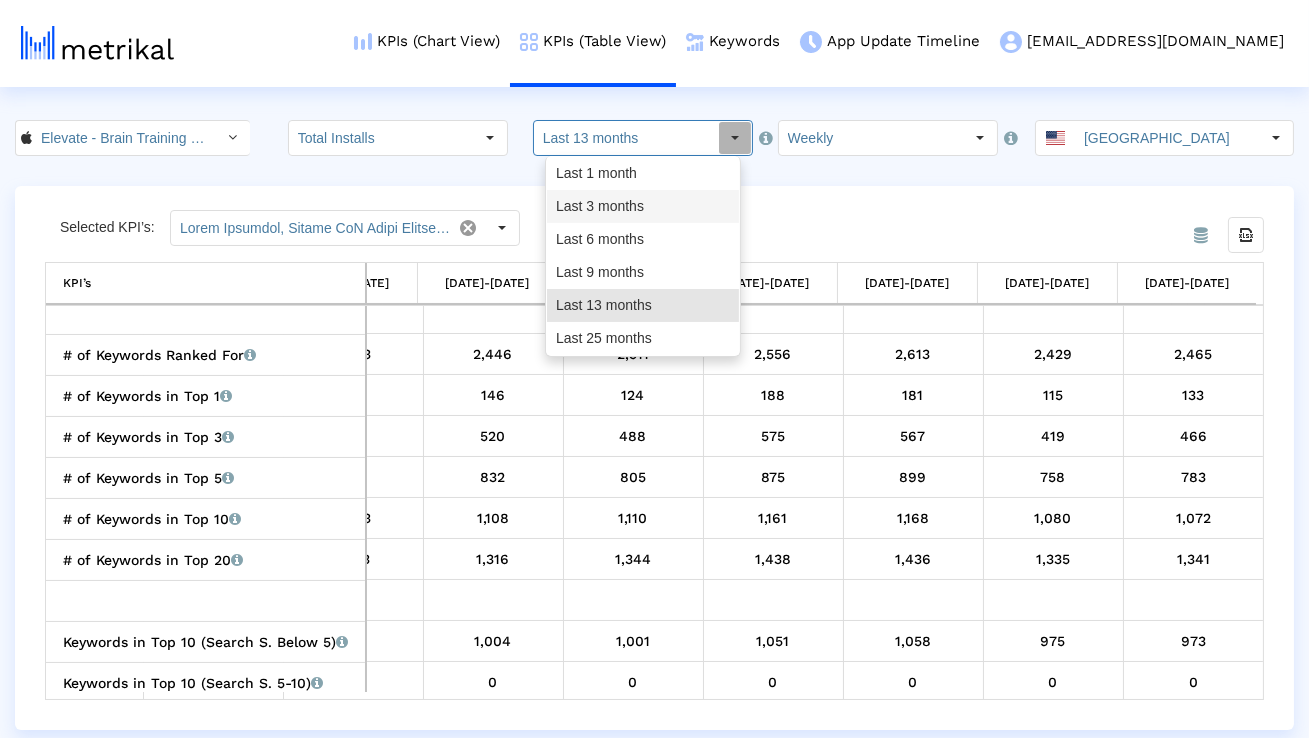 click on "Last 3 months" at bounding box center (643, 206) 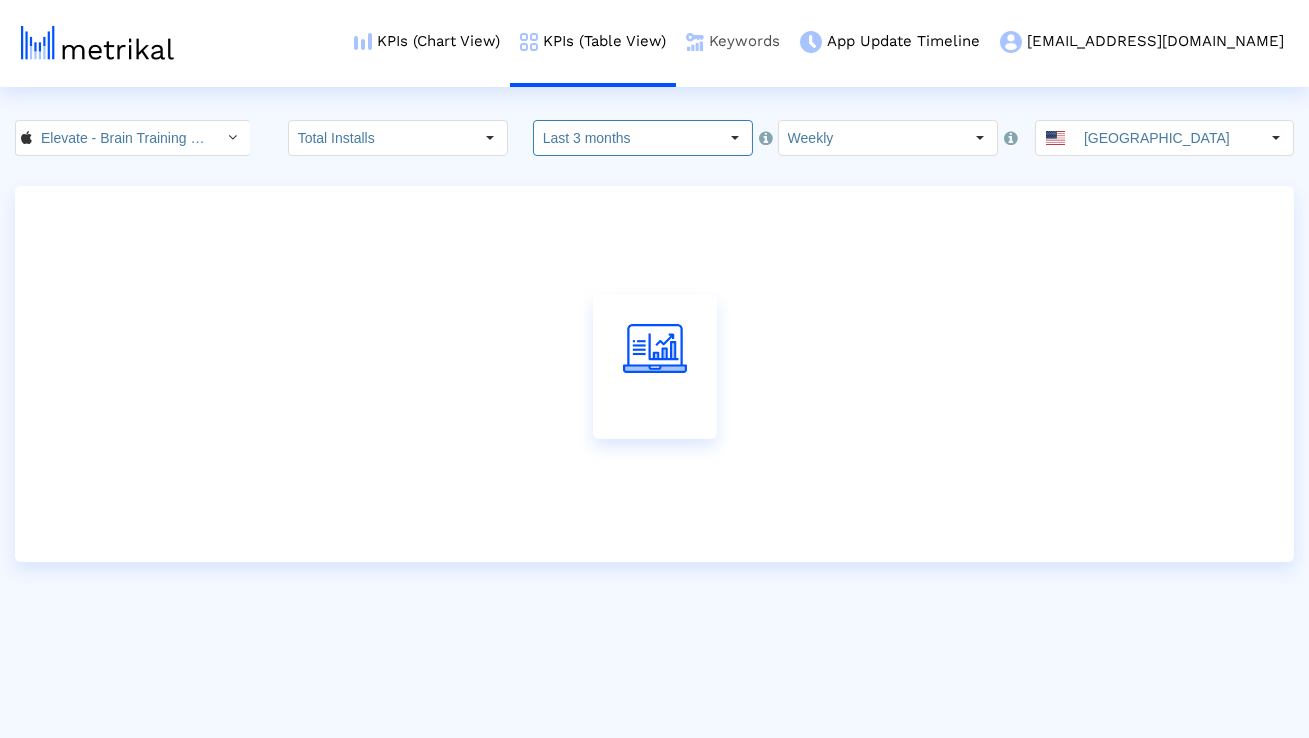 click on "Keywords" at bounding box center [733, 41] 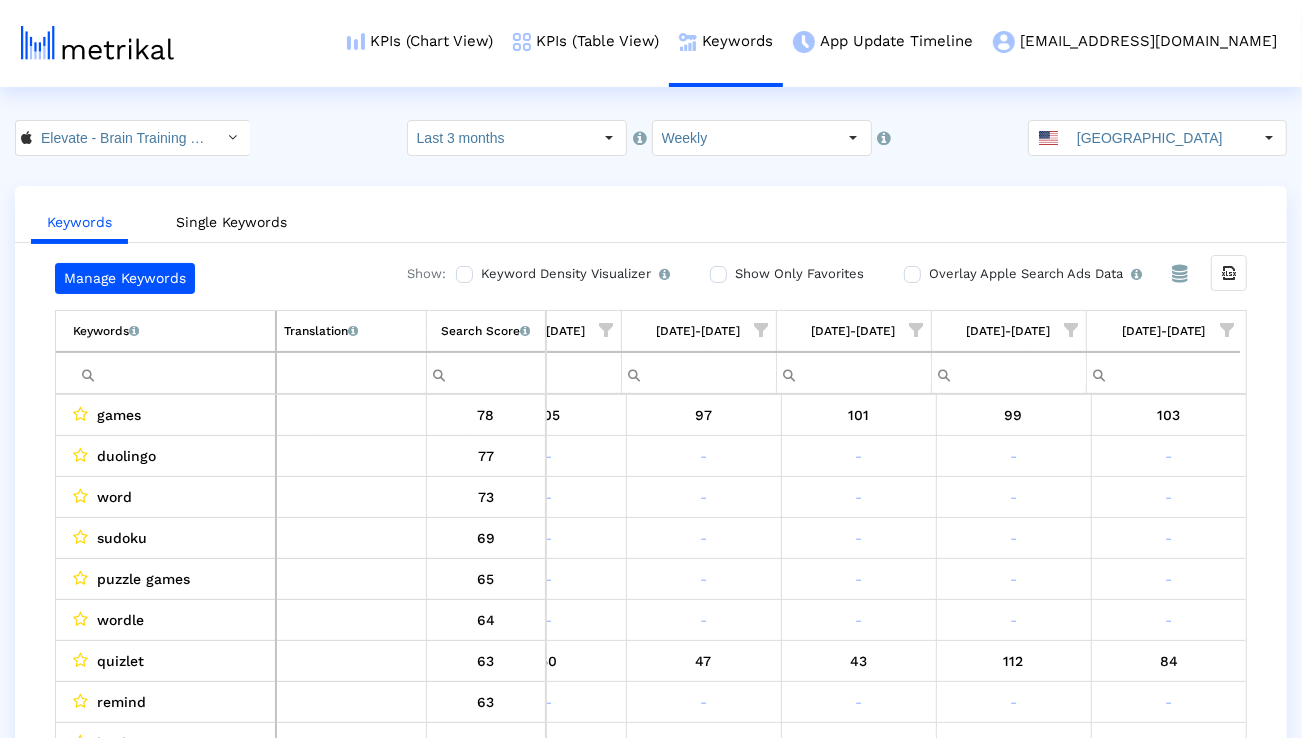 click at bounding box center [1227, 330] 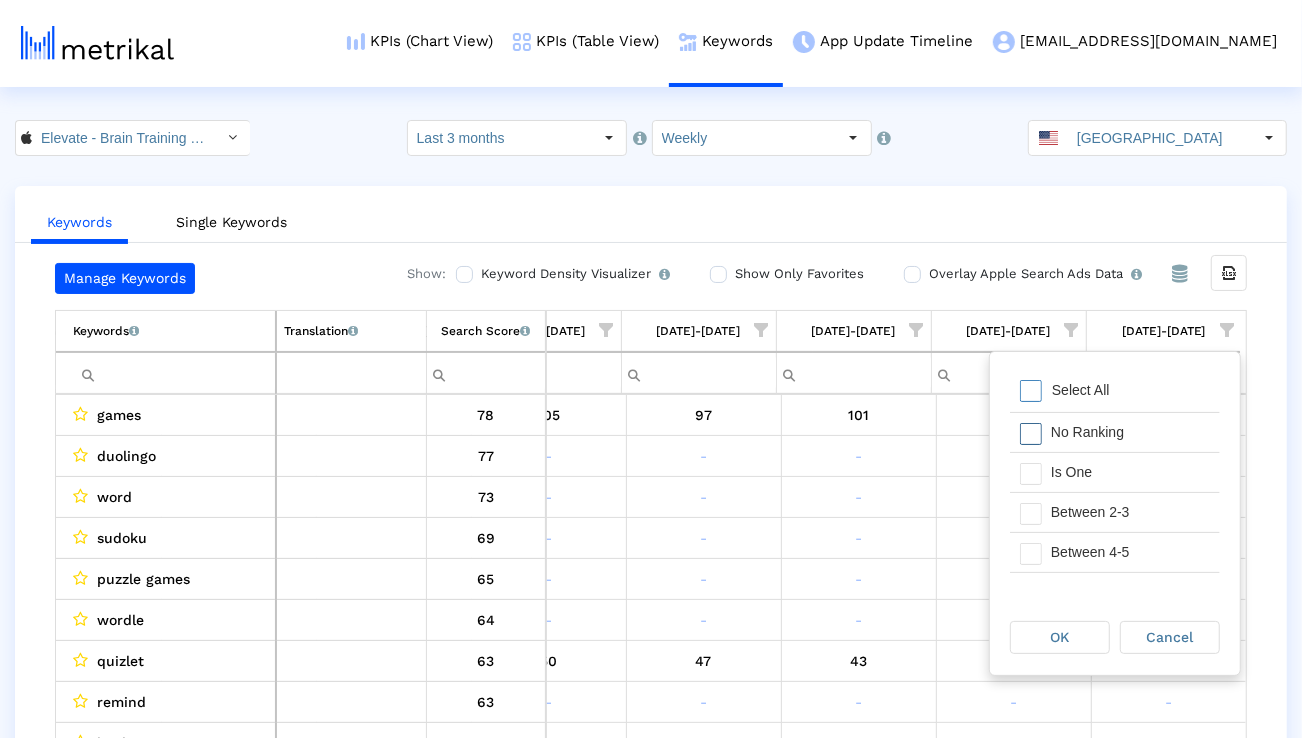click on "Is One" at bounding box center [1130, 472] 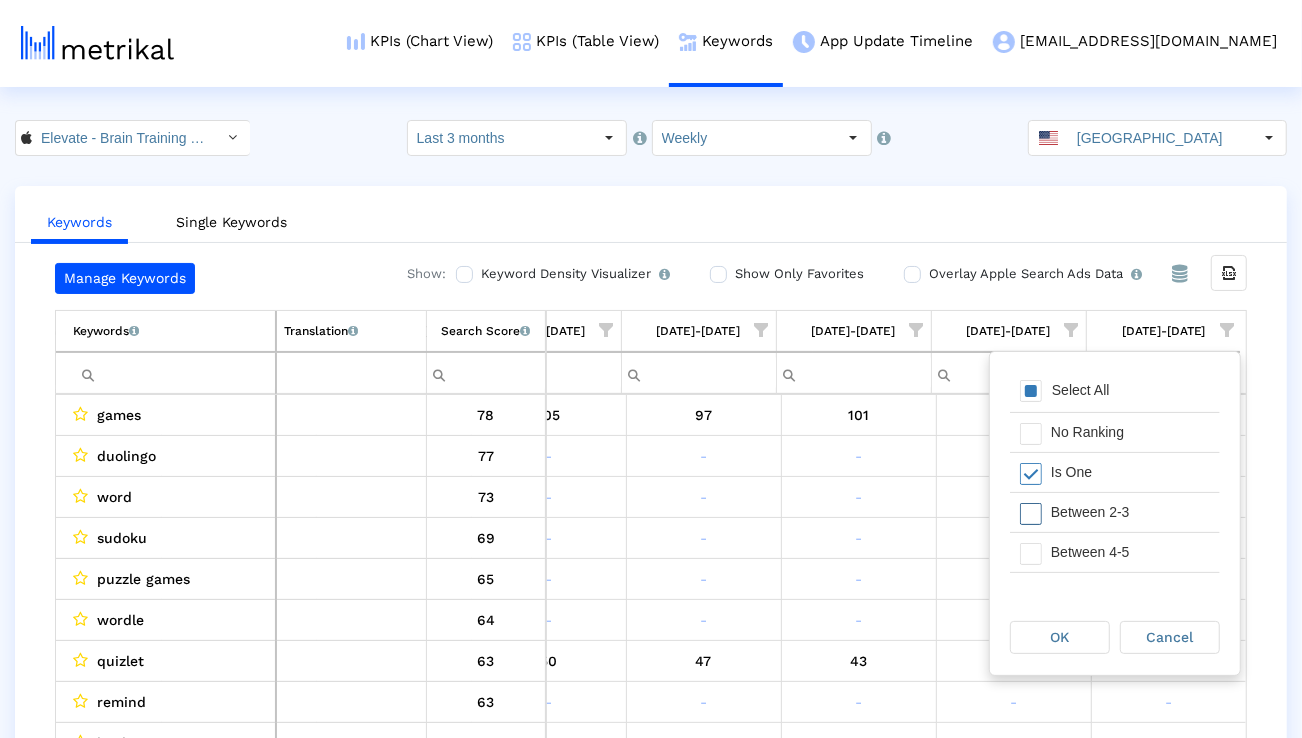 click on "Between 2-3" at bounding box center (1130, 512) 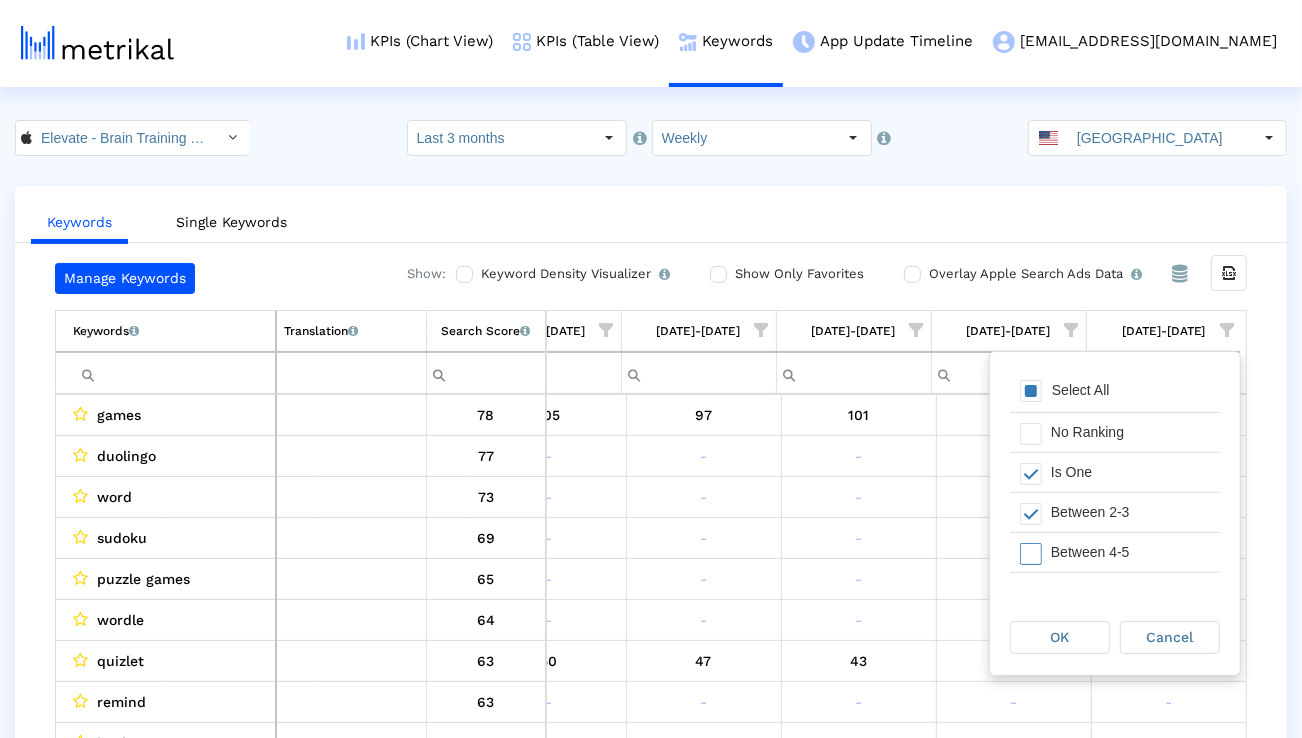 click on "Between 4-5" at bounding box center (1130, 552) 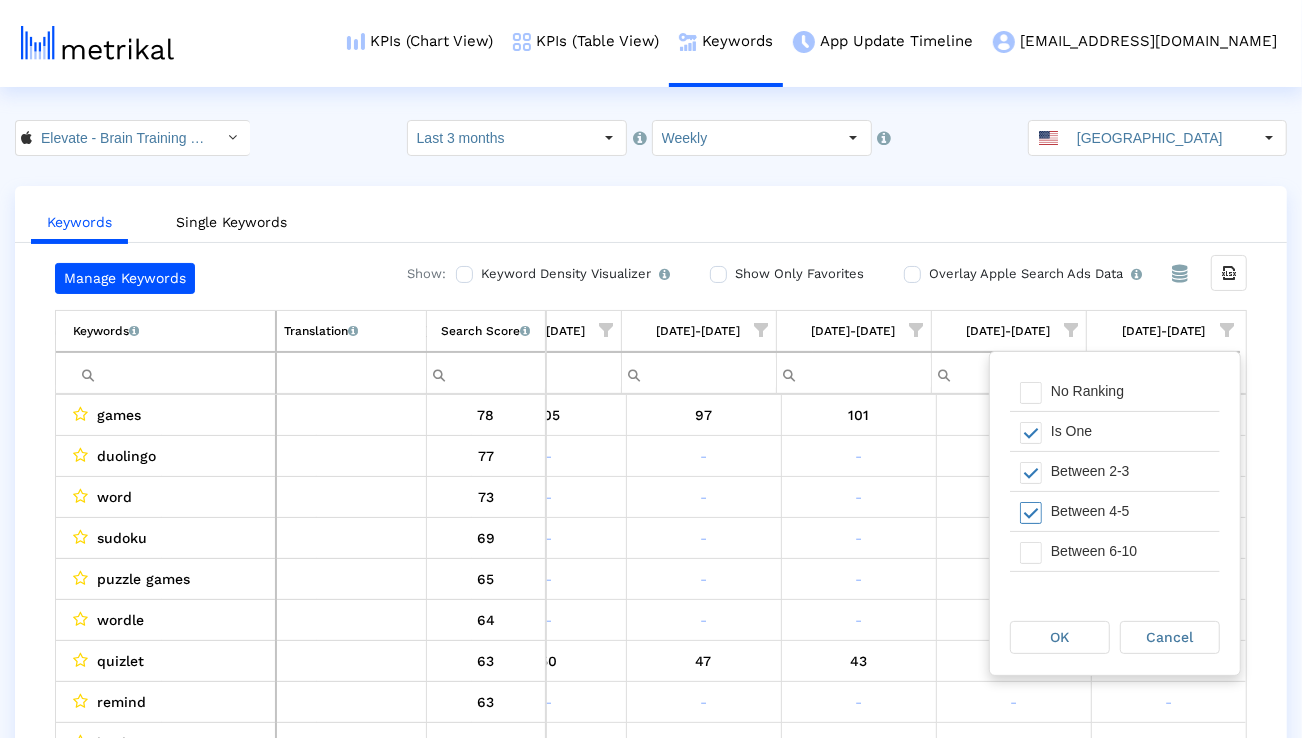 click on "Between 6-10" at bounding box center [1130, 551] 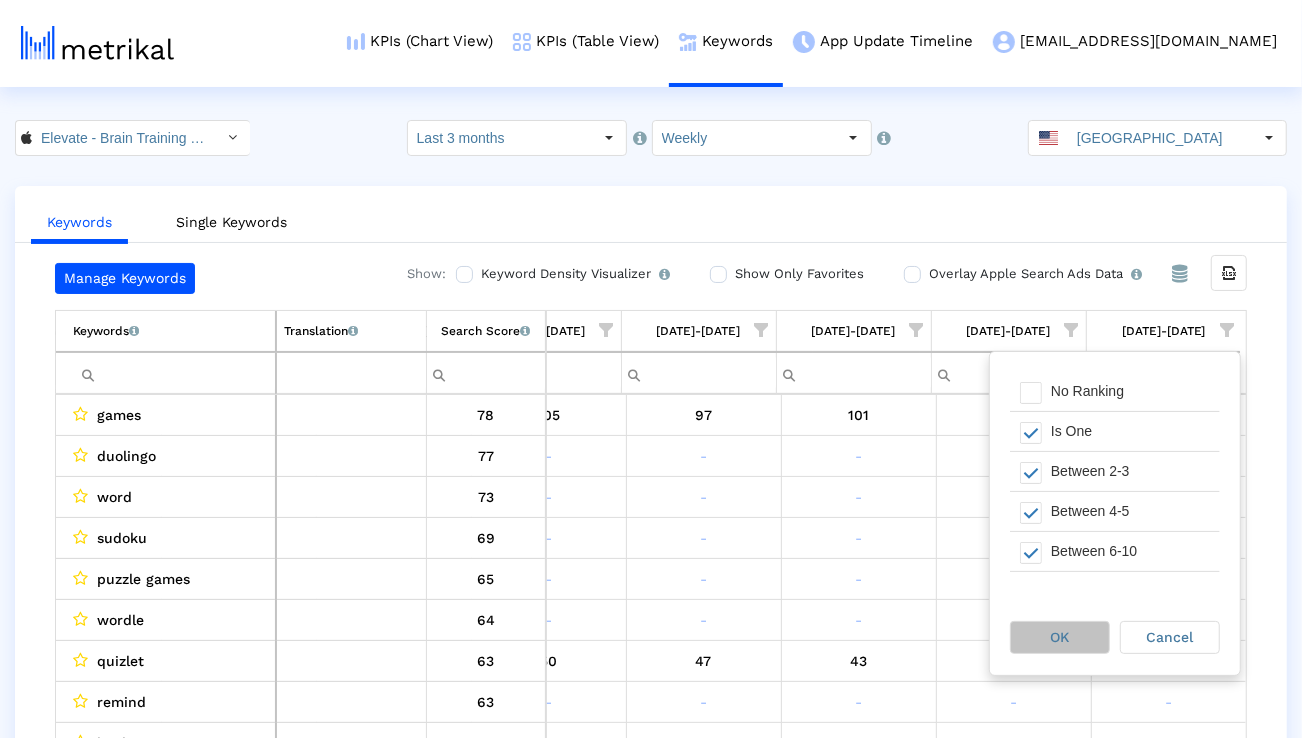 click on "OK" at bounding box center [1060, 637] 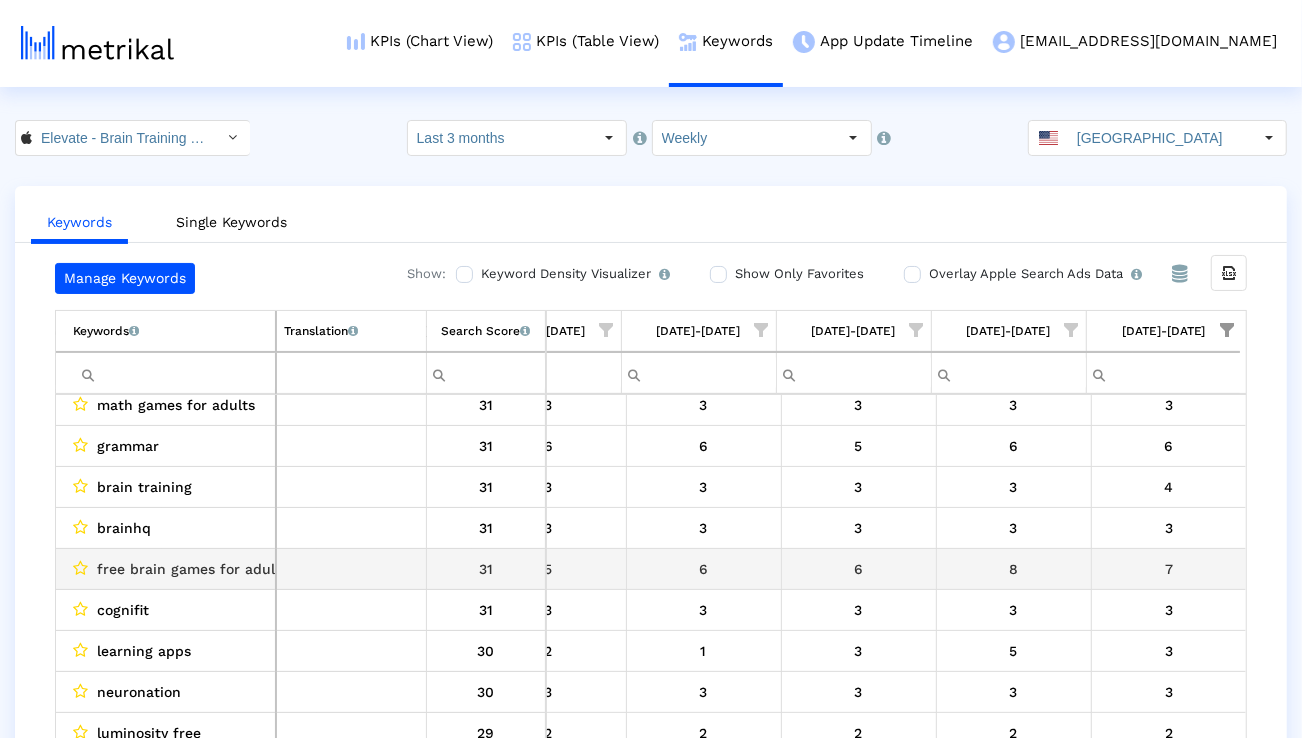 click on "free brain games for adults" at bounding box center [192, 569] 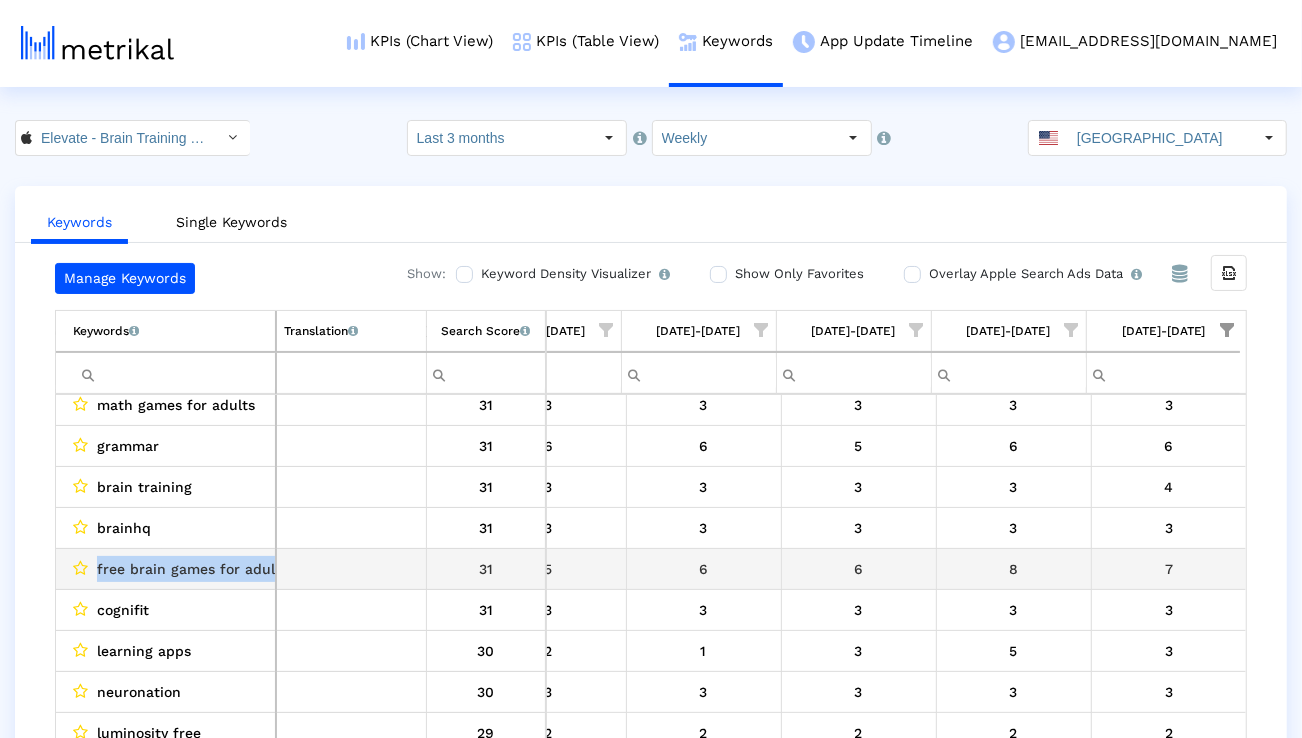 click on "free brain games for adults" at bounding box center (192, 569) 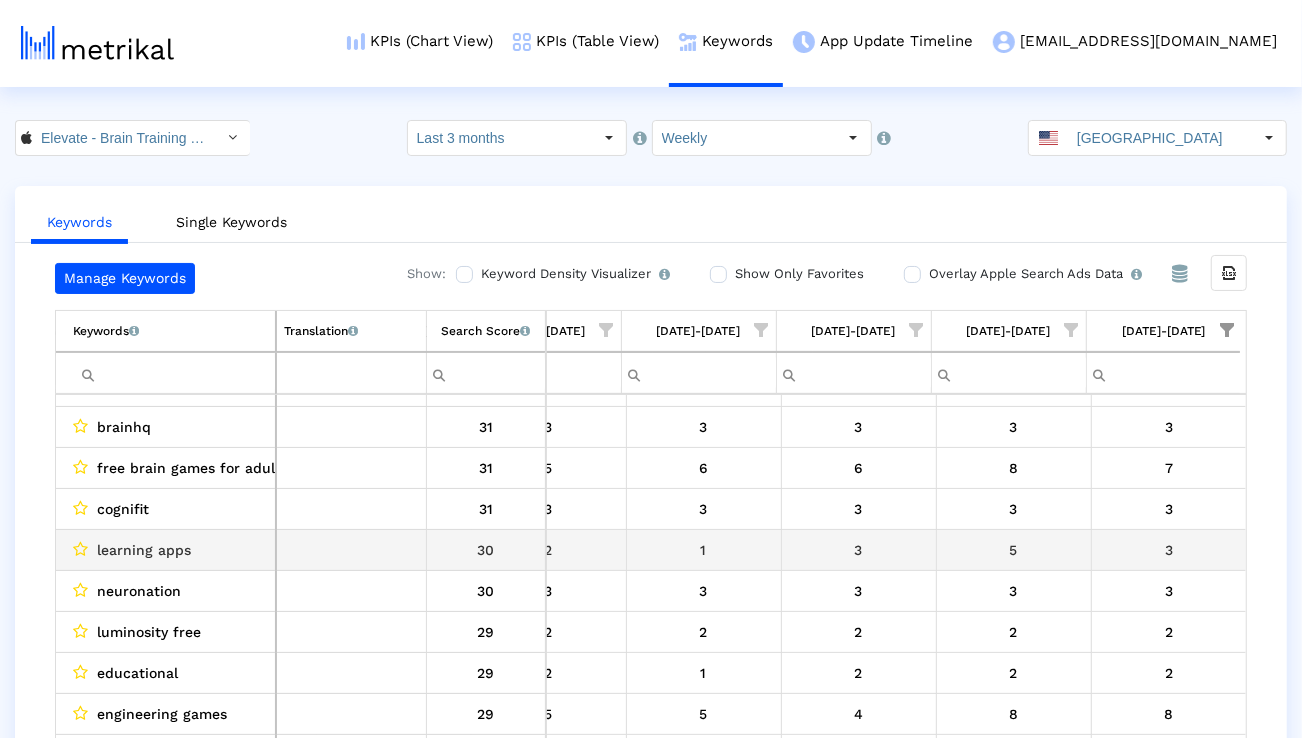 click on "learning apps" at bounding box center (144, 550) 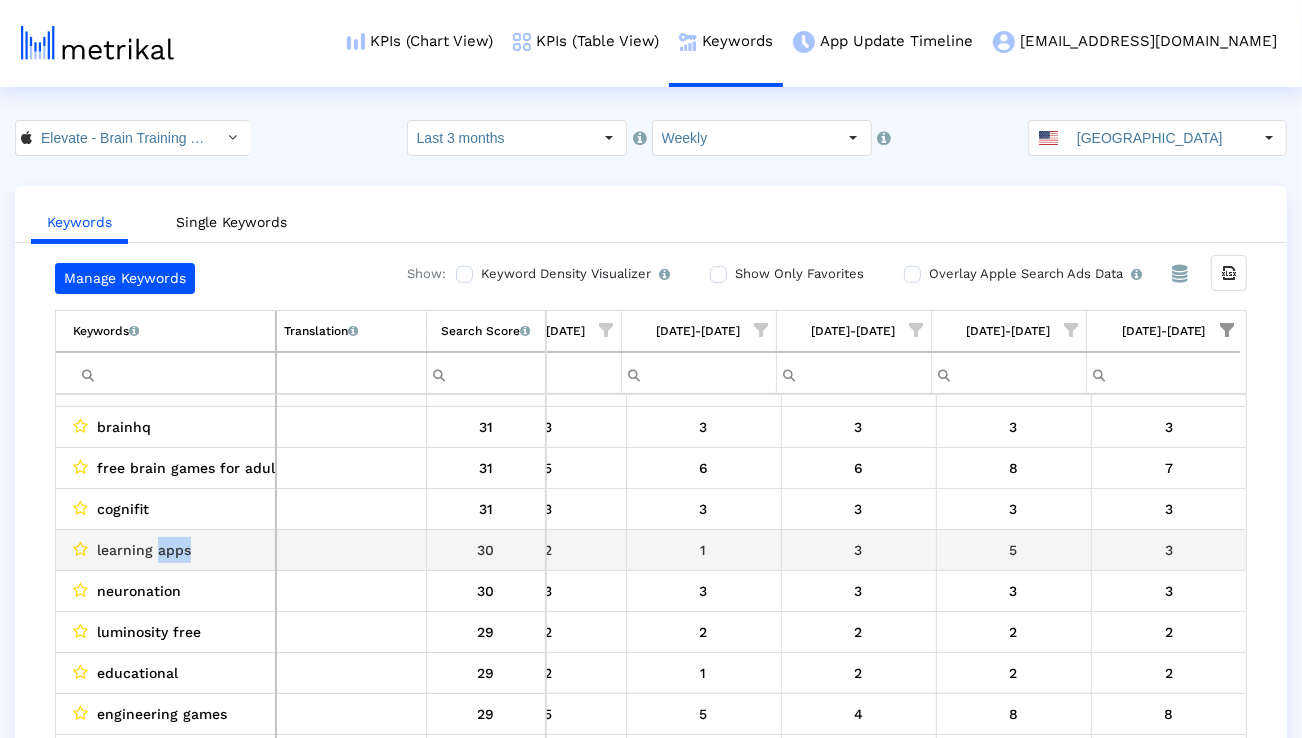 click on "learning apps" at bounding box center [144, 550] 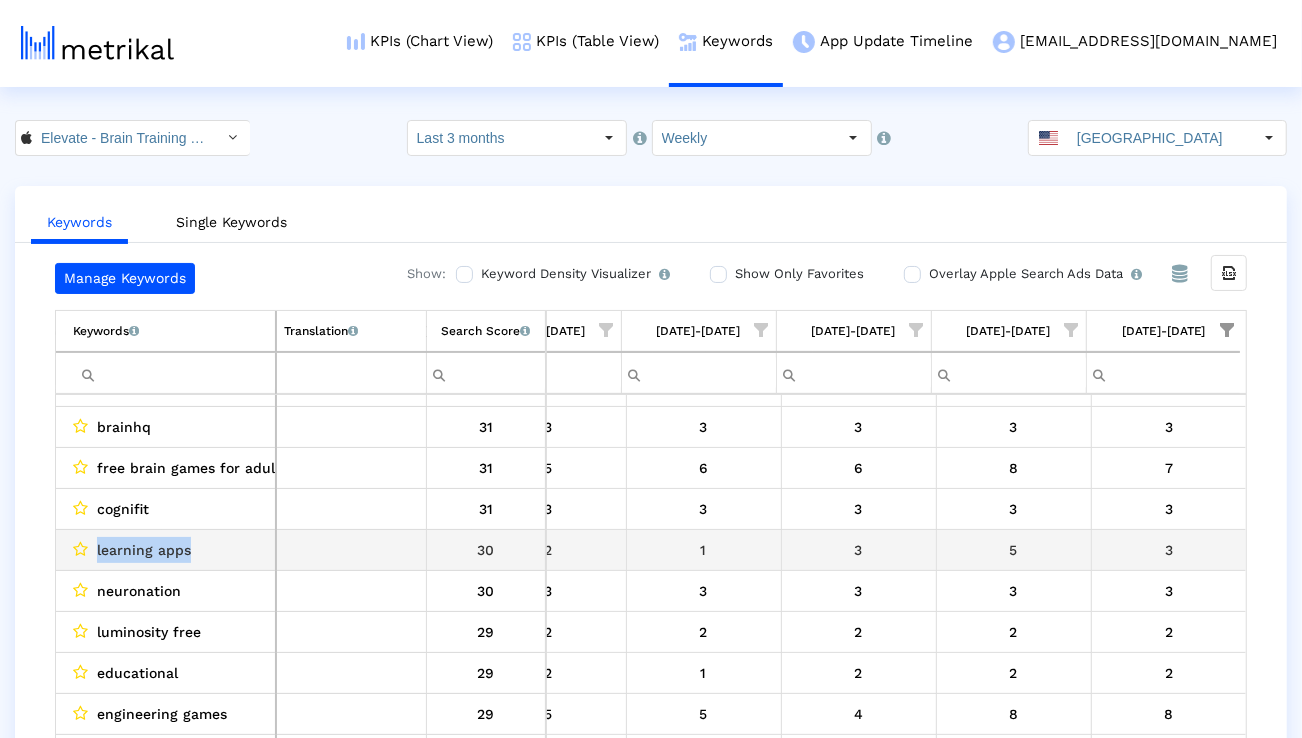 click on "learning apps" at bounding box center [144, 550] 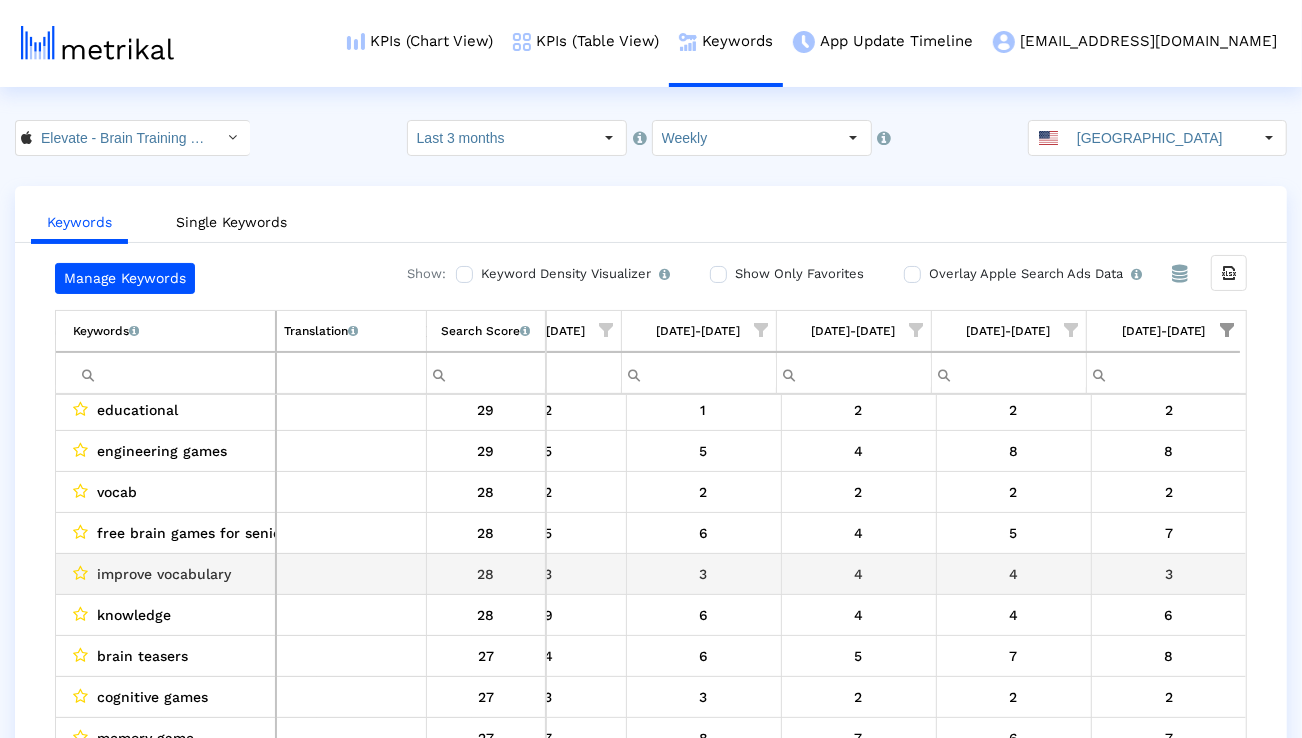 click on "improve vocabulary" at bounding box center (164, 574) 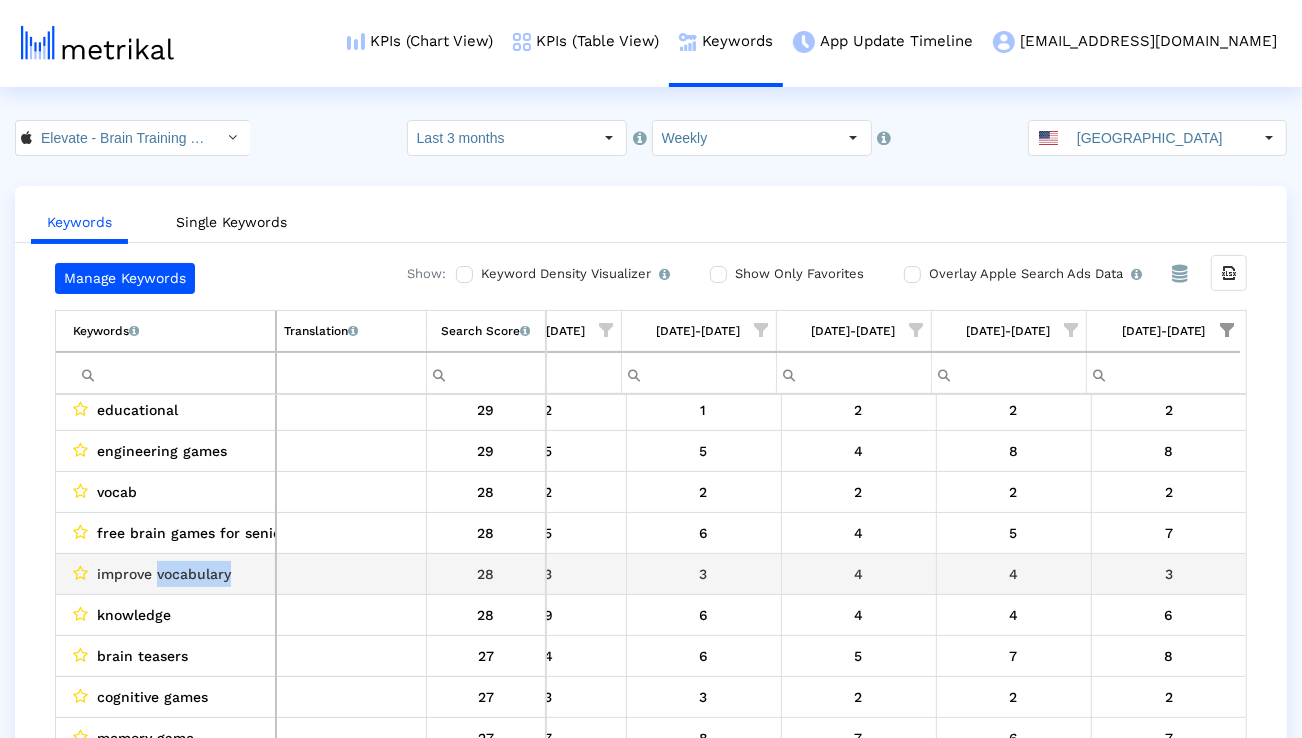 click on "improve vocabulary" at bounding box center (164, 574) 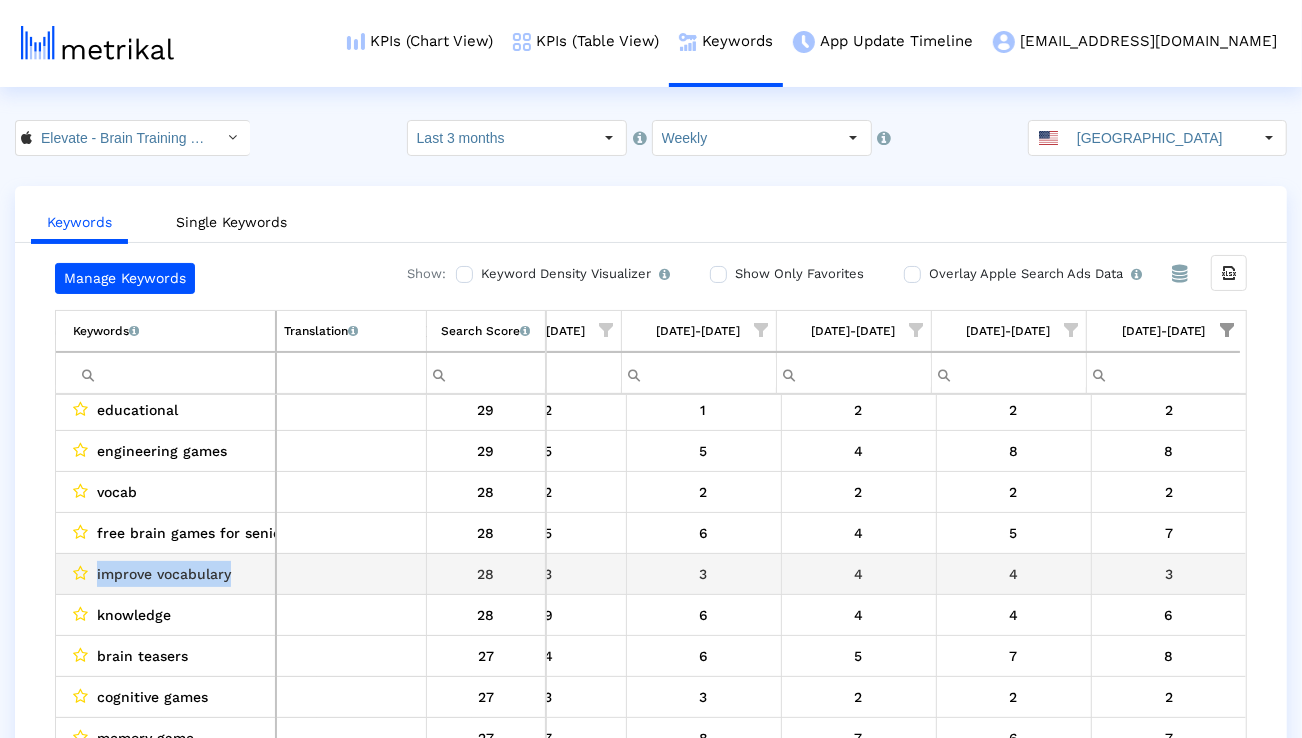 click on "improve vocabulary" at bounding box center (164, 574) 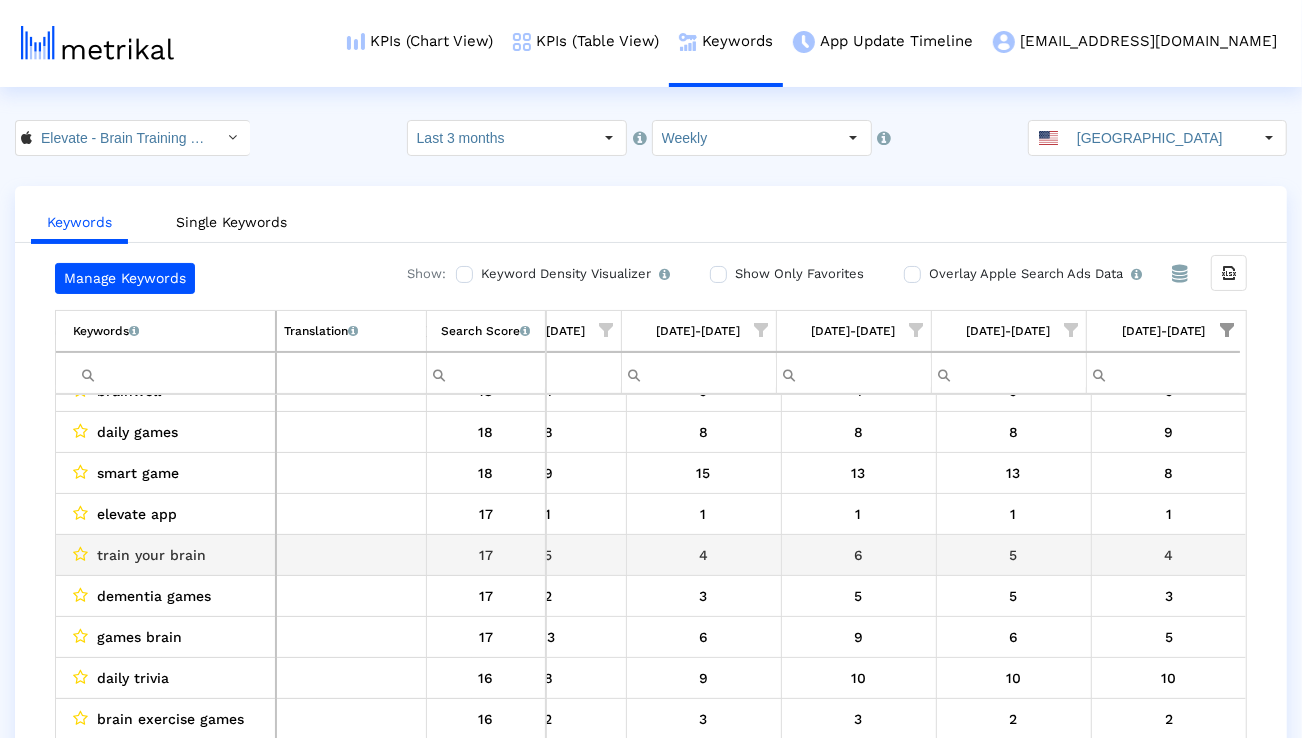 click on "train your brain" at bounding box center [151, 555] 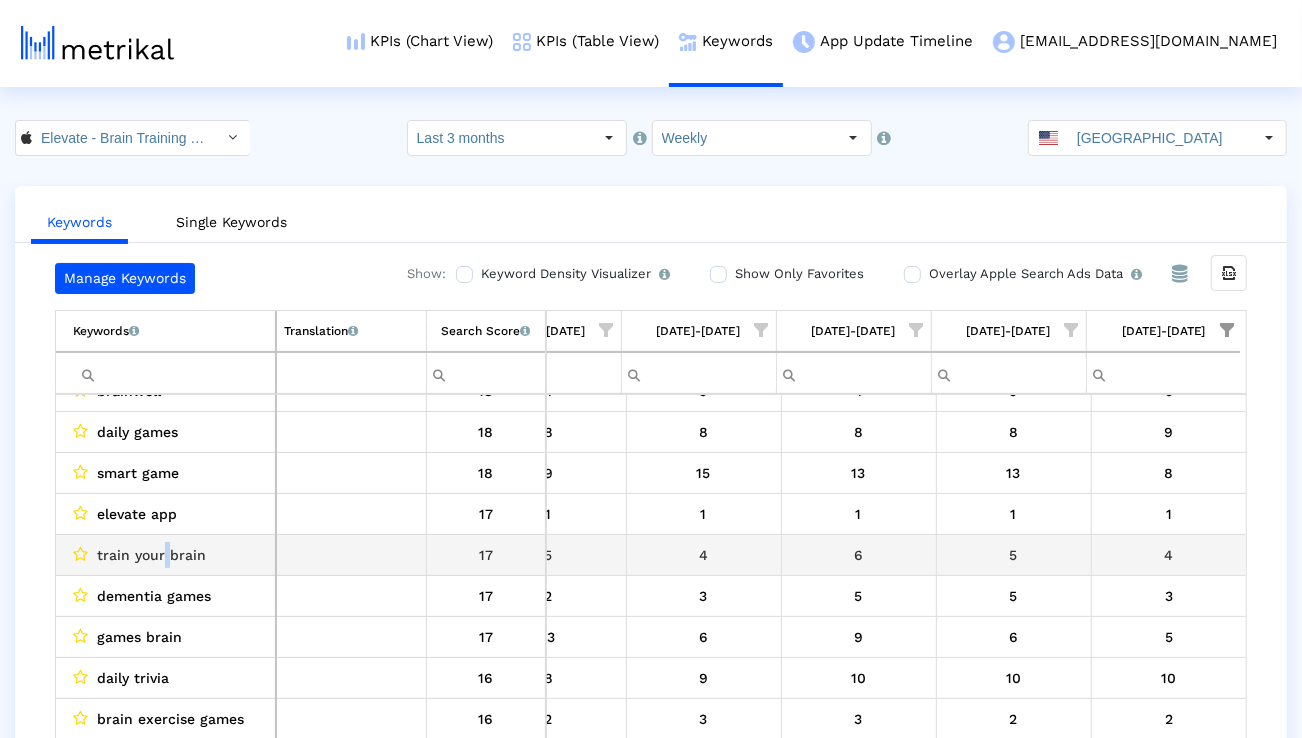 click on "train your brain" at bounding box center [151, 555] 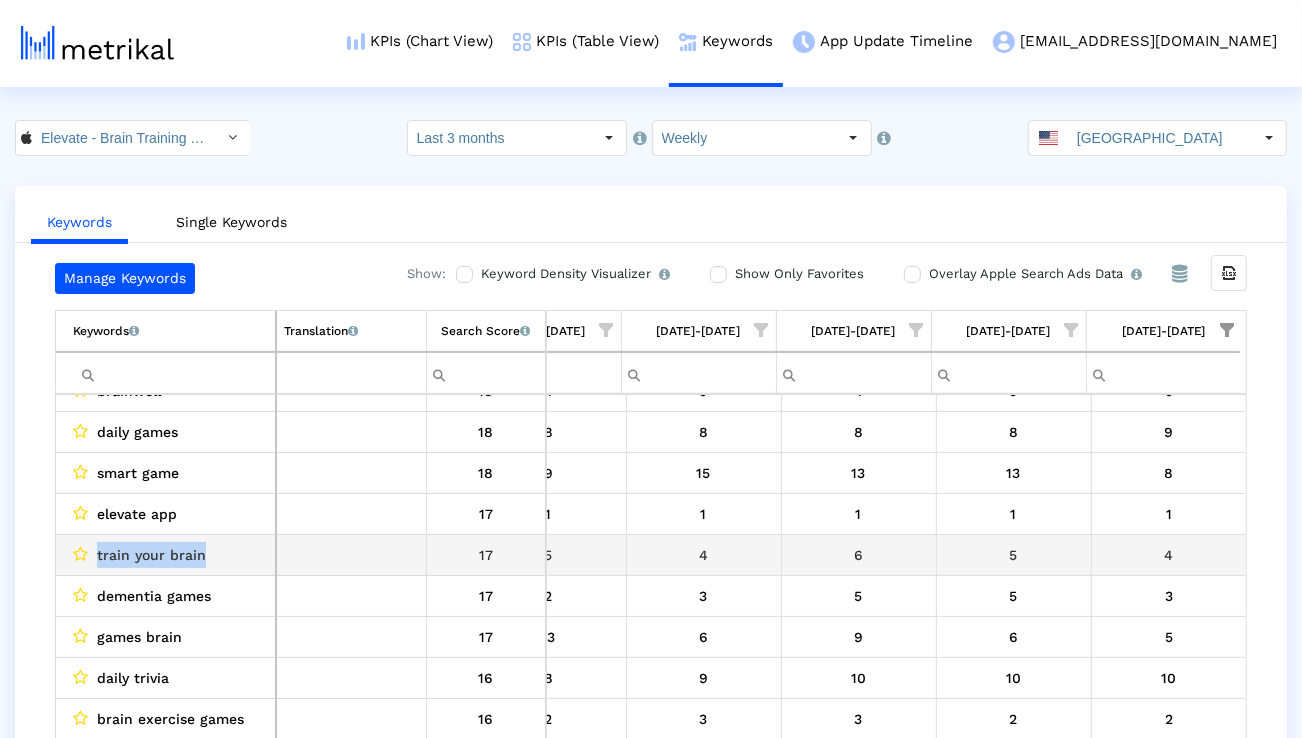 click on "train your brain" at bounding box center [151, 555] 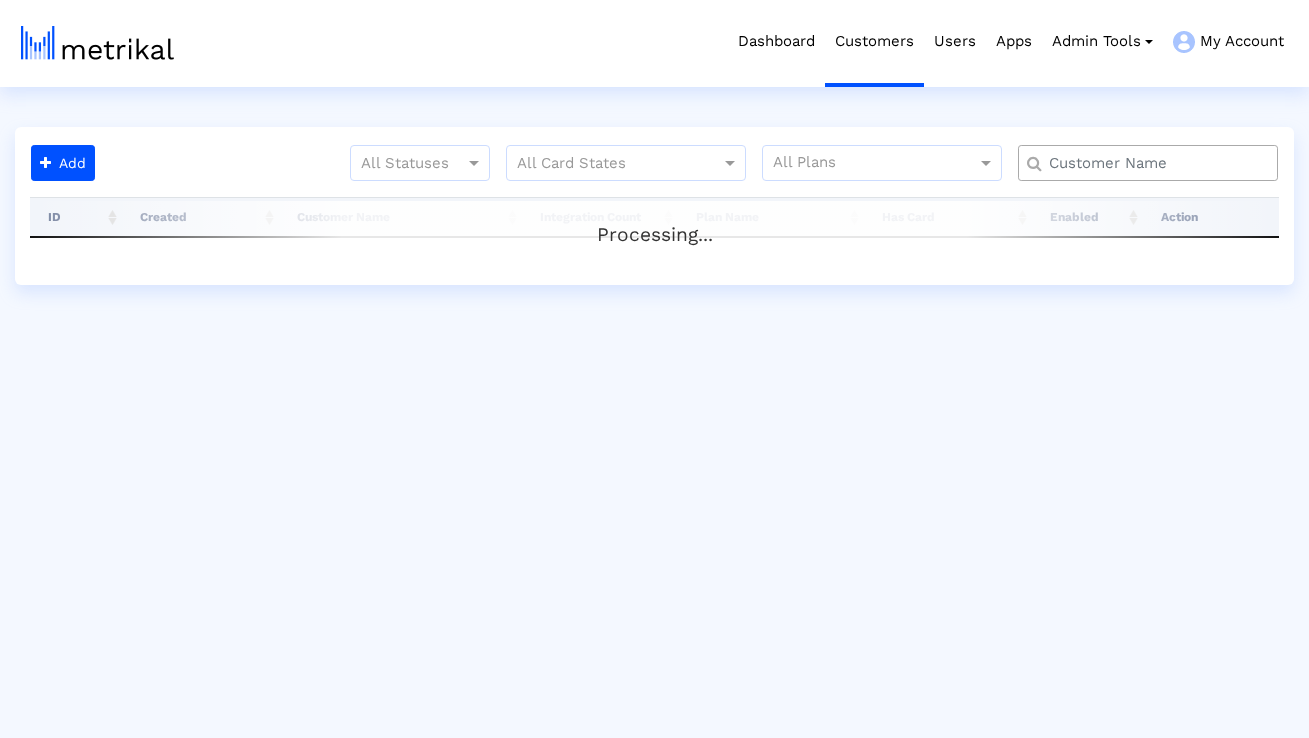 scroll, scrollTop: 0, scrollLeft: 0, axis: both 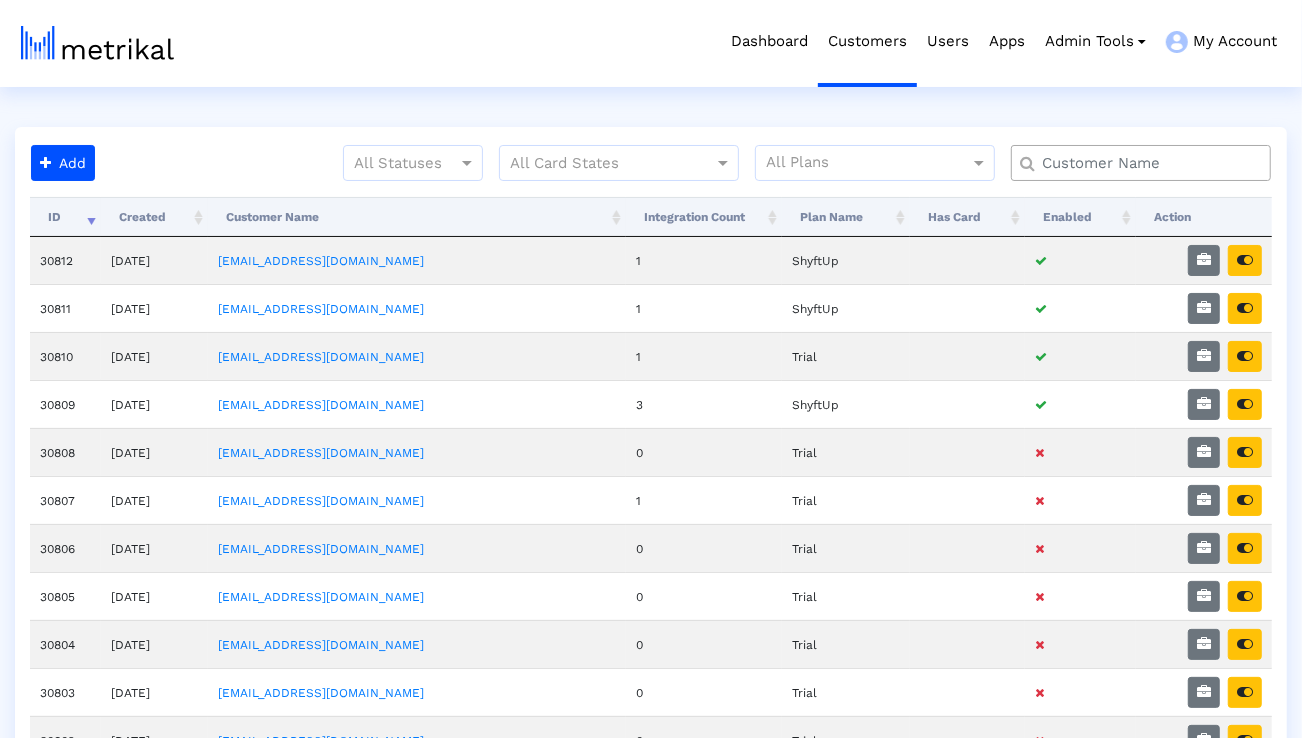 click 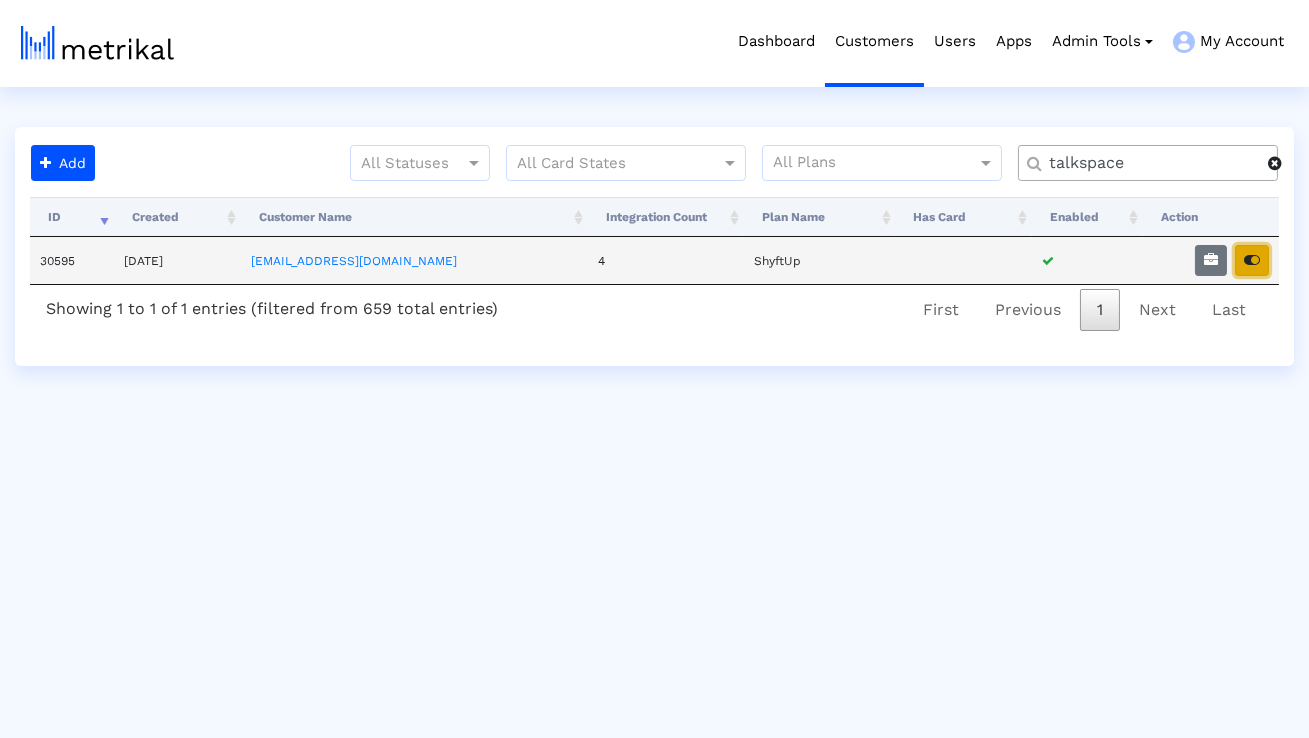 click at bounding box center (1252, 260) 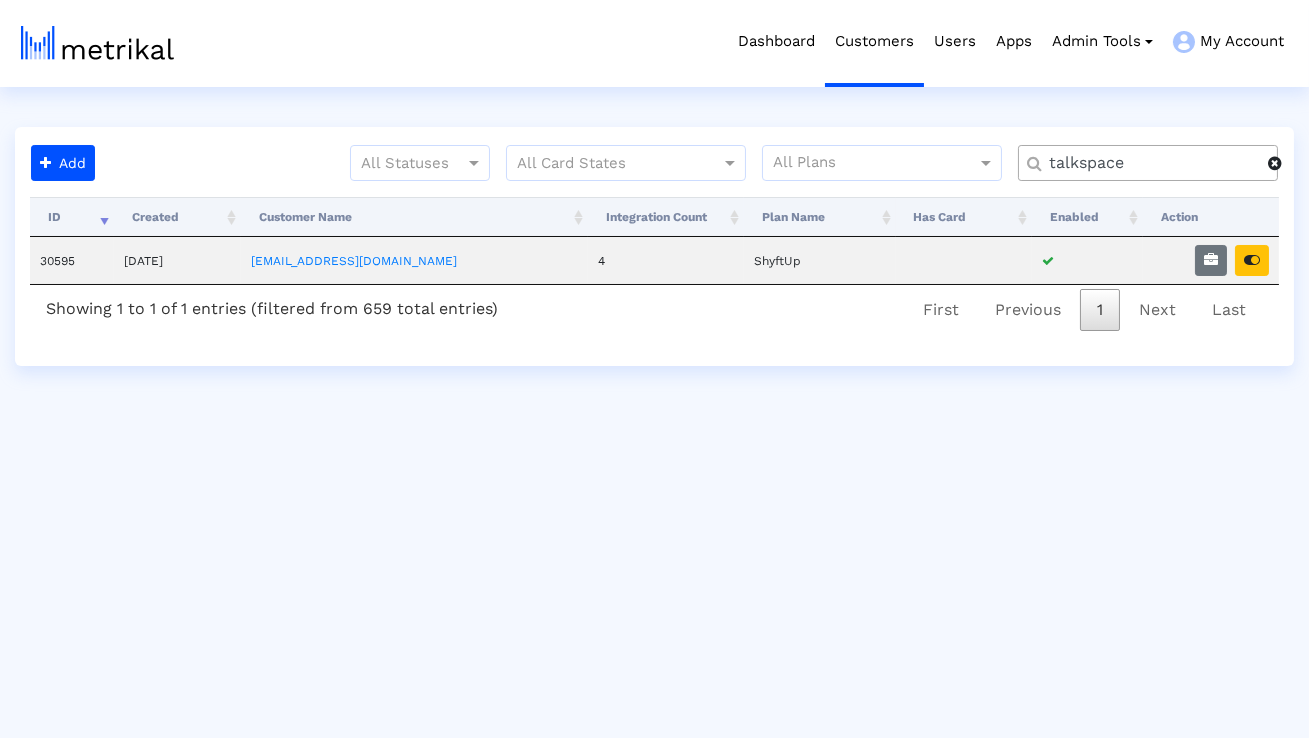 click on "talkspace" 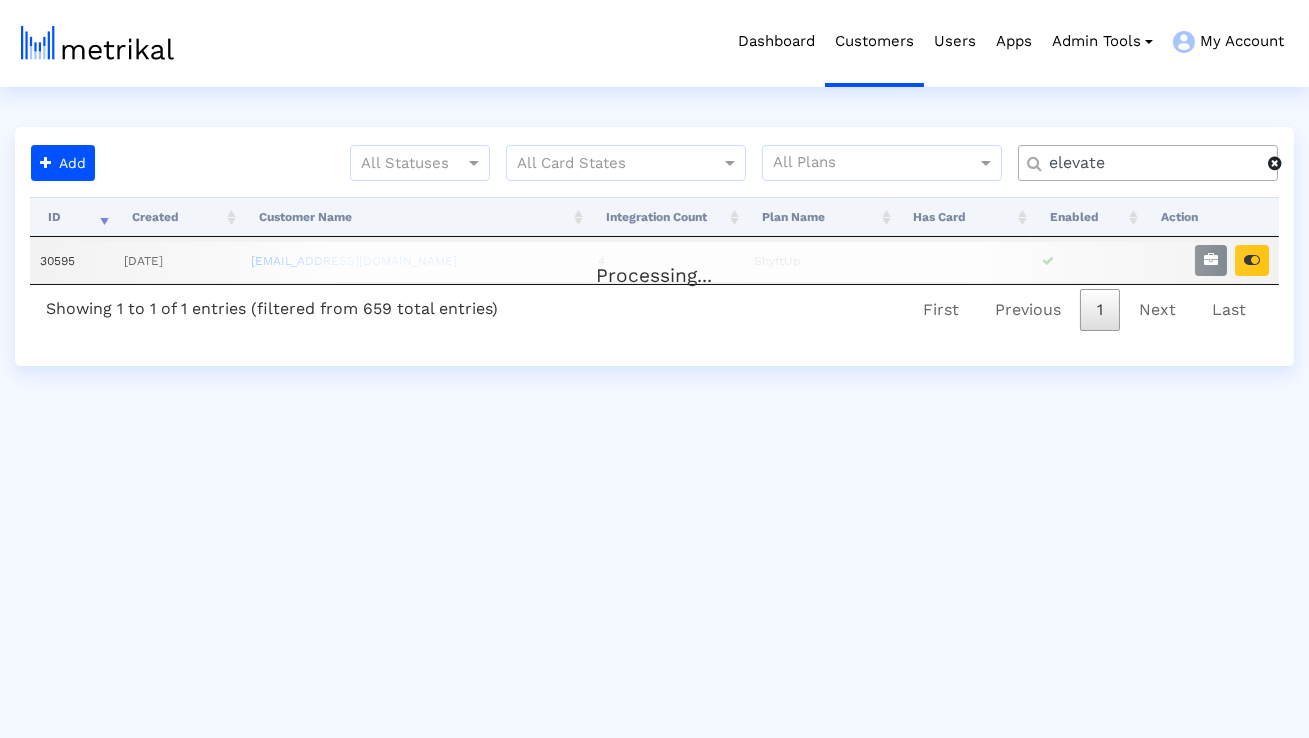 type on "elevate" 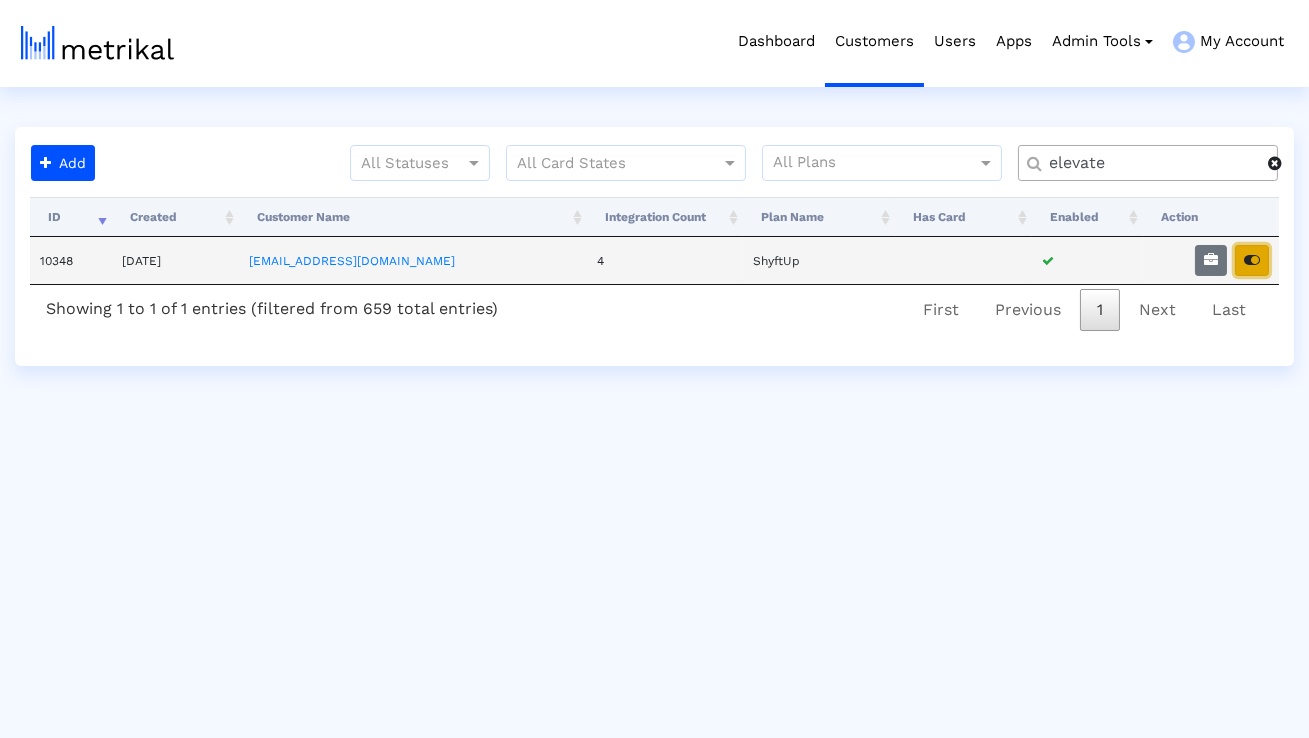click at bounding box center [1252, 260] 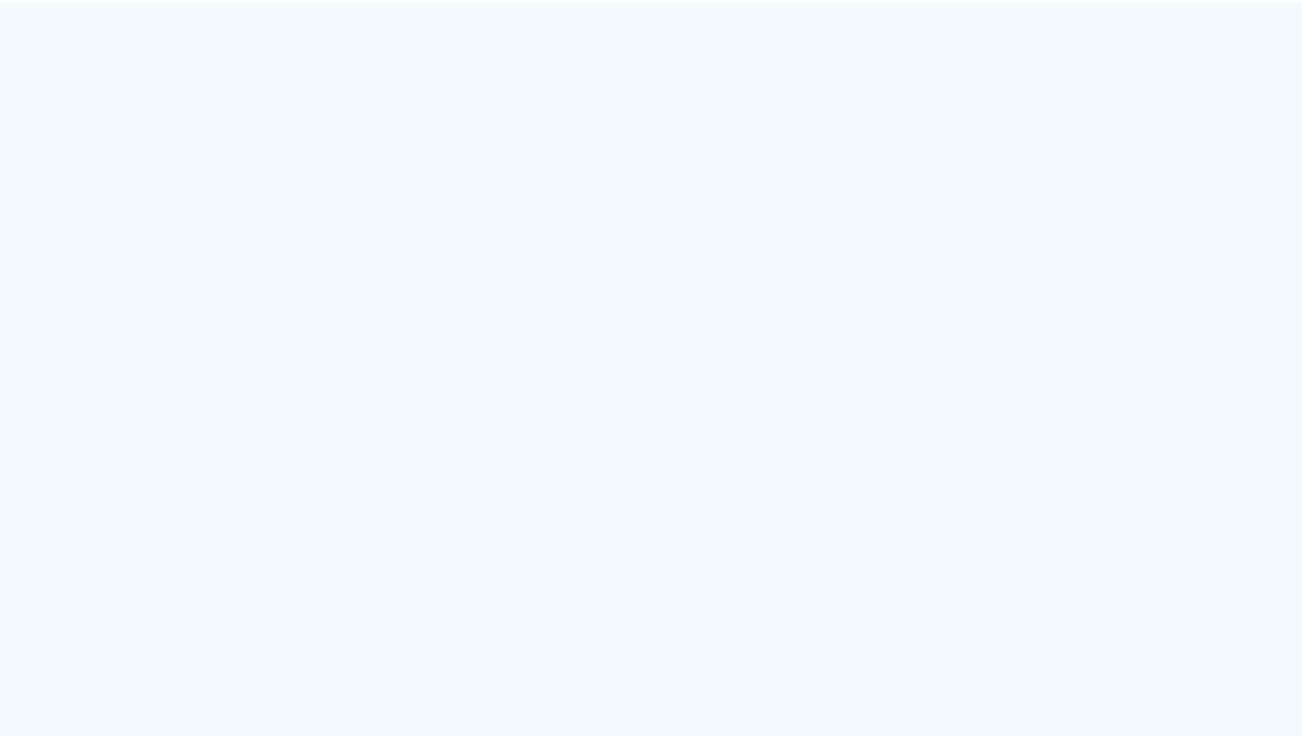 scroll, scrollTop: 0, scrollLeft: 0, axis: both 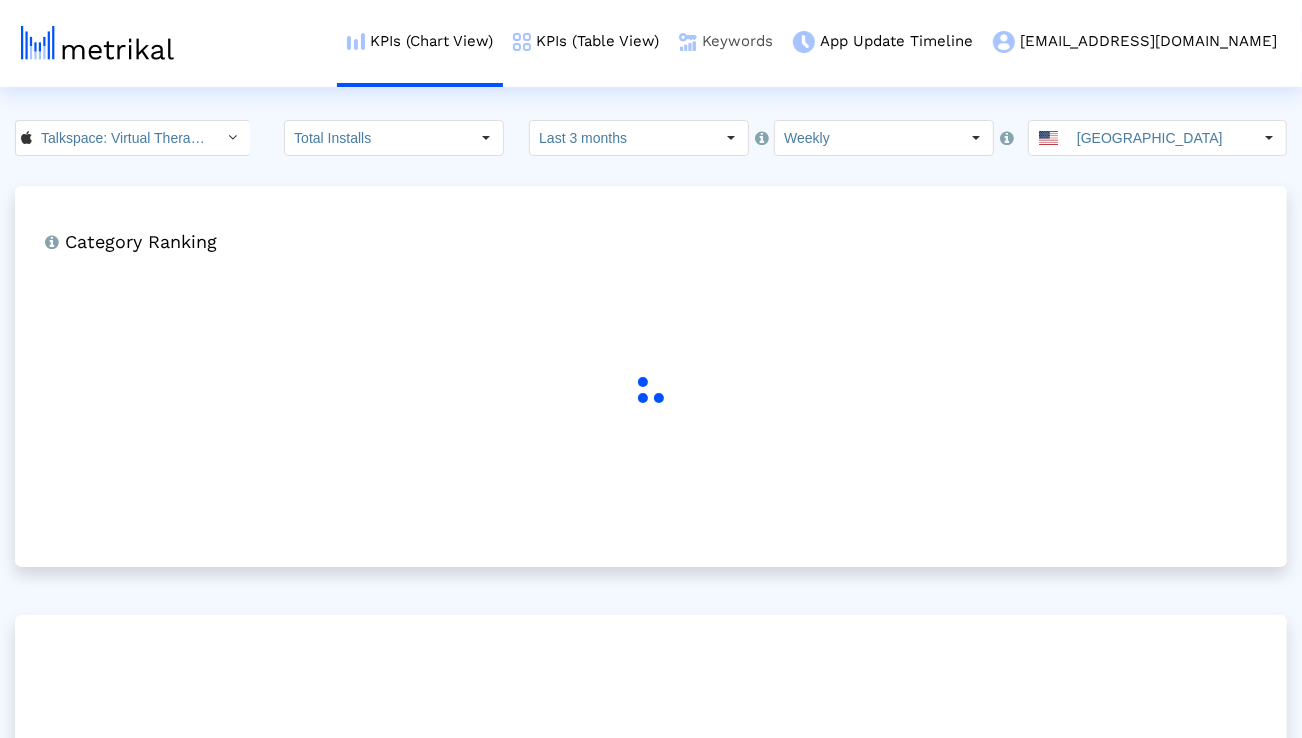 click on "Keywords" at bounding box center (726, 41) 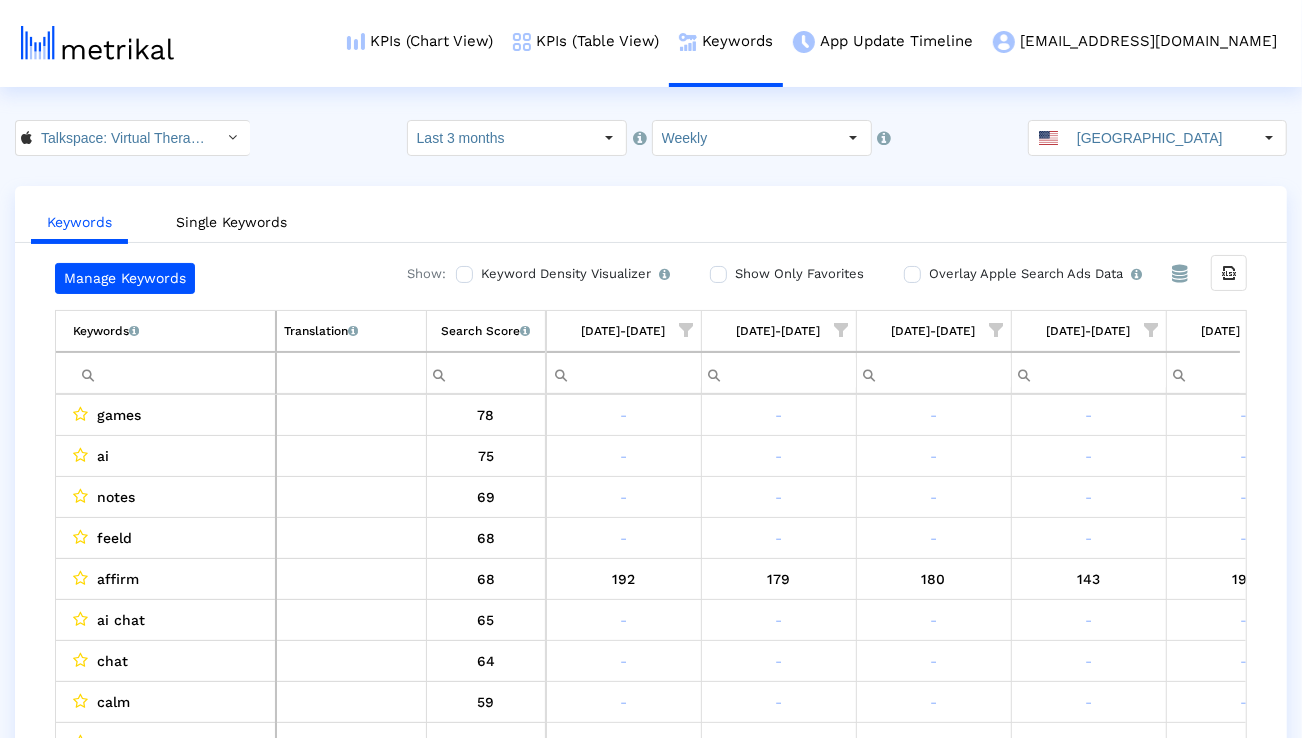 scroll, scrollTop: 0, scrollLeft: 1320, axis: horizontal 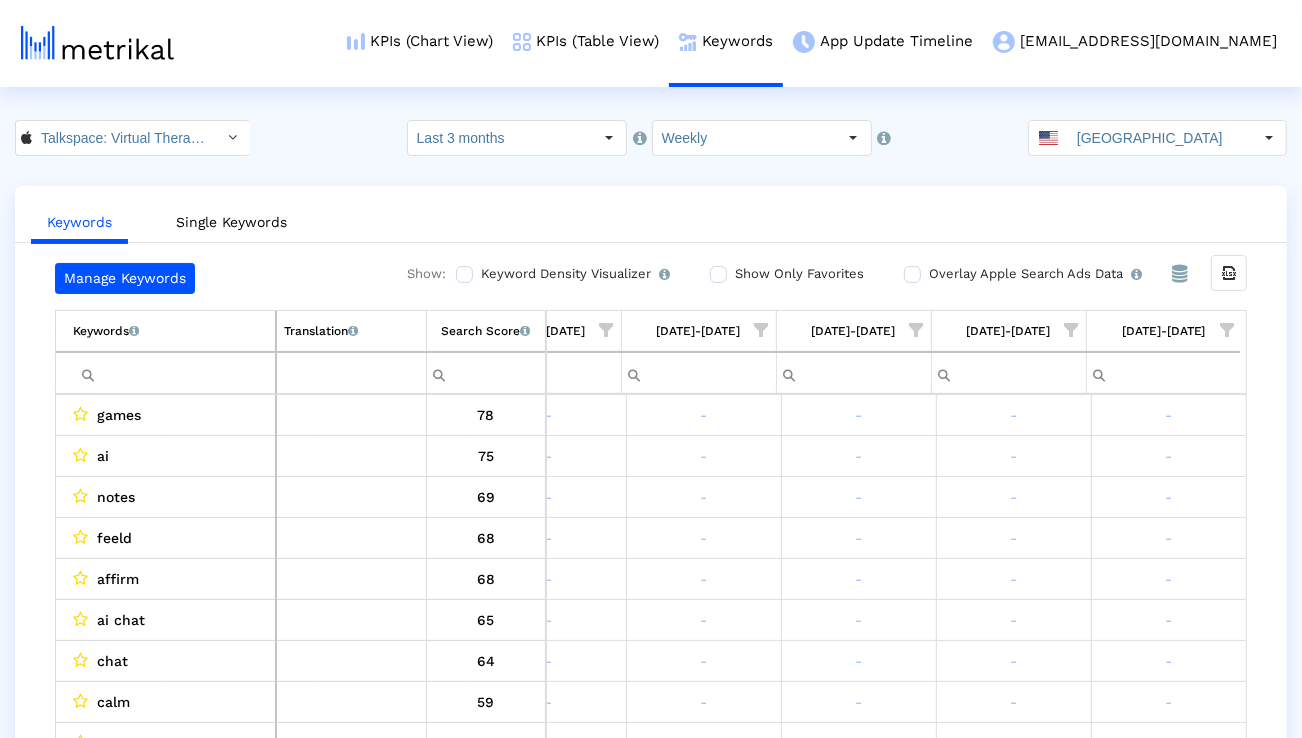 click at bounding box center (174, 373) 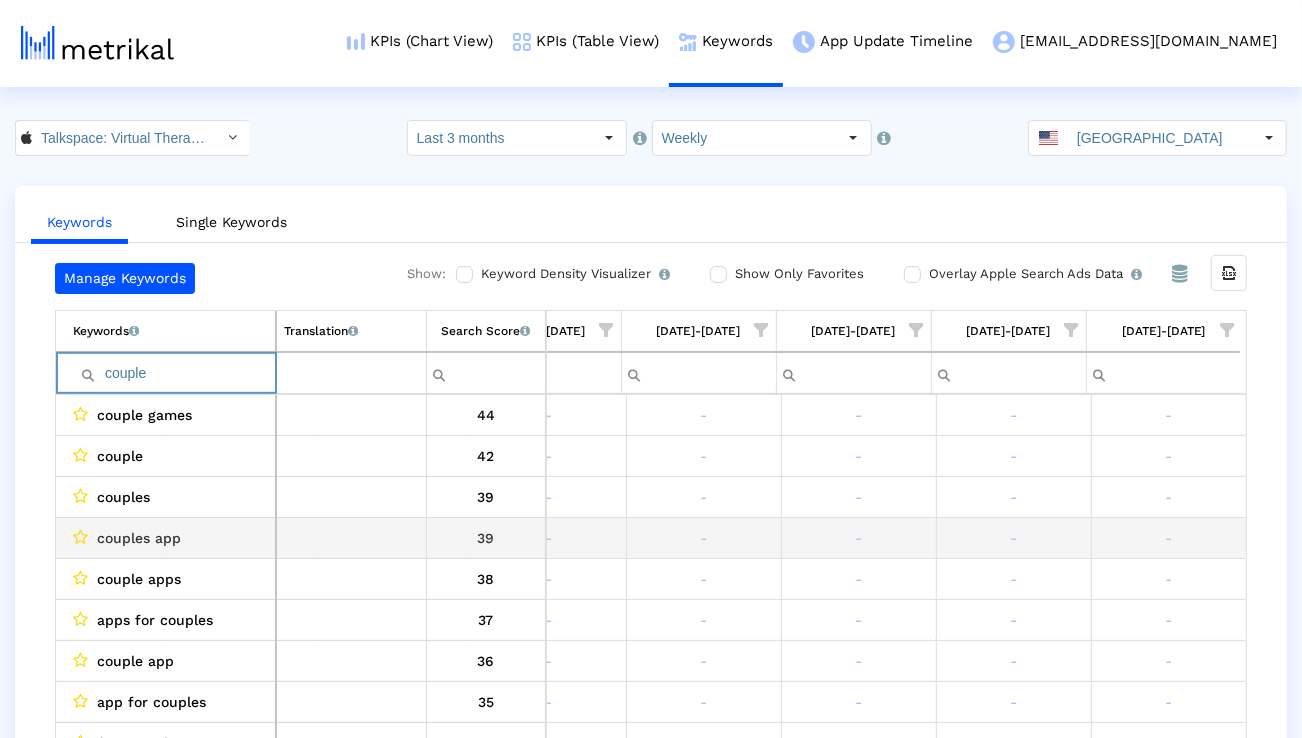 scroll, scrollTop: 0, scrollLeft: 1321, axis: horizontal 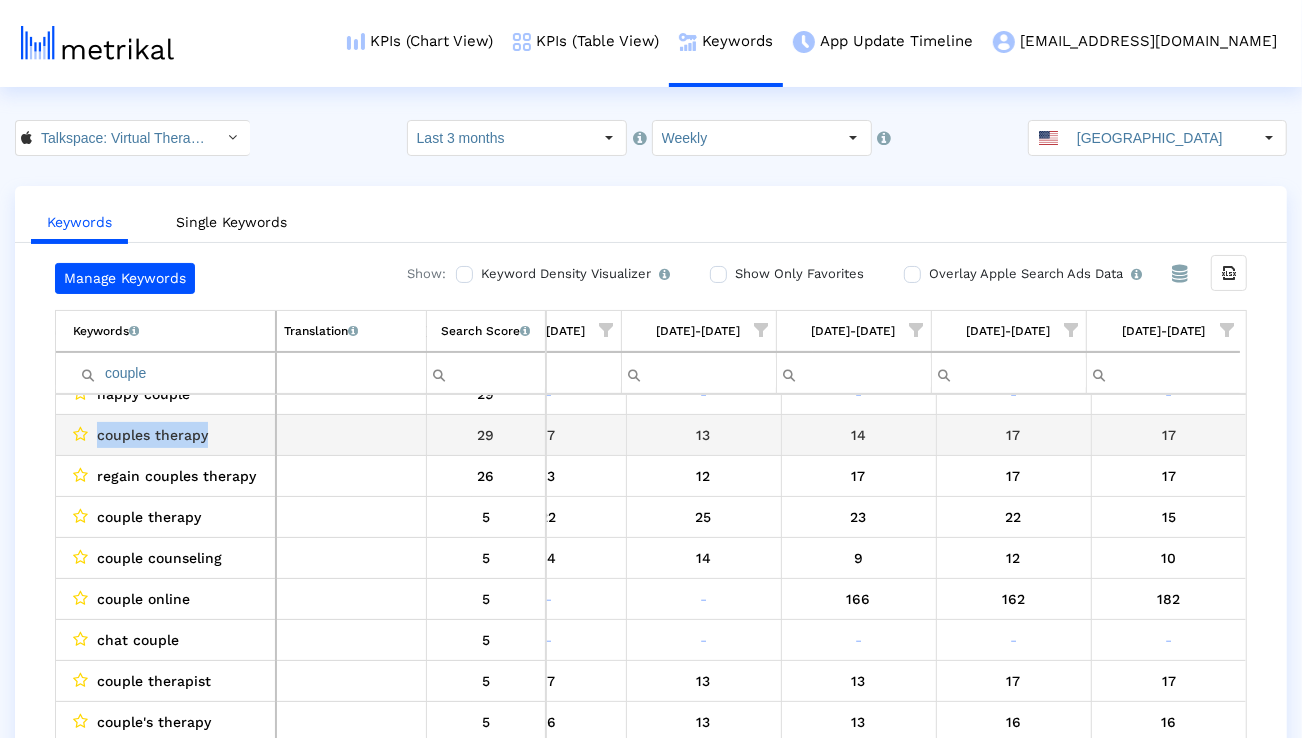 drag, startPoint x: 226, startPoint y: 436, endPoint x: 98, endPoint y: 435, distance: 128.0039 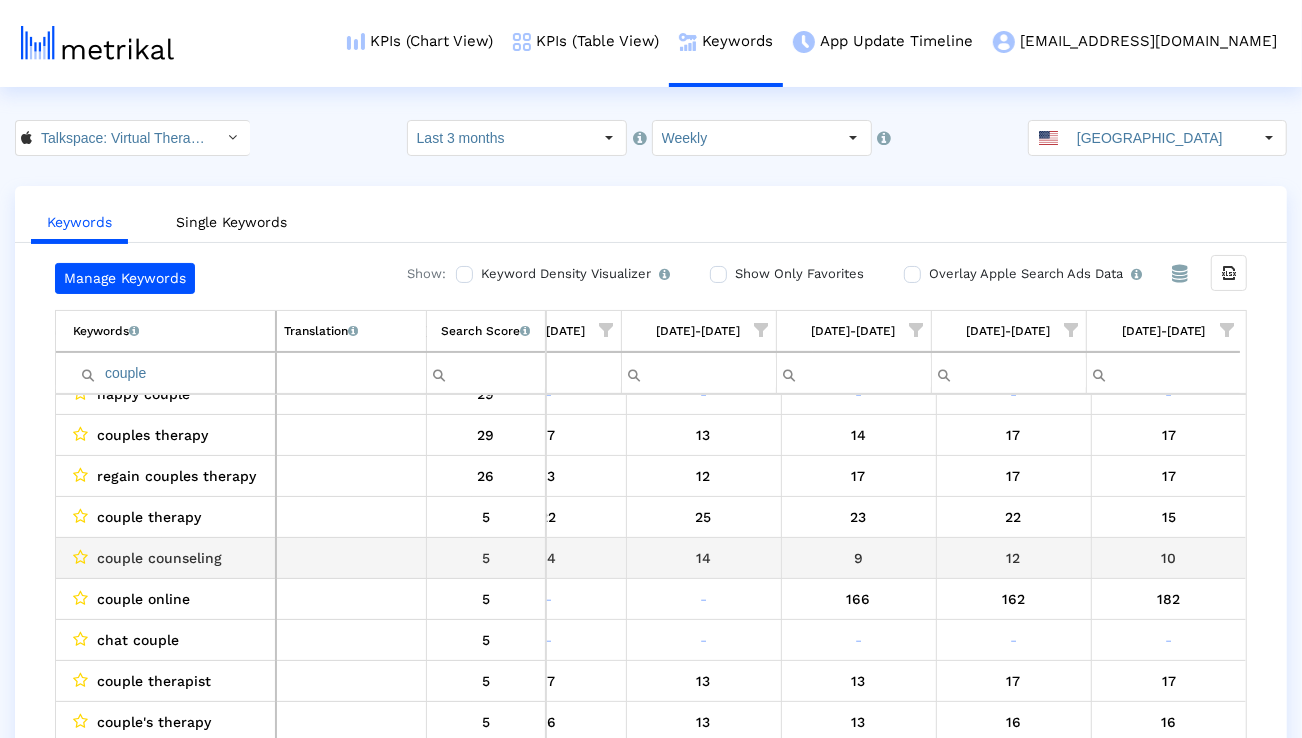 click on "couple counseling" at bounding box center (159, 558) 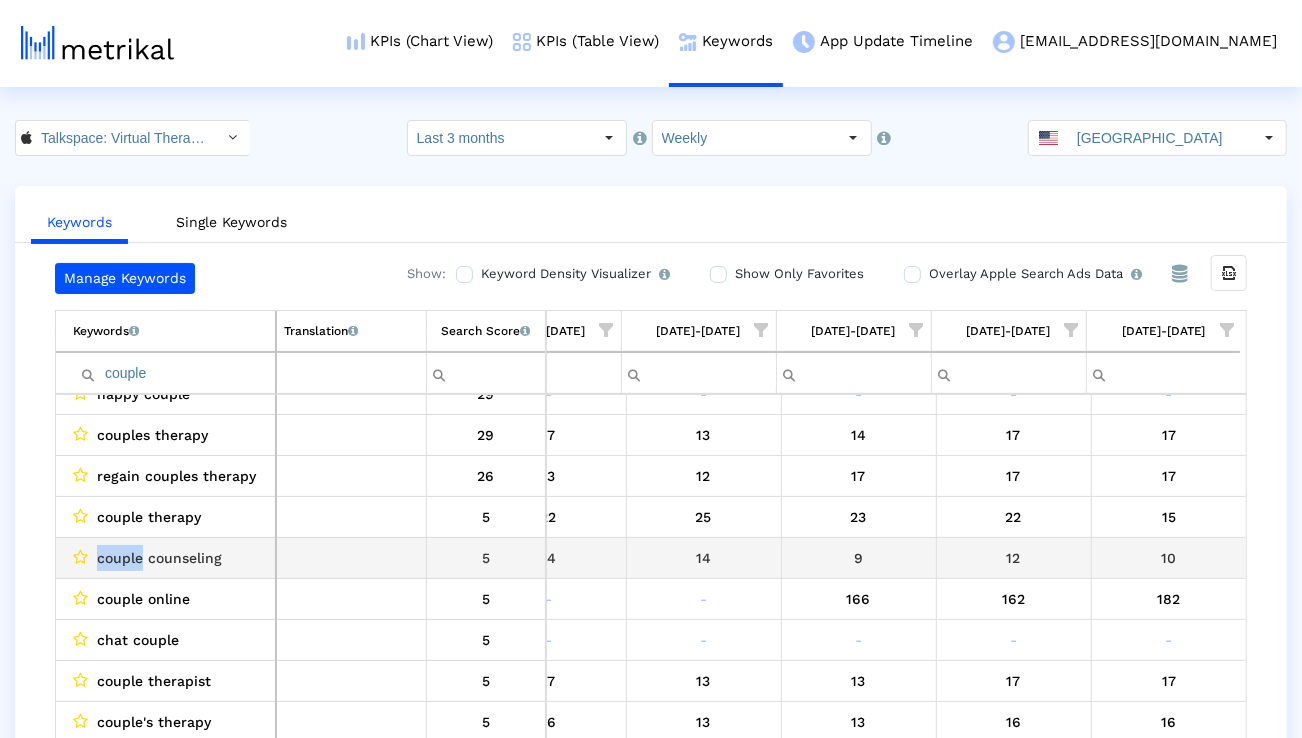 click on "couple counseling" at bounding box center (159, 558) 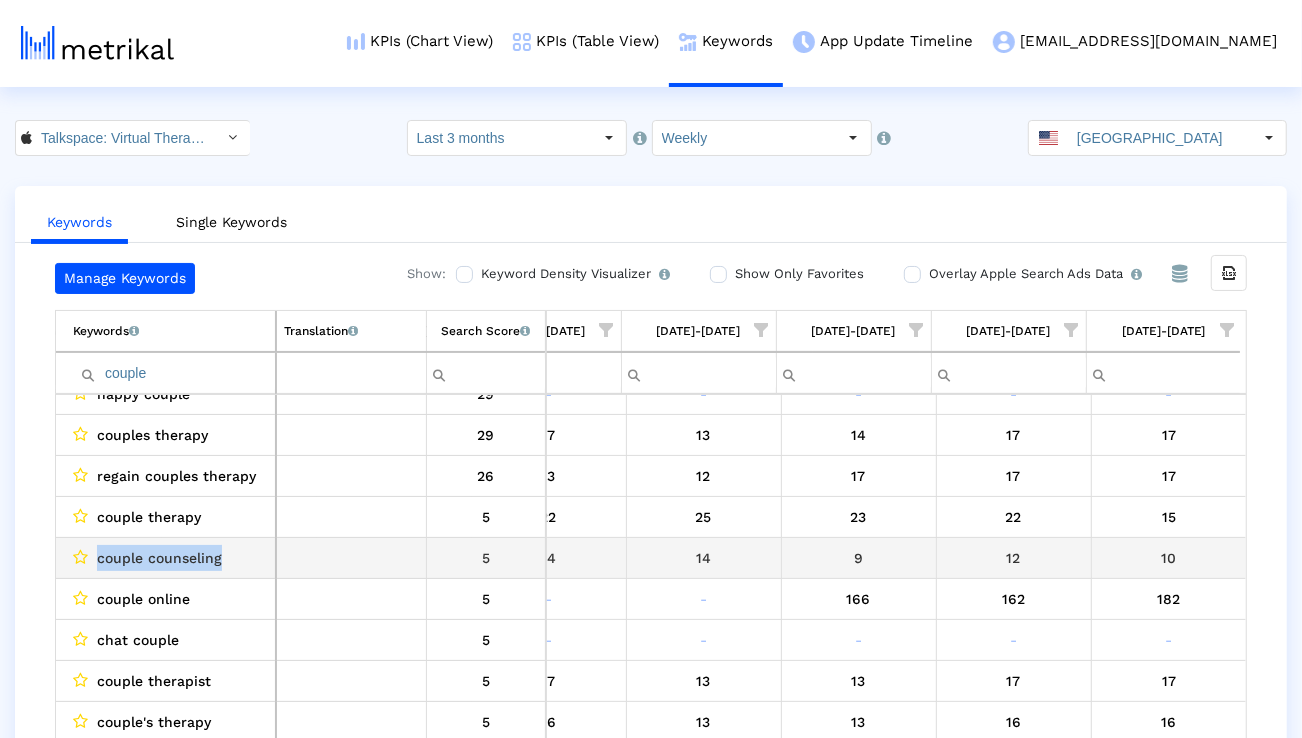 click on "couple counseling" at bounding box center (159, 558) 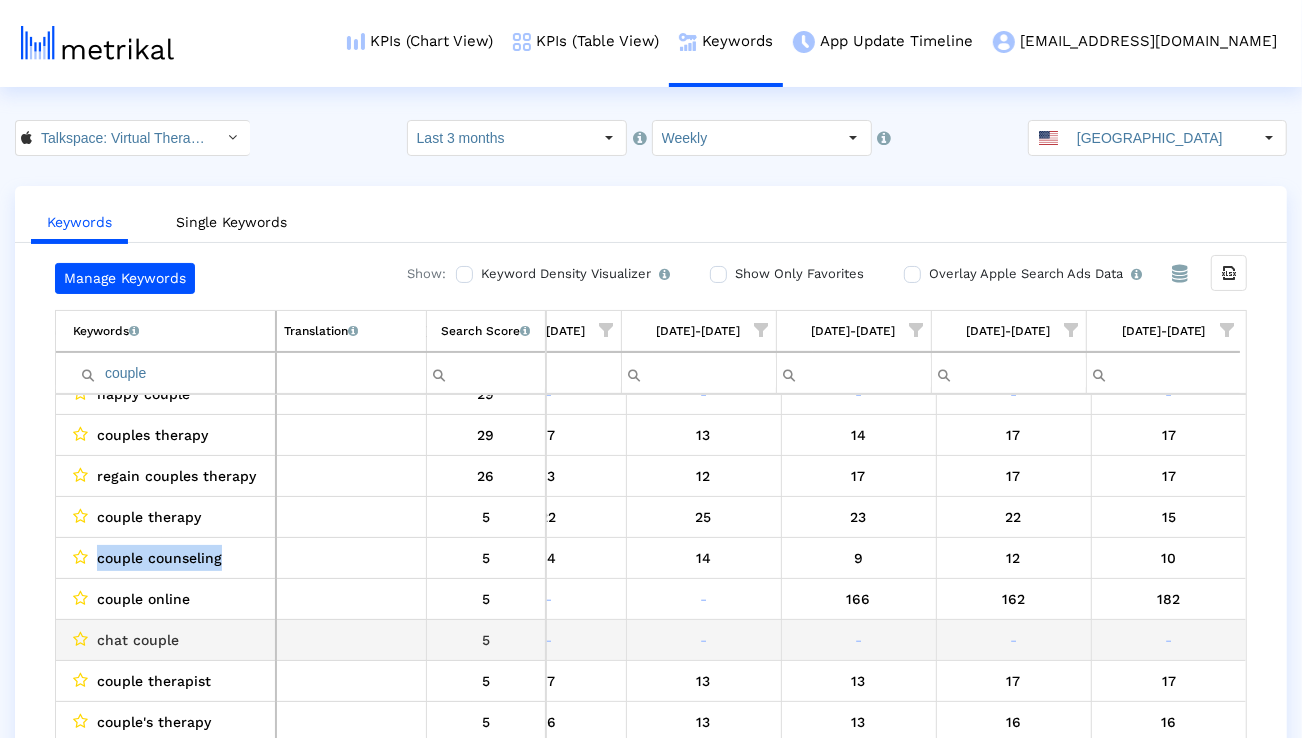 scroll, scrollTop: 486, scrollLeft: 1320, axis: both 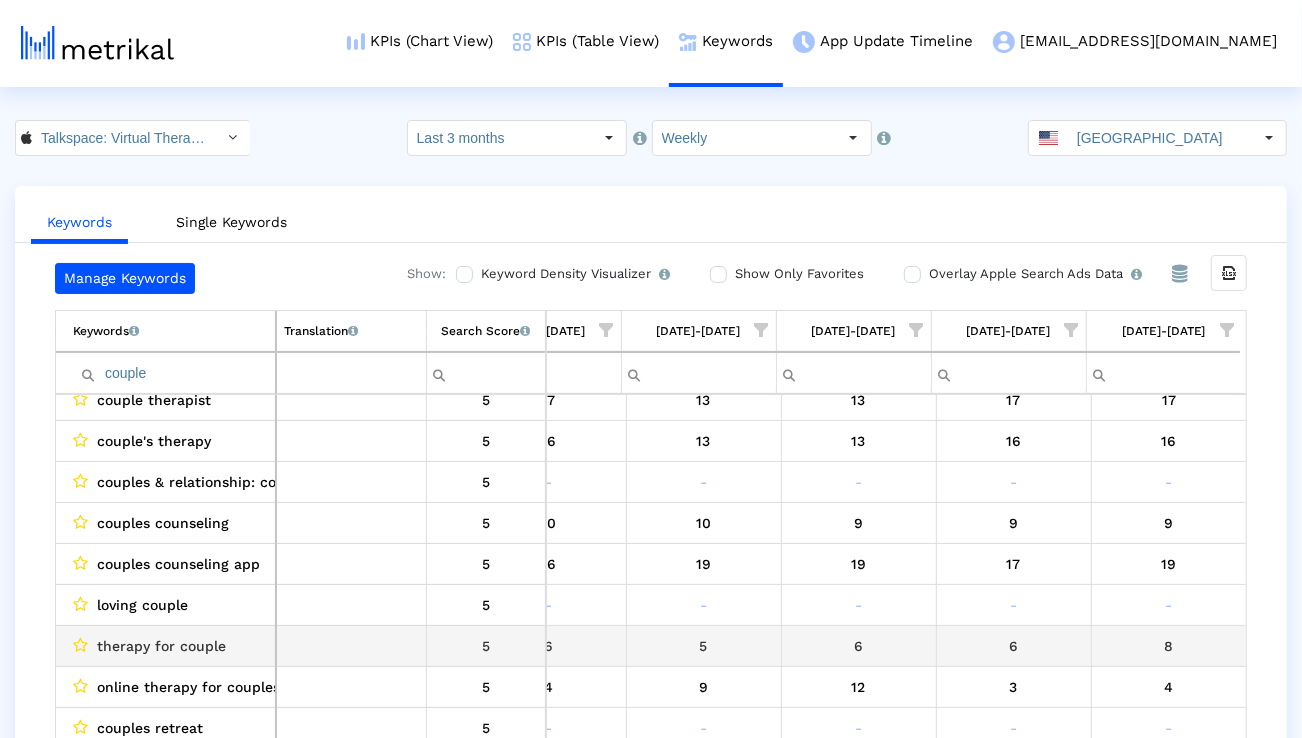 click on "therapy for couple" at bounding box center (161, 646) 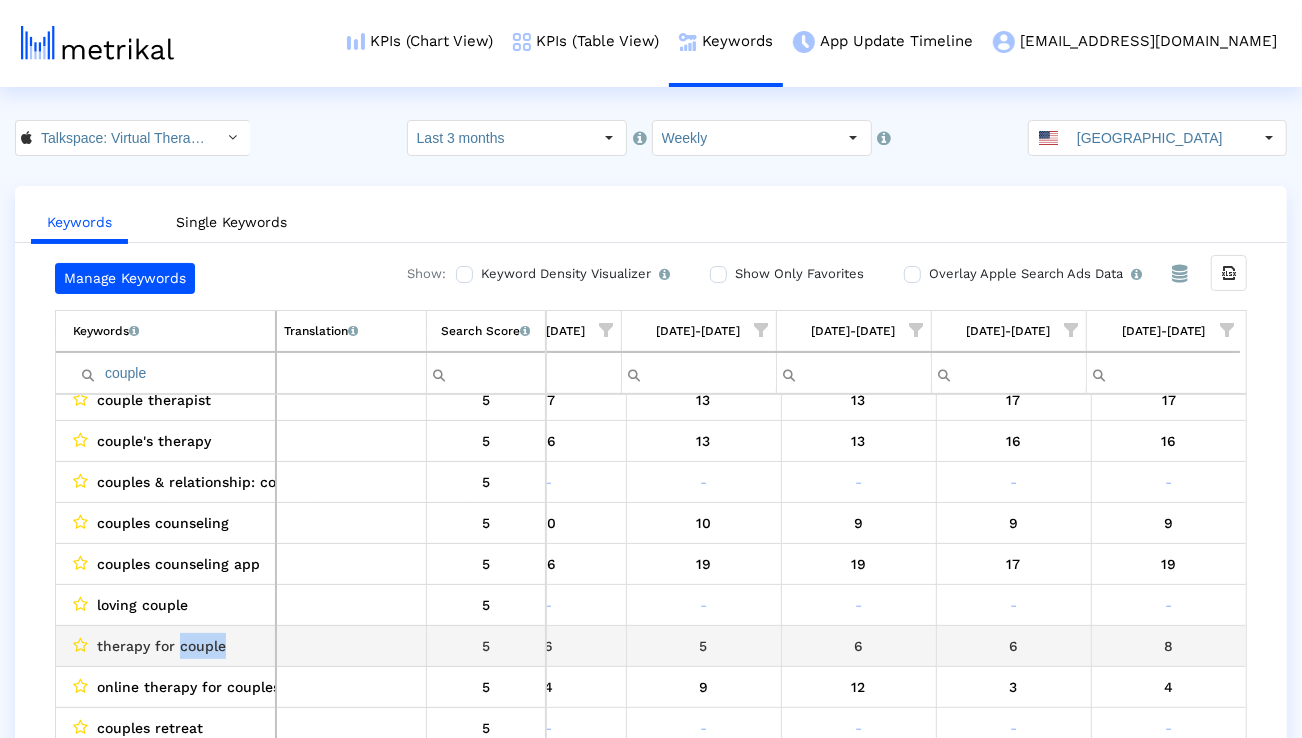 click on "therapy for couple" at bounding box center [161, 646] 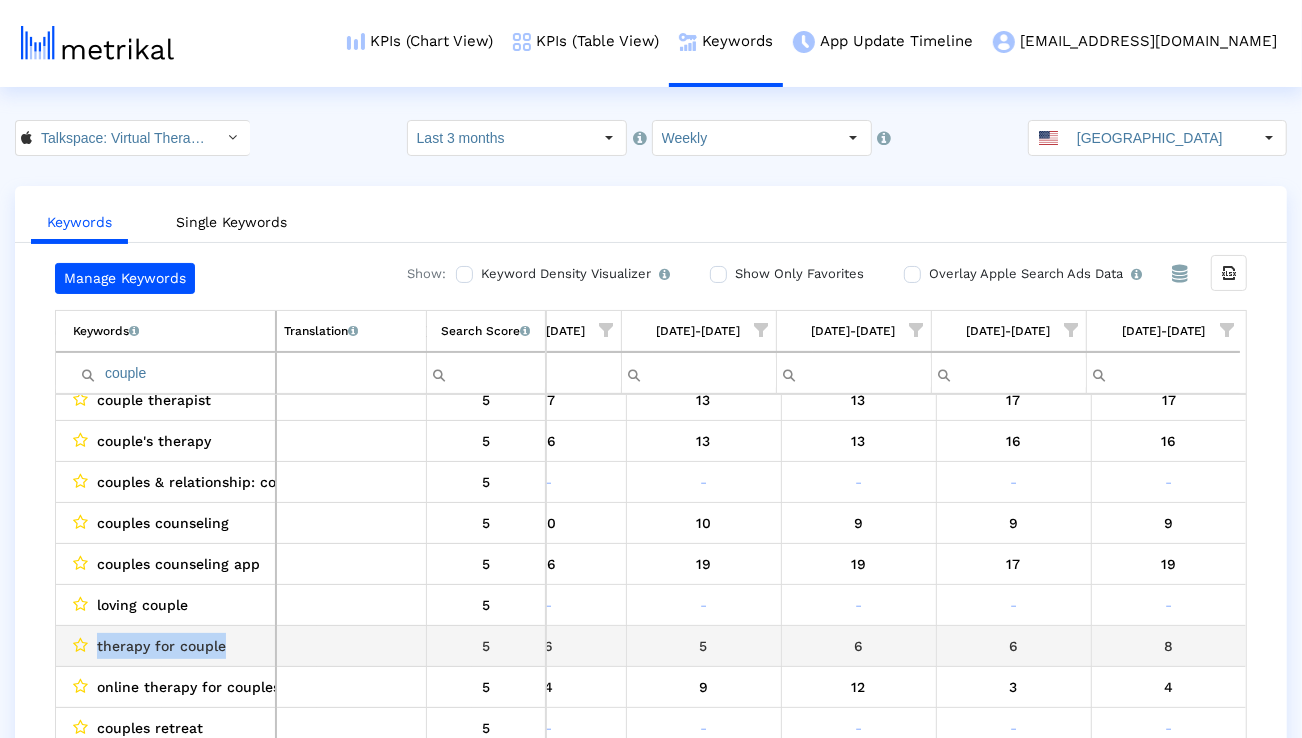 click on "therapy for couple" at bounding box center [161, 646] 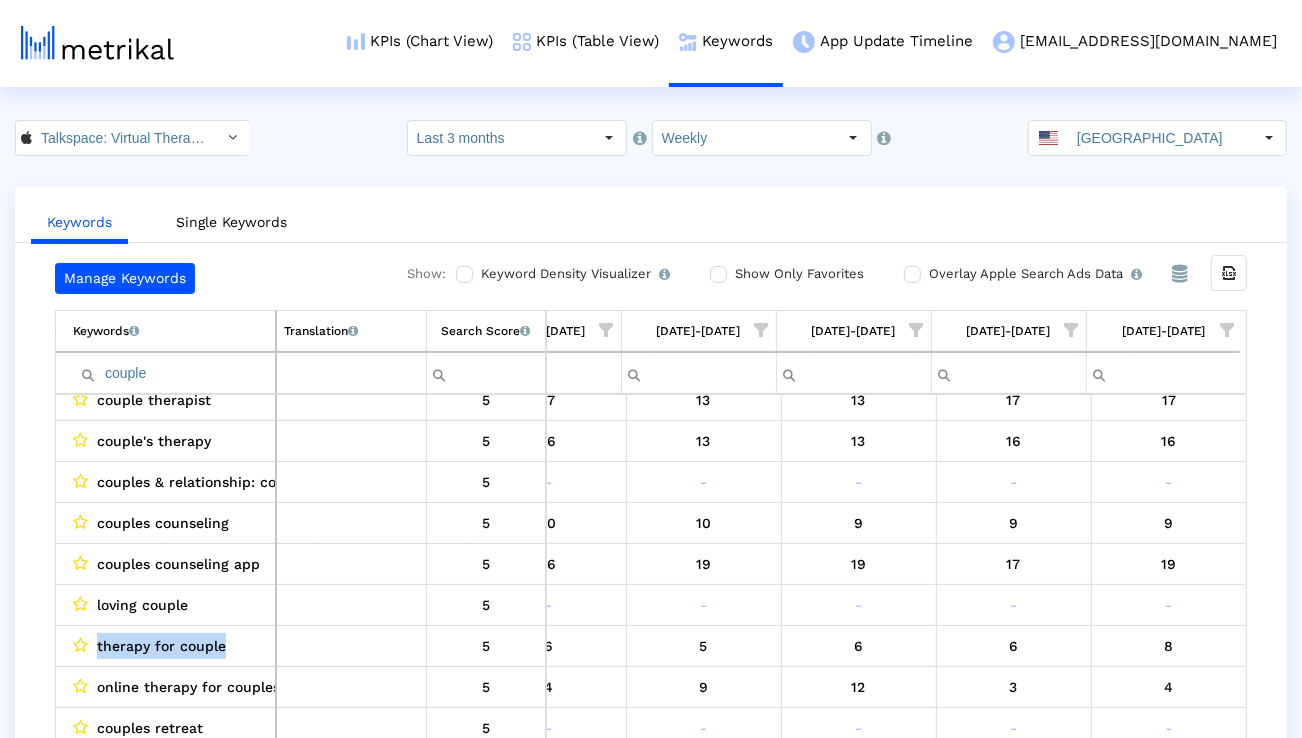 click on "couple" at bounding box center [166, 373] 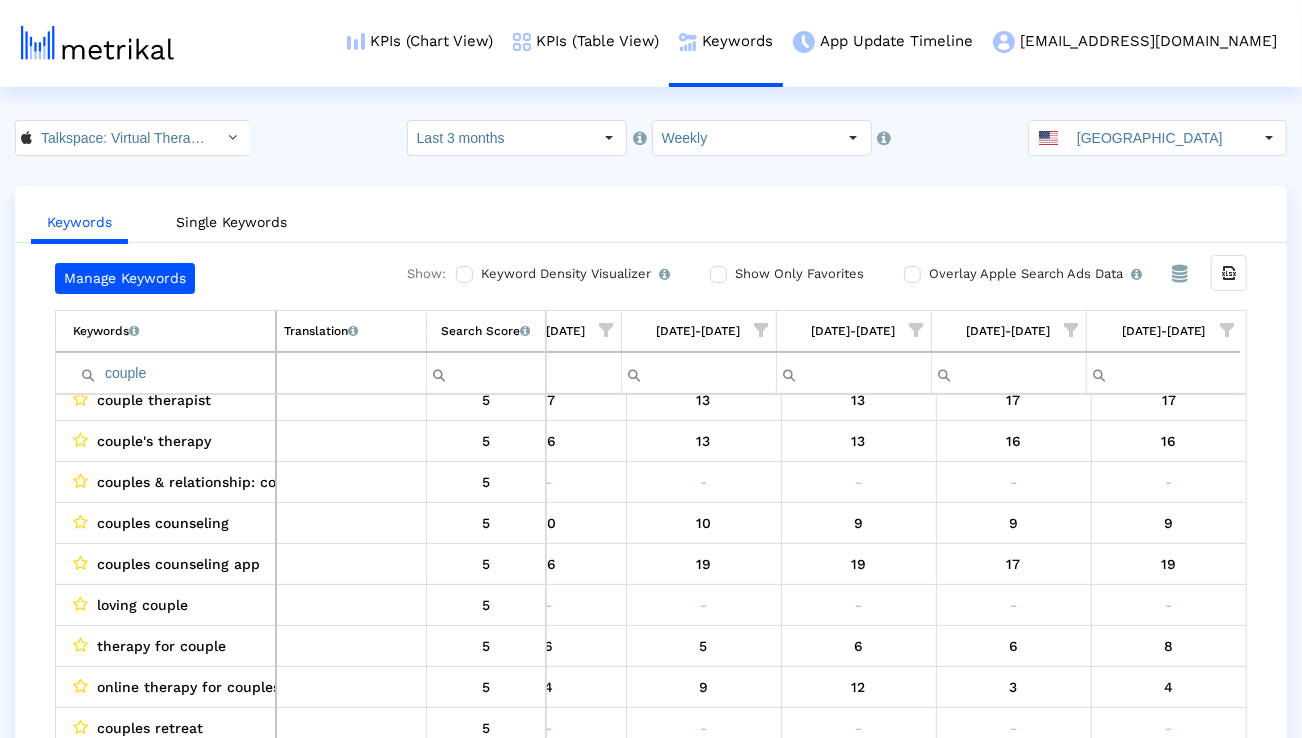 click on "couple" at bounding box center [174, 373] 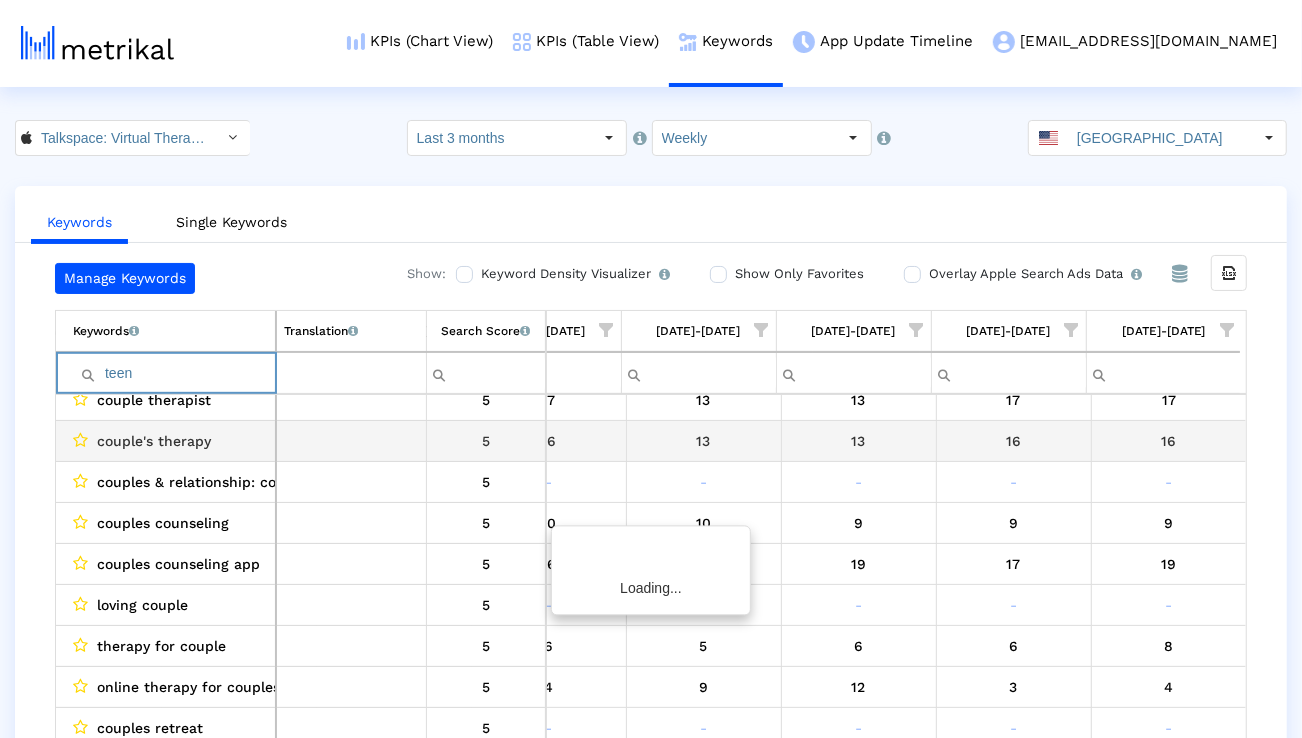 scroll, scrollTop: 0, scrollLeft: 1314, axis: horizontal 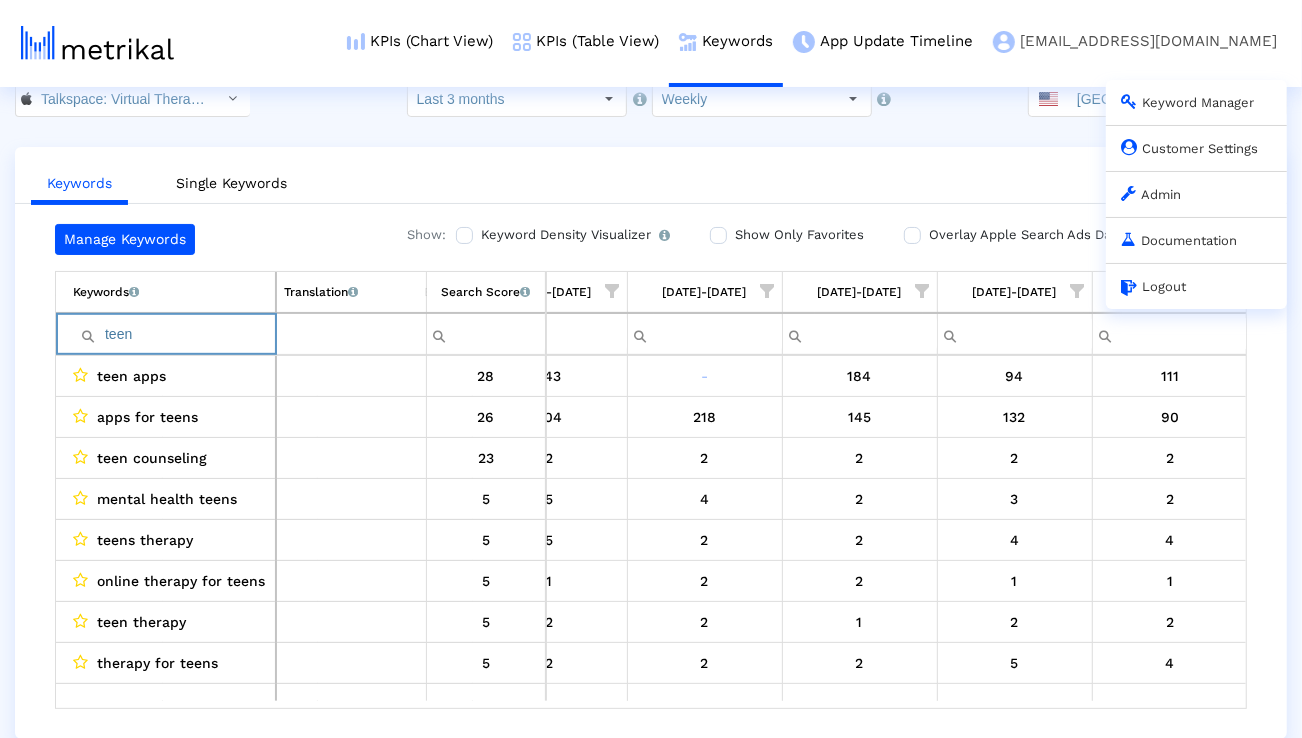 type on "teen" 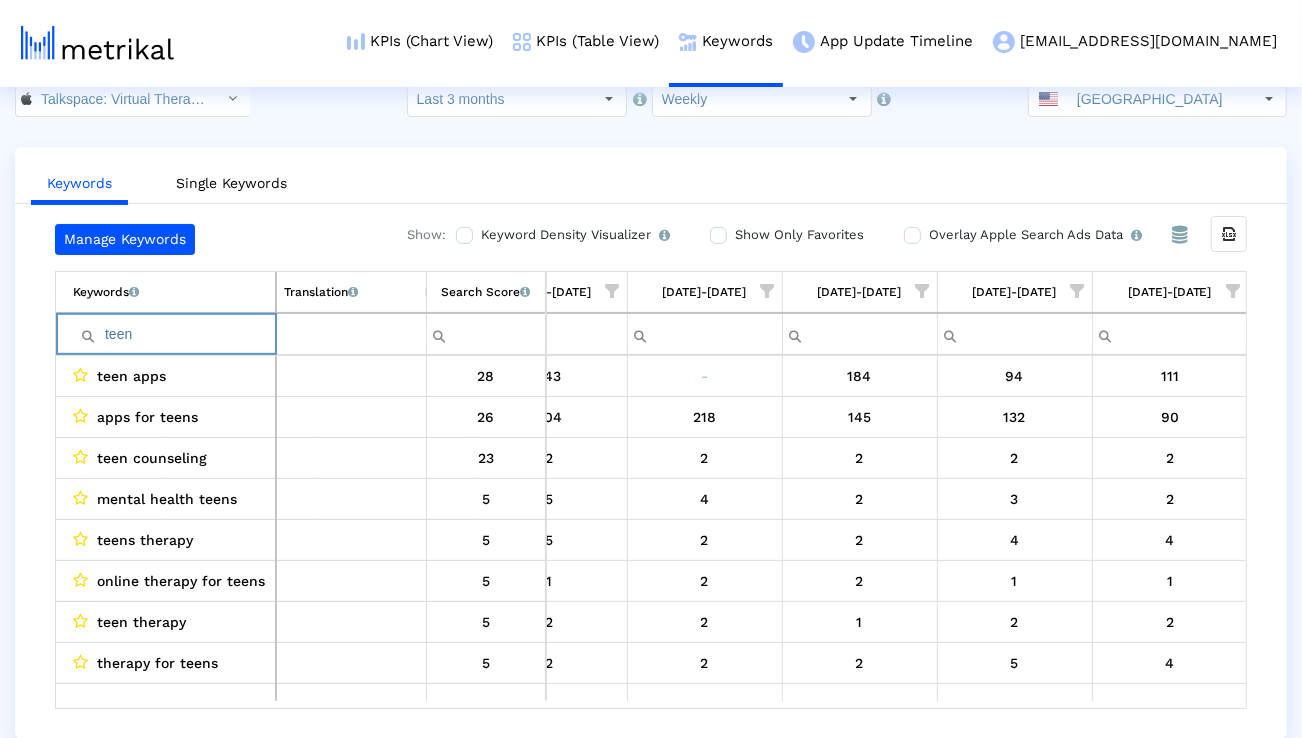 drag, startPoint x: 191, startPoint y: 336, endPoint x: 48, endPoint y: 334, distance: 143.01399 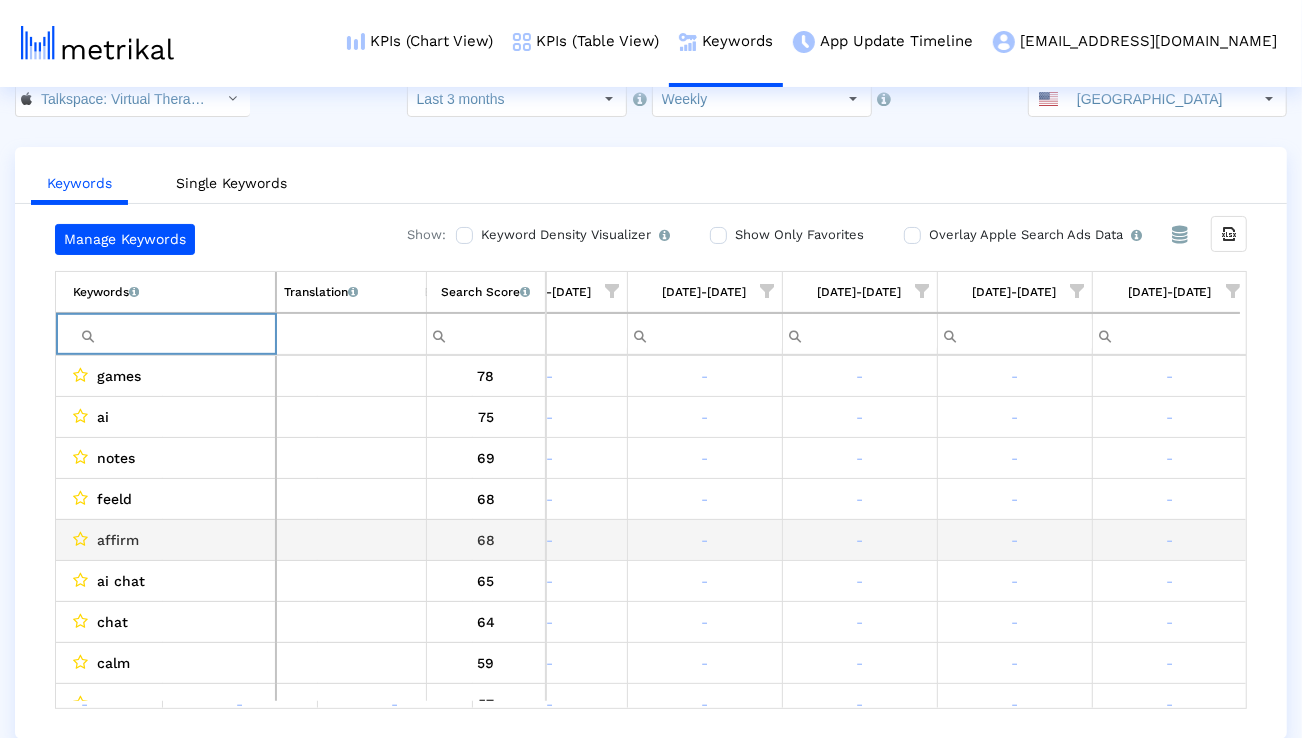 scroll, scrollTop: 0, scrollLeft: 1321, axis: horizontal 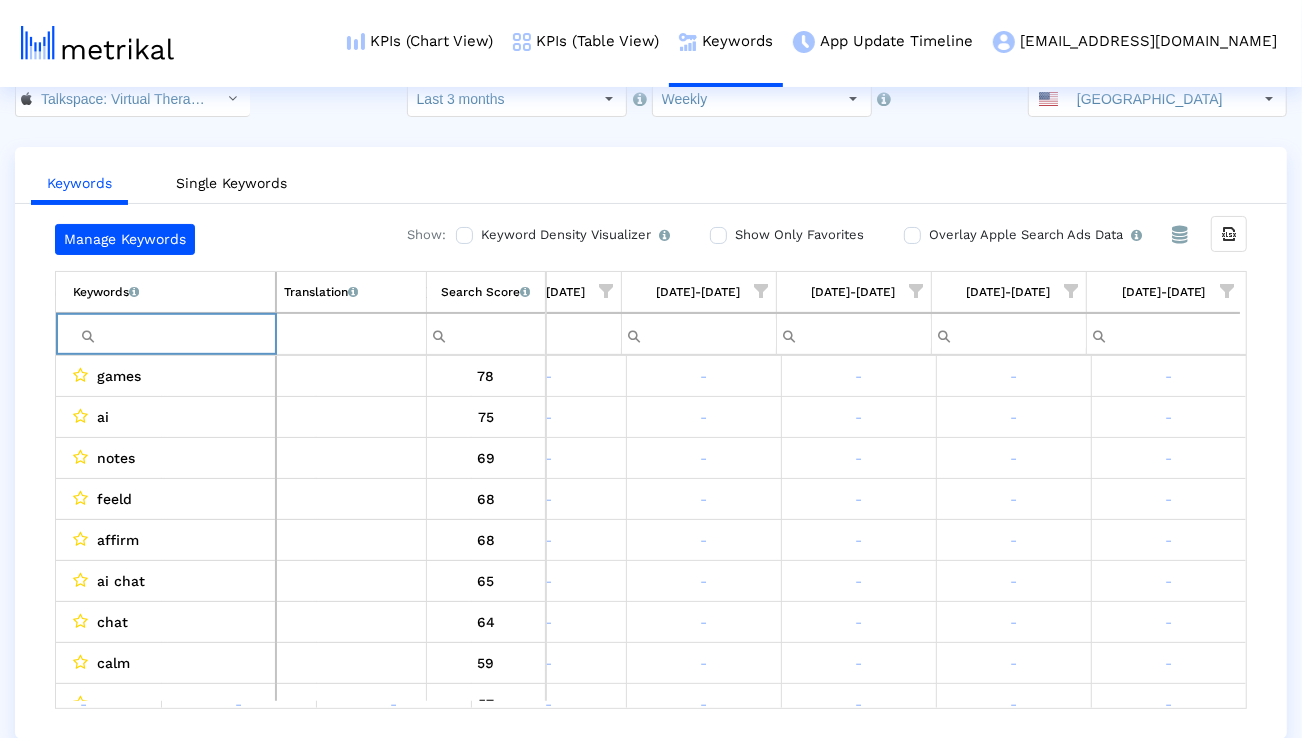 click at bounding box center (1227, 291) 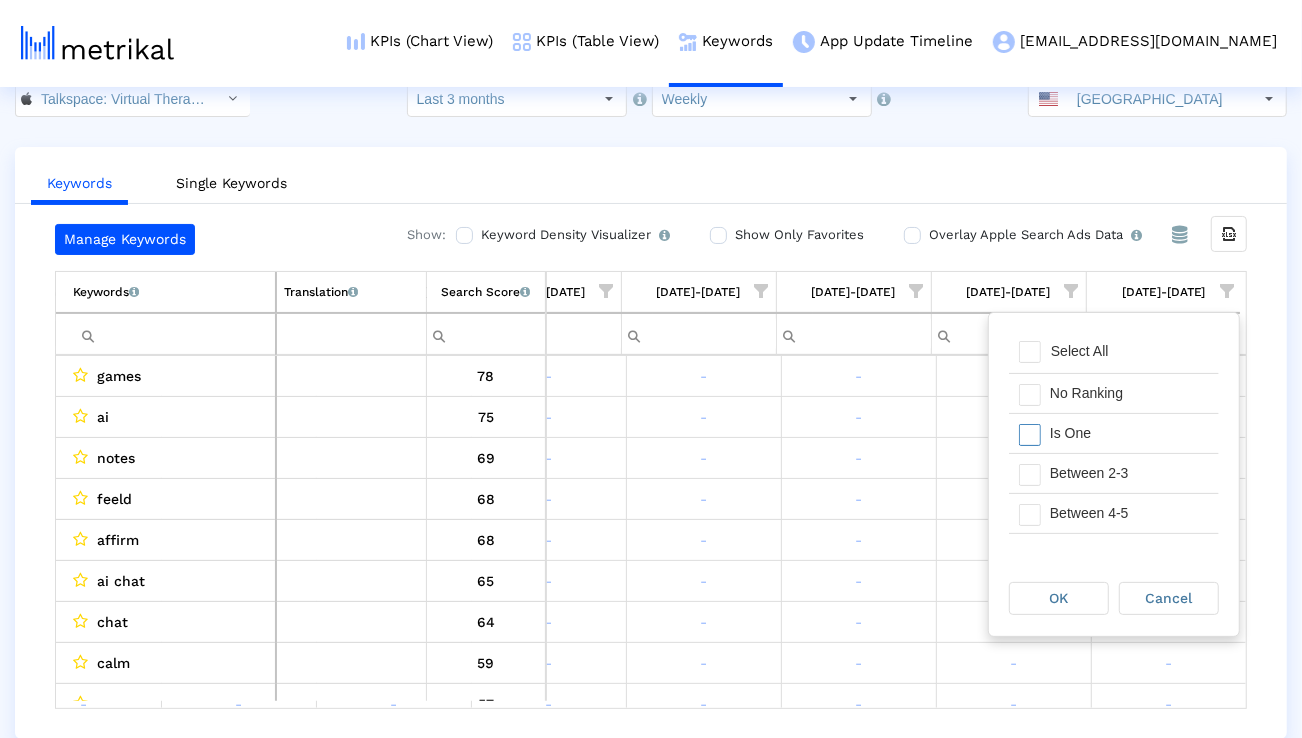 click on "Is One" at bounding box center [1129, 433] 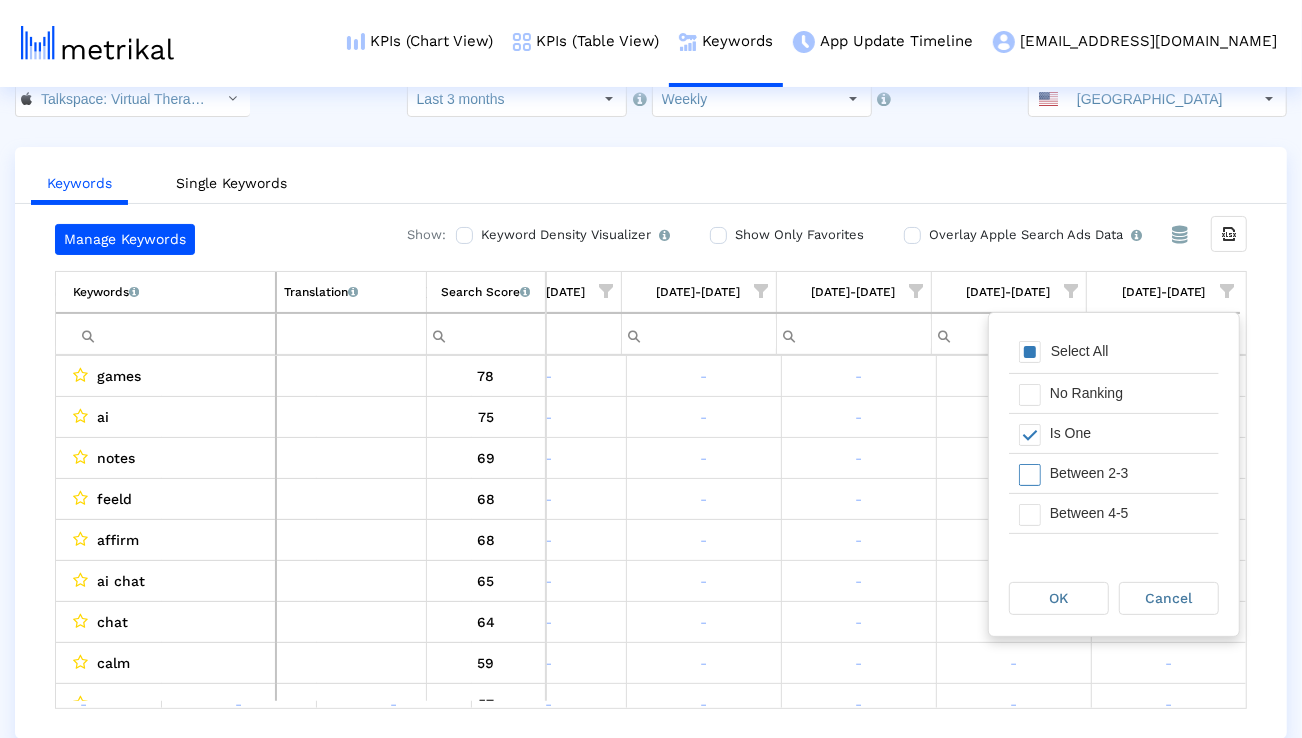 click on "Between 2-3" at bounding box center [1129, 473] 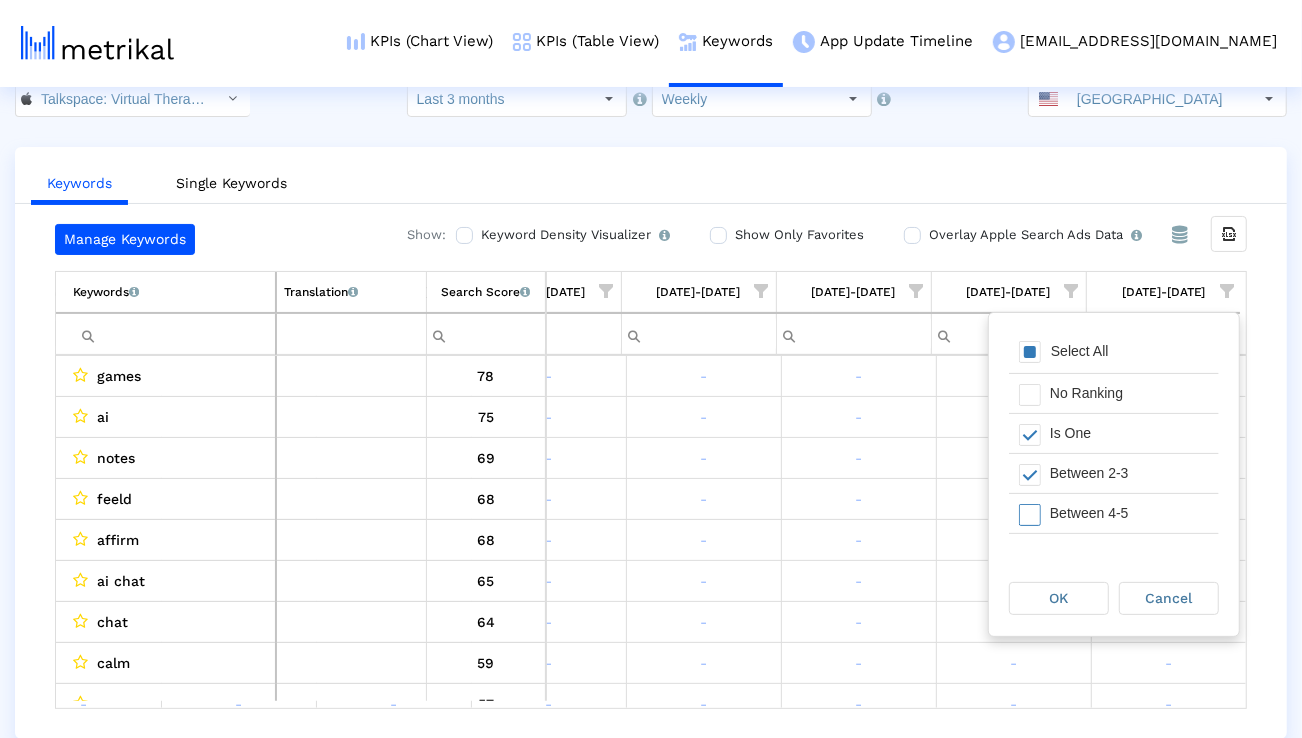 click on "Between 4-5" at bounding box center [1129, 513] 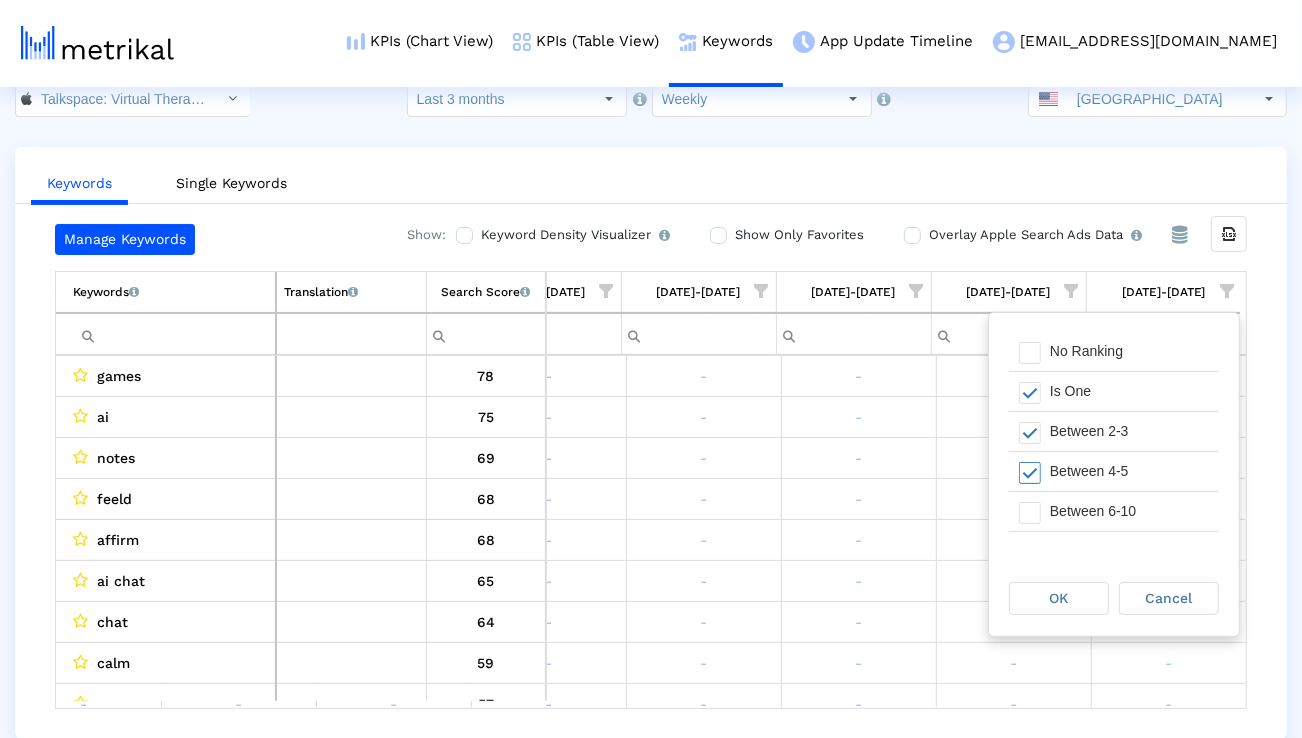 scroll, scrollTop: 55, scrollLeft: 0, axis: vertical 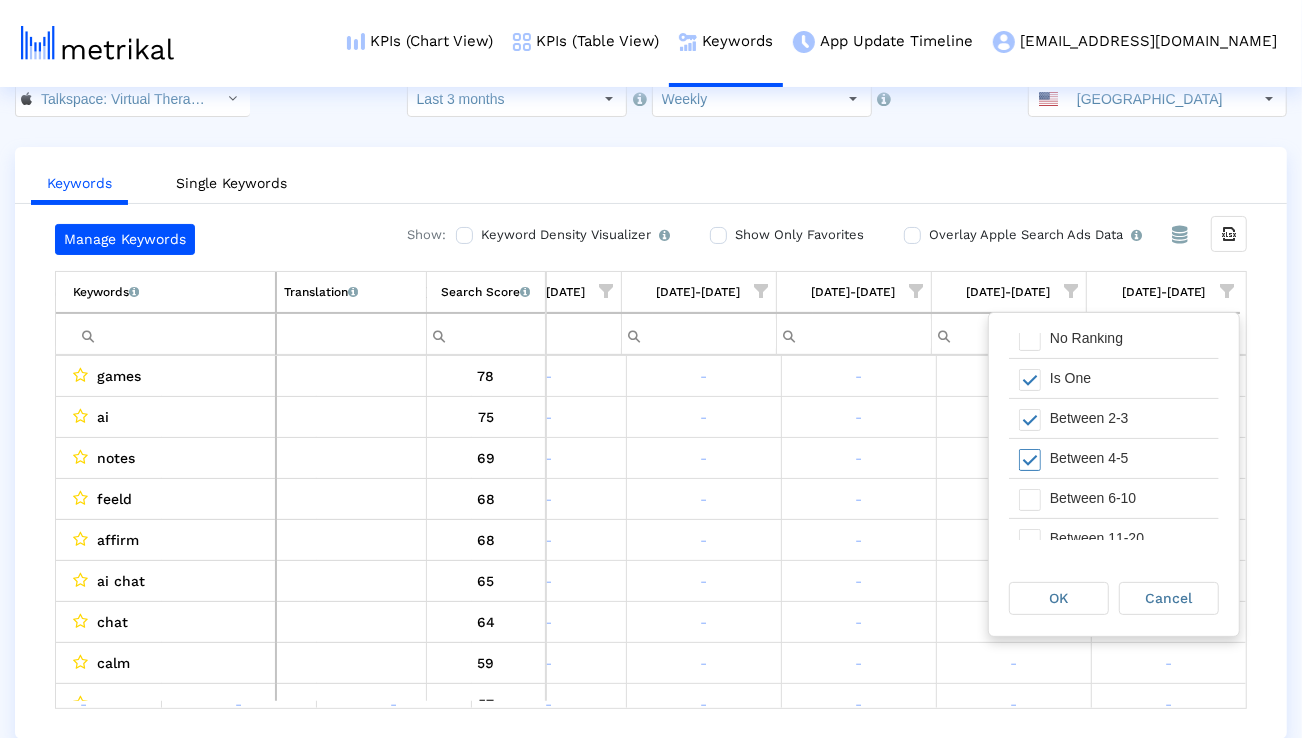 click on "Between 6-10" at bounding box center (1129, 498) 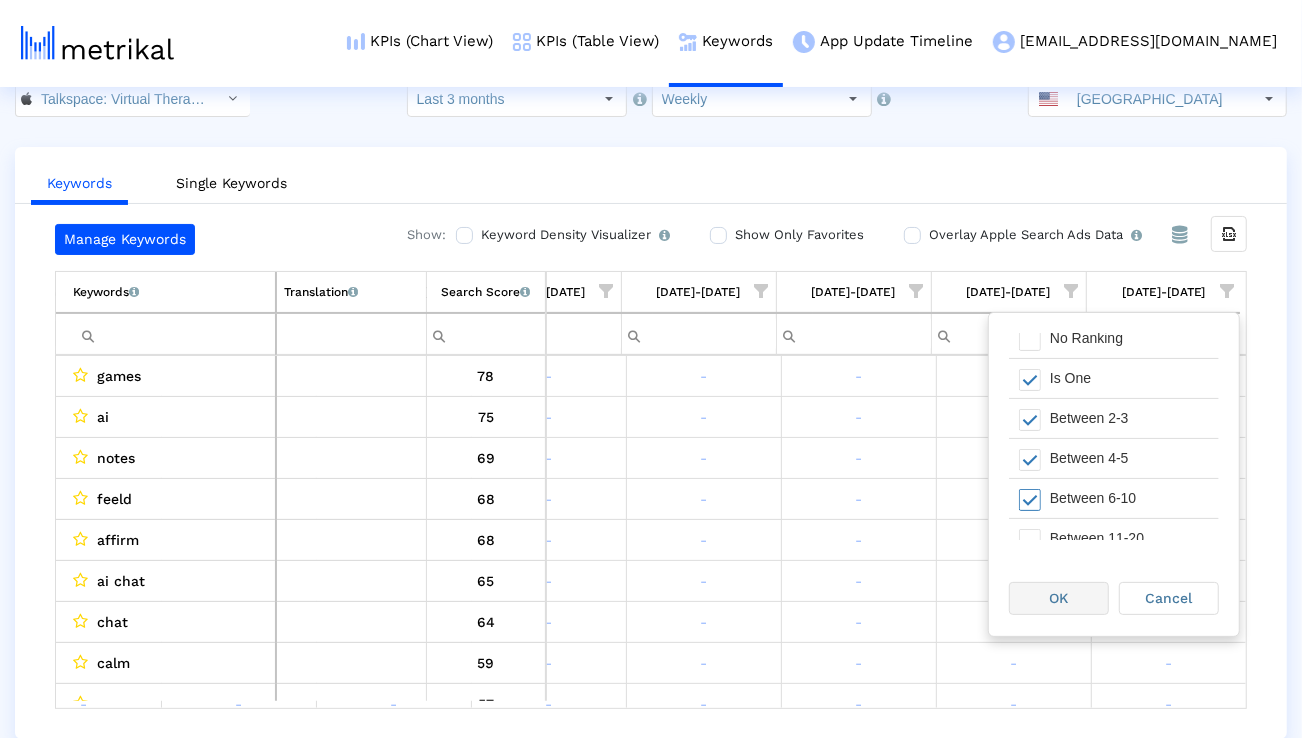 click on "OK" at bounding box center (1059, 598) 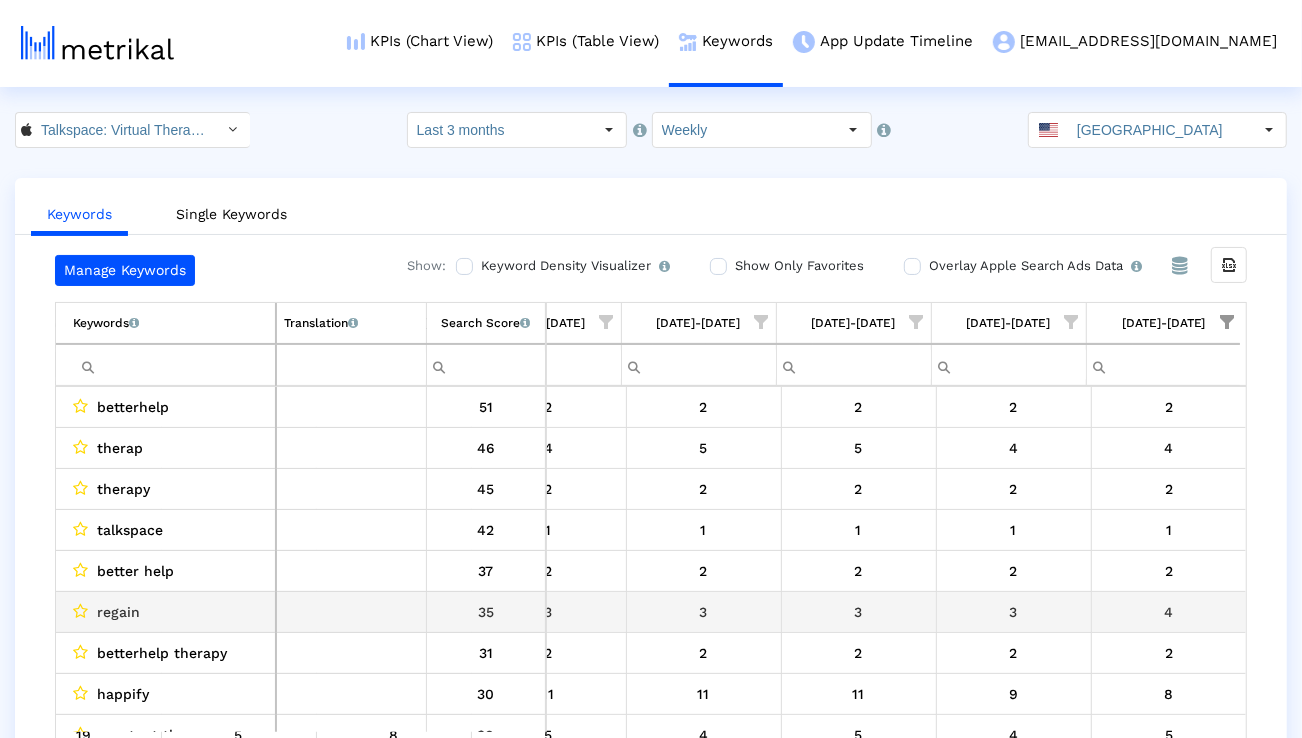 scroll, scrollTop: 0, scrollLeft: 0, axis: both 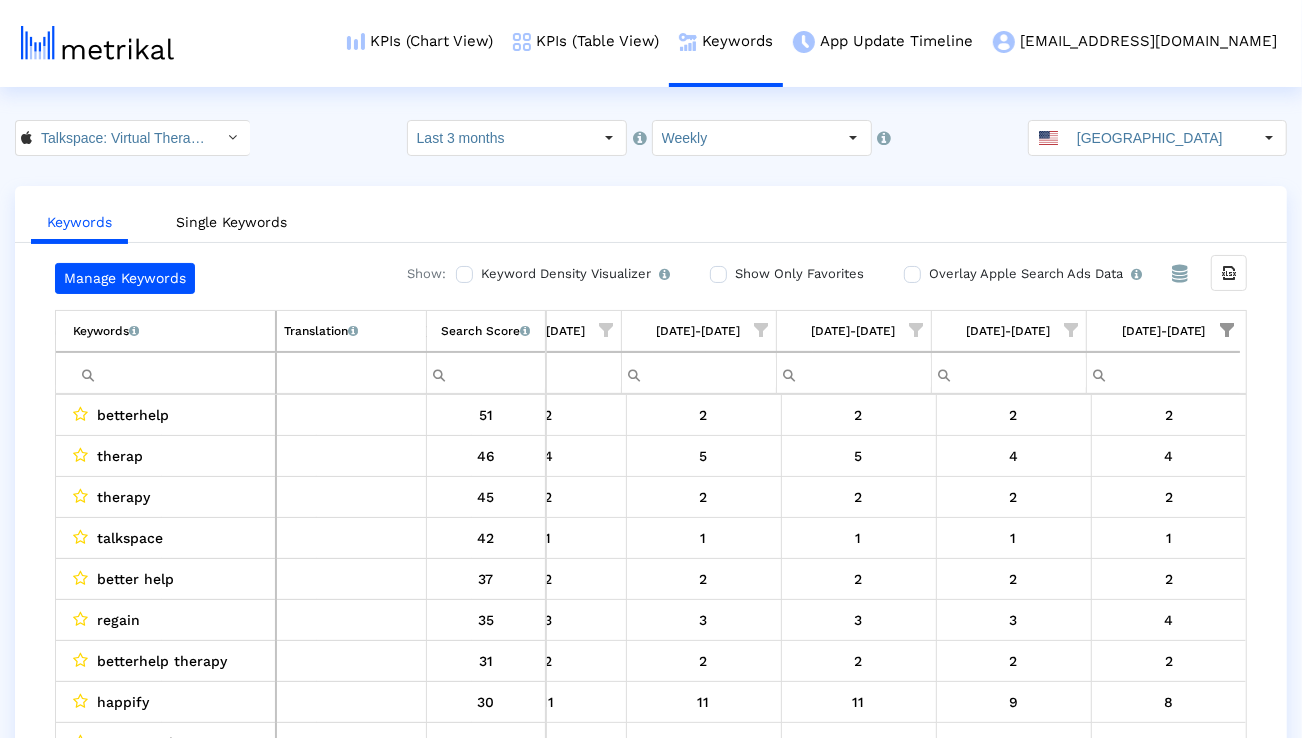 click at bounding box center (1227, 330) 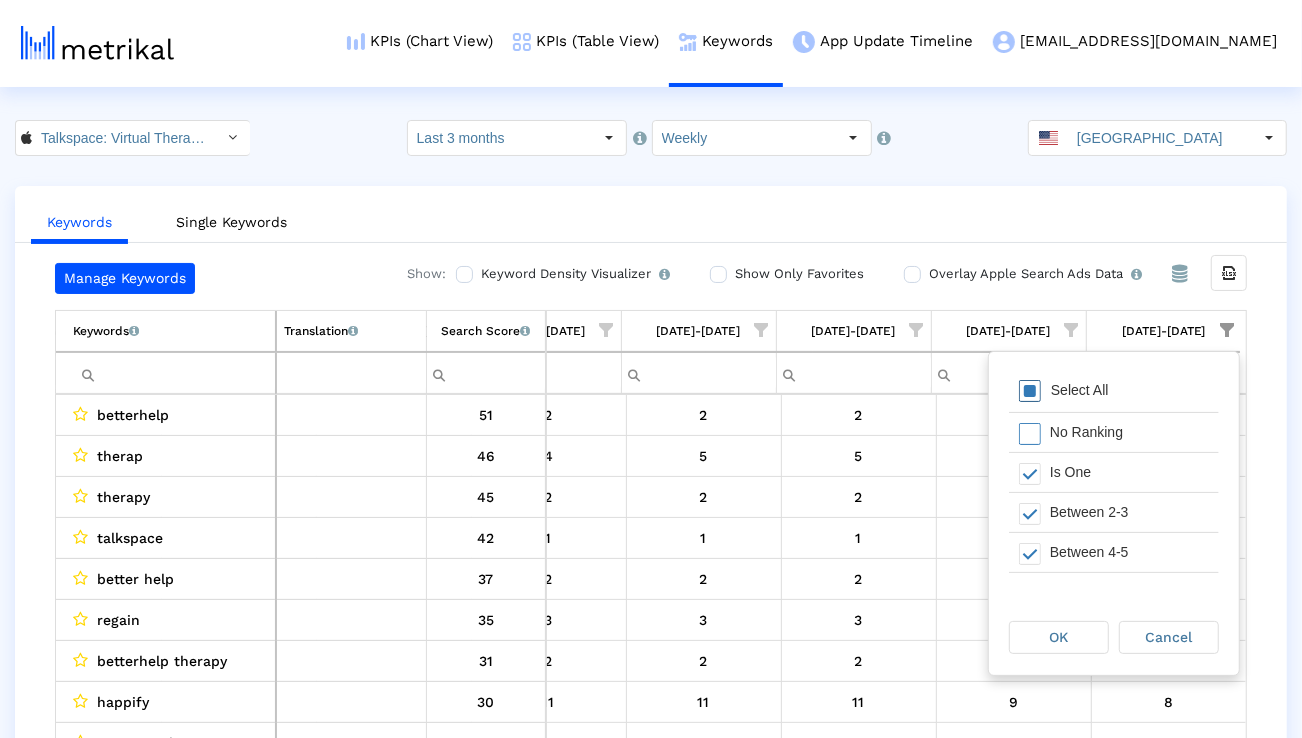 click on "Select All" at bounding box center (1114, 392) 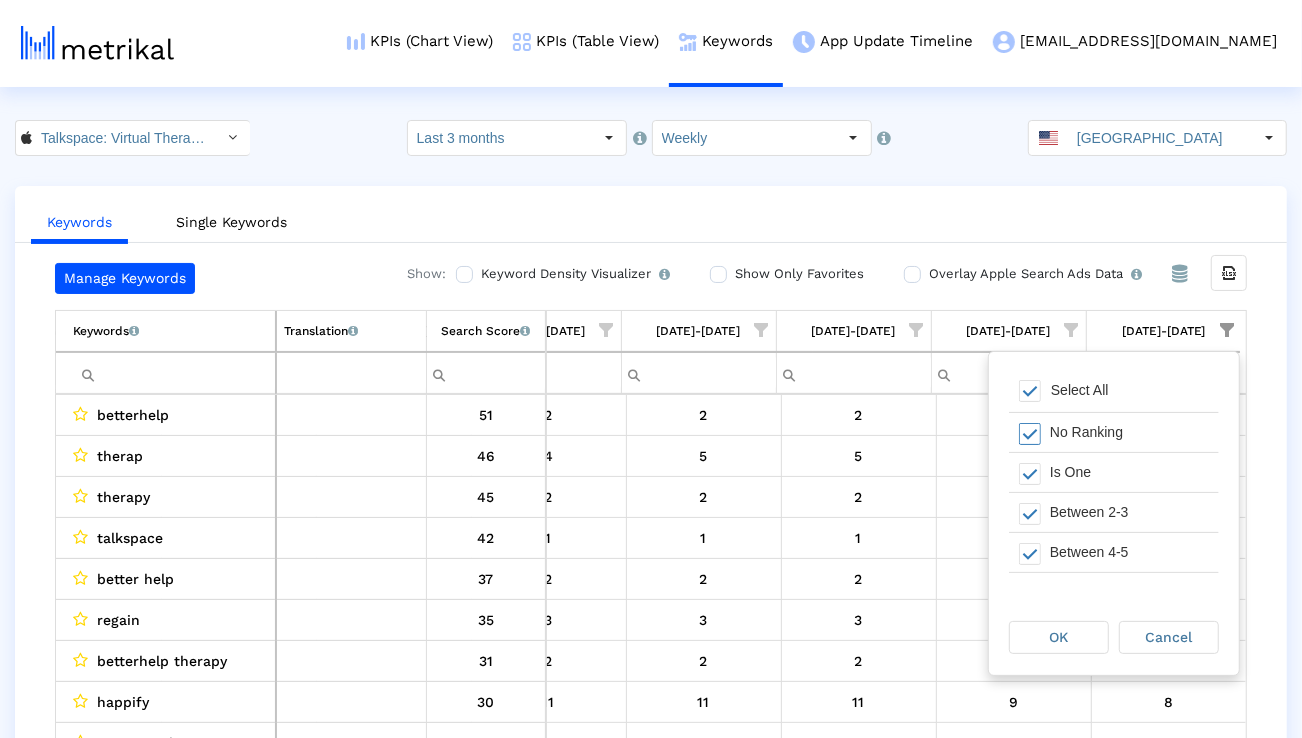 click on "Select All" at bounding box center (1114, 392) 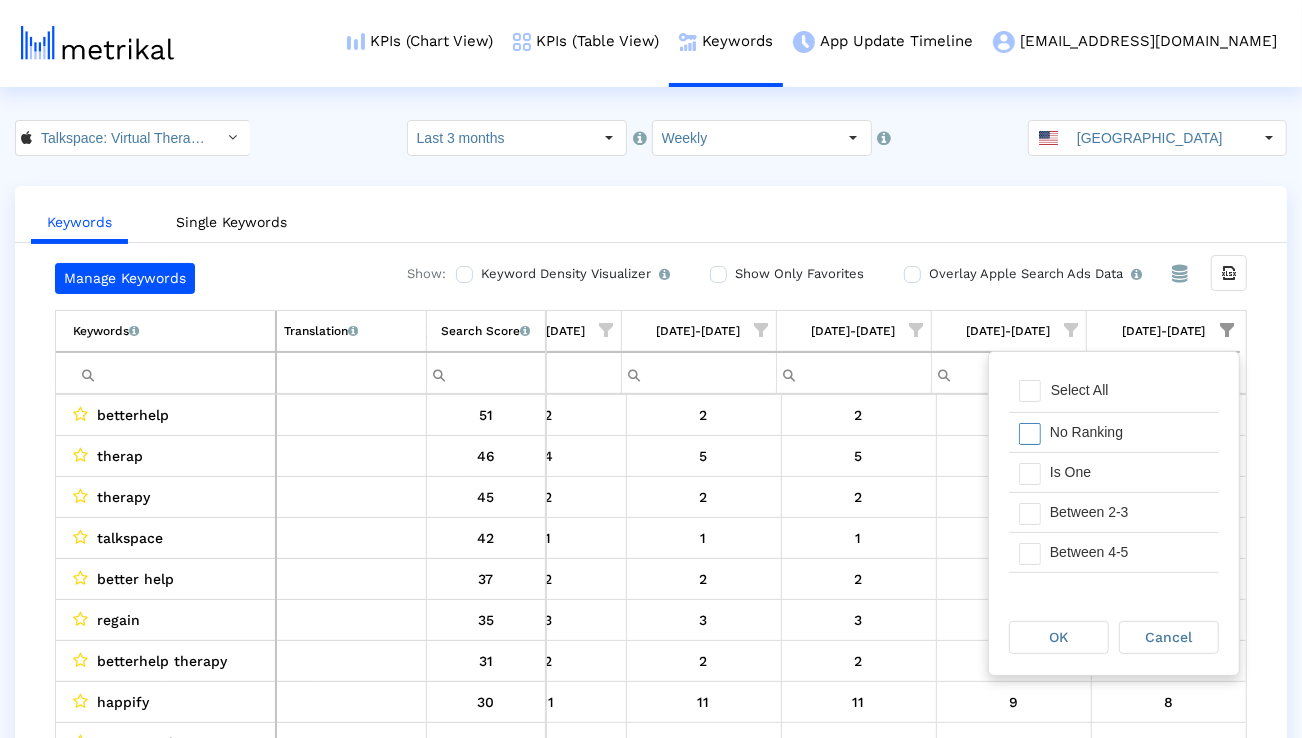 click on "No Ranking" at bounding box center [1129, 432] 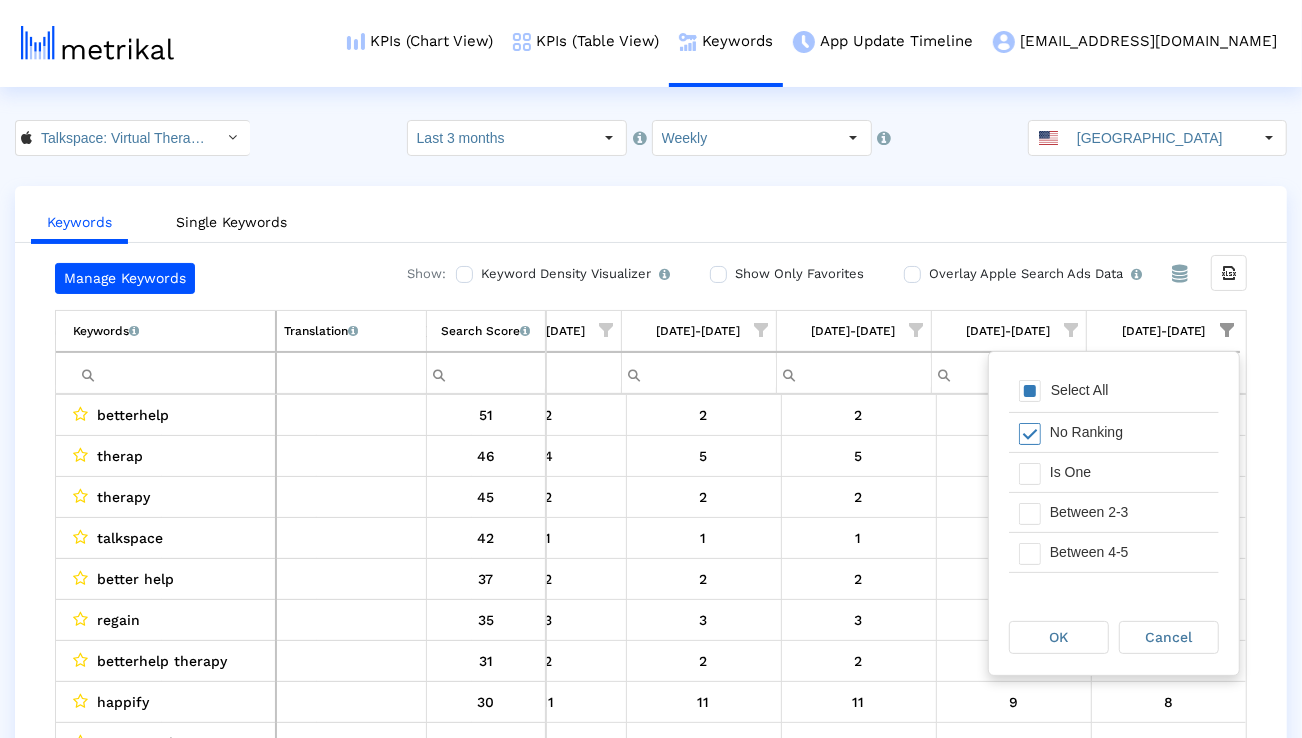 click on "No Ranking" at bounding box center (1129, 432) 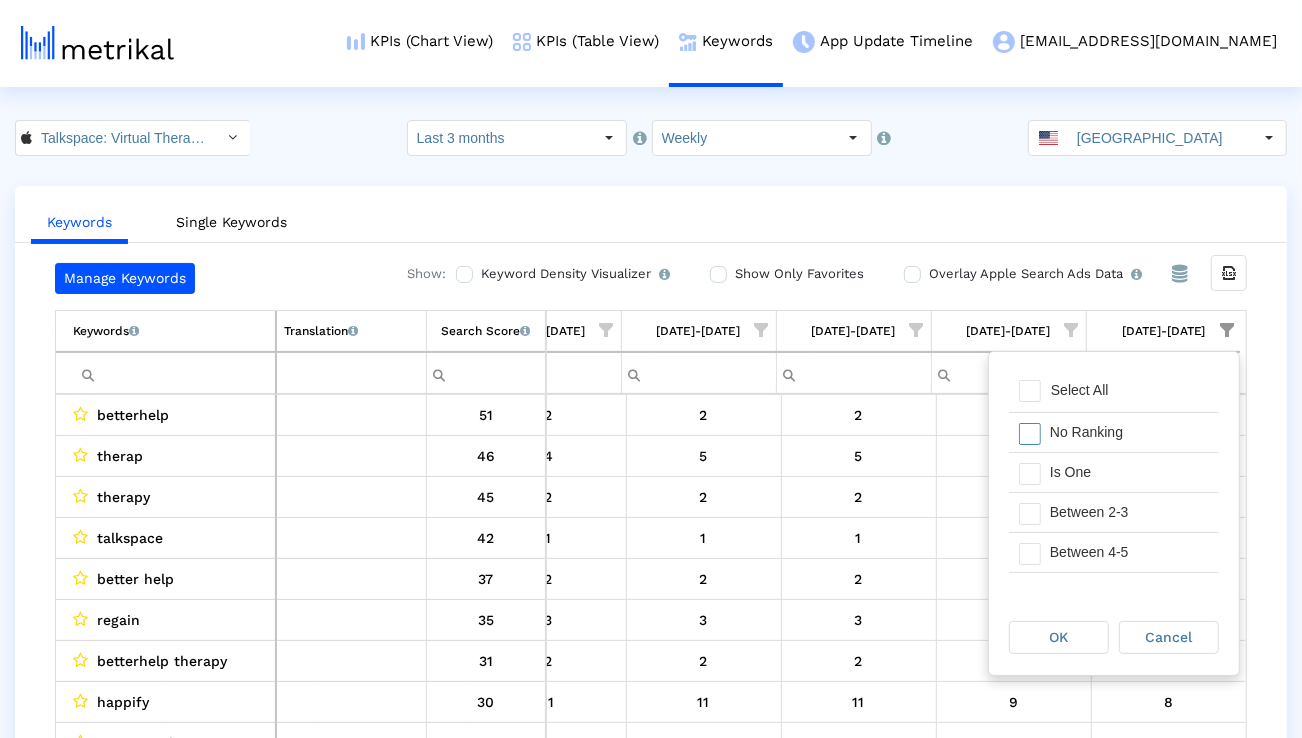 click on "Select All" at bounding box center [1114, 392] 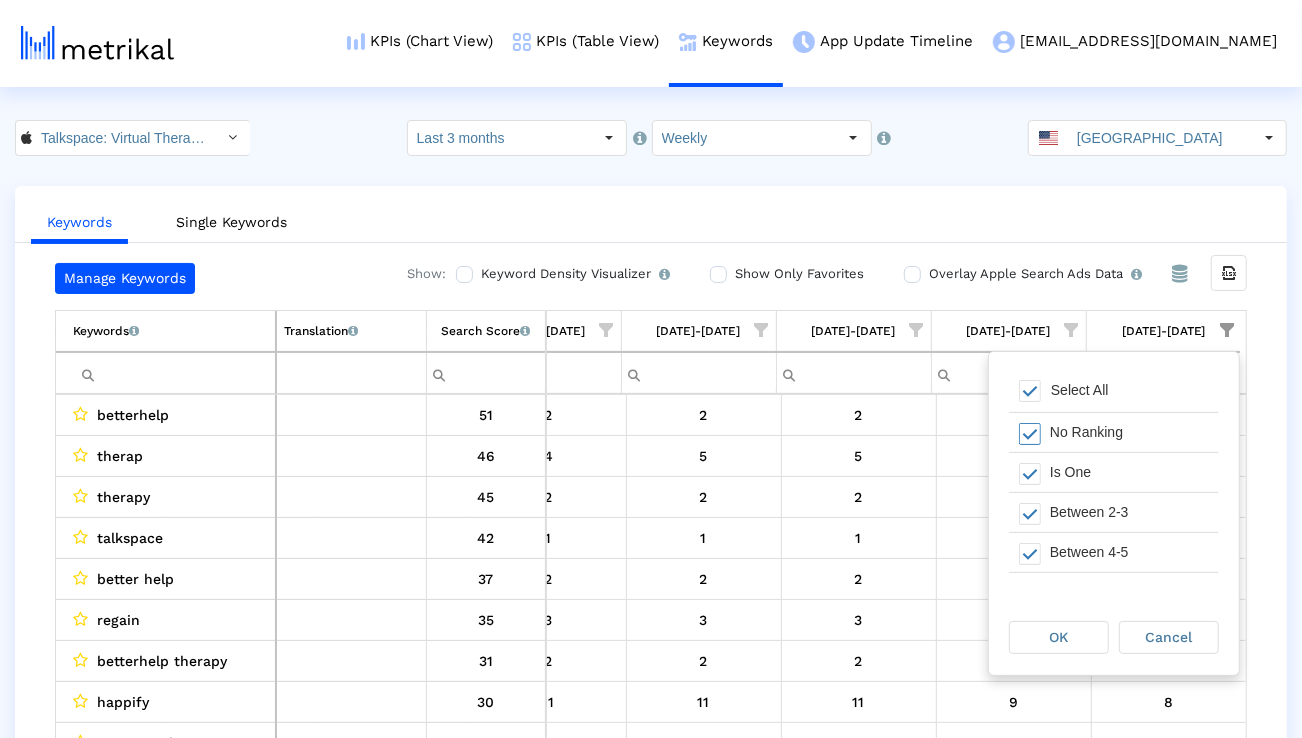click on "No Ranking" at bounding box center (1129, 432) 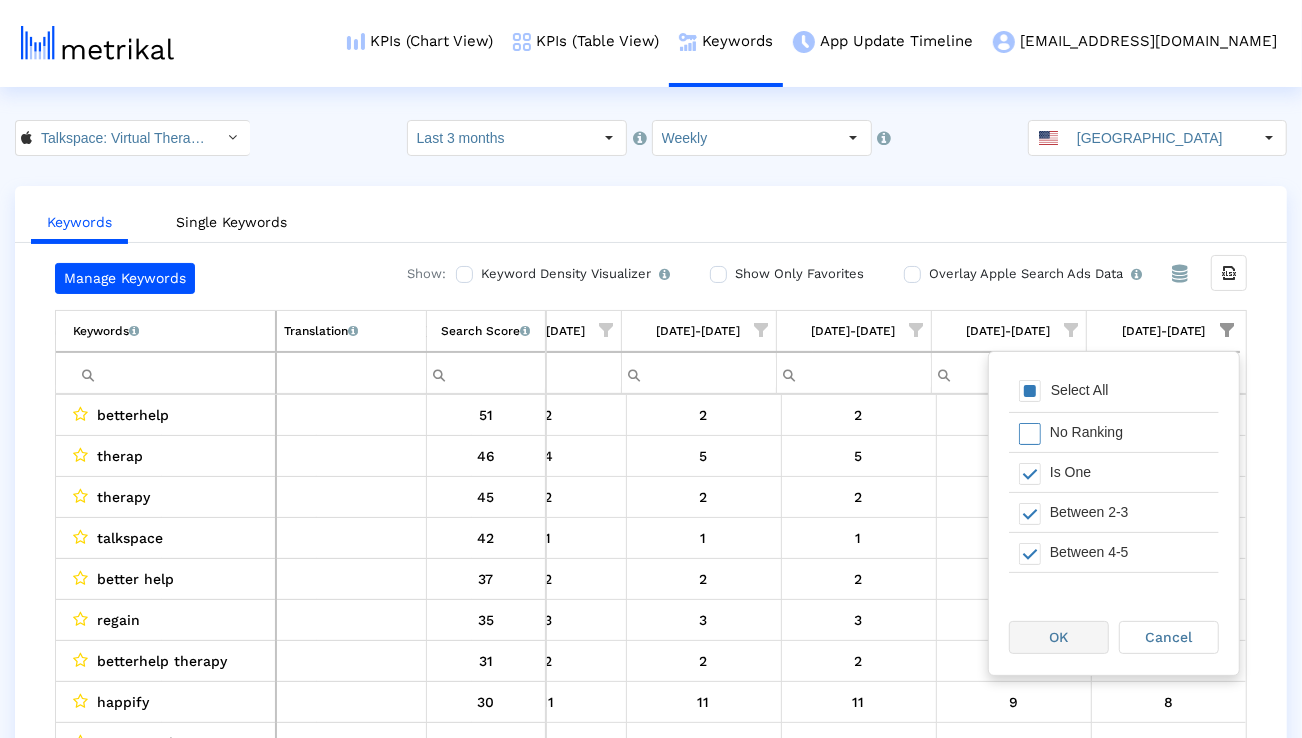 click on "OK" at bounding box center (1059, 637) 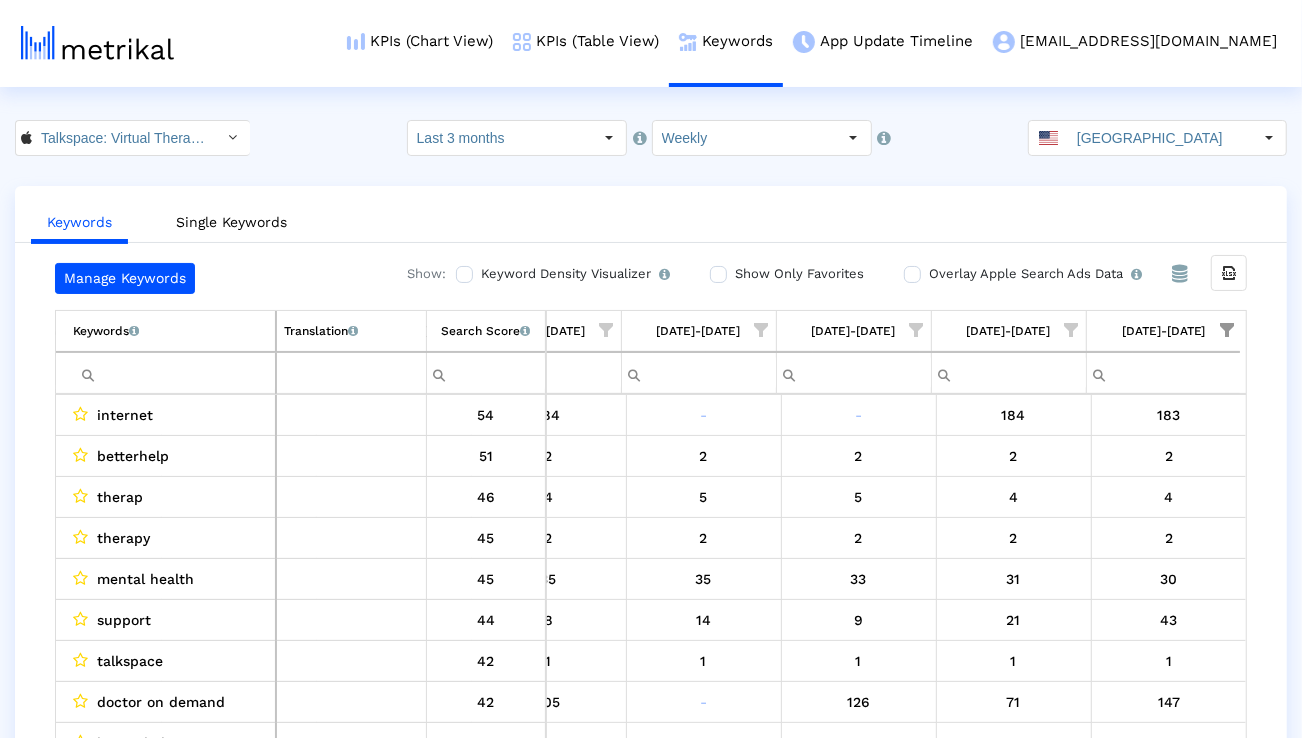 click at bounding box center (174, 373) 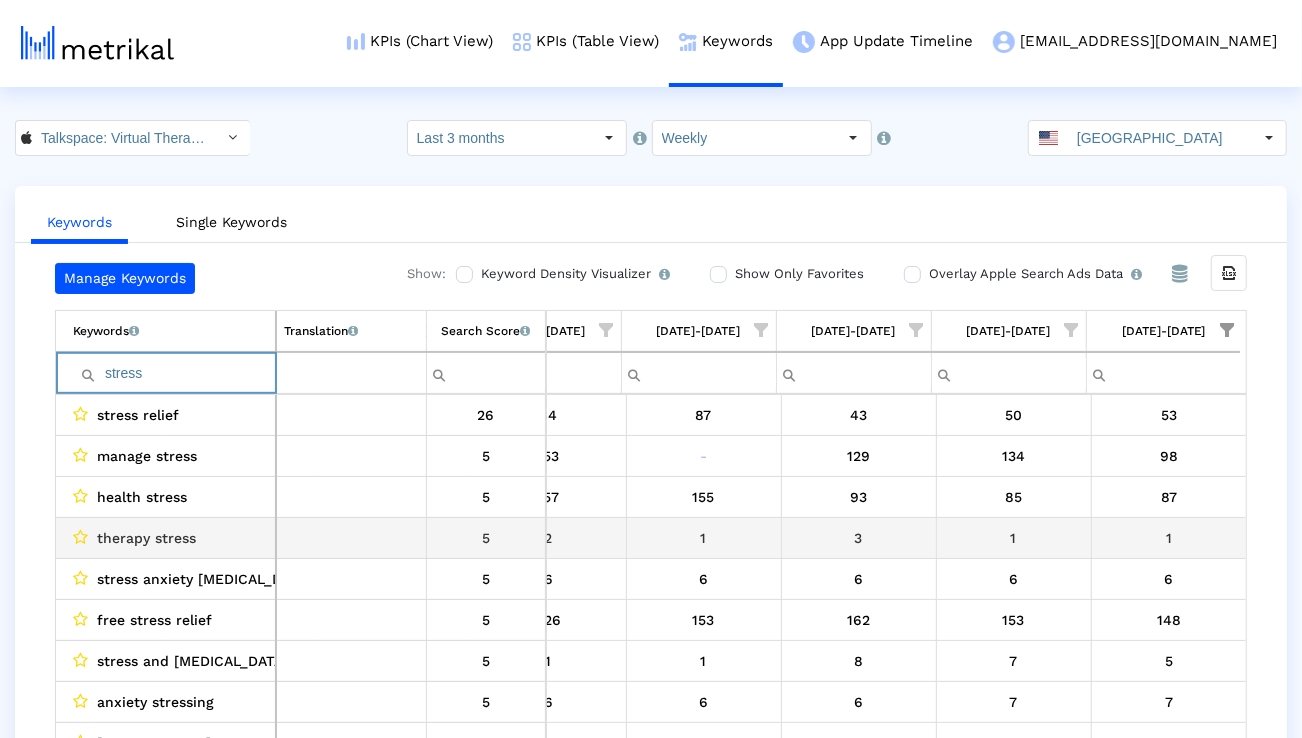 scroll, scrollTop: 91, scrollLeft: 1321, axis: both 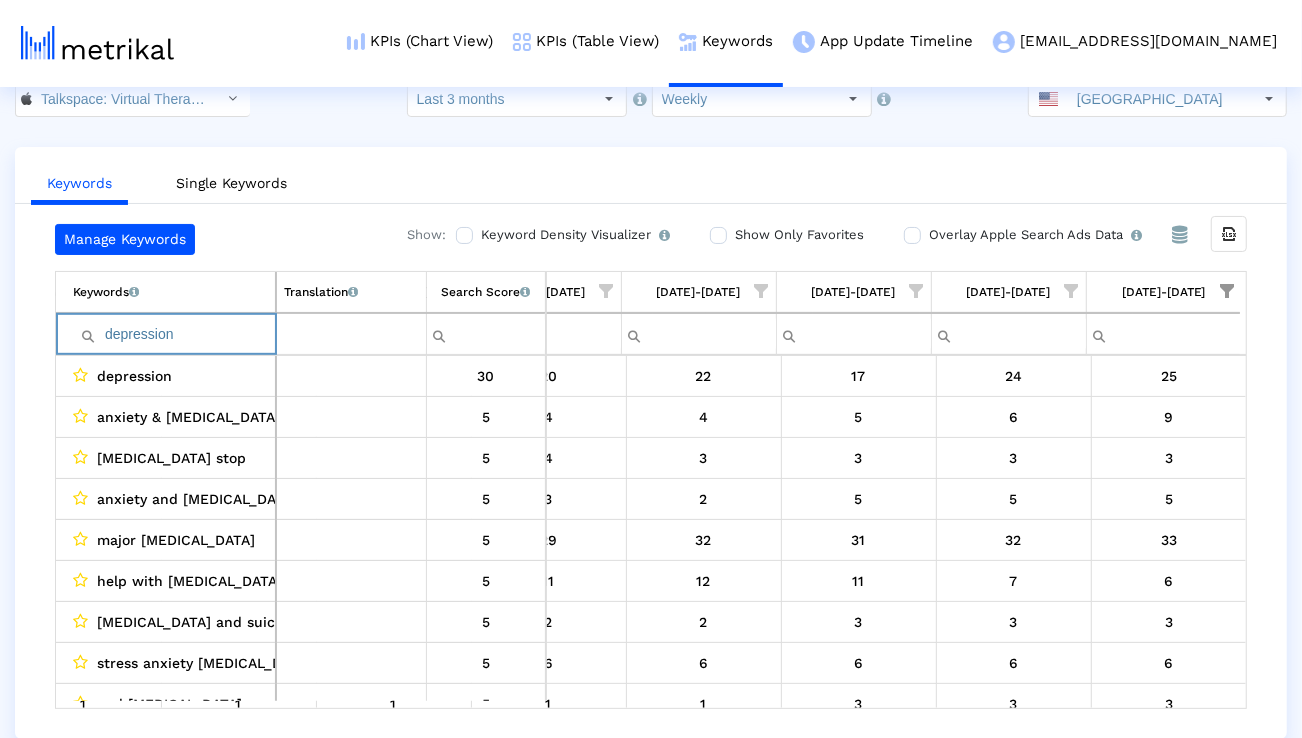 type on "depression" 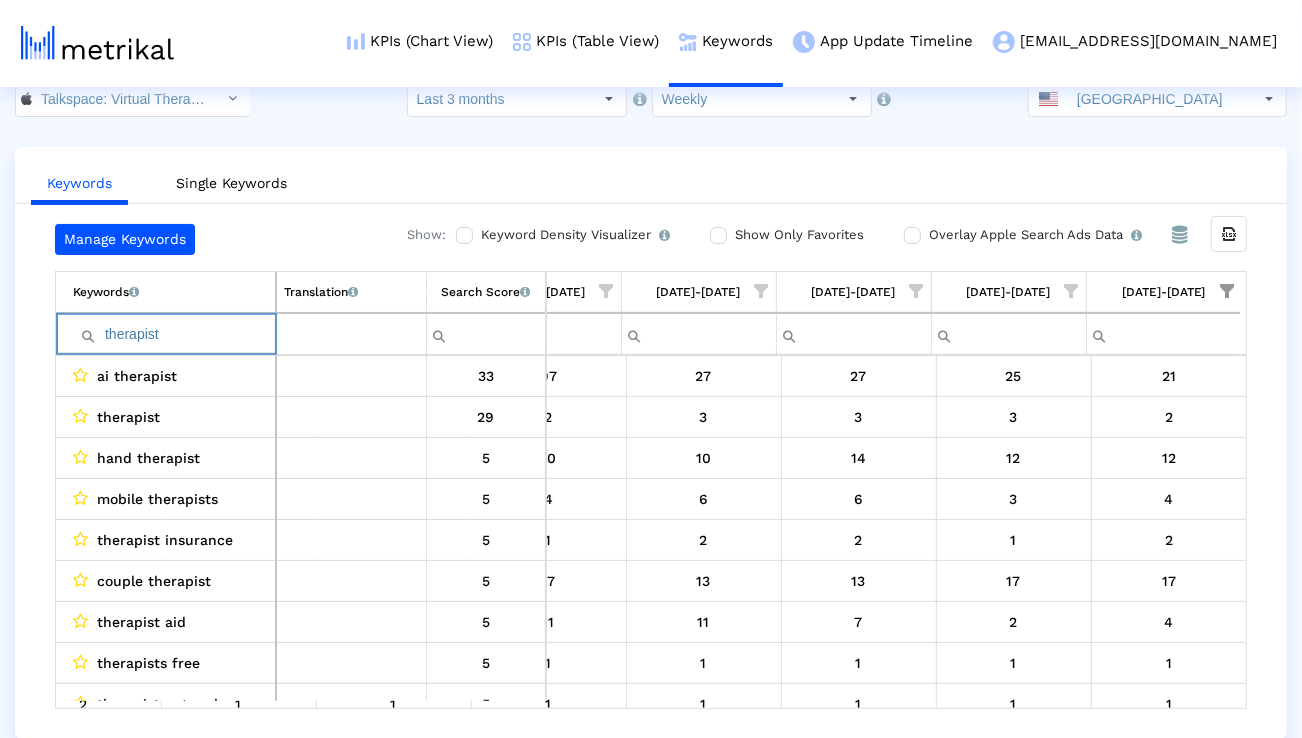 type on "therapist" 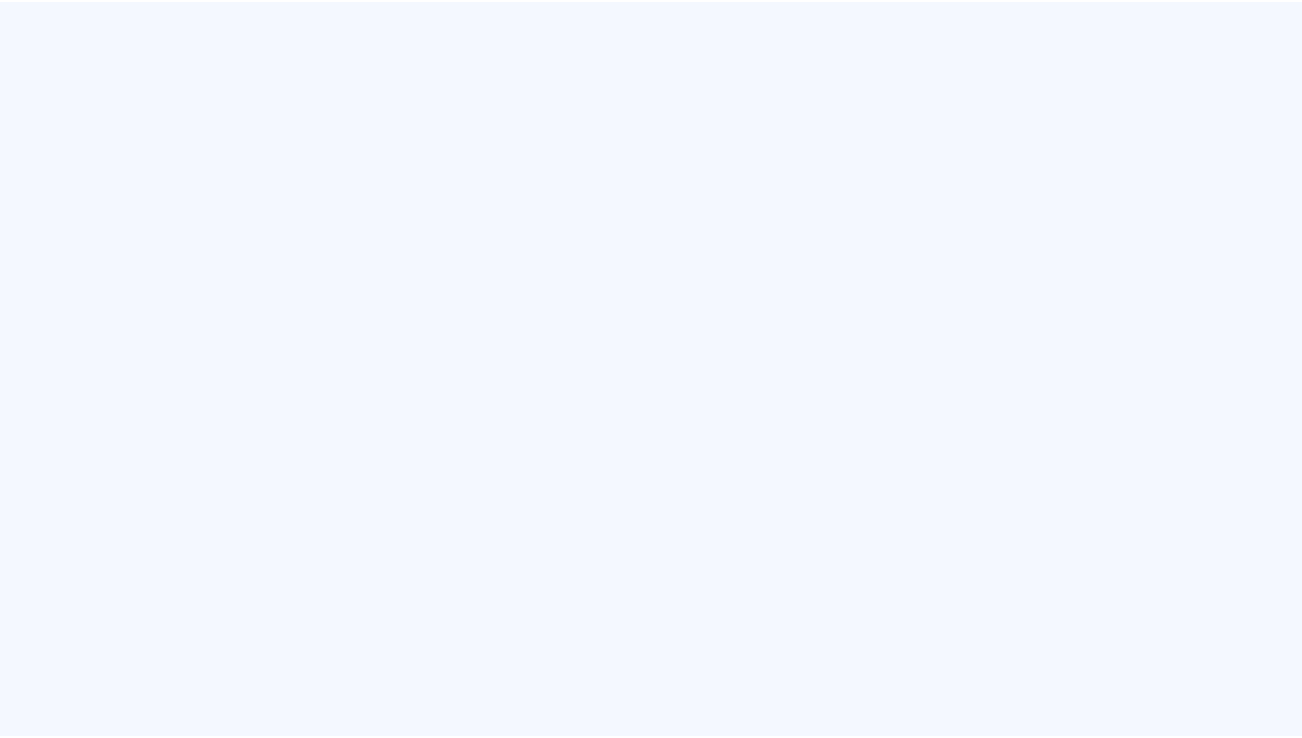 scroll, scrollTop: 0, scrollLeft: 0, axis: both 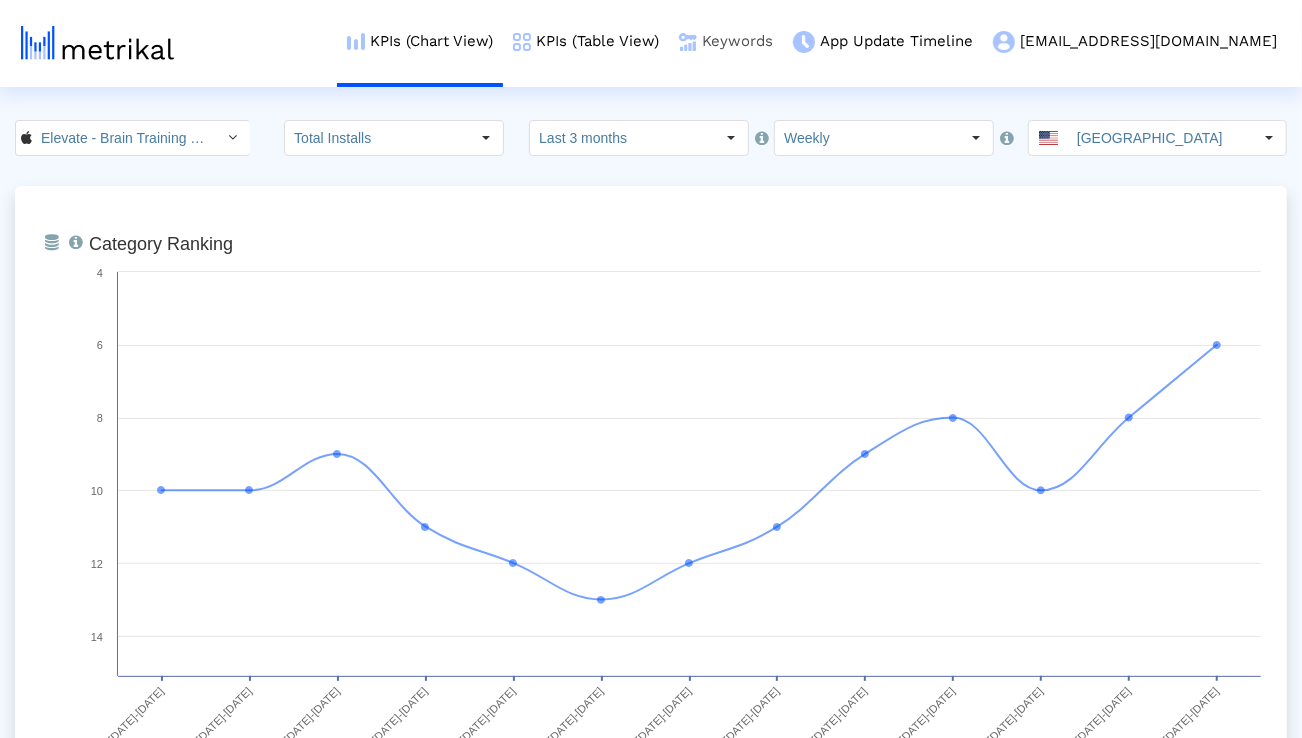 click on "Keywords" at bounding box center (726, 41) 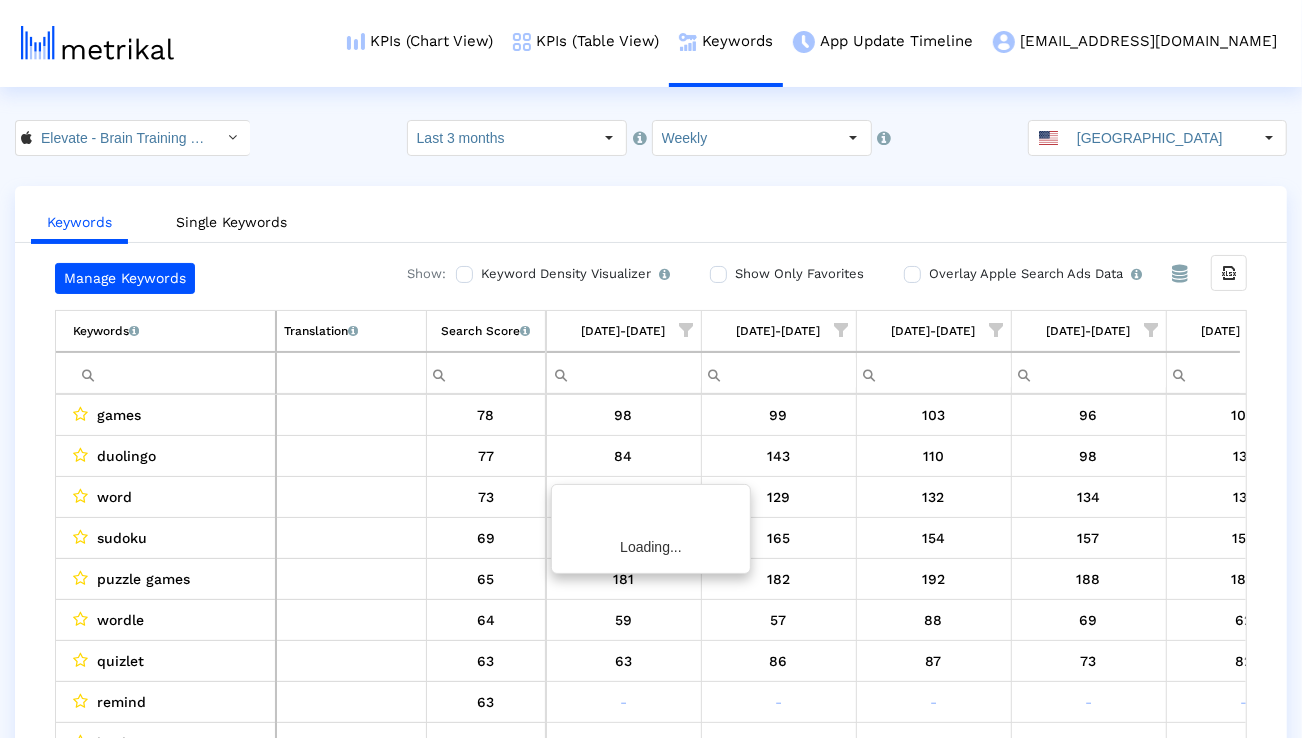 scroll, scrollTop: 0, scrollLeft: 1320, axis: horizontal 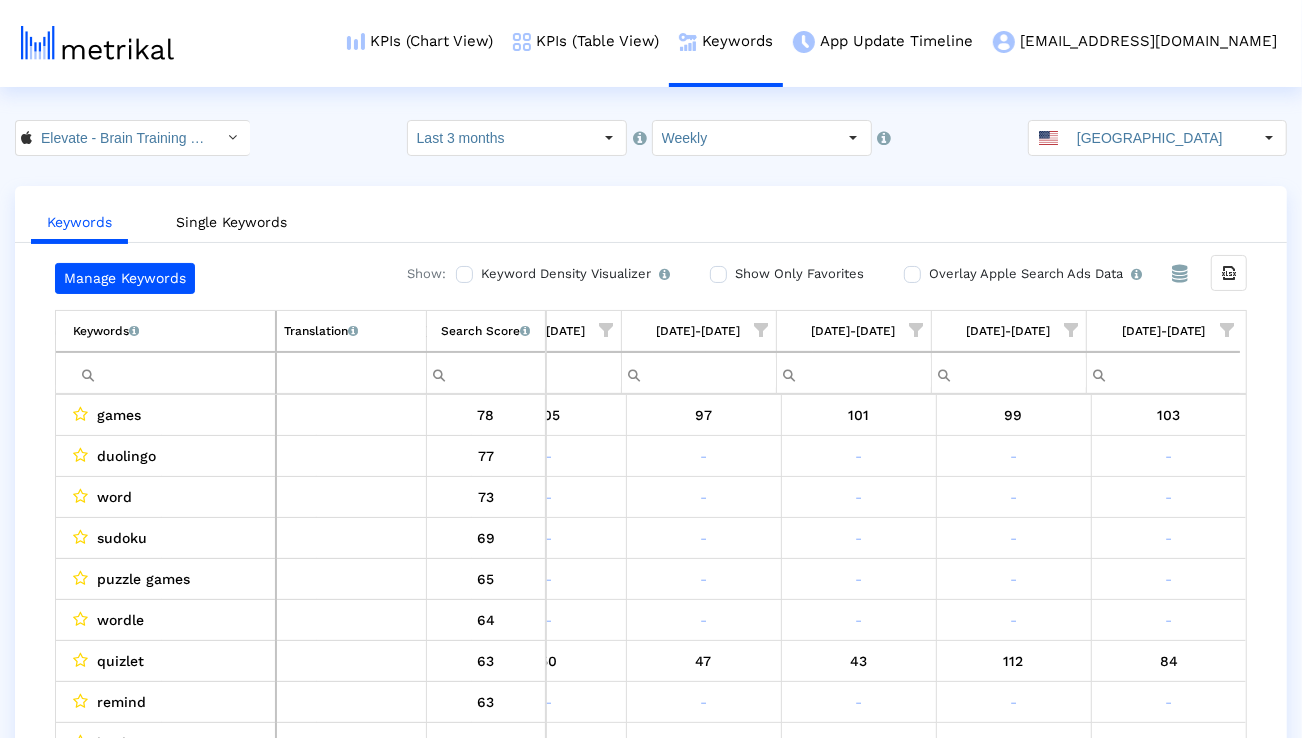 click at bounding box center [174, 373] 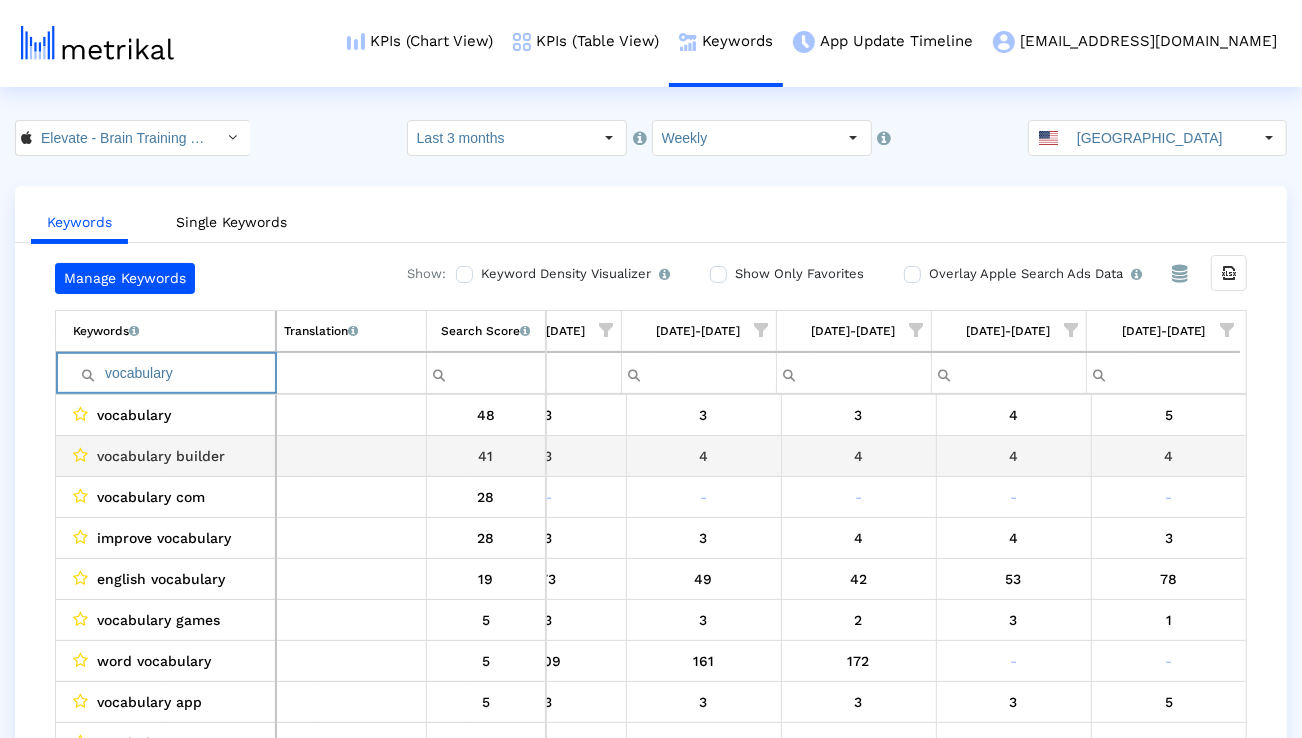 scroll, scrollTop: 0, scrollLeft: 1321, axis: horizontal 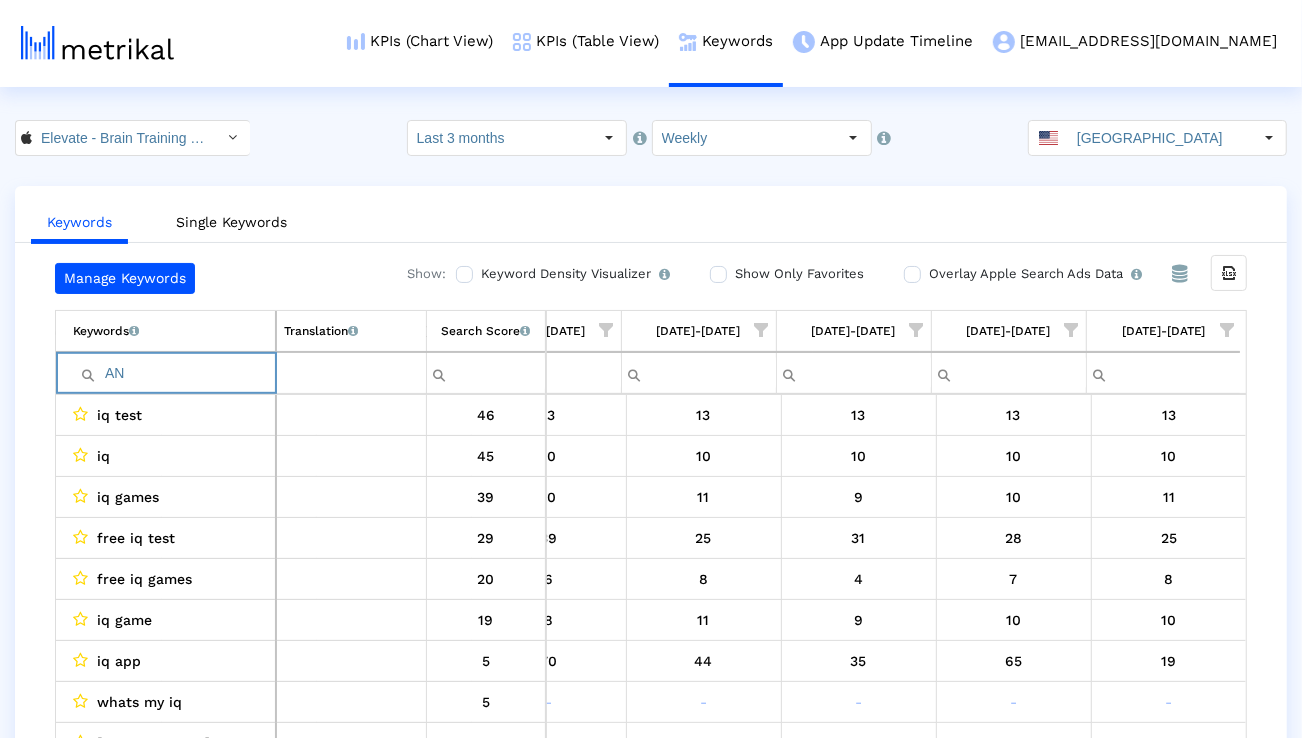 type on "A" 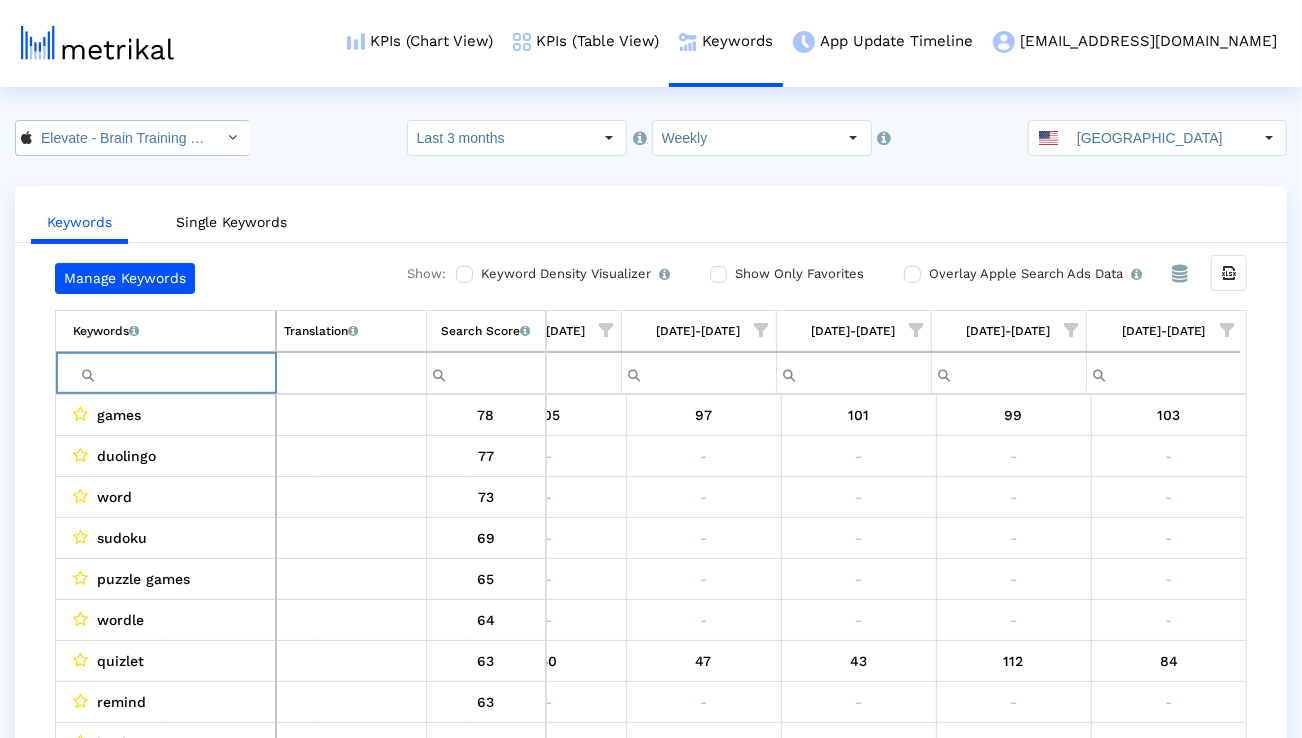 type 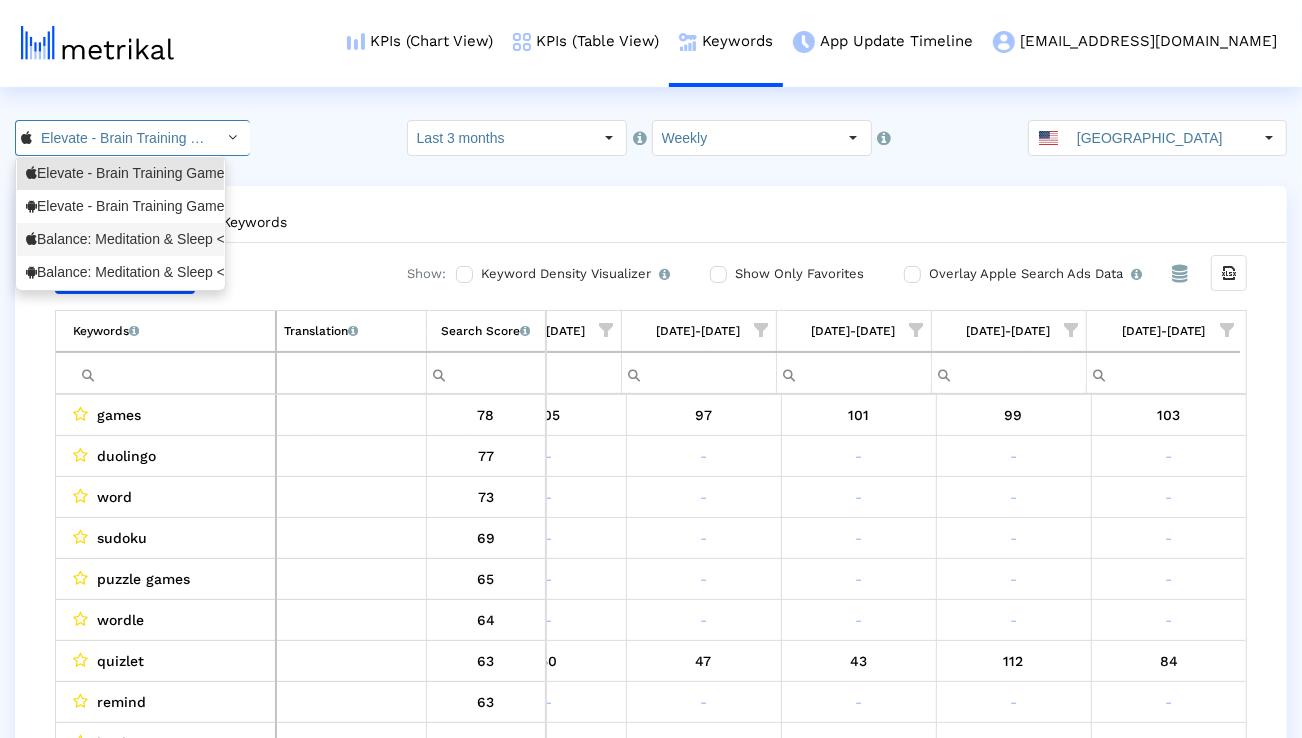 click on "Balance: Meditation & Sleep <1361356590>" at bounding box center (120, 239) 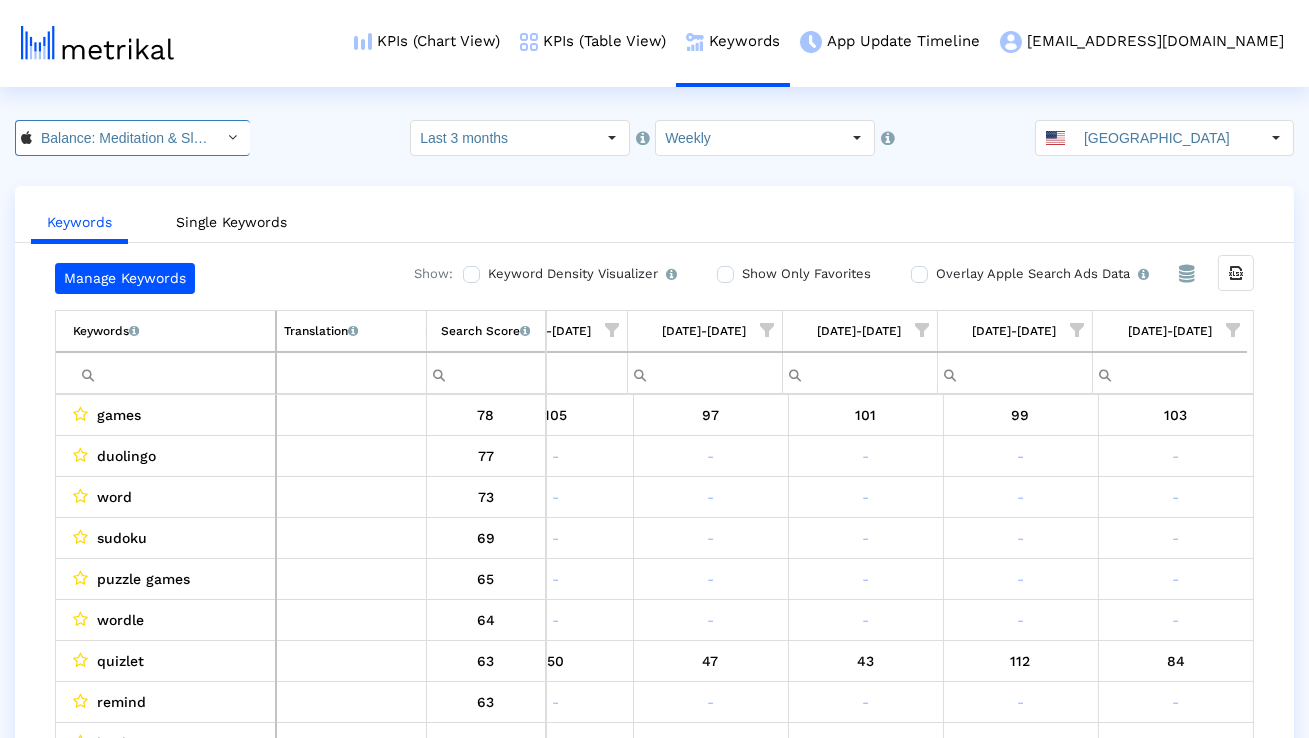 scroll, scrollTop: 0, scrollLeft: 137, axis: horizontal 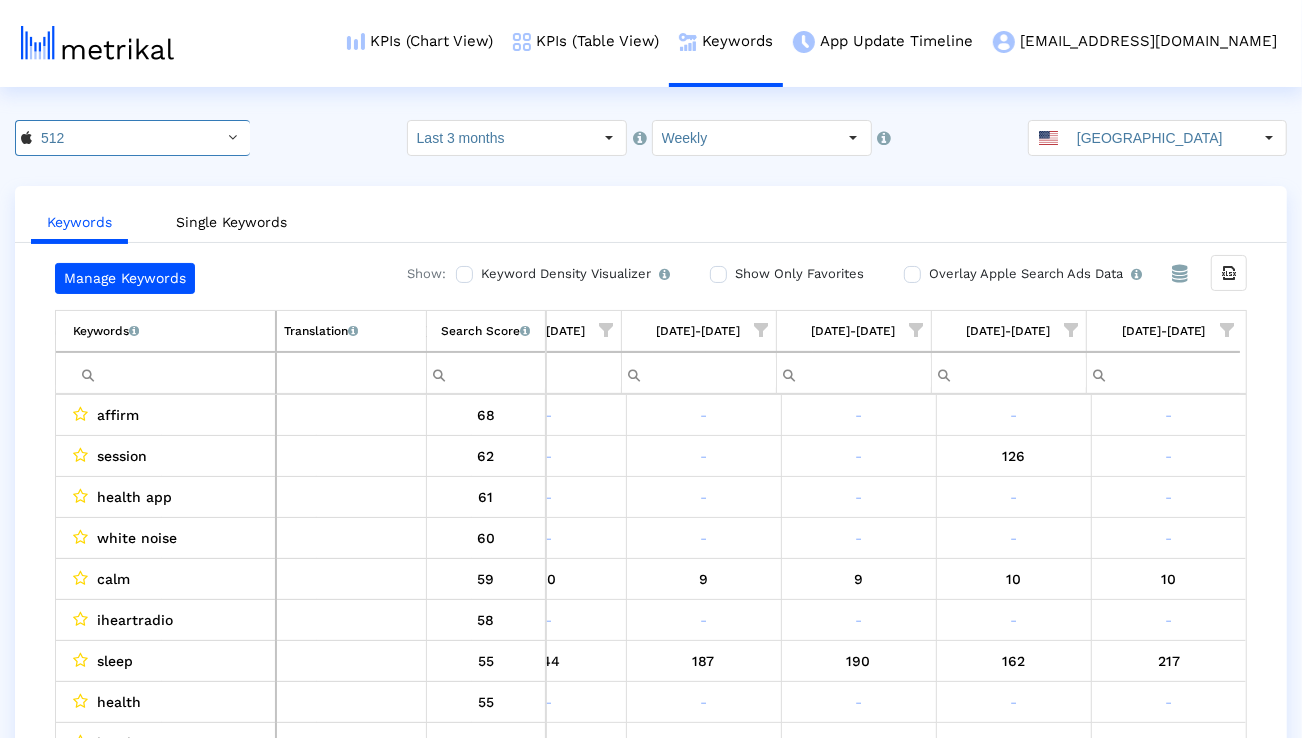 click at bounding box center (174, 373) 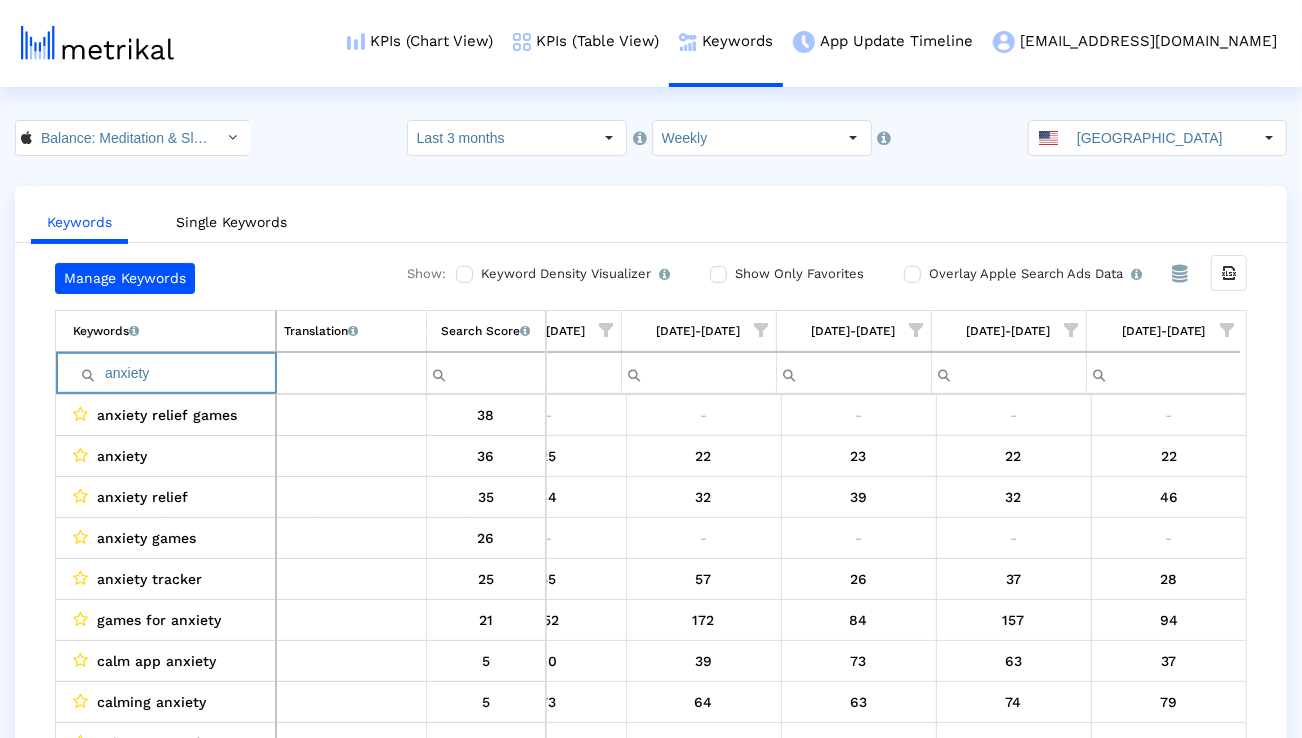 type on "anxiety" 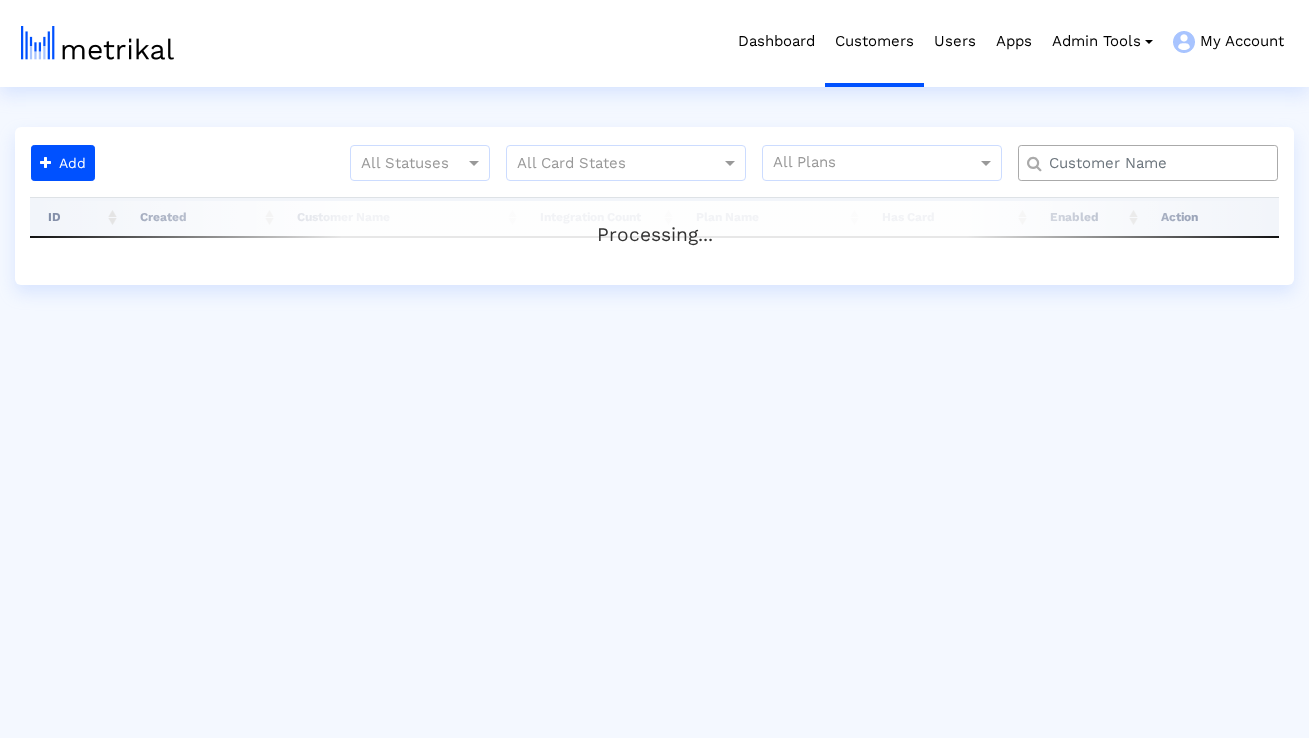 scroll, scrollTop: 0, scrollLeft: 0, axis: both 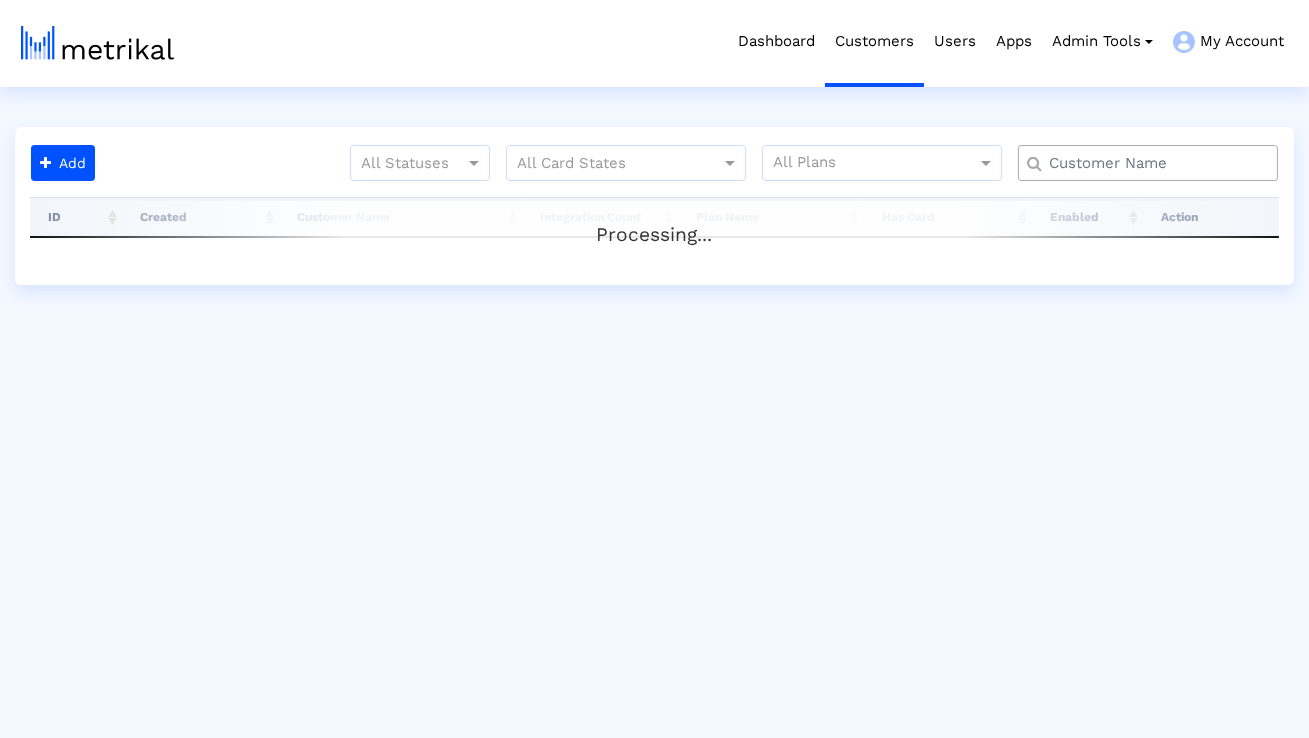 click 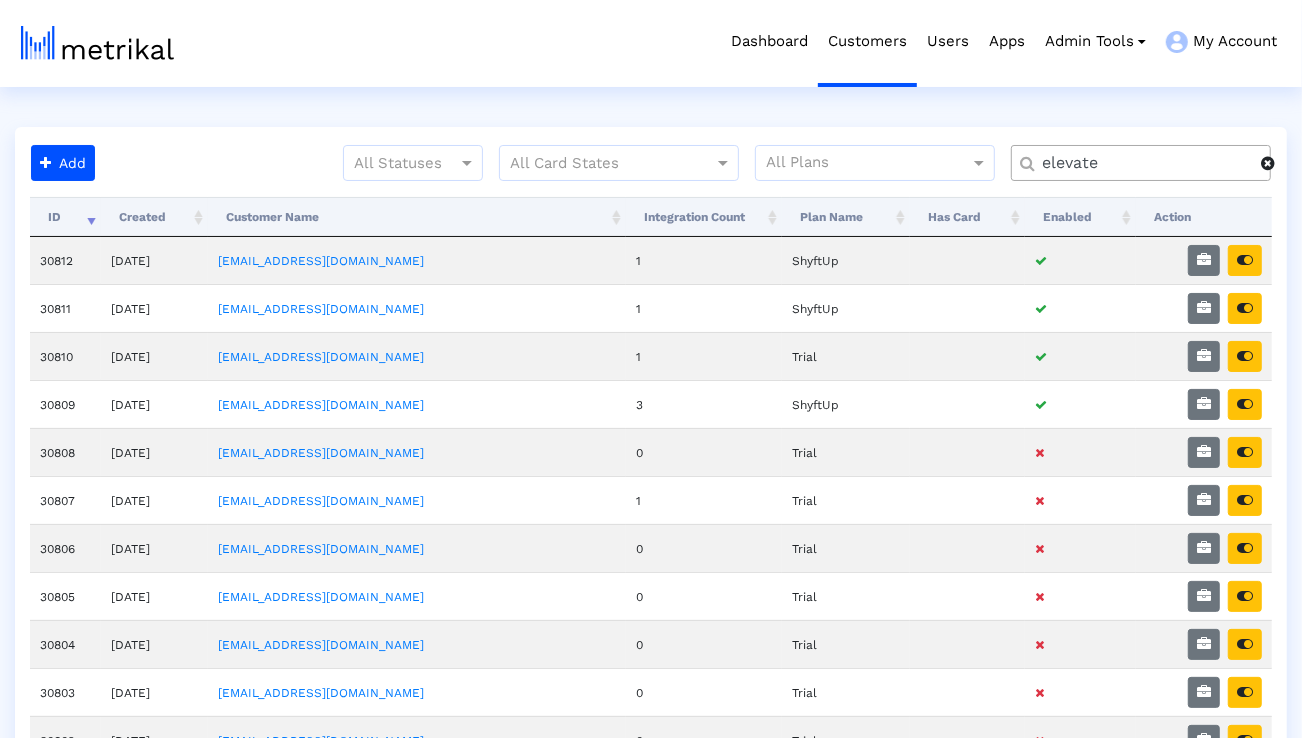 type on "elevate" 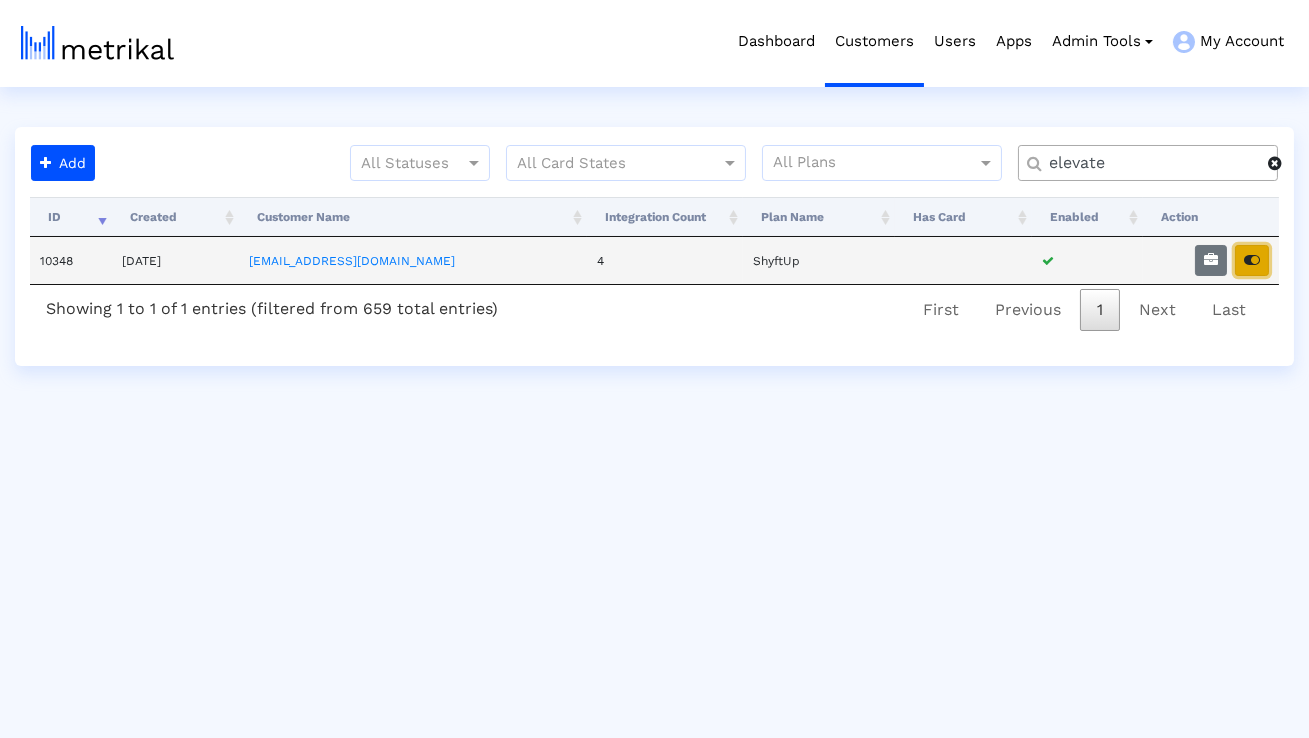 click at bounding box center (1252, 260) 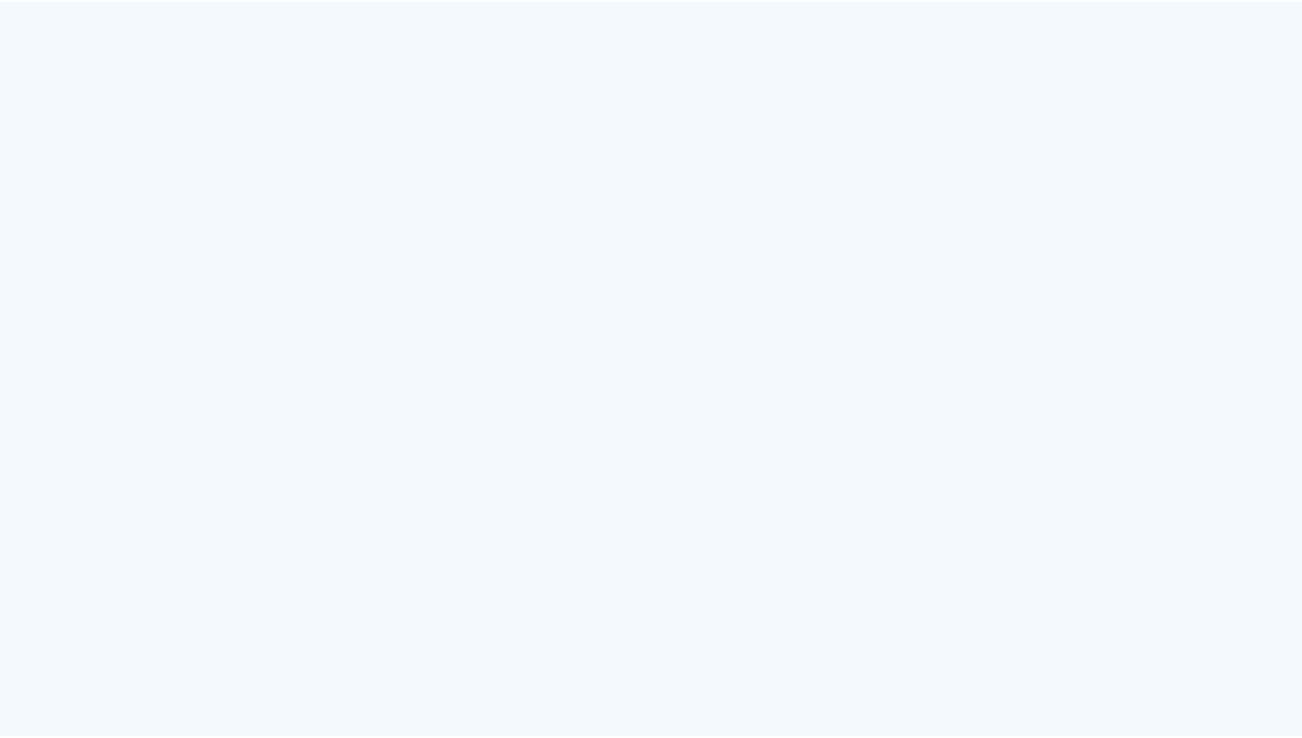 scroll, scrollTop: 0, scrollLeft: 0, axis: both 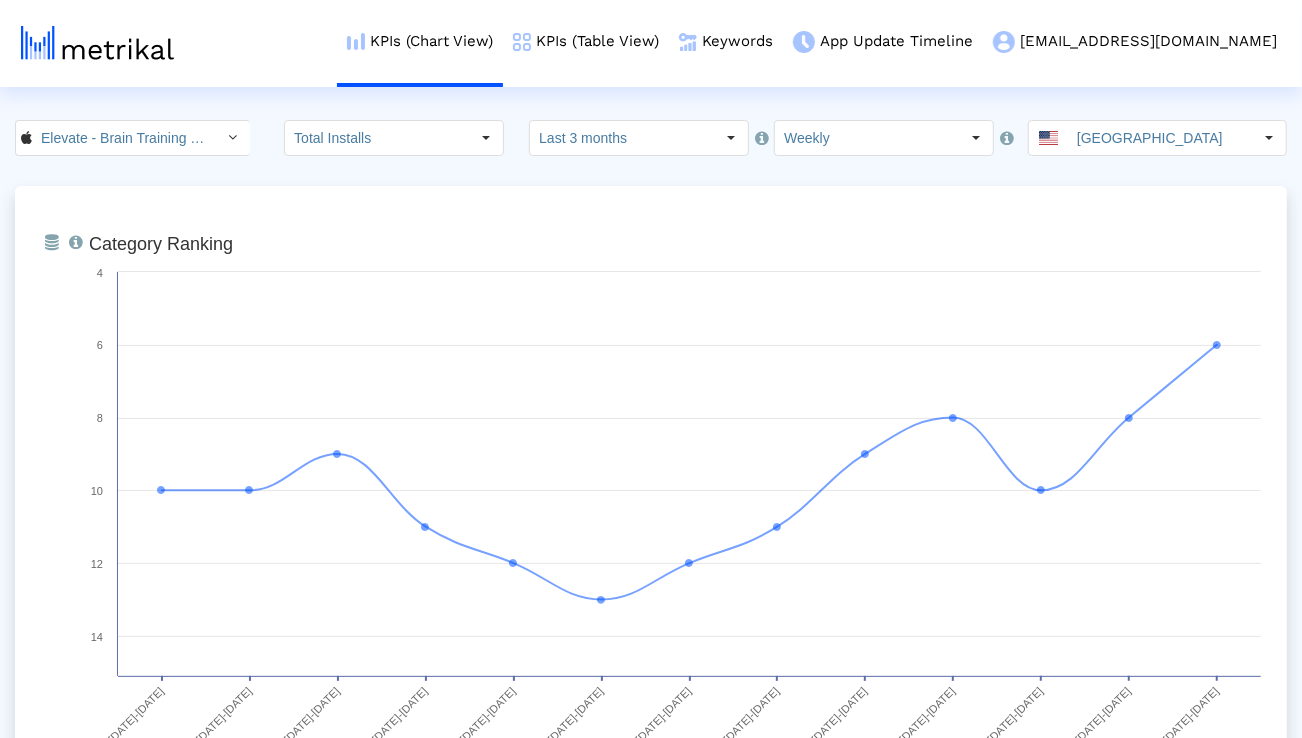 click 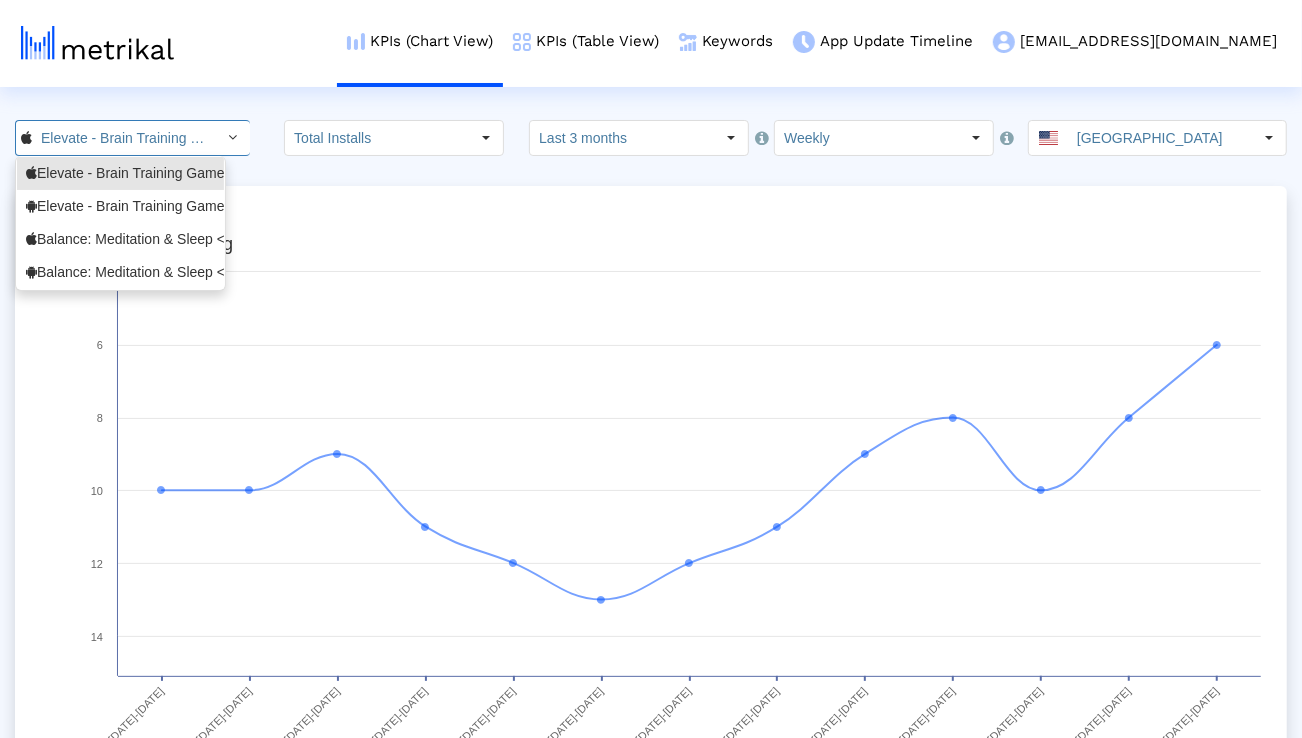 scroll, scrollTop: 0, scrollLeft: 145, axis: horizontal 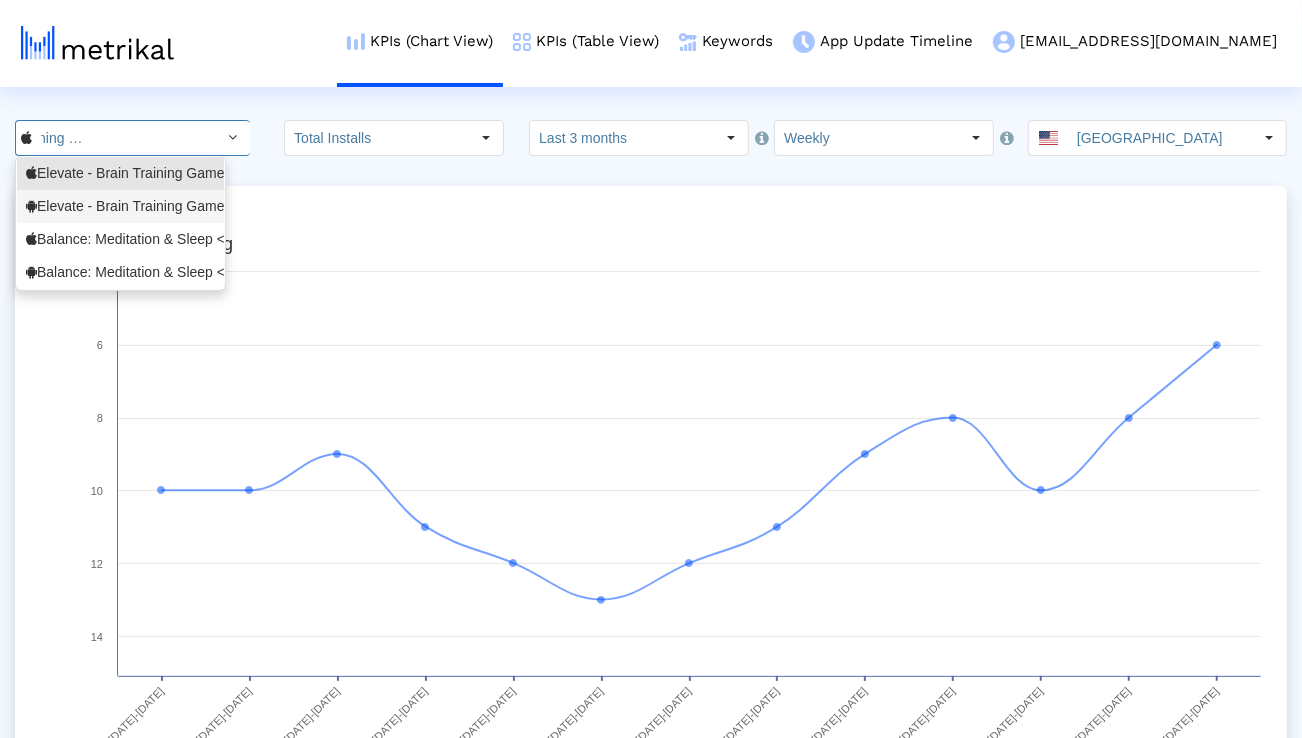 click on "Elevate - Brain Training Games <com.wonder>" at bounding box center [120, 206] 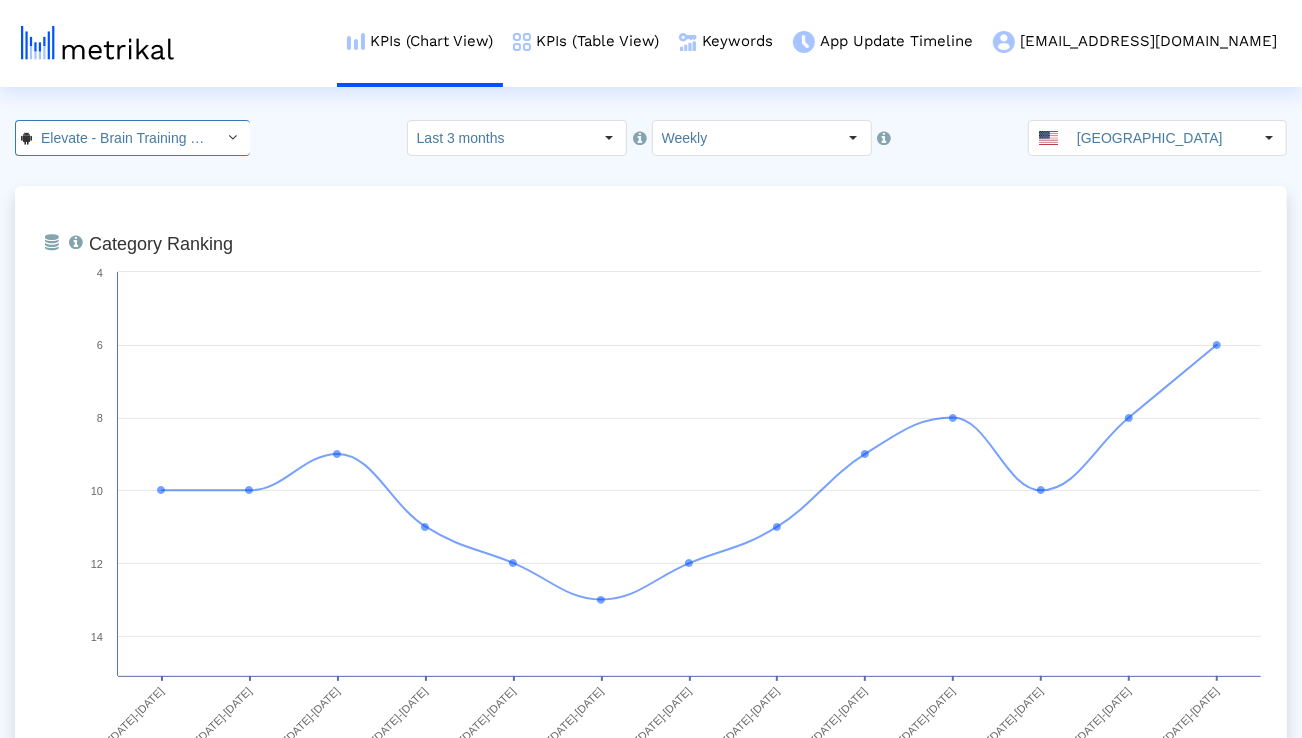 scroll, scrollTop: 0, scrollLeft: 153, axis: horizontal 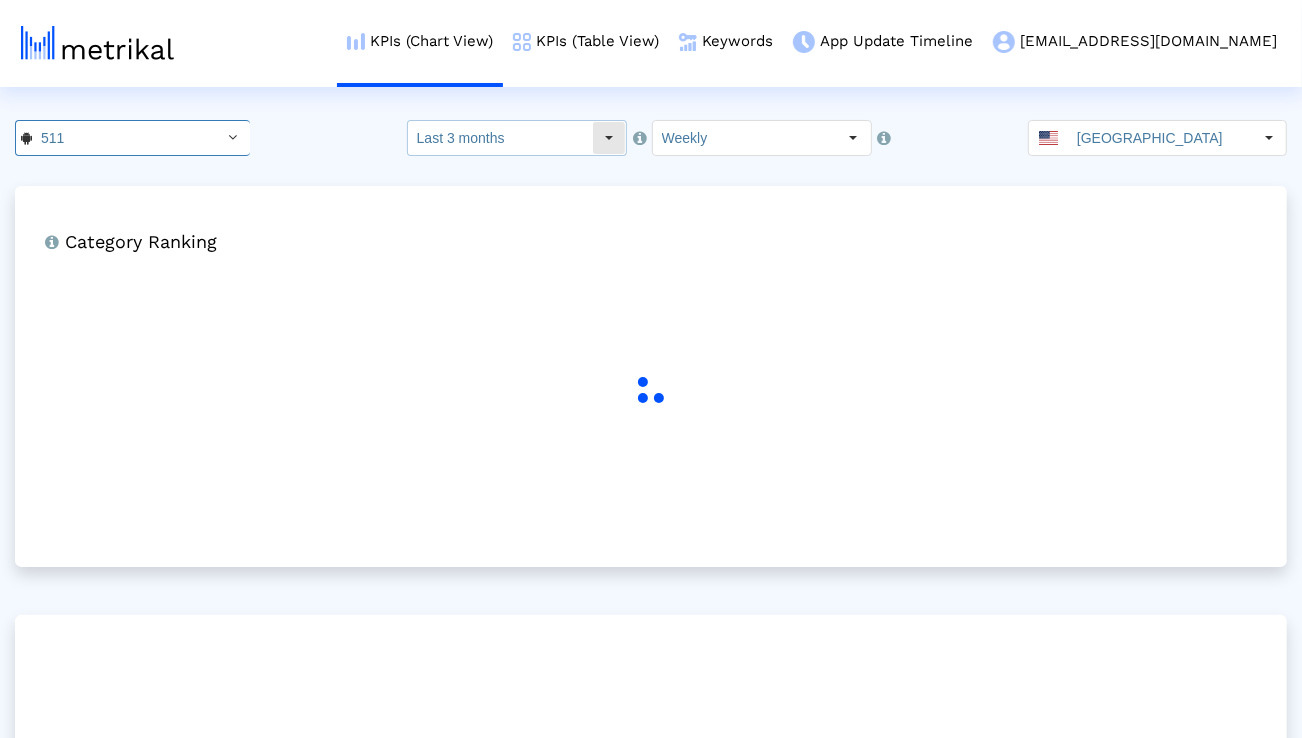 click on "Last 3 months" 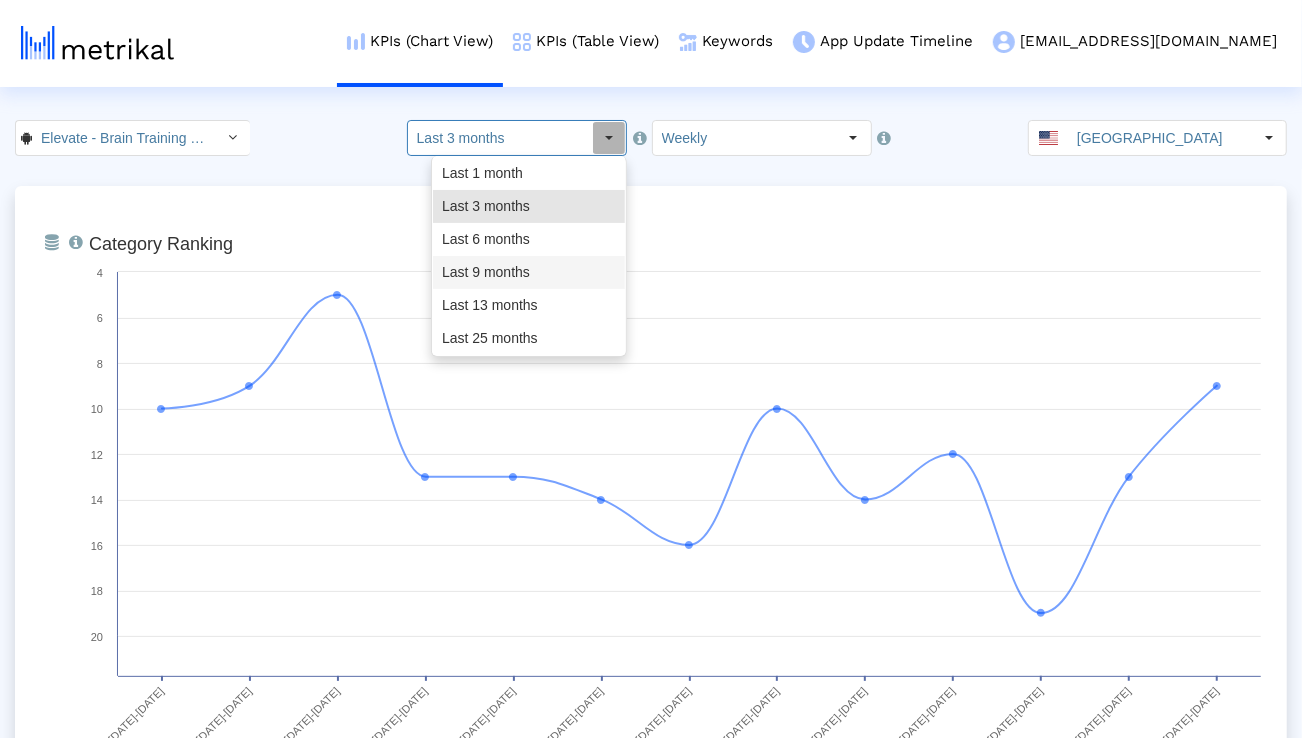 click on "Last 9 months" at bounding box center [529, 272] 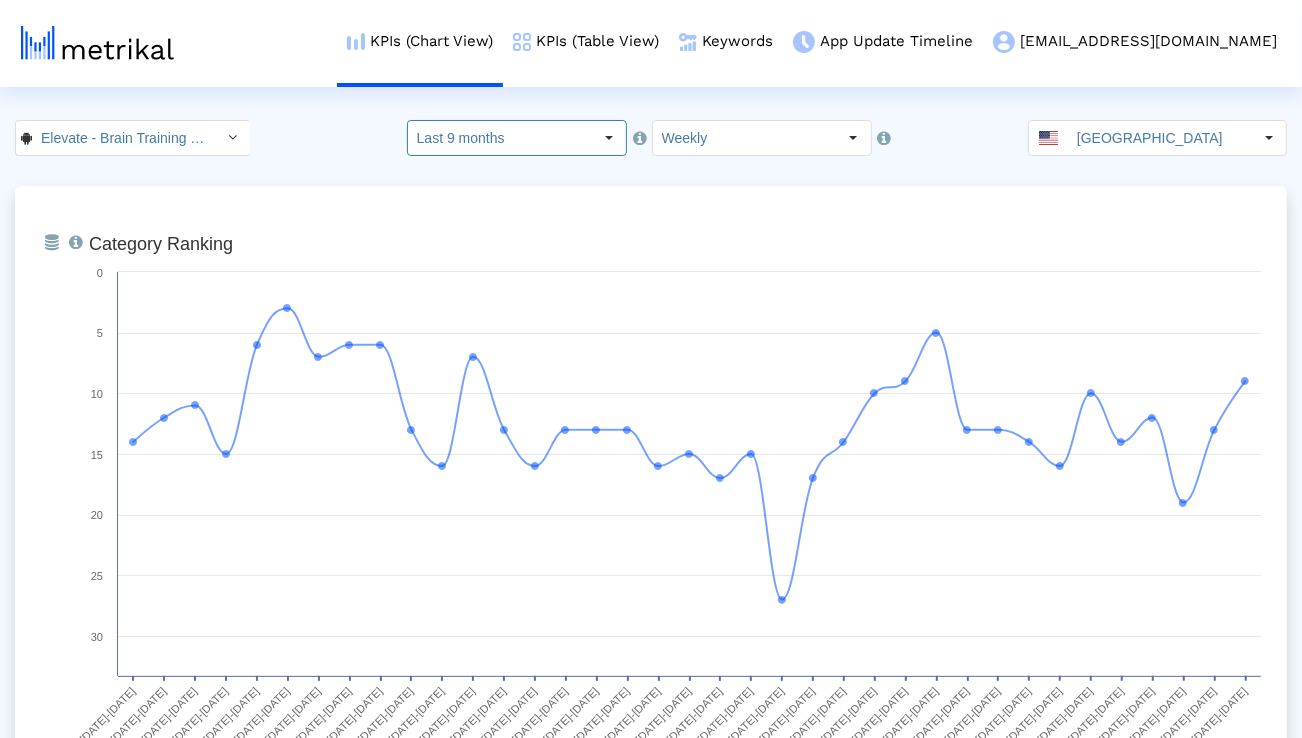 click on "From Database   Ranking of the app in the Overall and Category Charts.  Created with Highcharts 8.1.2 Category Ranking 11/10/24-11/16/24 11/17/24-11/23/24 11/24/24-11/30/24 12/01/24-12/07/24 12/08/24-12/14/24 12/15/24-12/21/24 12/22/24-12/28/24 12/29/24-01/04/25 01/05/25-01/11/25 01/12/25-01/18/25 01/19/25-01/25/25 01/26/25-02/01/25 02/02/25-02/08/25 02/09/25-02/15/25 02/16/25-02/22/25 02/23/25-03/01/25 03/02/25-03/08/25 03/09/25-03/15/25 03/16/25-03/22/25 03/23/25-03/29/25 03/30/25-04/05/25 04/06/25-04/12/25 04/13/25-04/19/25 04/20/25-04/26/25 04/27/25-05/03/25 05/04/25-05/10/25 05/11/25-05/17/25 05/18/25-05/24/25 05/25/25-05/31/25 06/01/25-06/07/25 06/08/25-06/14/25 06/15/25-06/21/25 06/22/25-06/28/25 06/29/25-07/05/25 07/06/25-07/12/25 07/13/25-07/19/25 07/20/25-07/26/25 0 5 10 15 20 25 30
Education - Free" at bounding box center (651, 526) 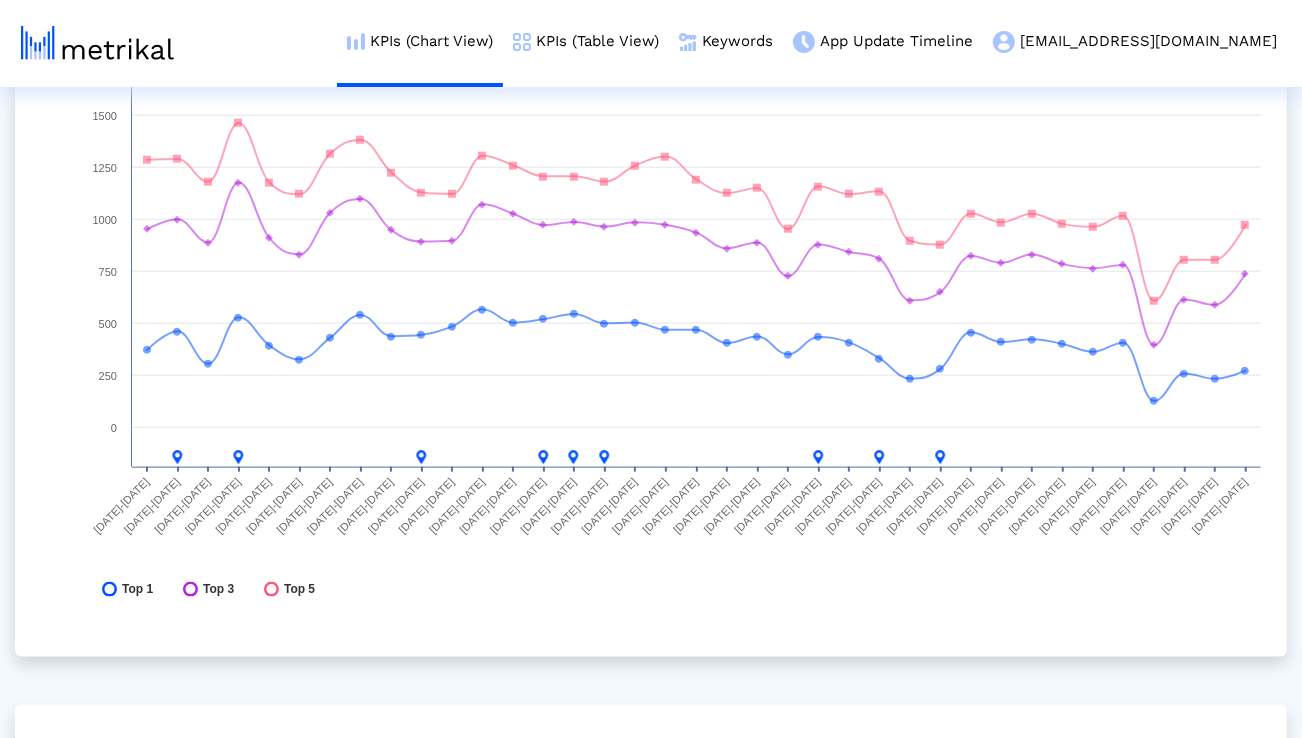 scroll, scrollTop: 5977, scrollLeft: 0, axis: vertical 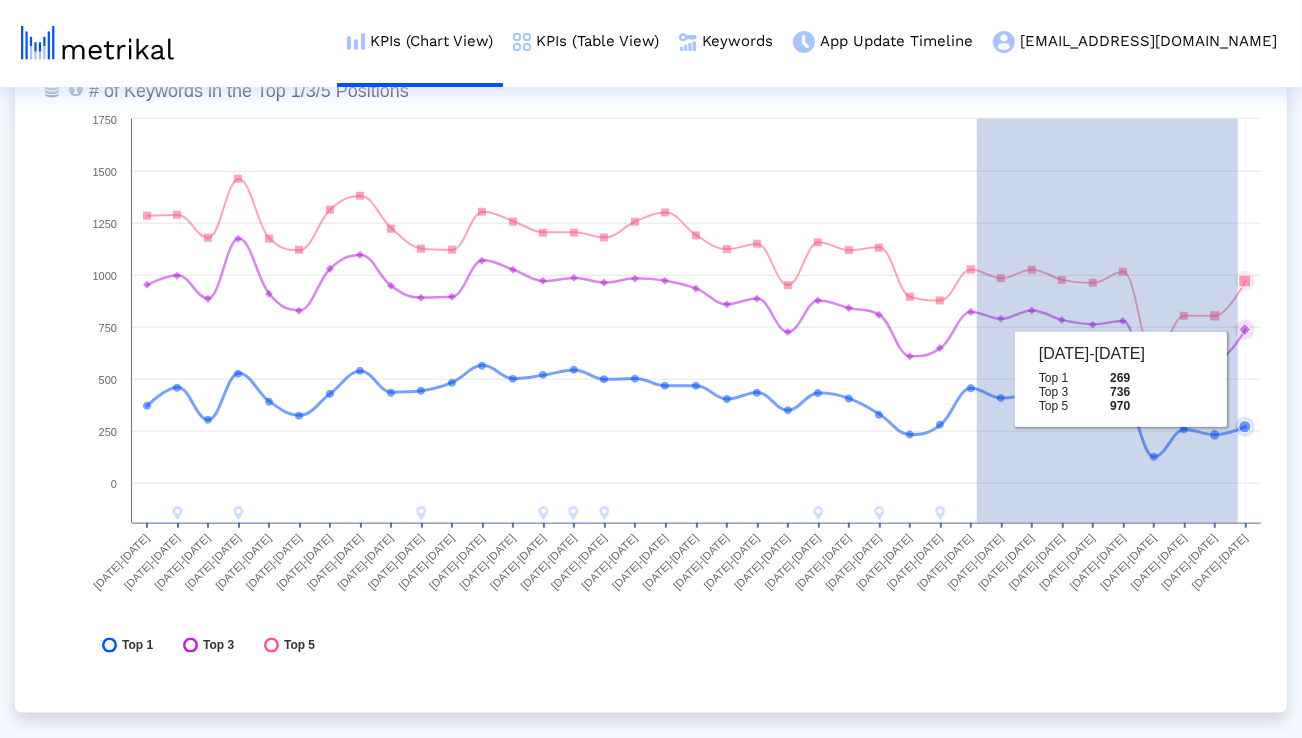 drag, startPoint x: 977, startPoint y: 369, endPoint x: 1238, endPoint y: 380, distance: 261.2317 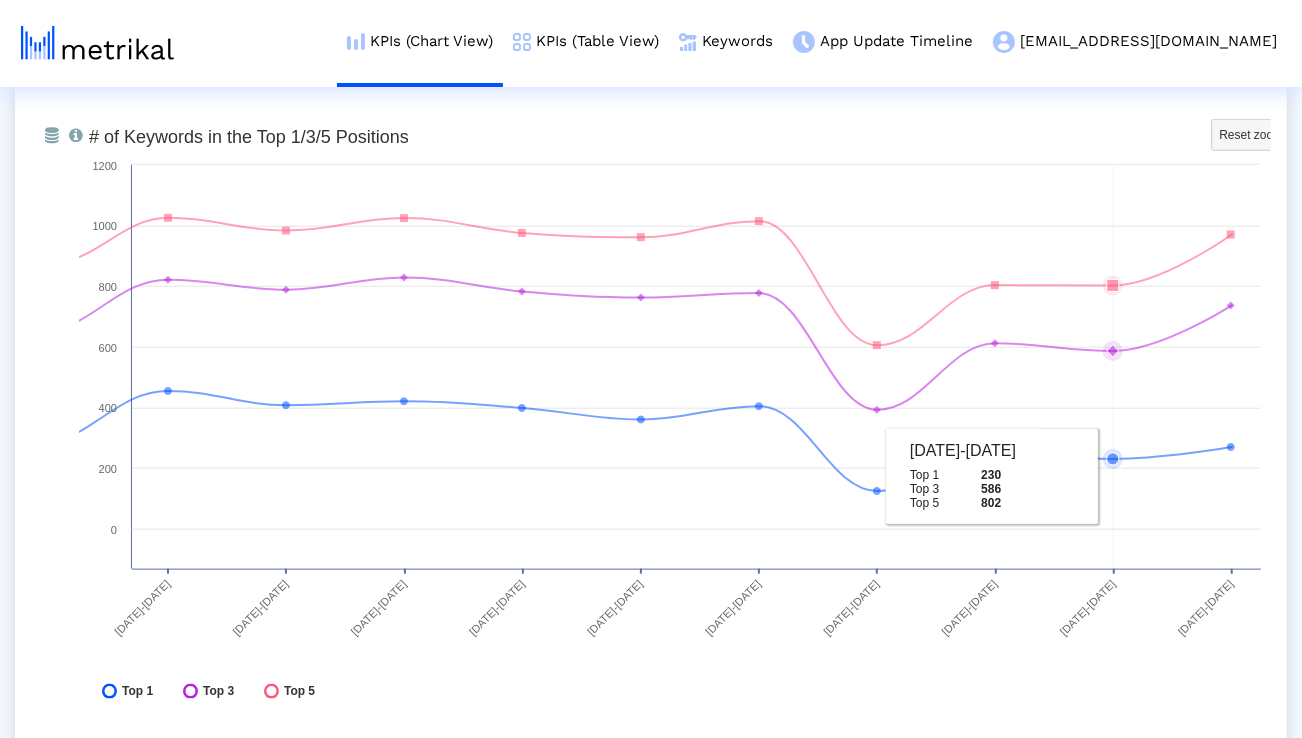 scroll, scrollTop: 5928, scrollLeft: 0, axis: vertical 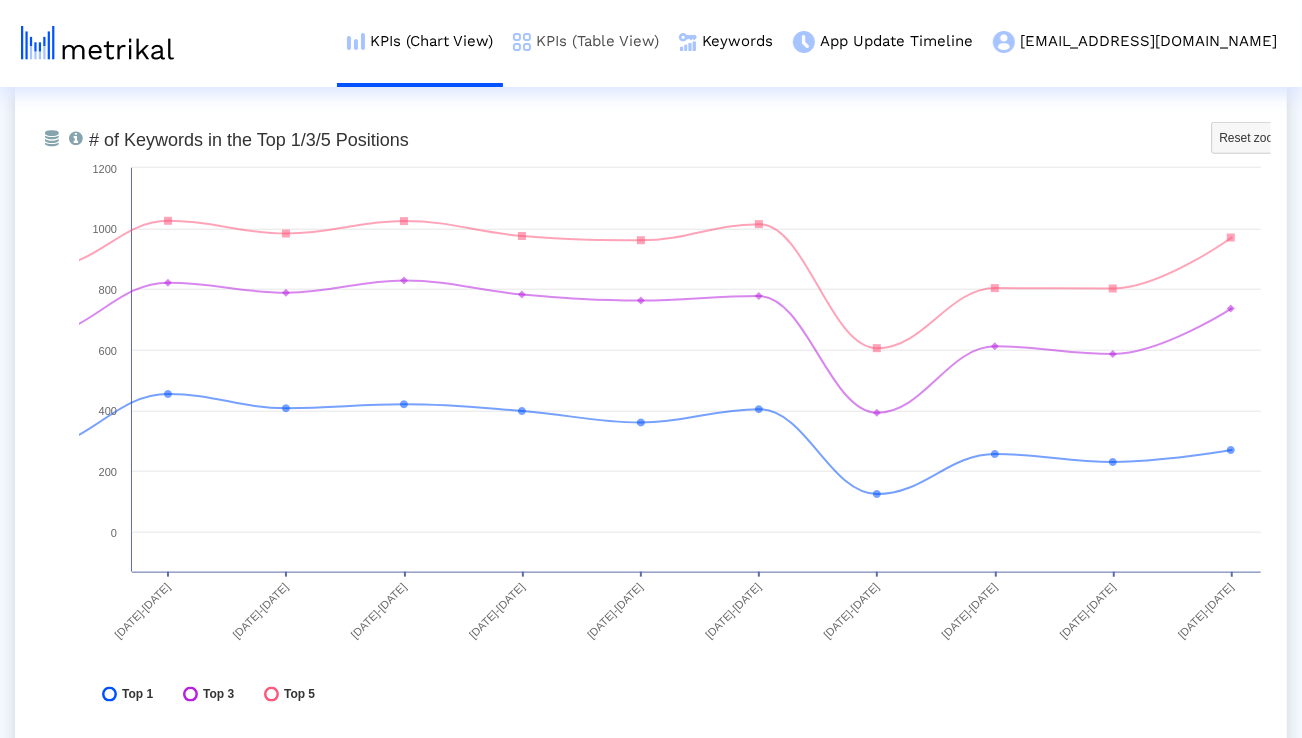 click on "KPIs (Table View)" at bounding box center [586, 41] 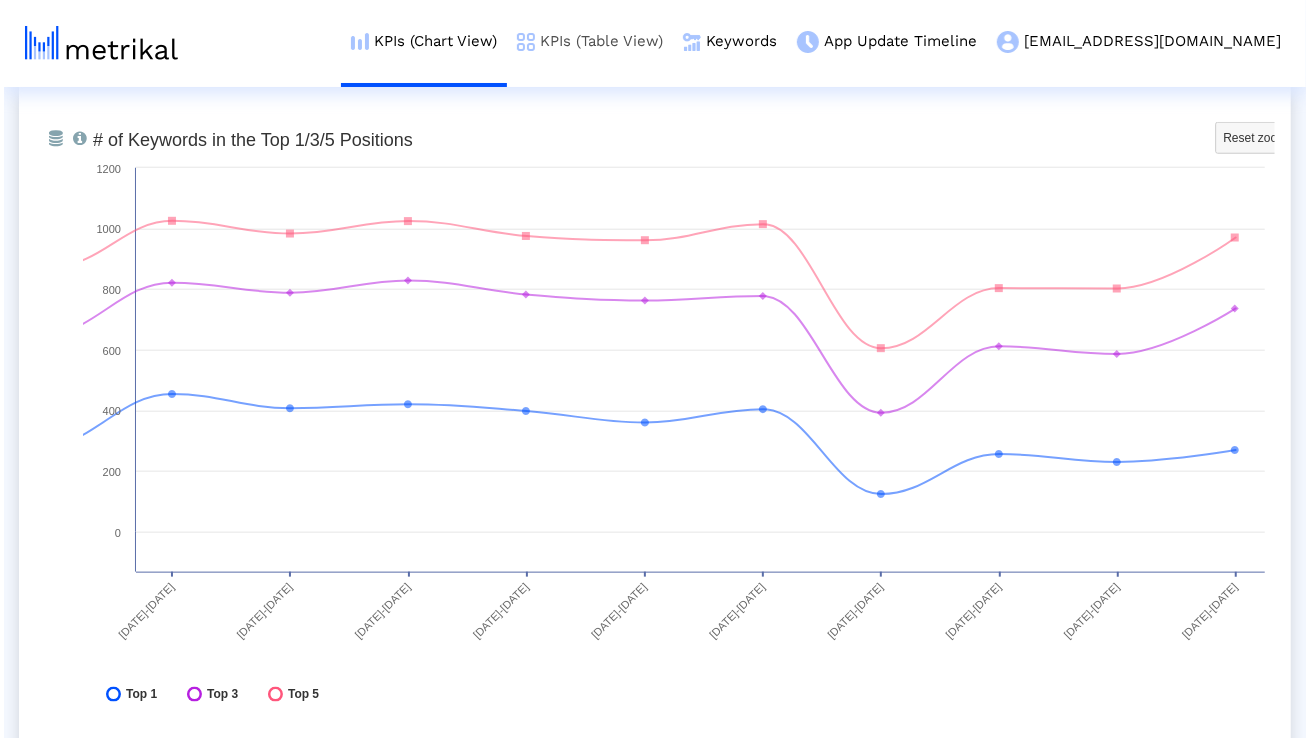 scroll, scrollTop: 0, scrollLeft: 0, axis: both 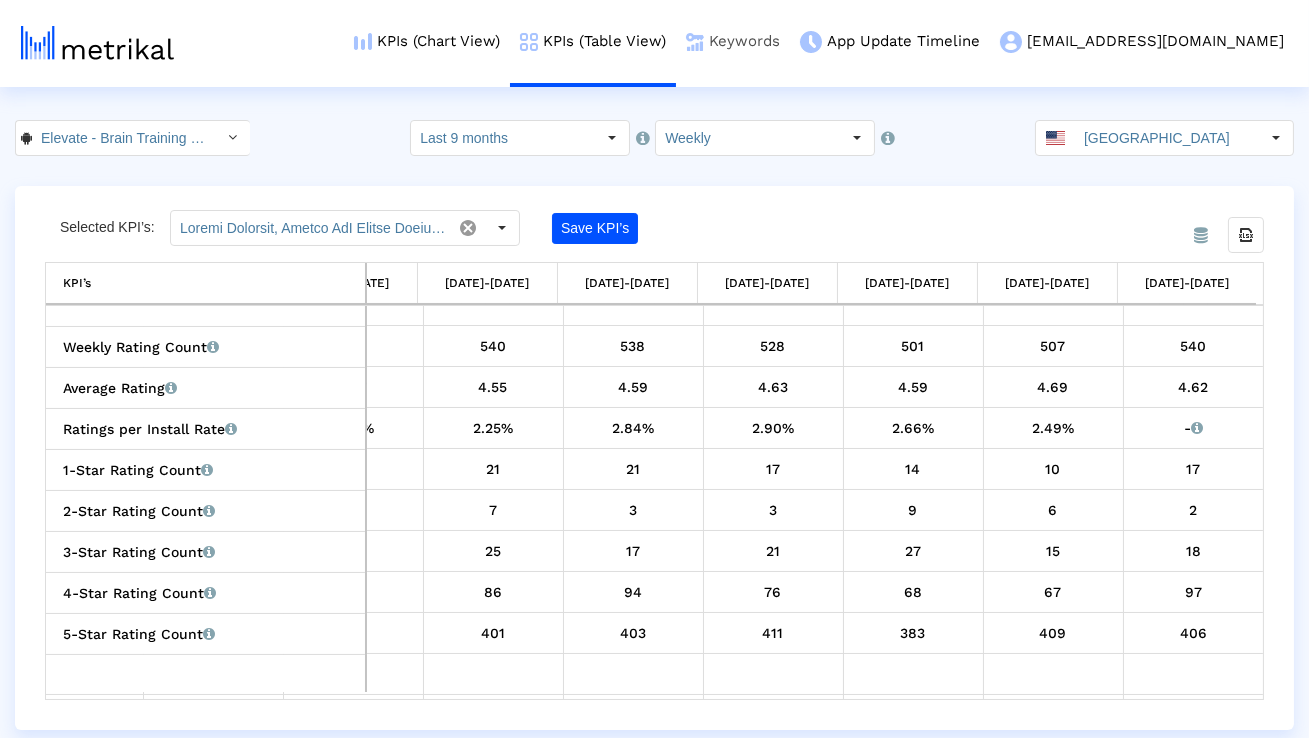 click on "Keywords" at bounding box center [733, 41] 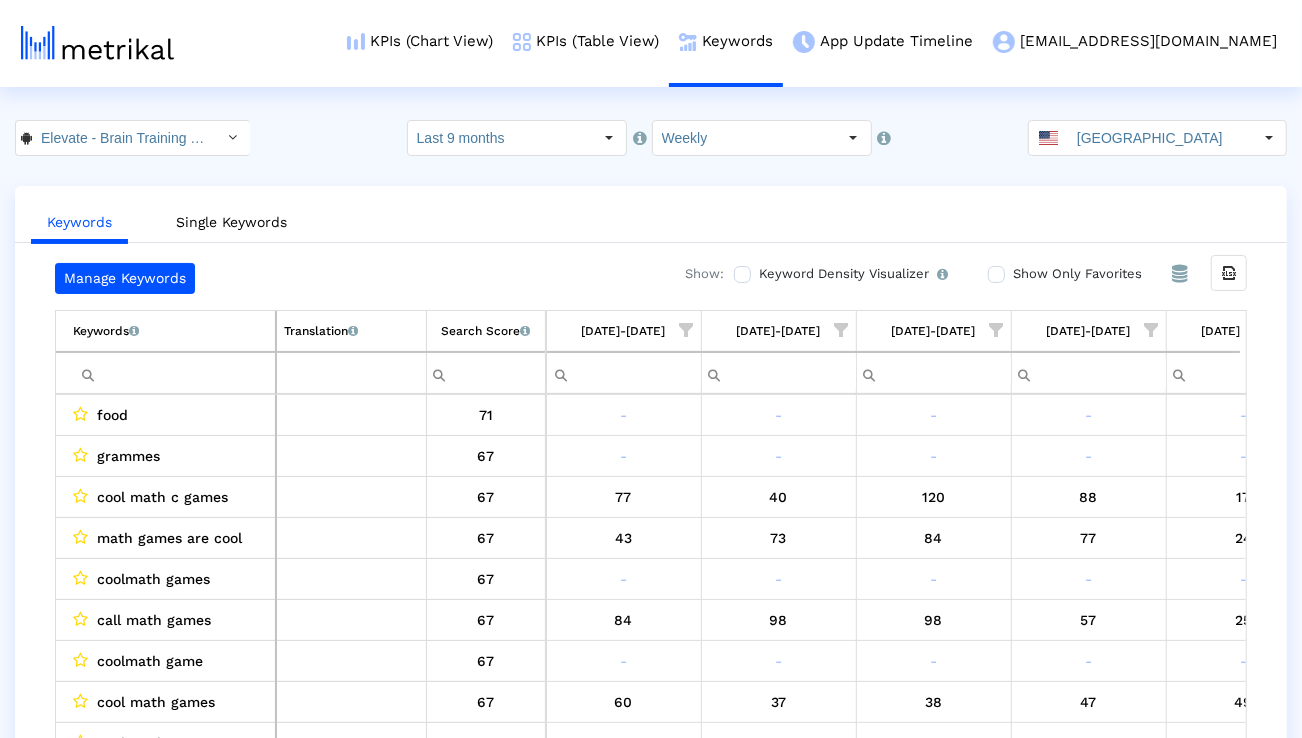 scroll, scrollTop: 0, scrollLeft: 5040, axis: horizontal 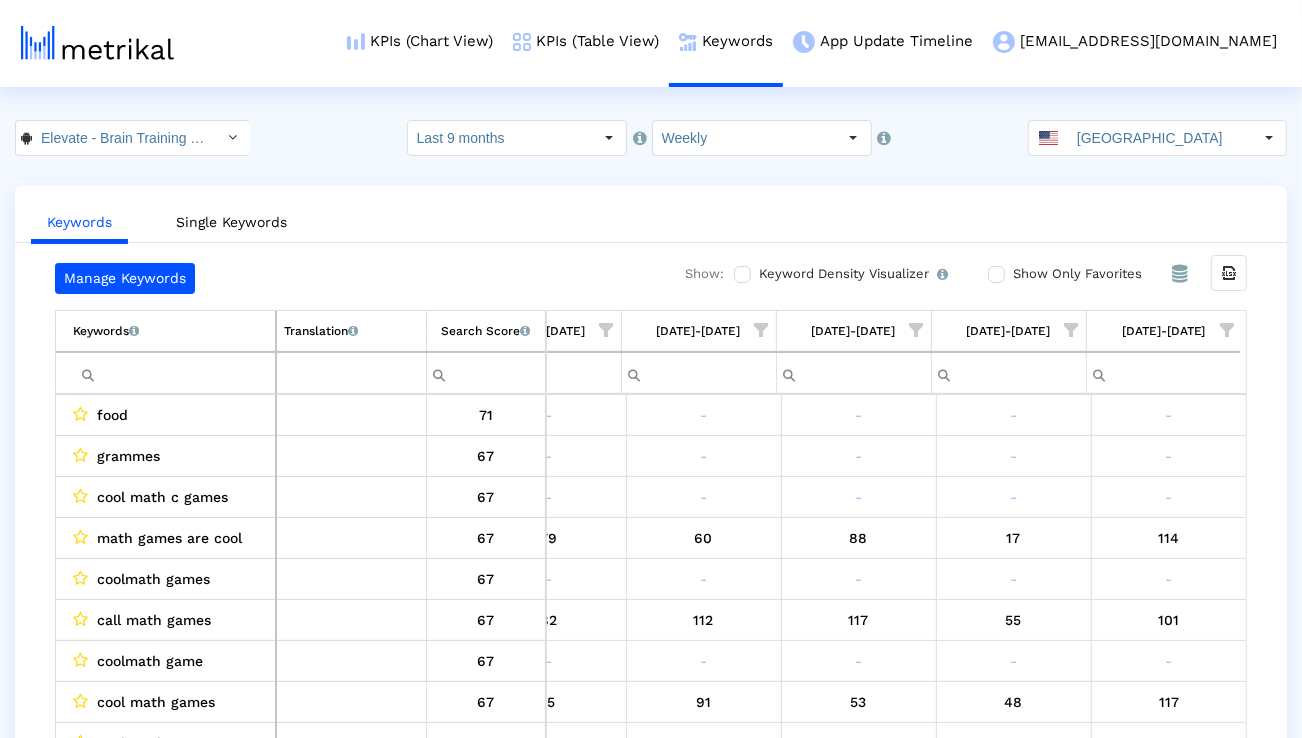 click at bounding box center (1227, 330) 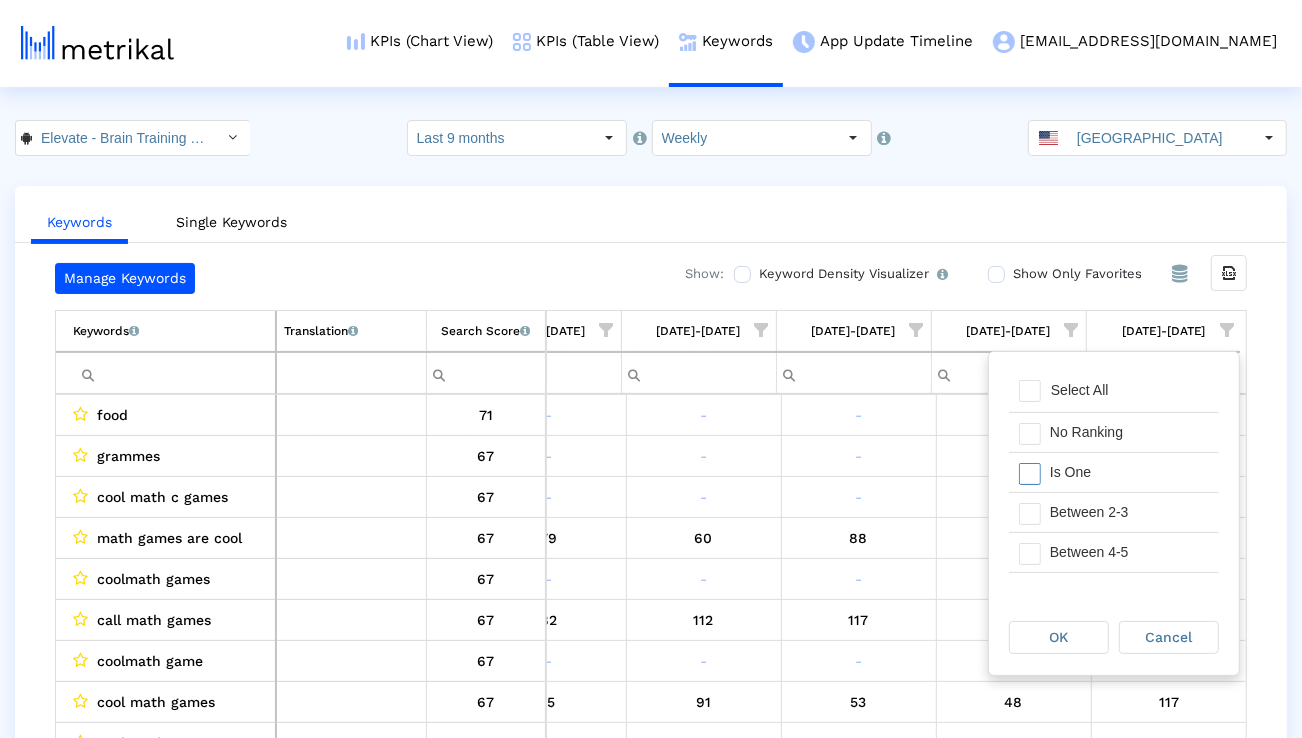 click on "Is One" at bounding box center [1129, 472] 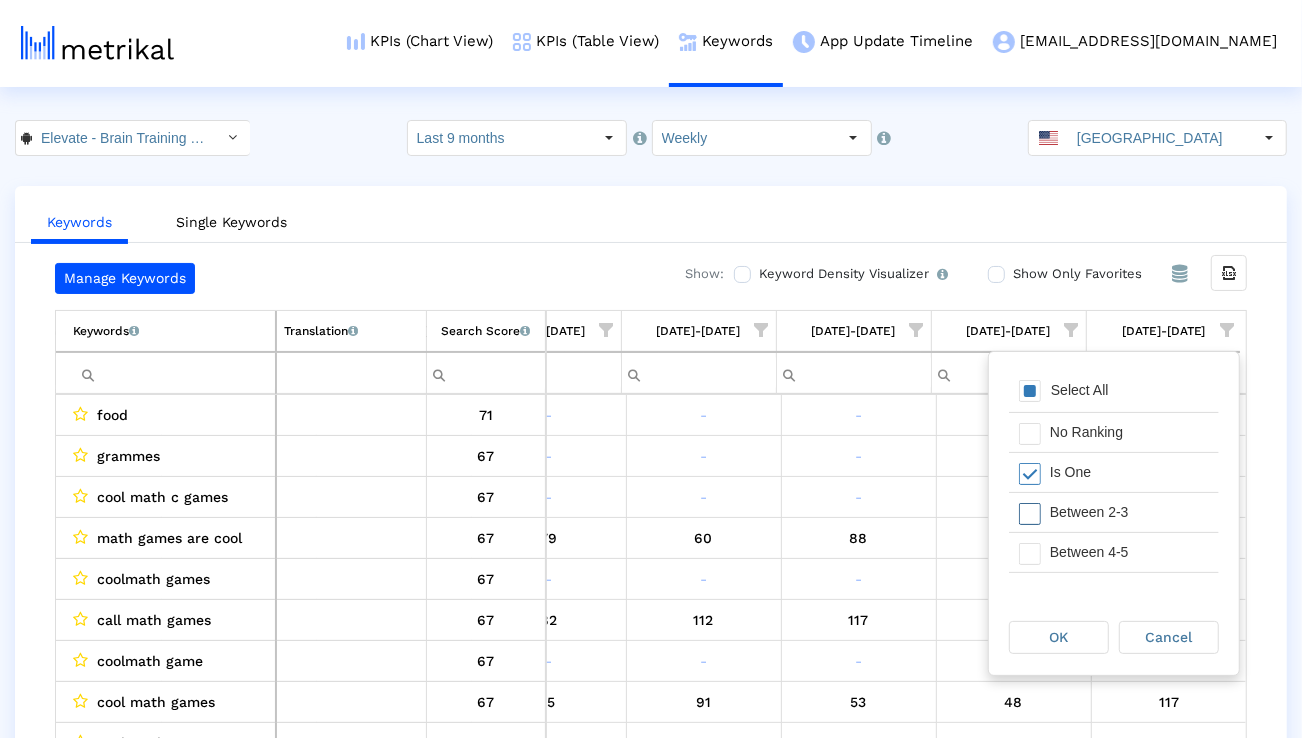 click on "Between 2-3" at bounding box center (1129, 512) 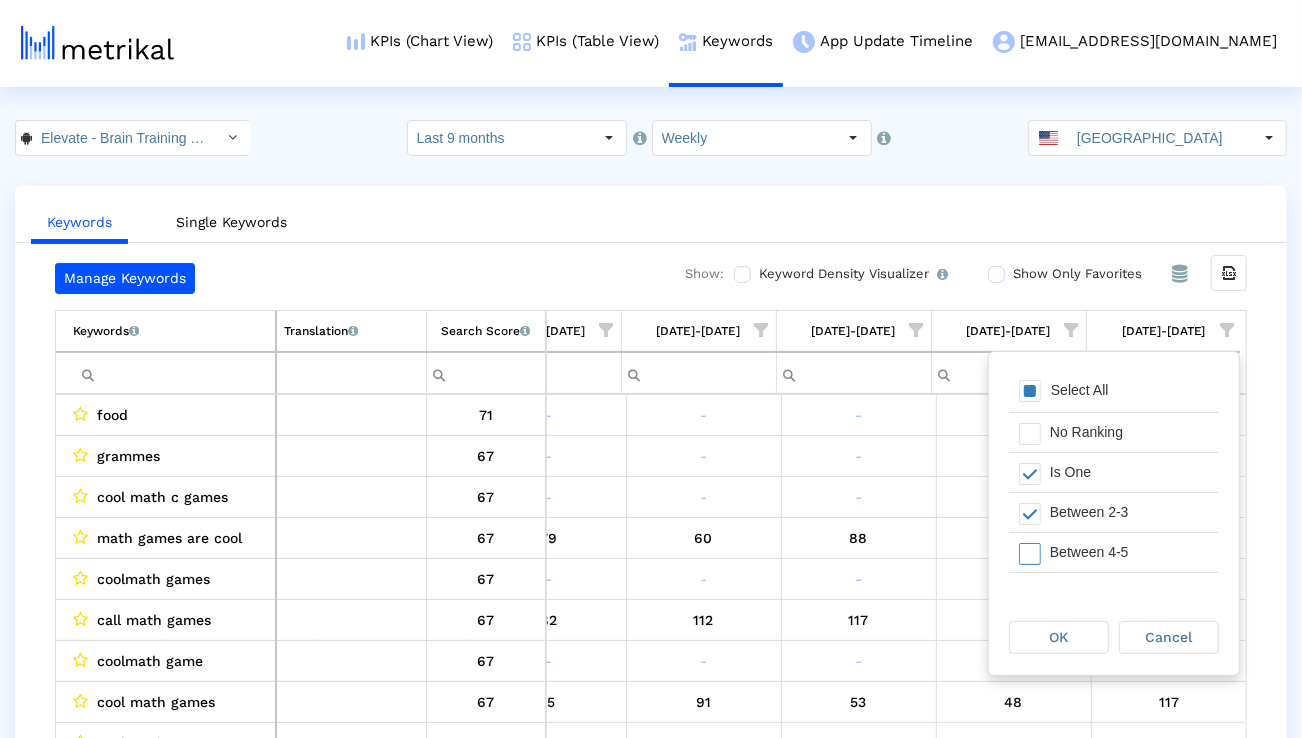 click on "Between 4-5" at bounding box center [1129, 552] 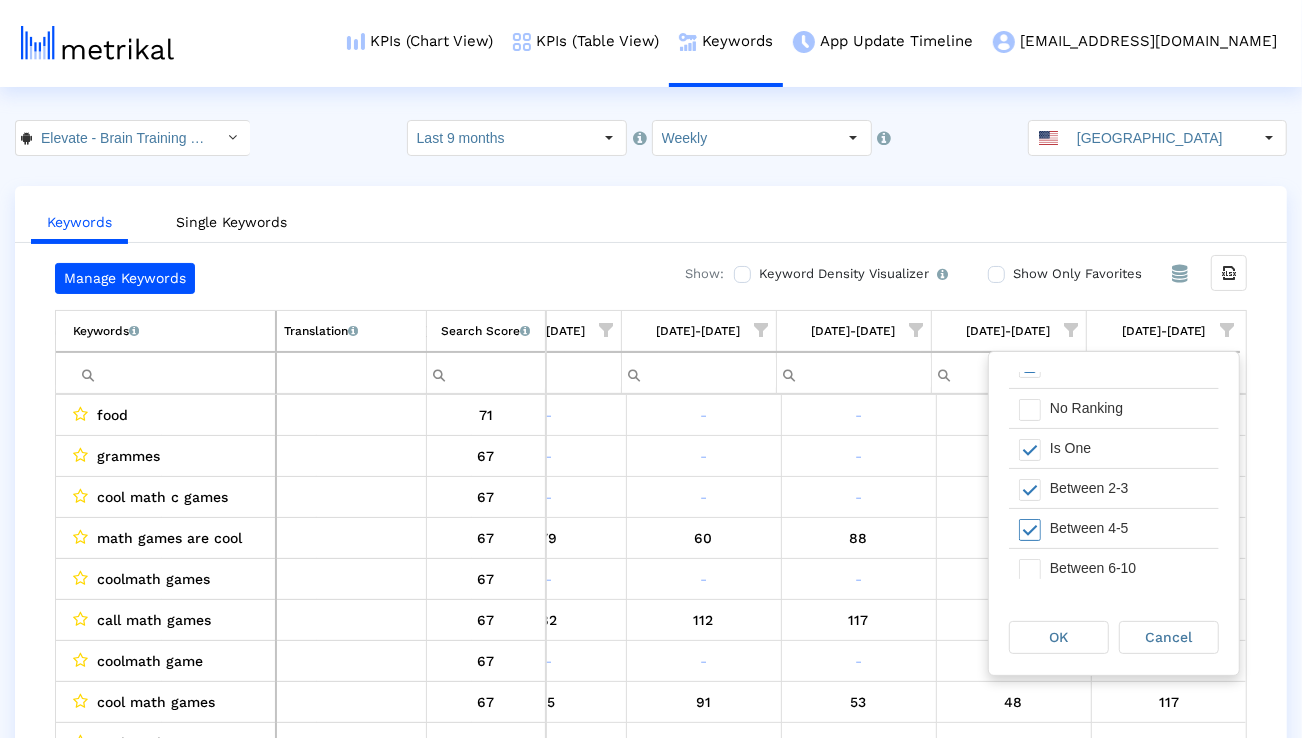 scroll, scrollTop: 26, scrollLeft: 0, axis: vertical 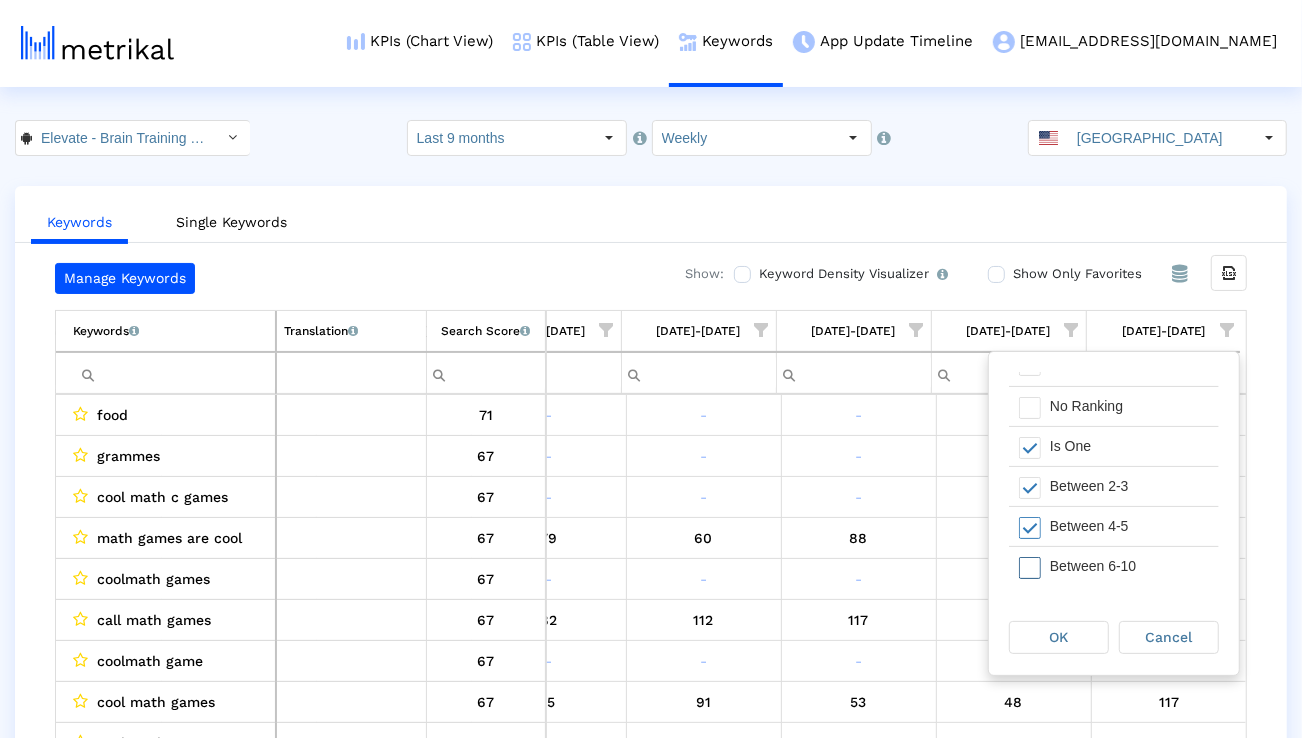 click on "Between 6-10" at bounding box center (1129, 566) 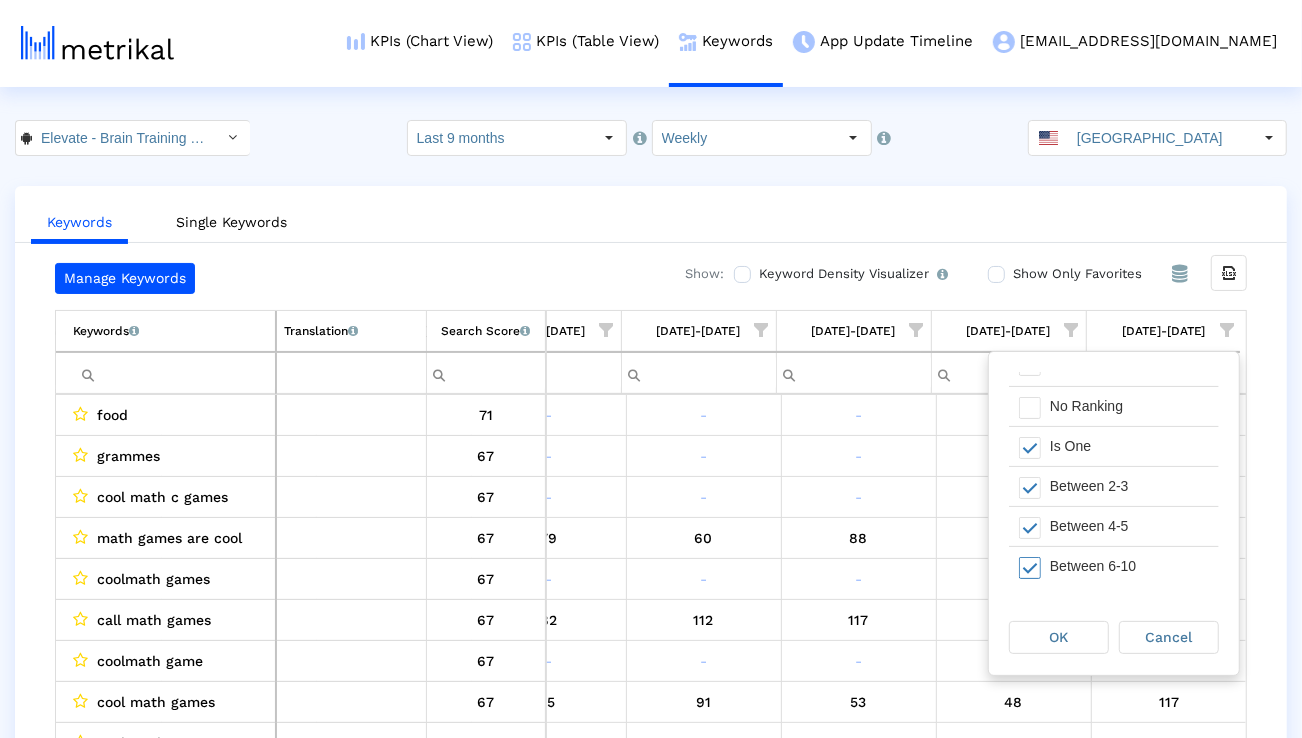 click on "OK" at bounding box center (1059, 637) 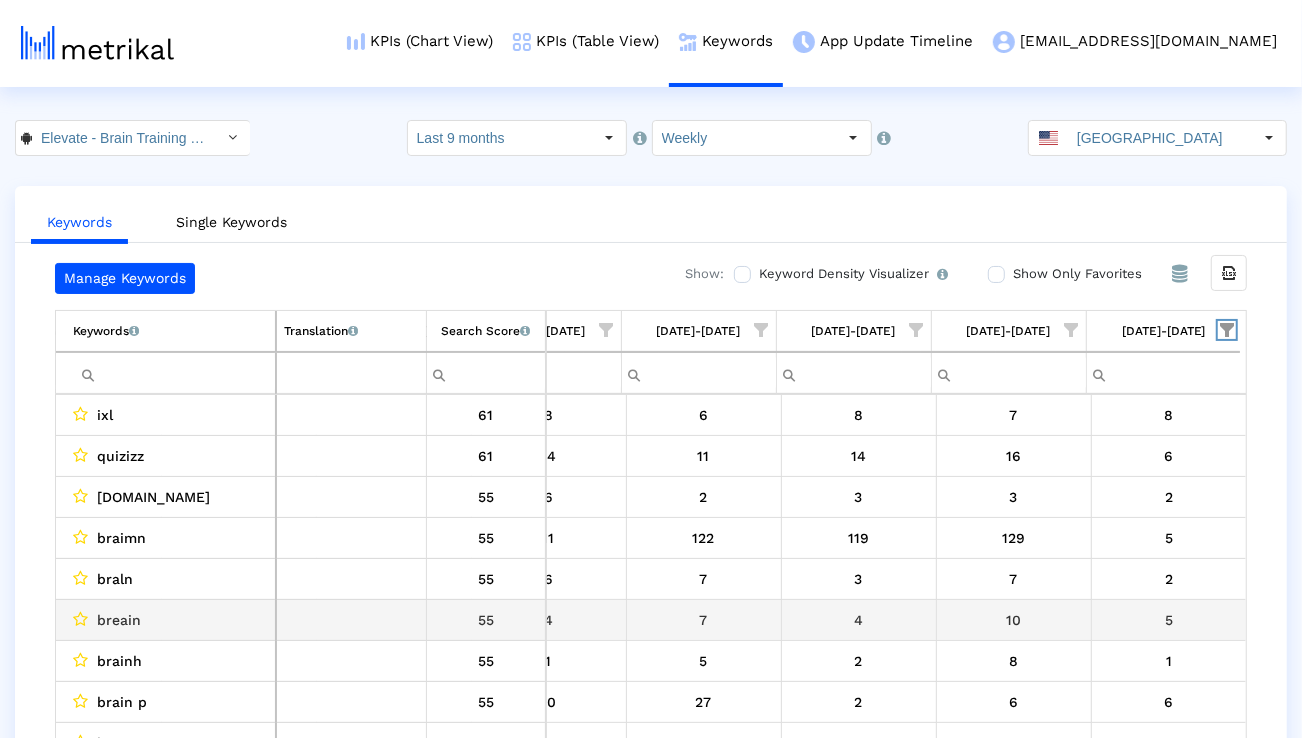 scroll, scrollTop: 56, scrollLeft: 5041, axis: both 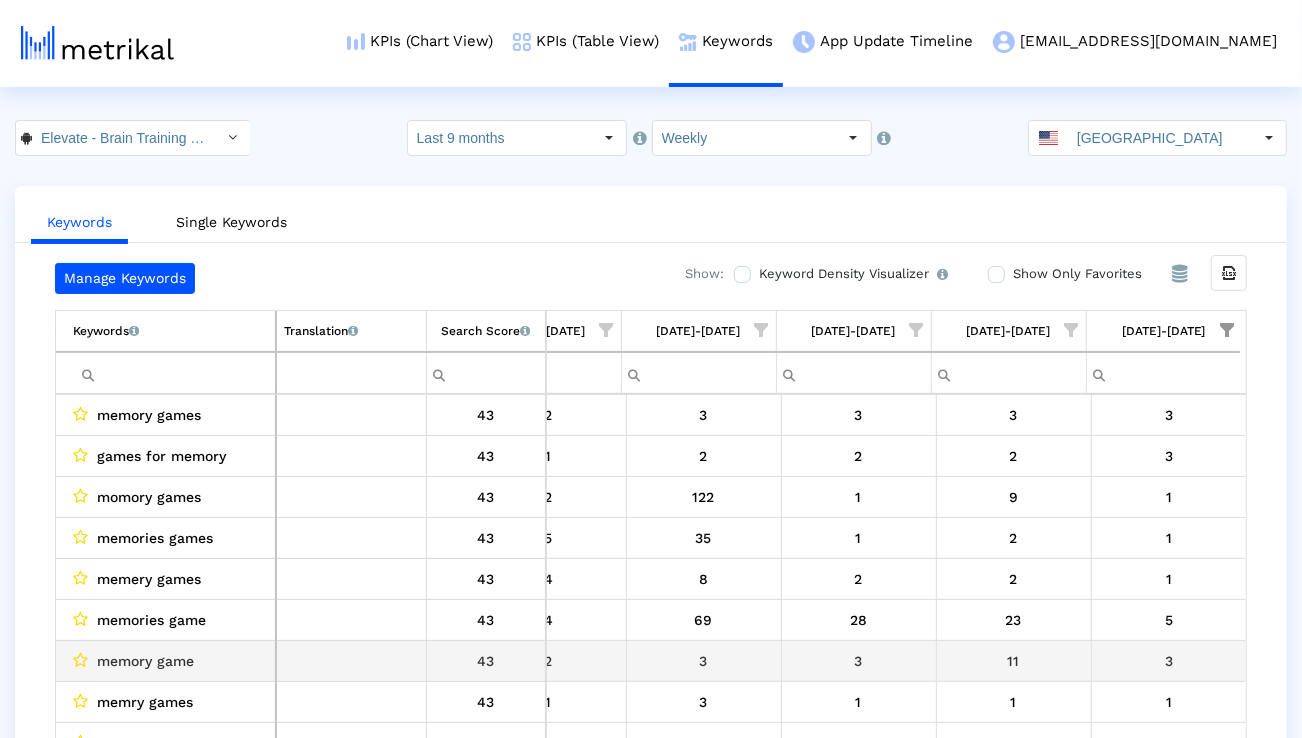 click on "memory game" at bounding box center [145, 661] 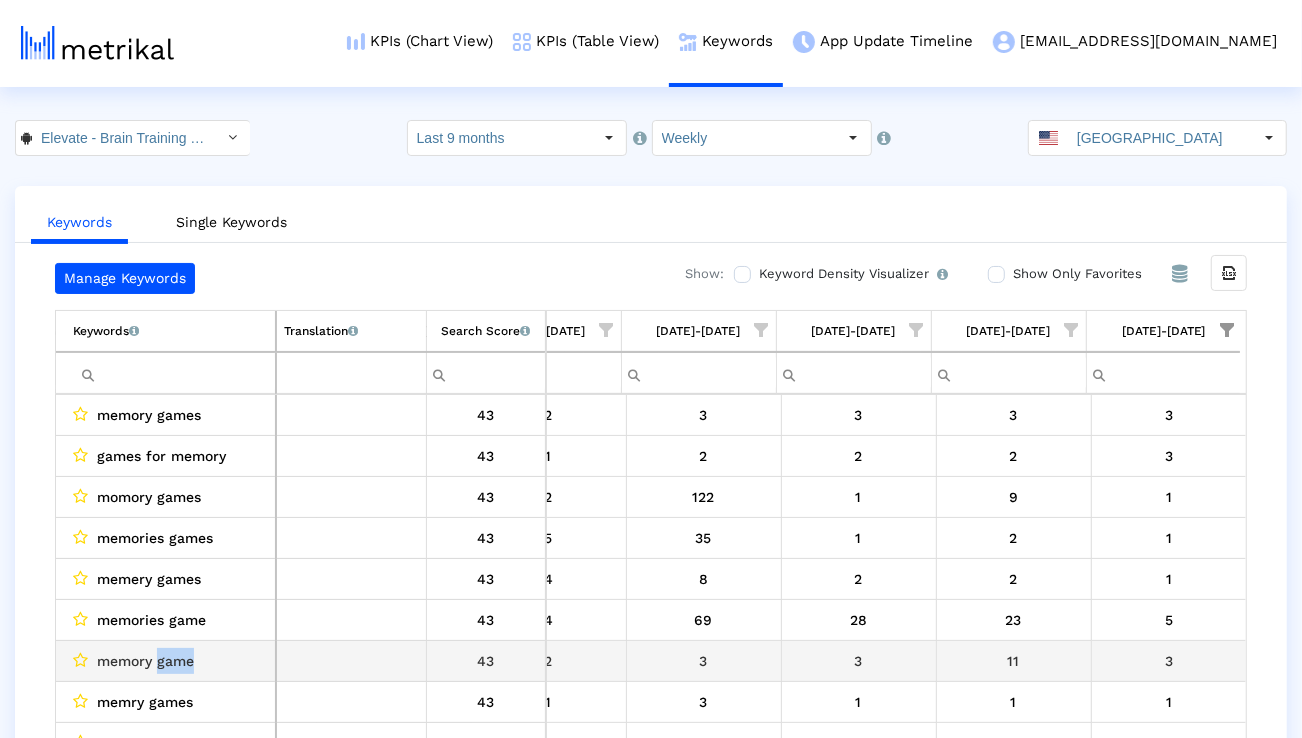 click on "memory game" at bounding box center [145, 661] 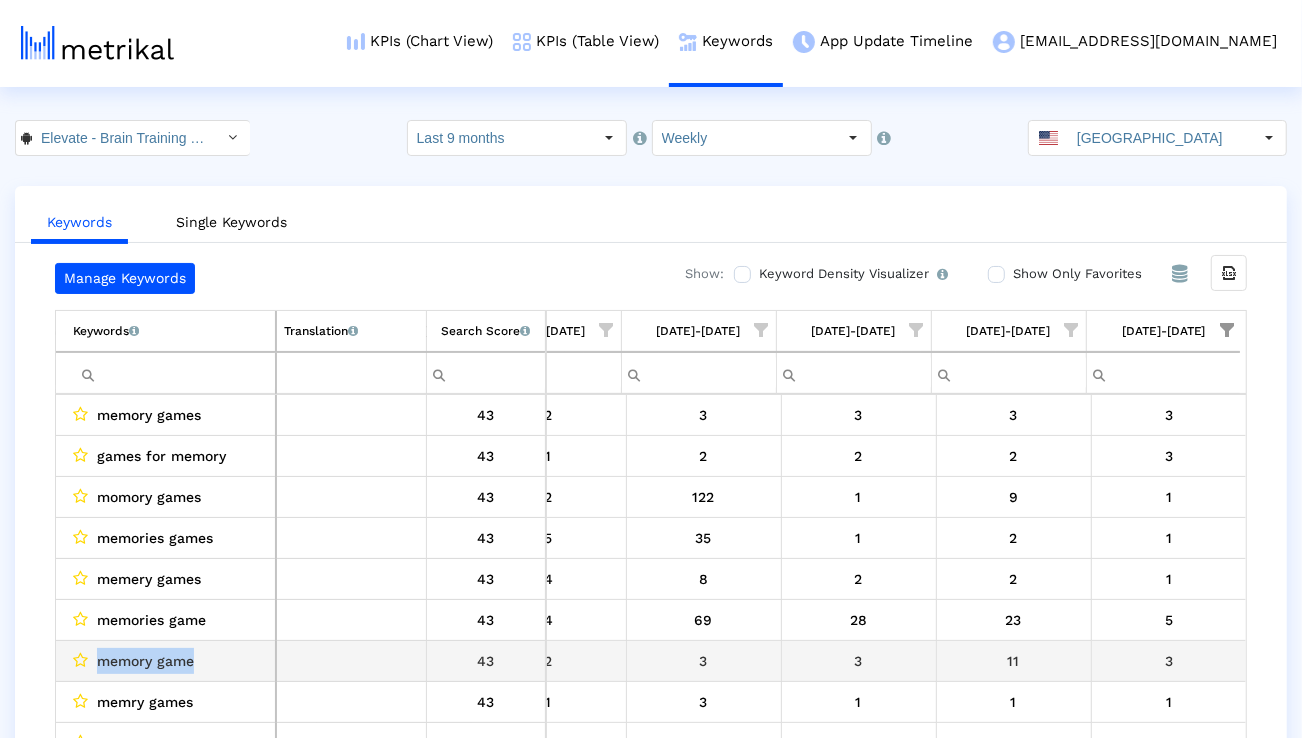click on "memory game" at bounding box center (145, 661) 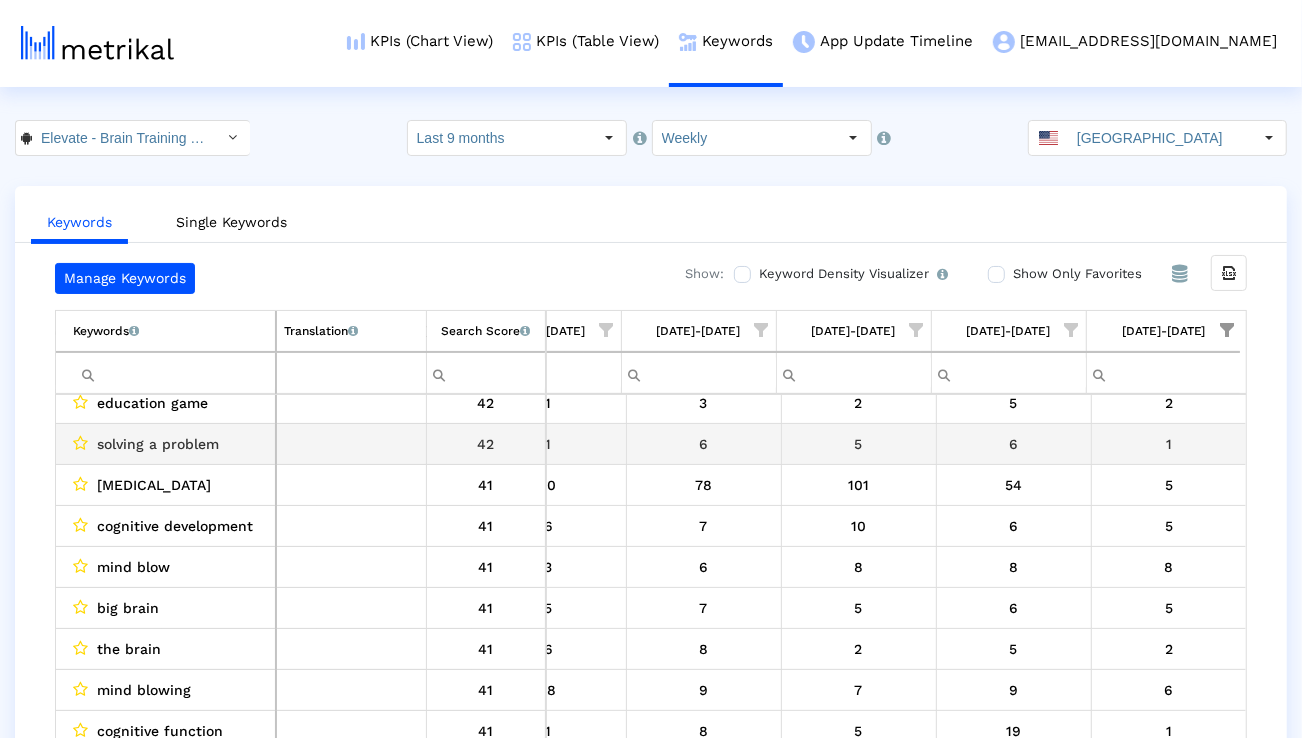 click on "solving a problem" at bounding box center (158, 444) 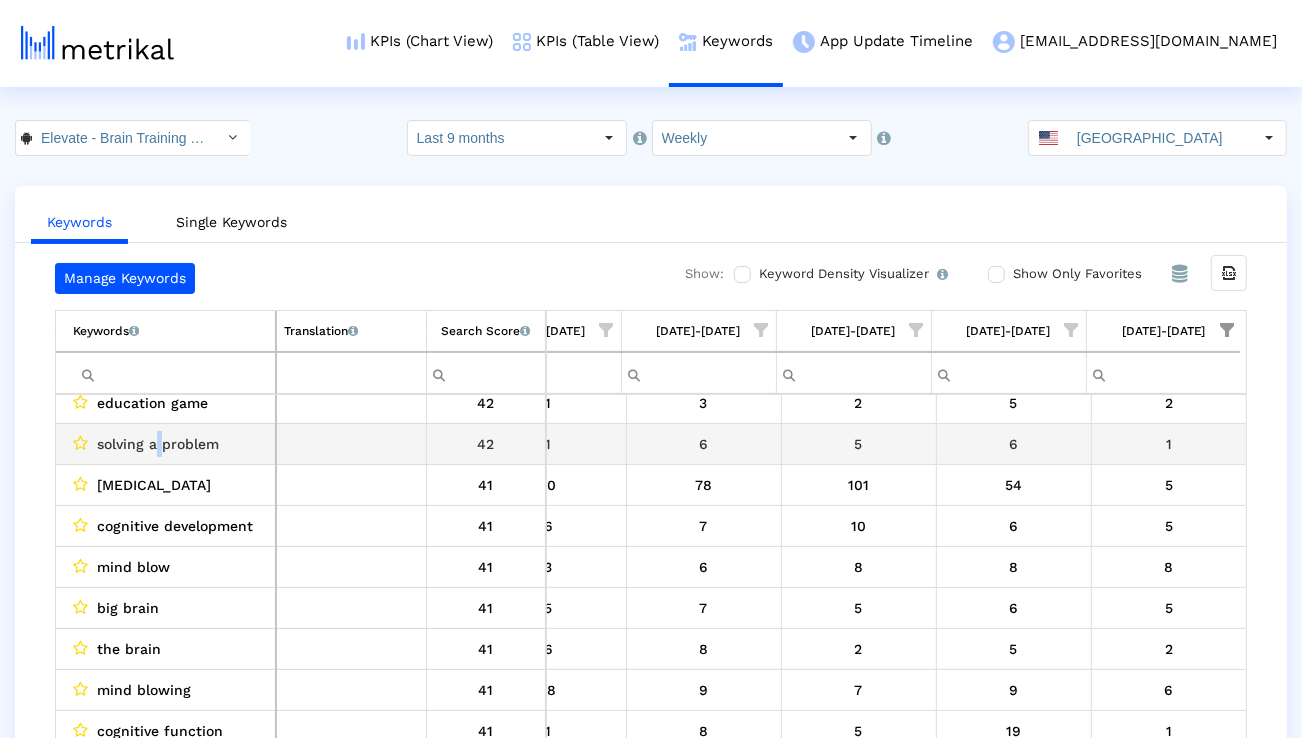 click on "solving a problem" at bounding box center [158, 444] 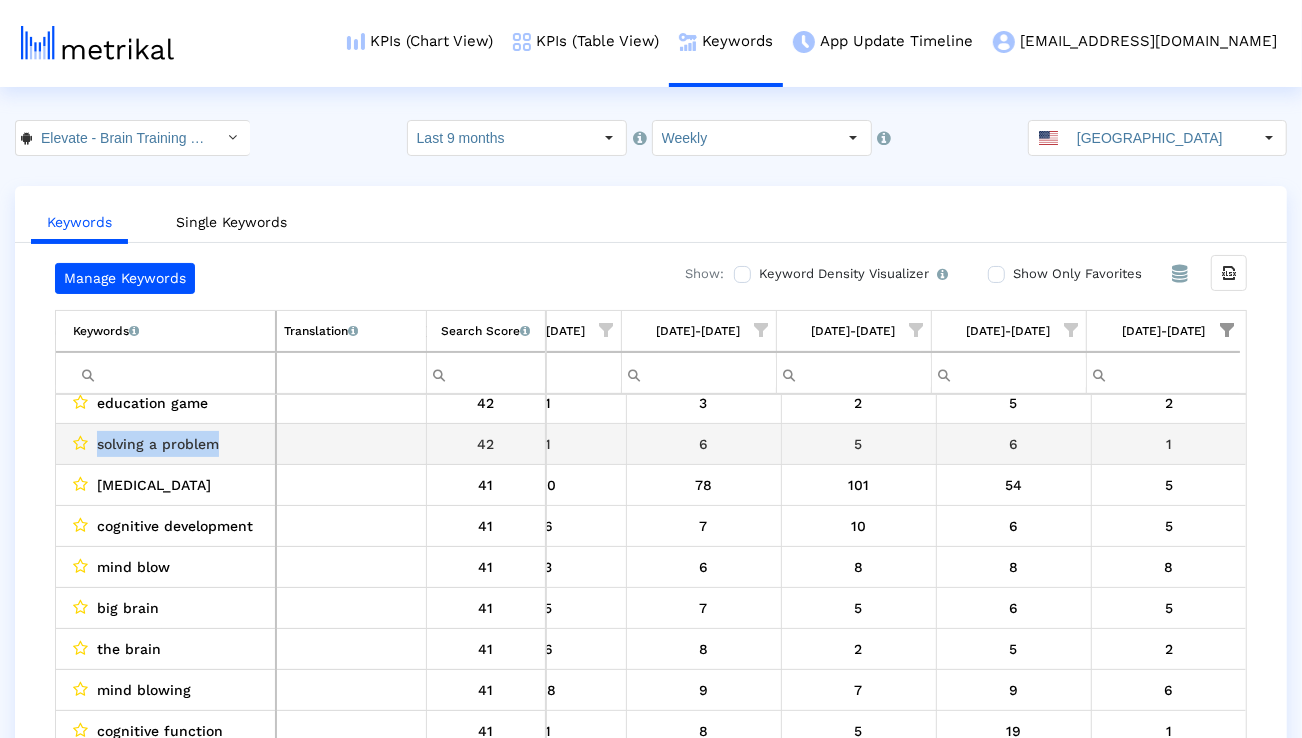 click on "solving a problem" at bounding box center [158, 444] 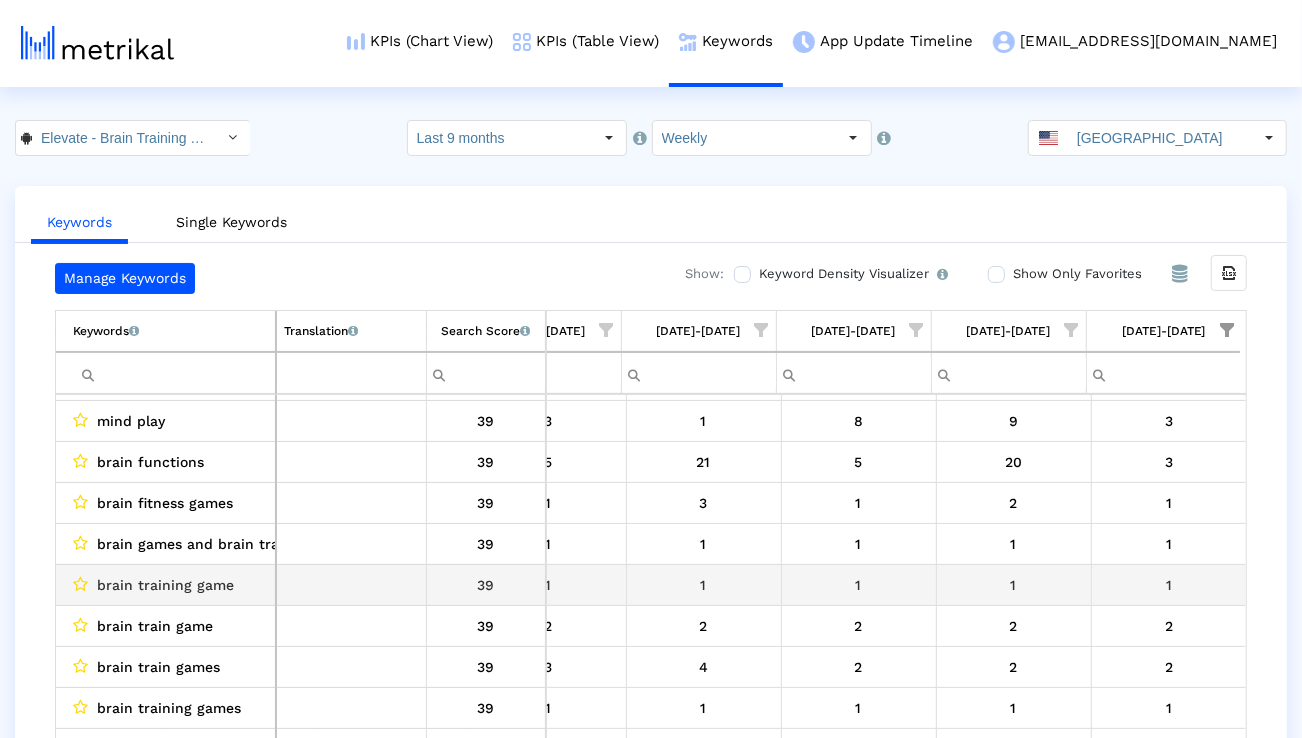click on "brain training game" at bounding box center [165, 585] 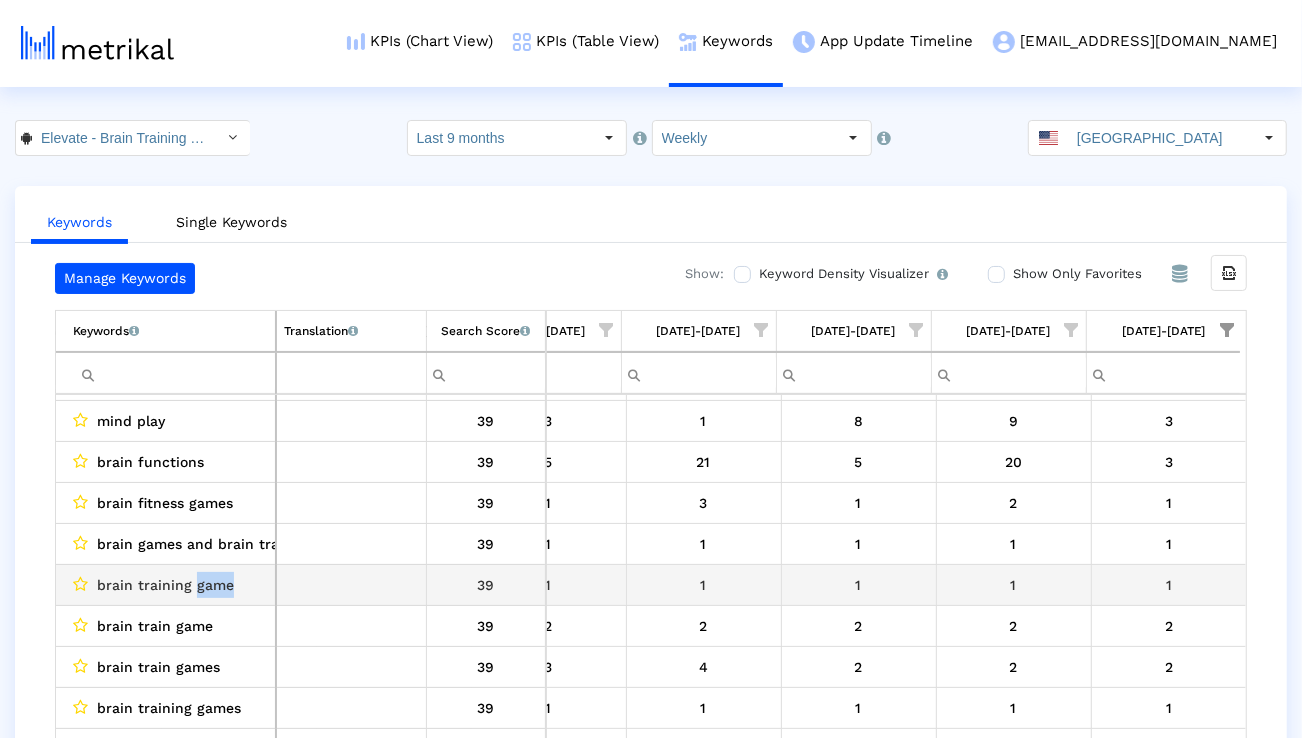 click on "brain training game" at bounding box center (165, 585) 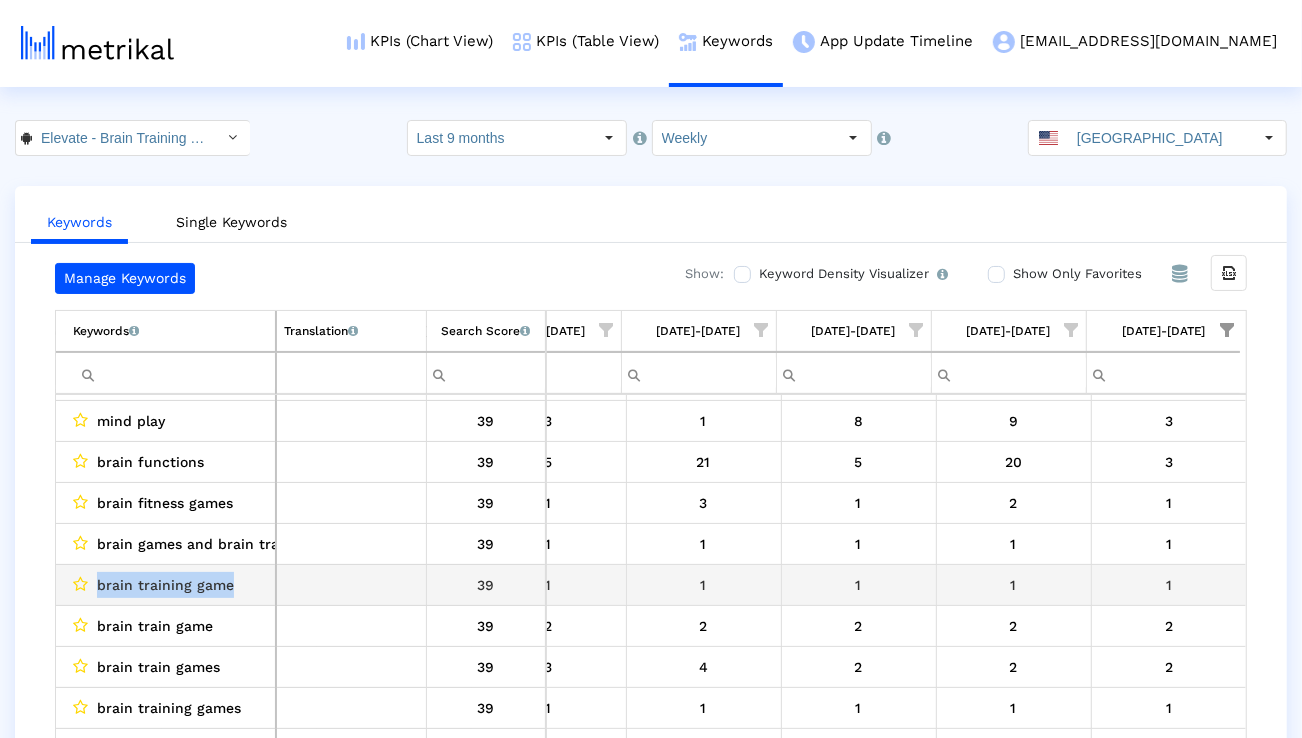 copy on "brain training game" 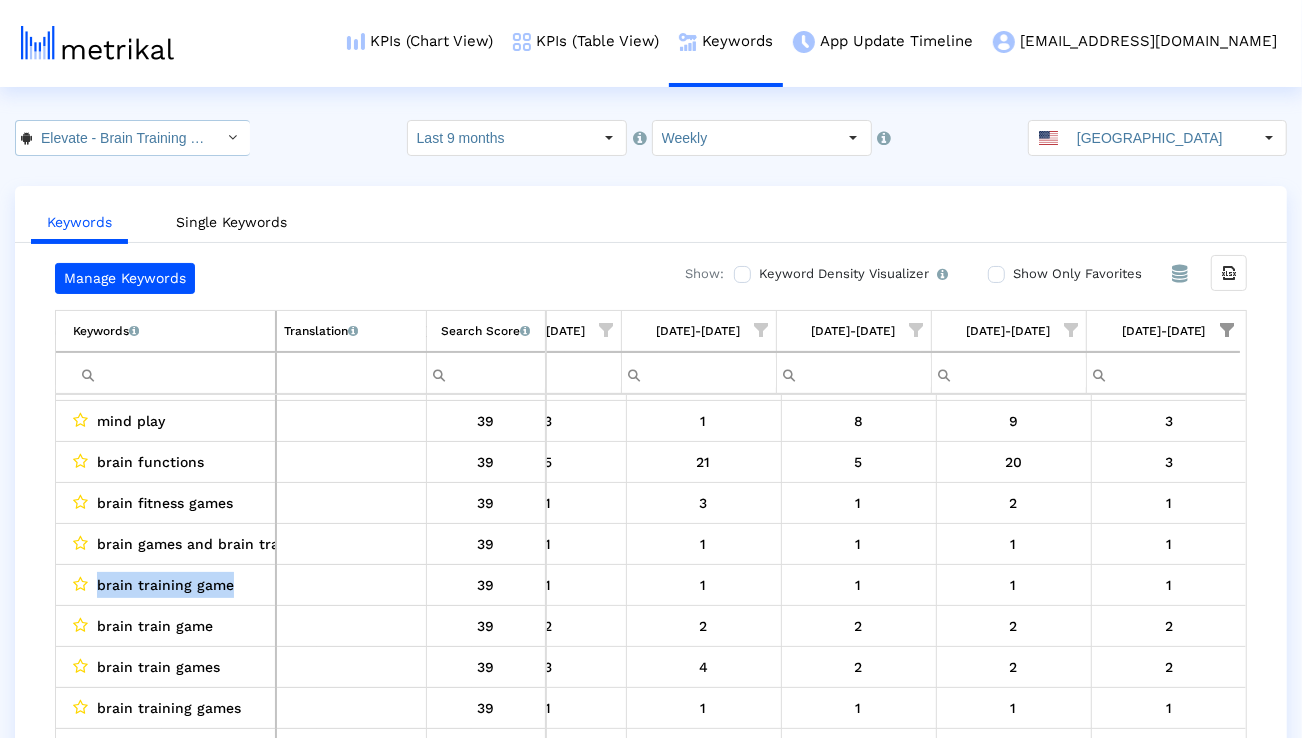 click 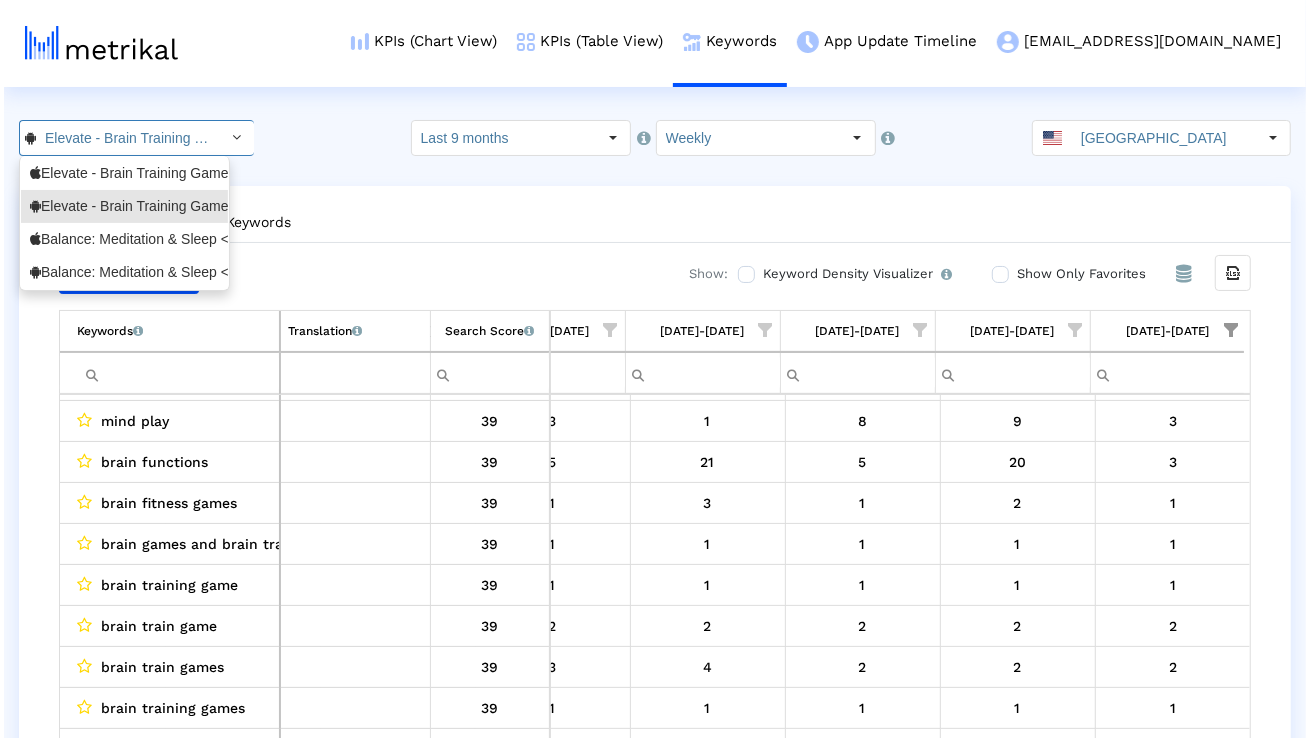 scroll, scrollTop: 0, scrollLeft: 153, axis: horizontal 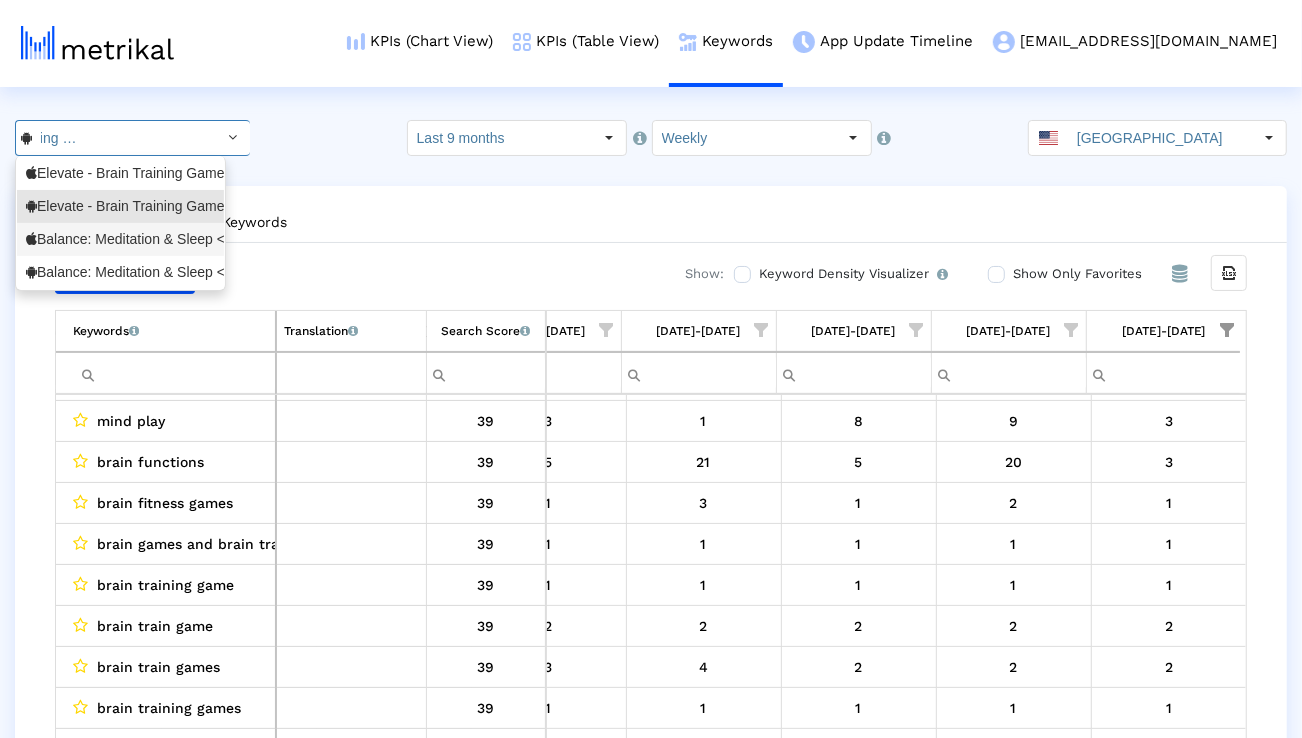click on "Balance: Meditation & Sleep <1361356590>" at bounding box center (120, 239) 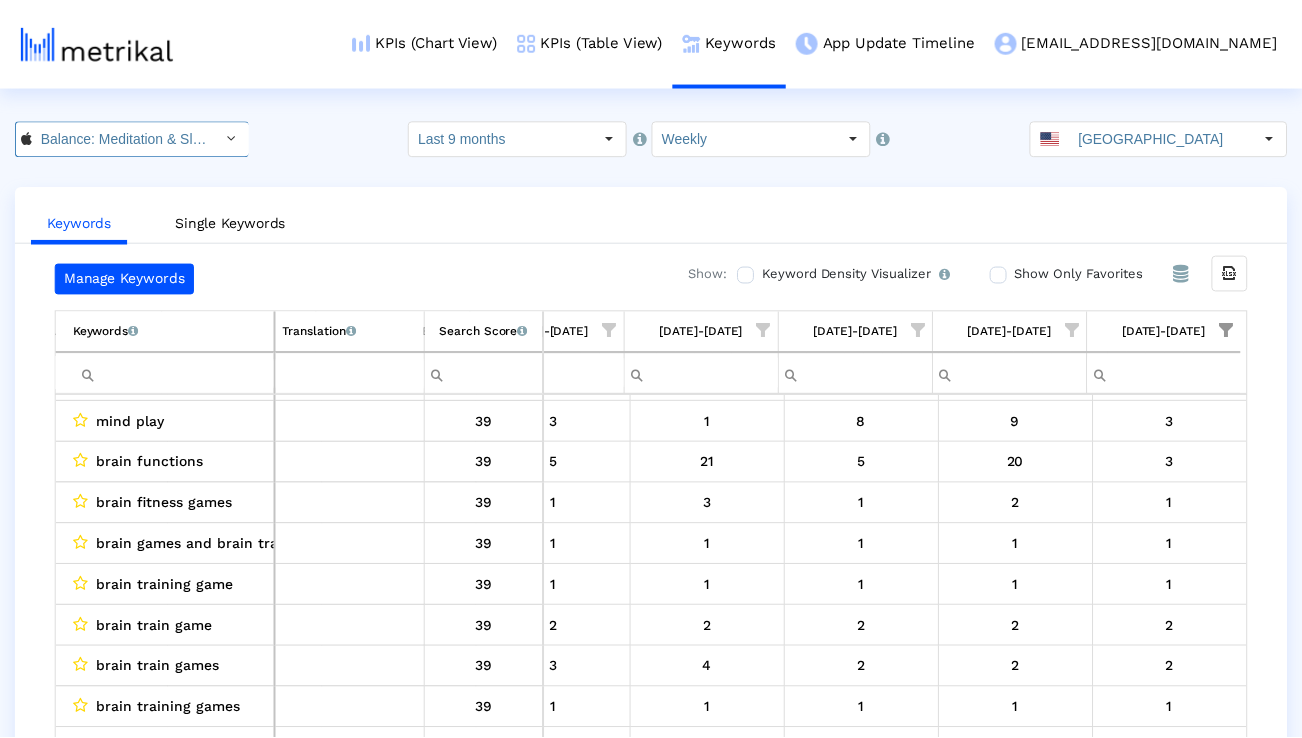 scroll, scrollTop: 0, scrollLeft: 137, axis: horizontal 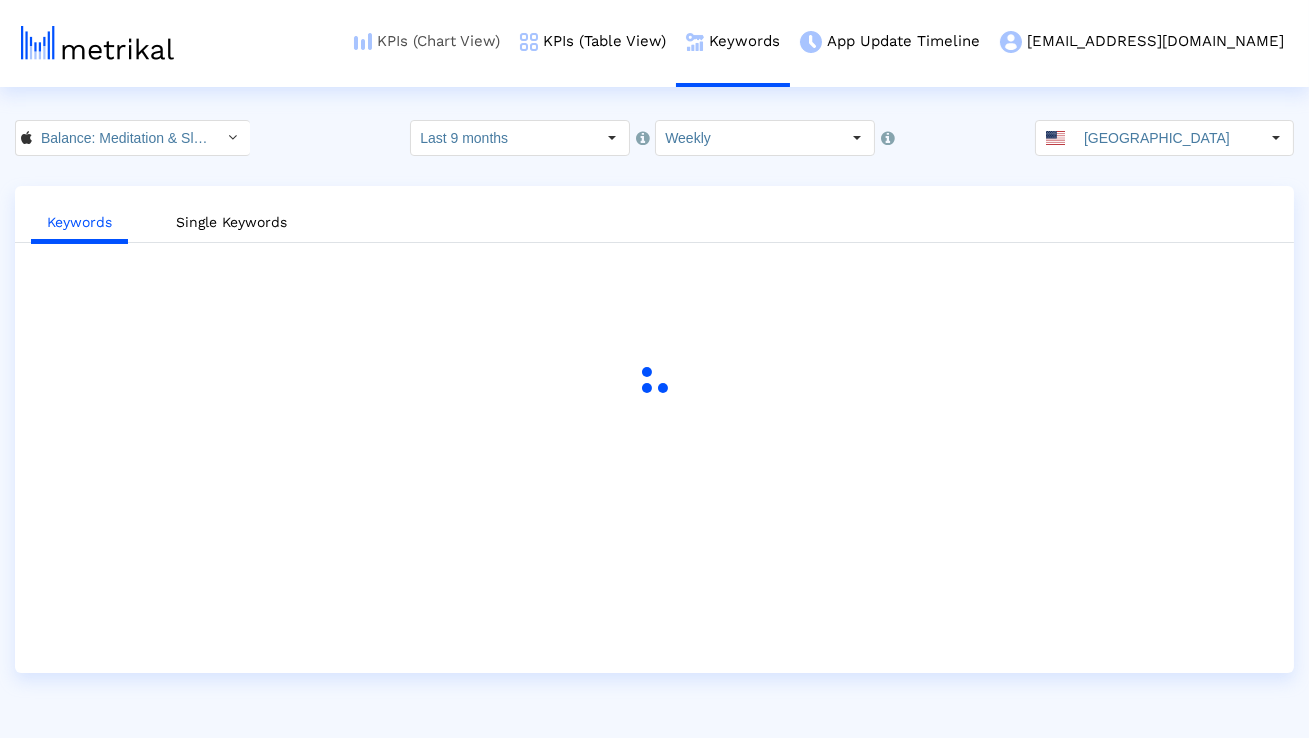 click on "KPIs (Chart View)" at bounding box center (427, 41) 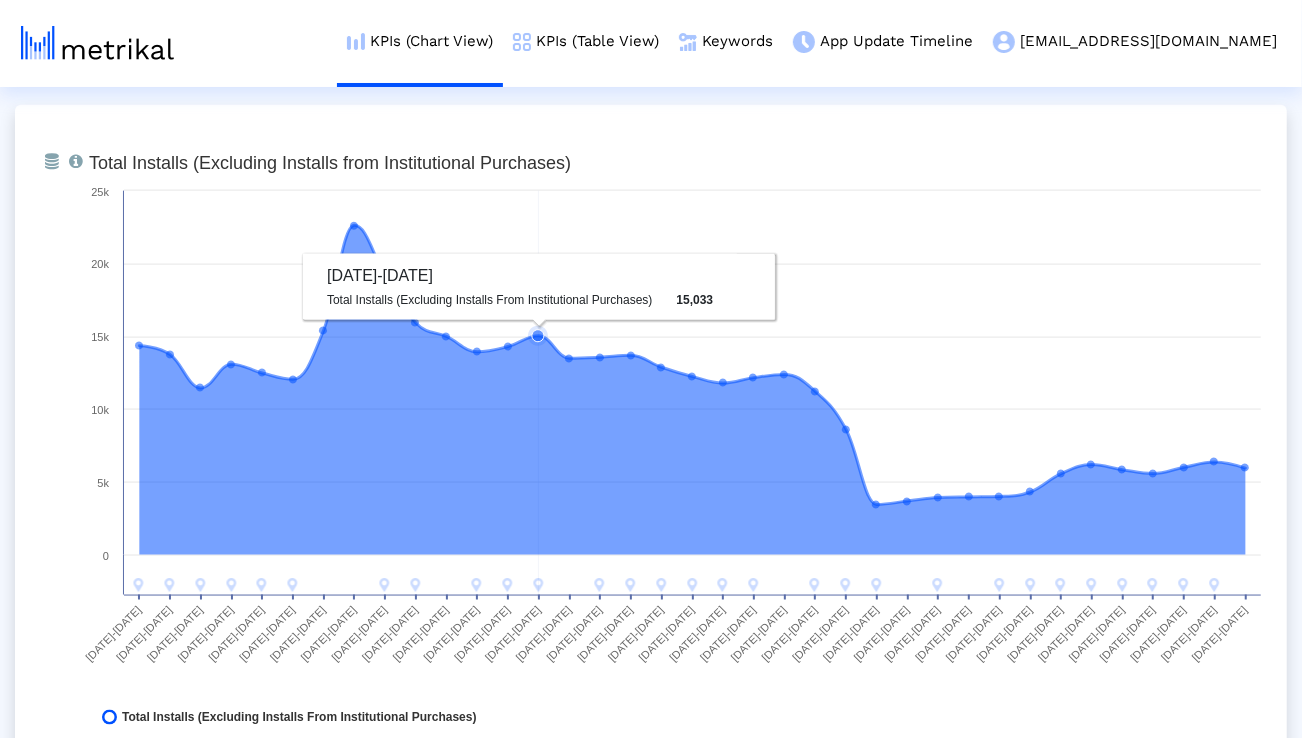 scroll, scrollTop: 1560, scrollLeft: 0, axis: vertical 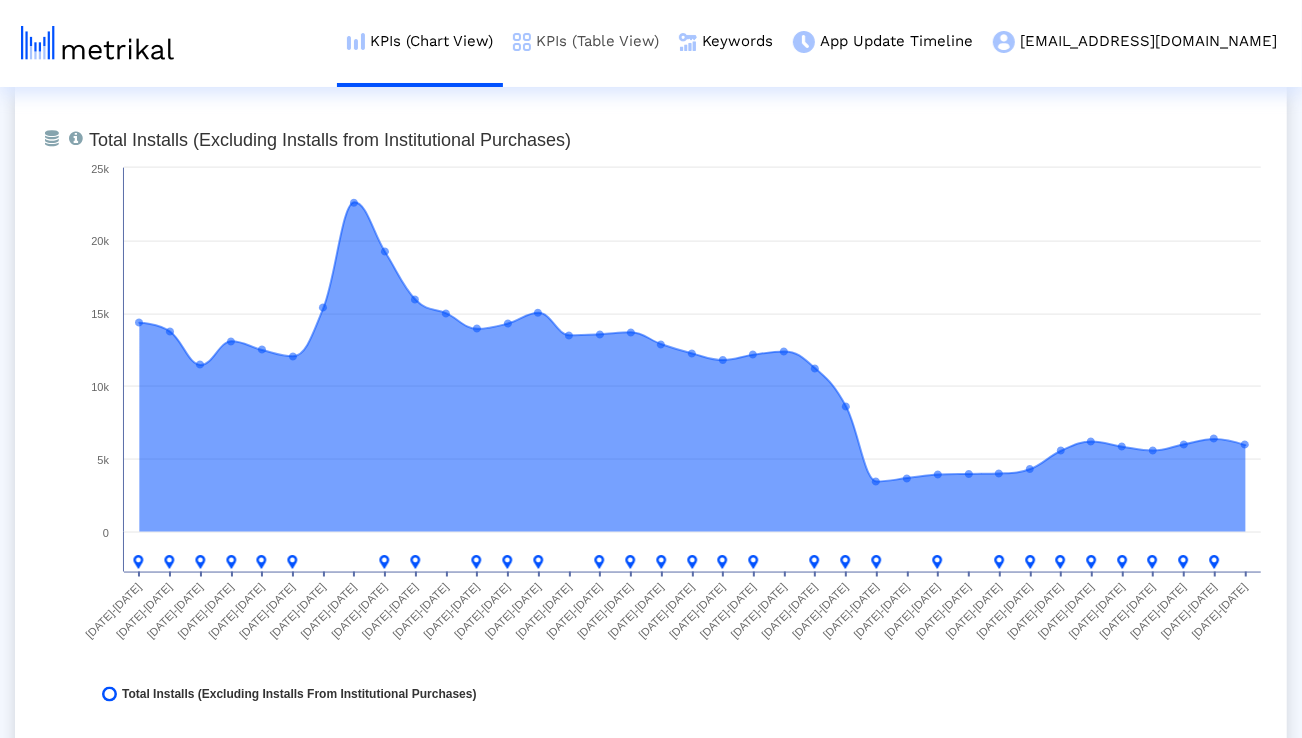 click on "KPIs (Table View)" at bounding box center [586, 41] 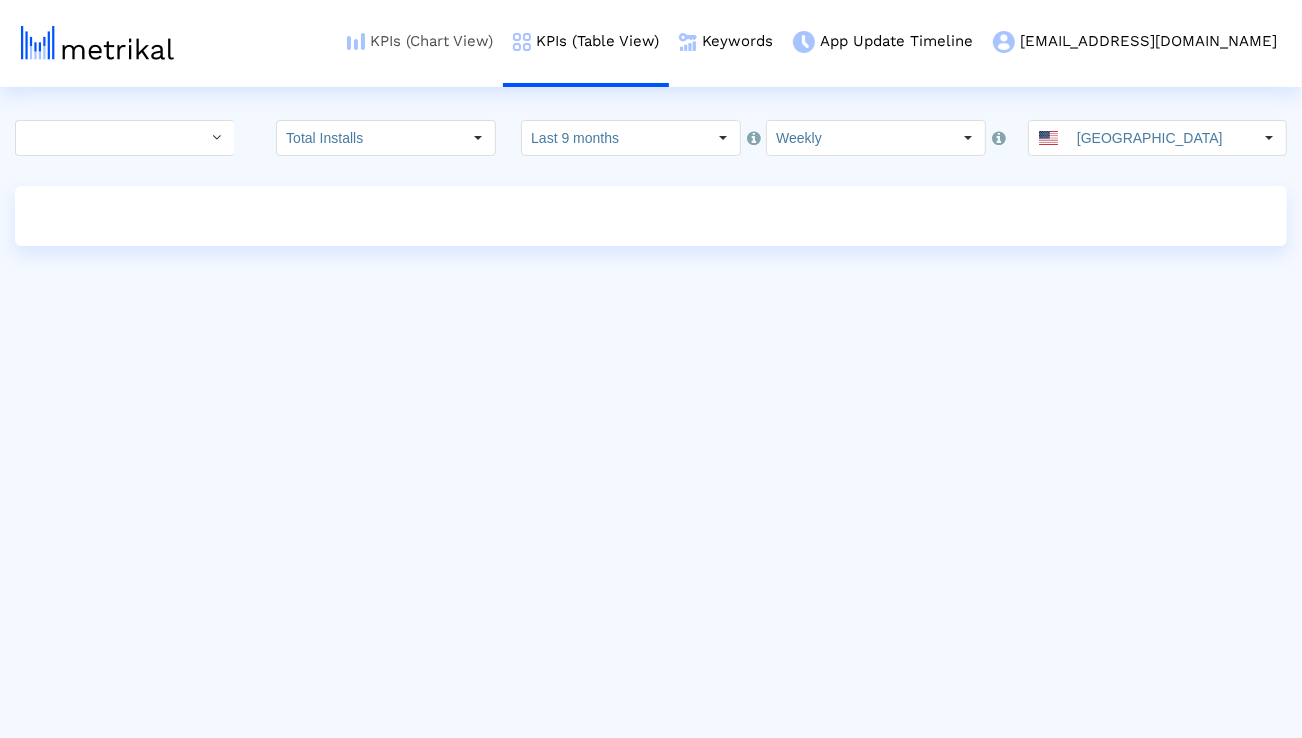 scroll, scrollTop: 0, scrollLeft: 0, axis: both 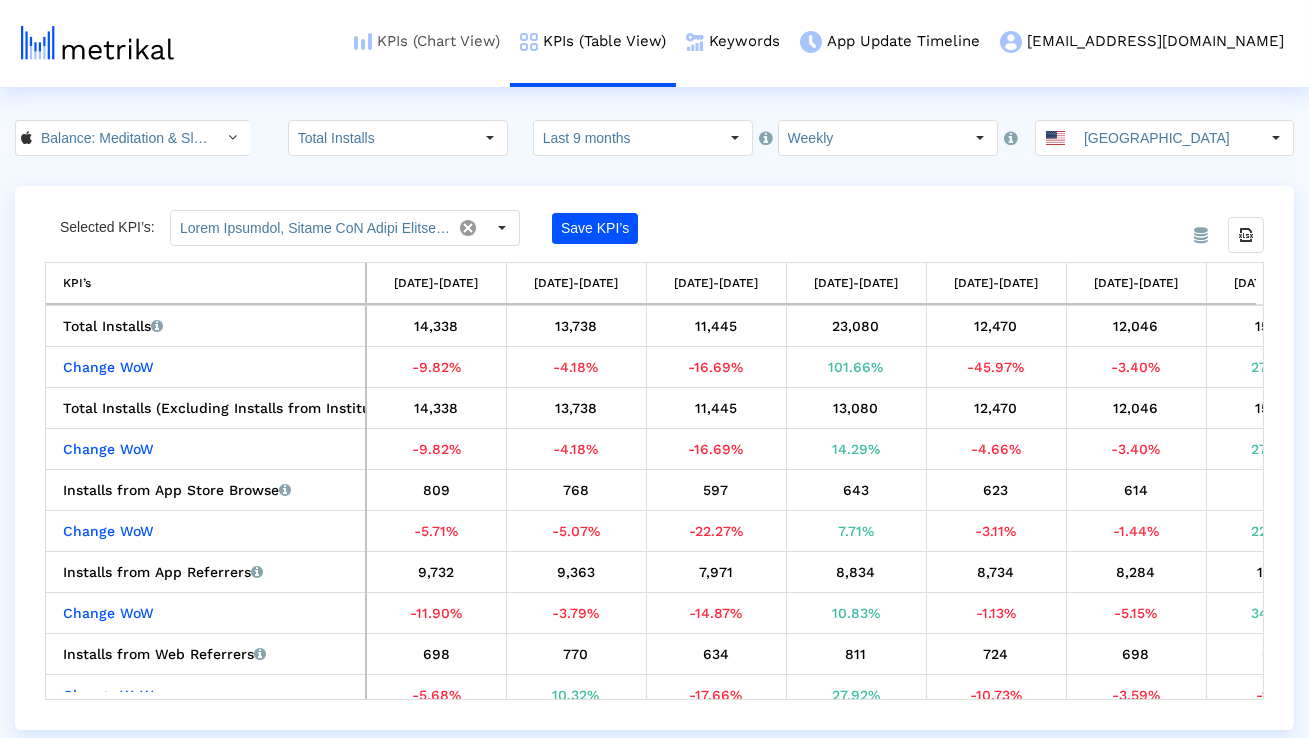 click on "KPIs (Chart View)" at bounding box center [427, 41] 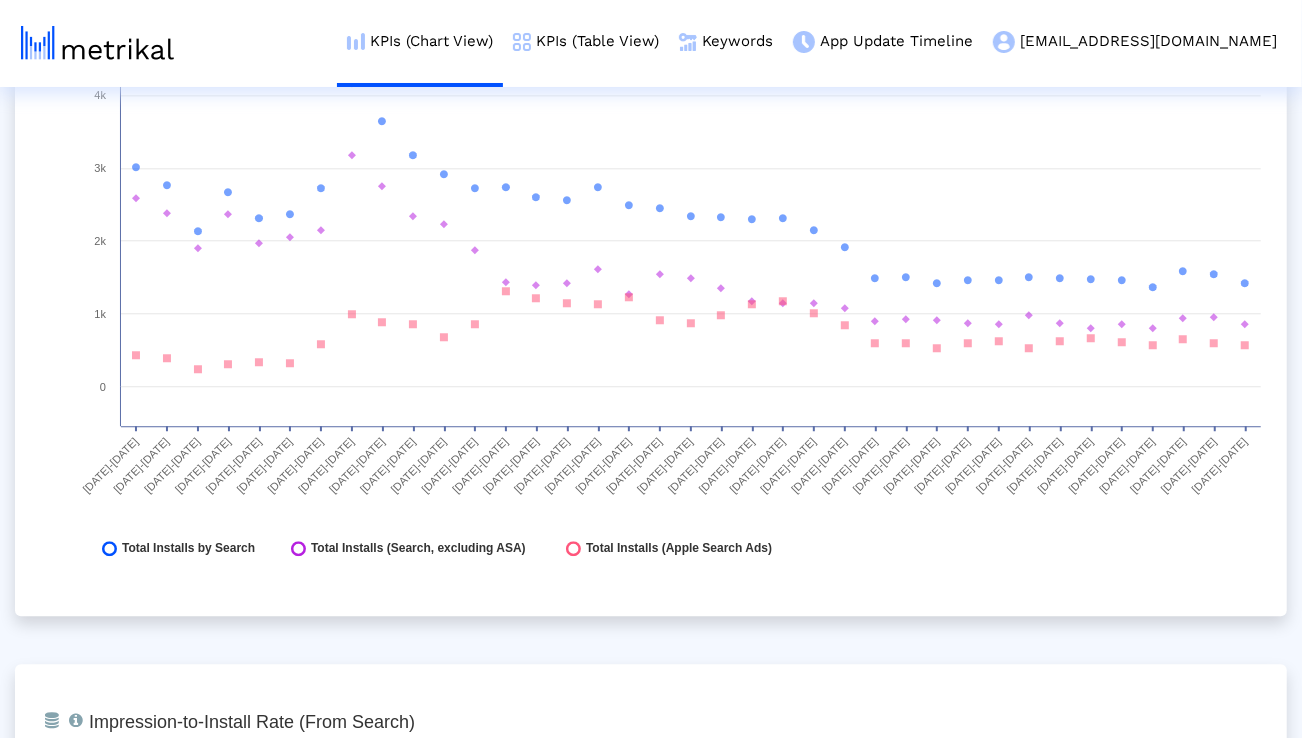 scroll, scrollTop: 2842, scrollLeft: 0, axis: vertical 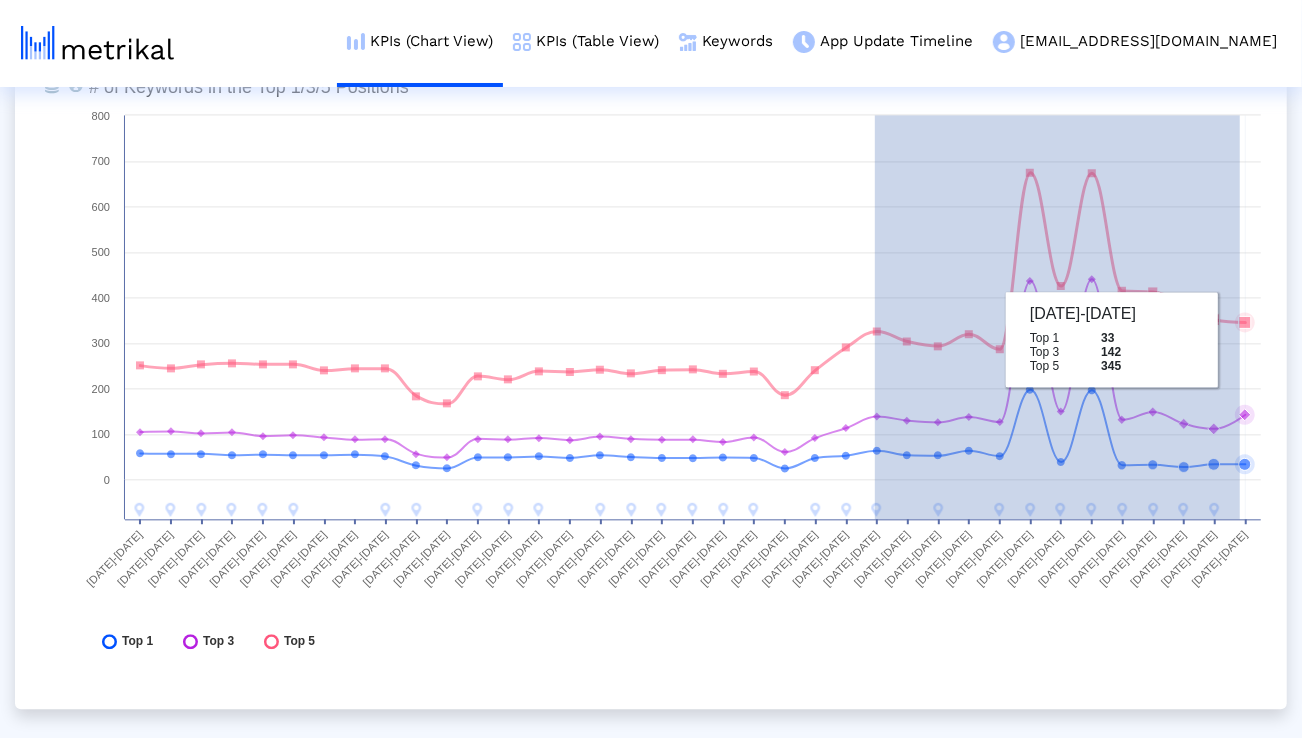 drag, startPoint x: 875, startPoint y: 327, endPoint x: 1241, endPoint y: 340, distance: 366.2308 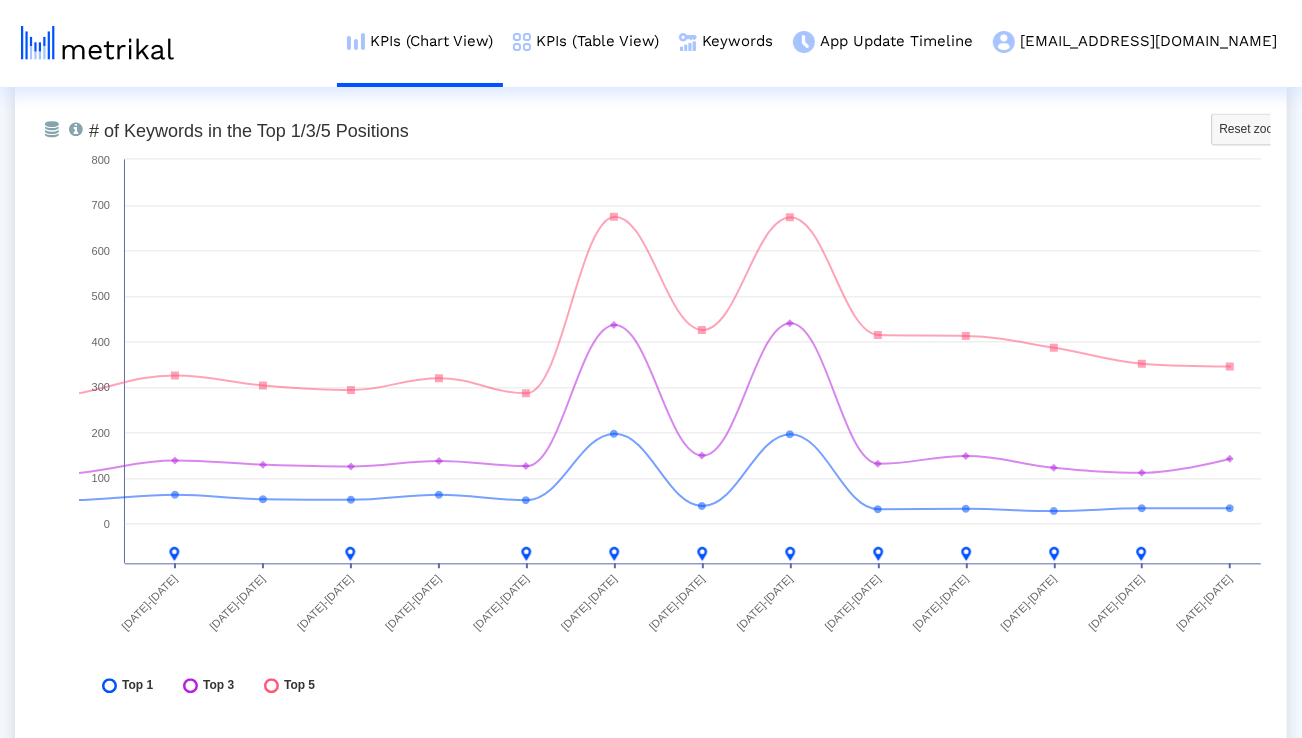 scroll, scrollTop: 7382, scrollLeft: 0, axis: vertical 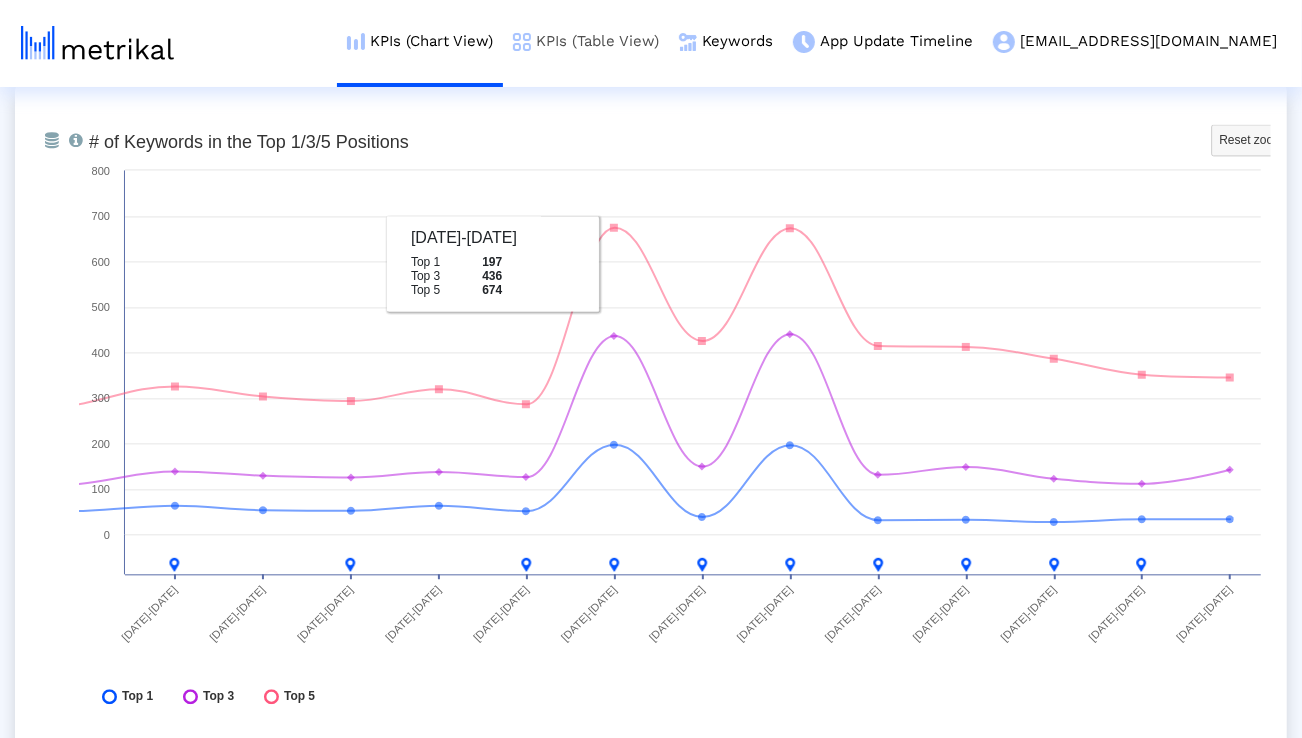 click on "KPIs (Table View)" at bounding box center [586, 41] 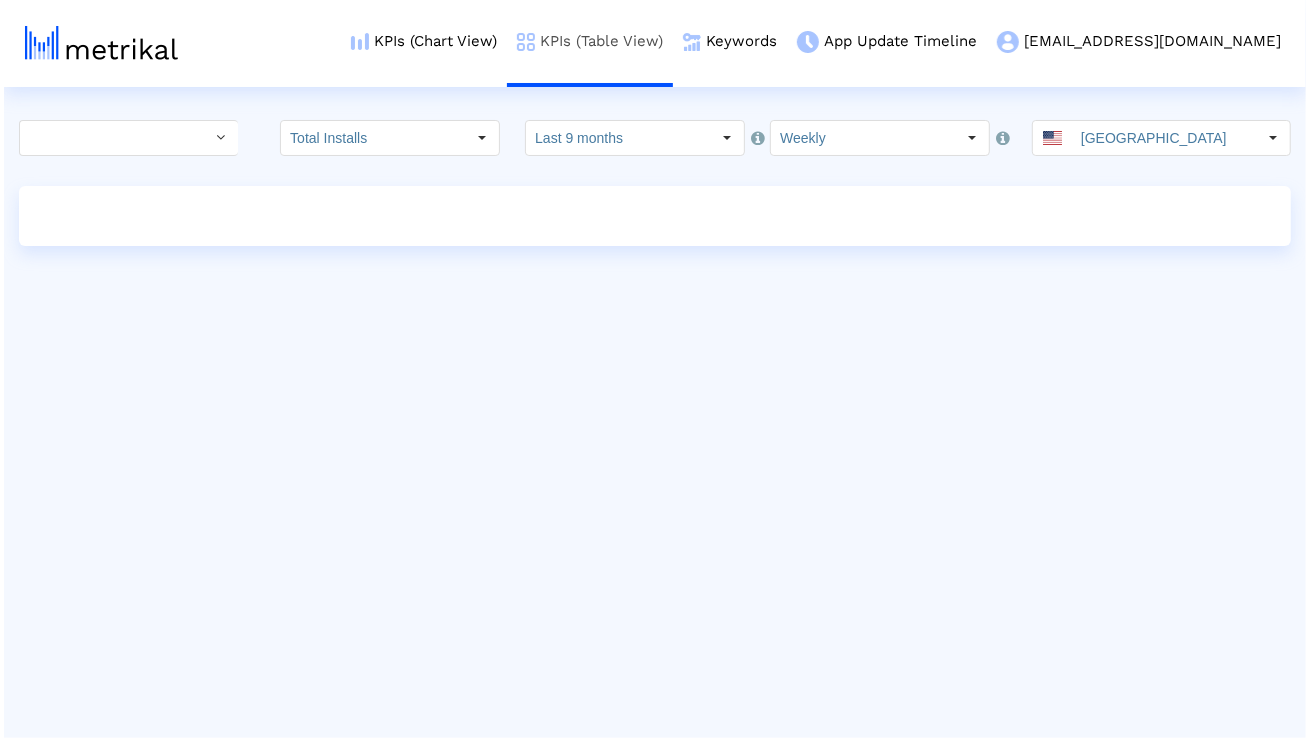 scroll, scrollTop: 0, scrollLeft: 0, axis: both 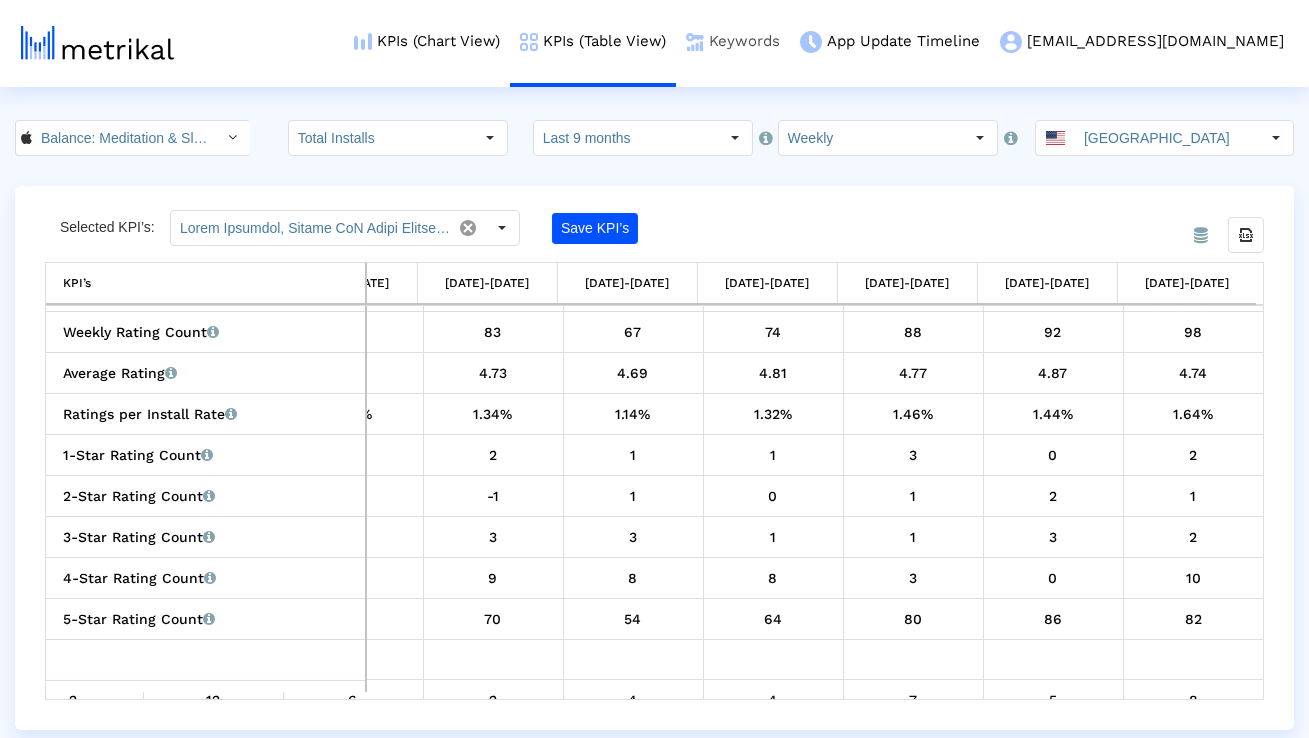 click on "Keywords" at bounding box center (733, 41) 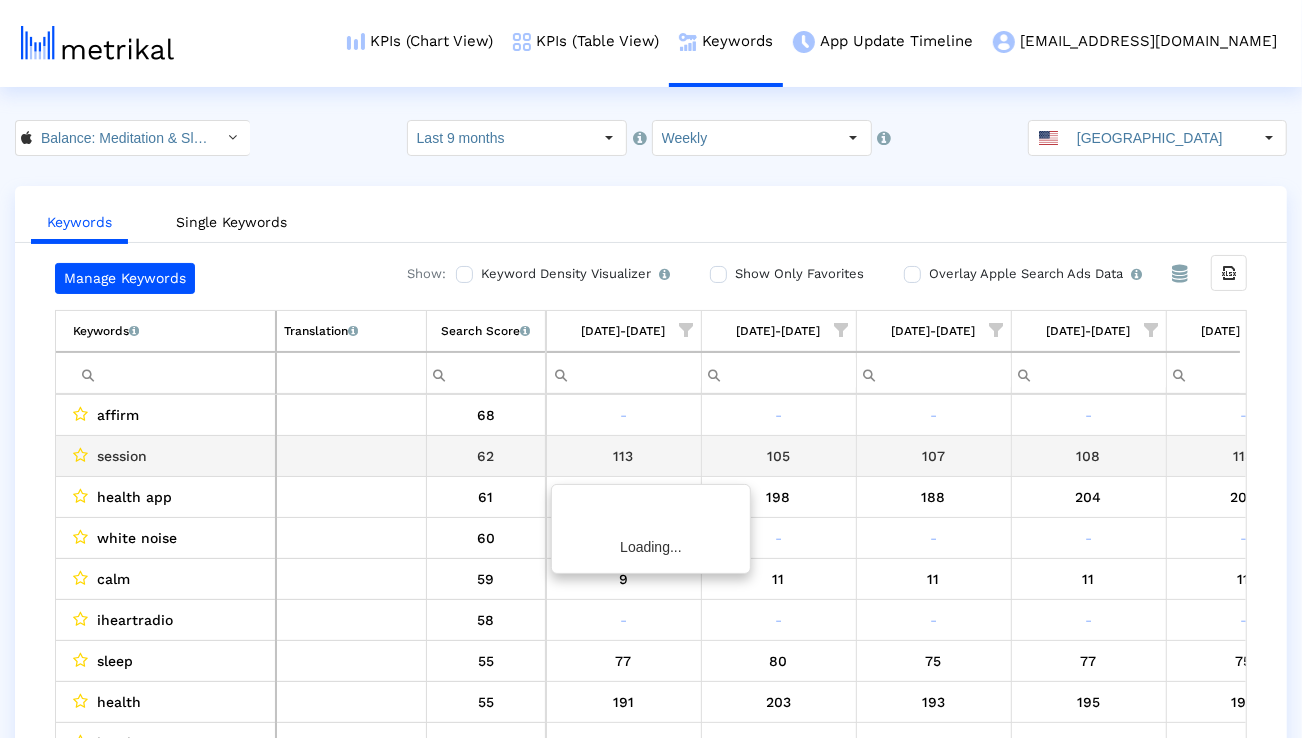 scroll, scrollTop: 0, scrollLeft: 5040, axis: horizontal 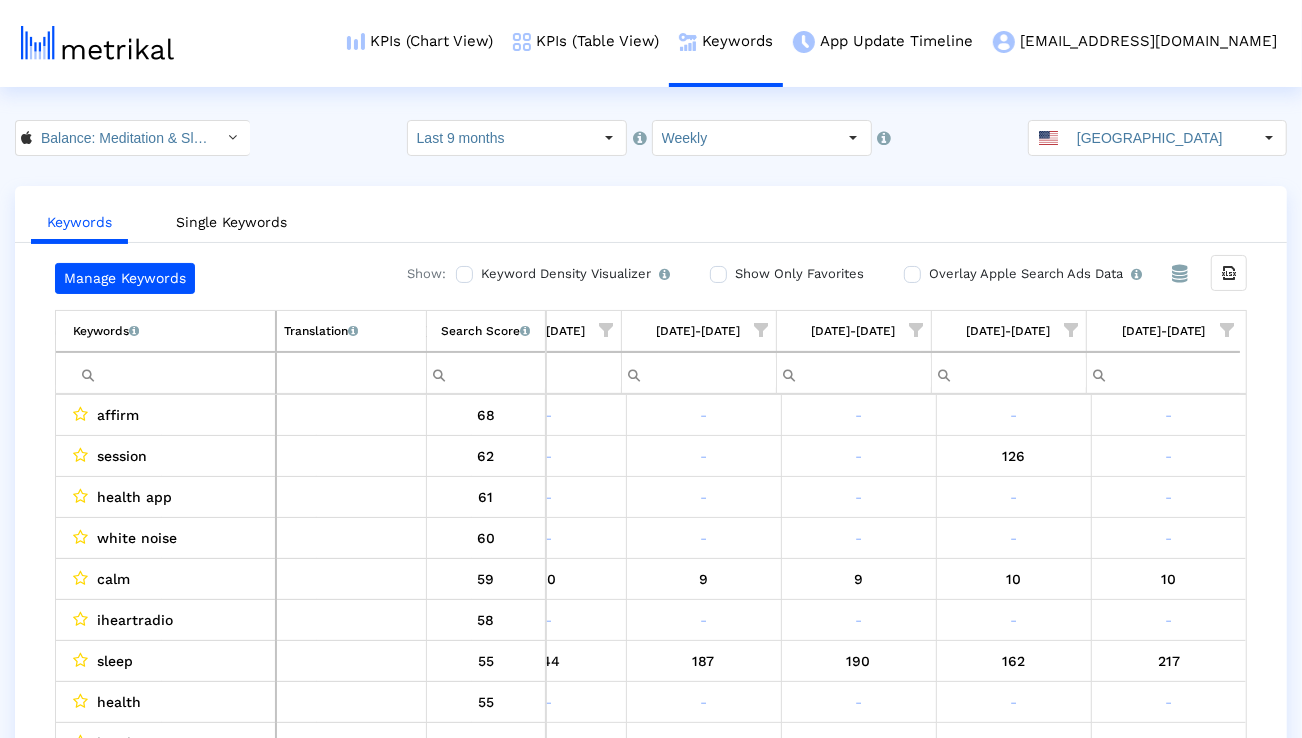 click at bounding box center (1227, 330) 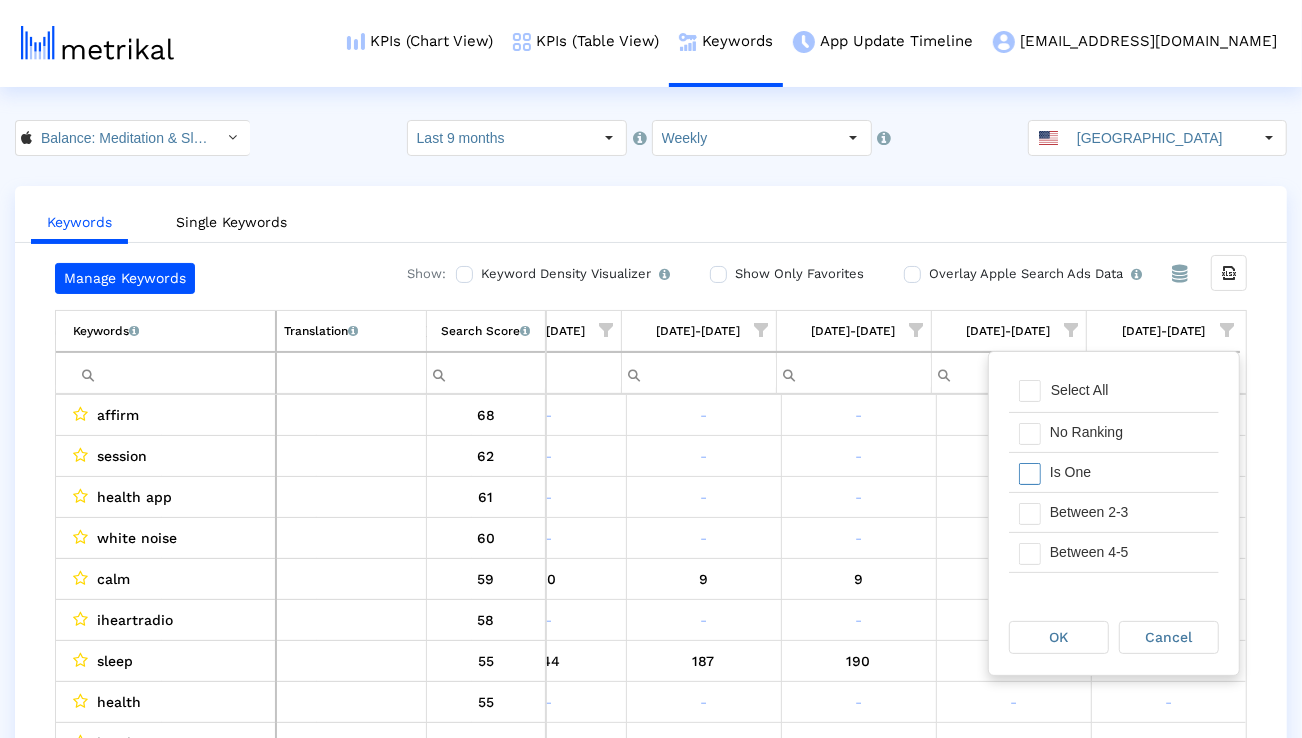 click on "Is One" at bounding box center [1129, 472] 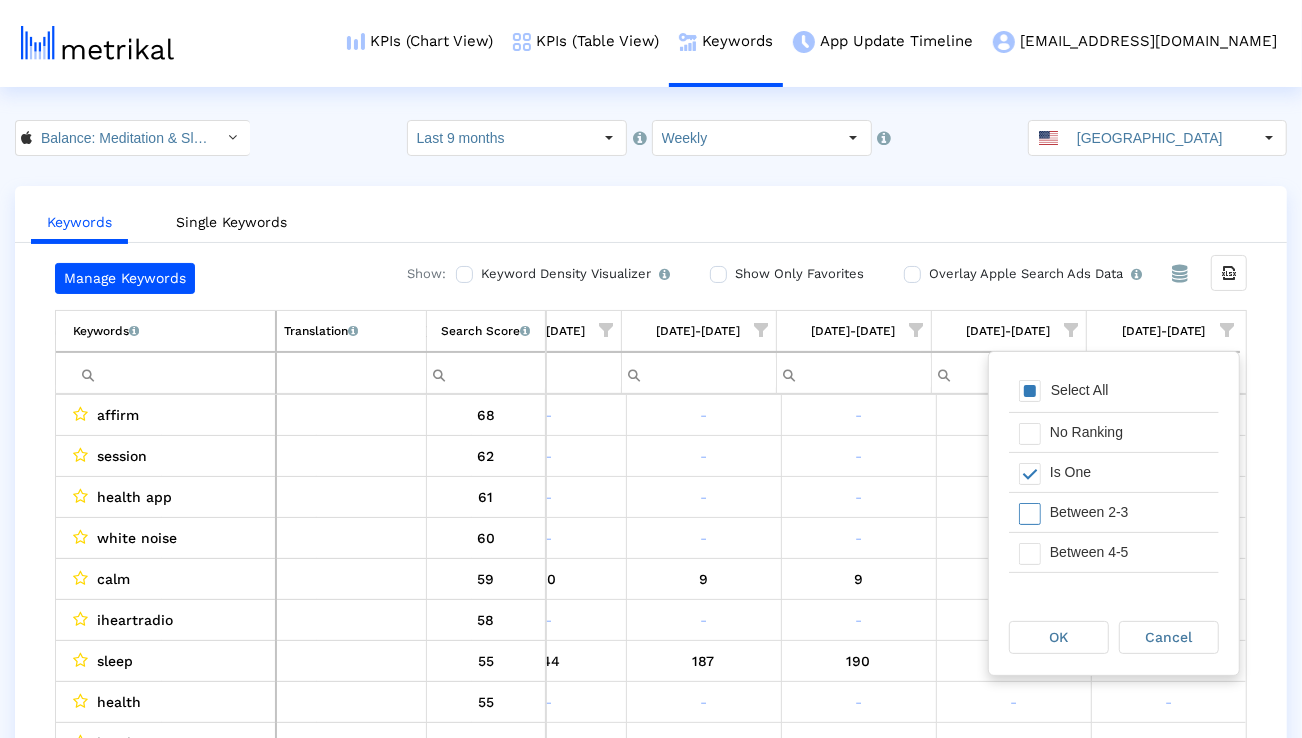 click on "Between 2-3" at bounding box center [1129, 512] 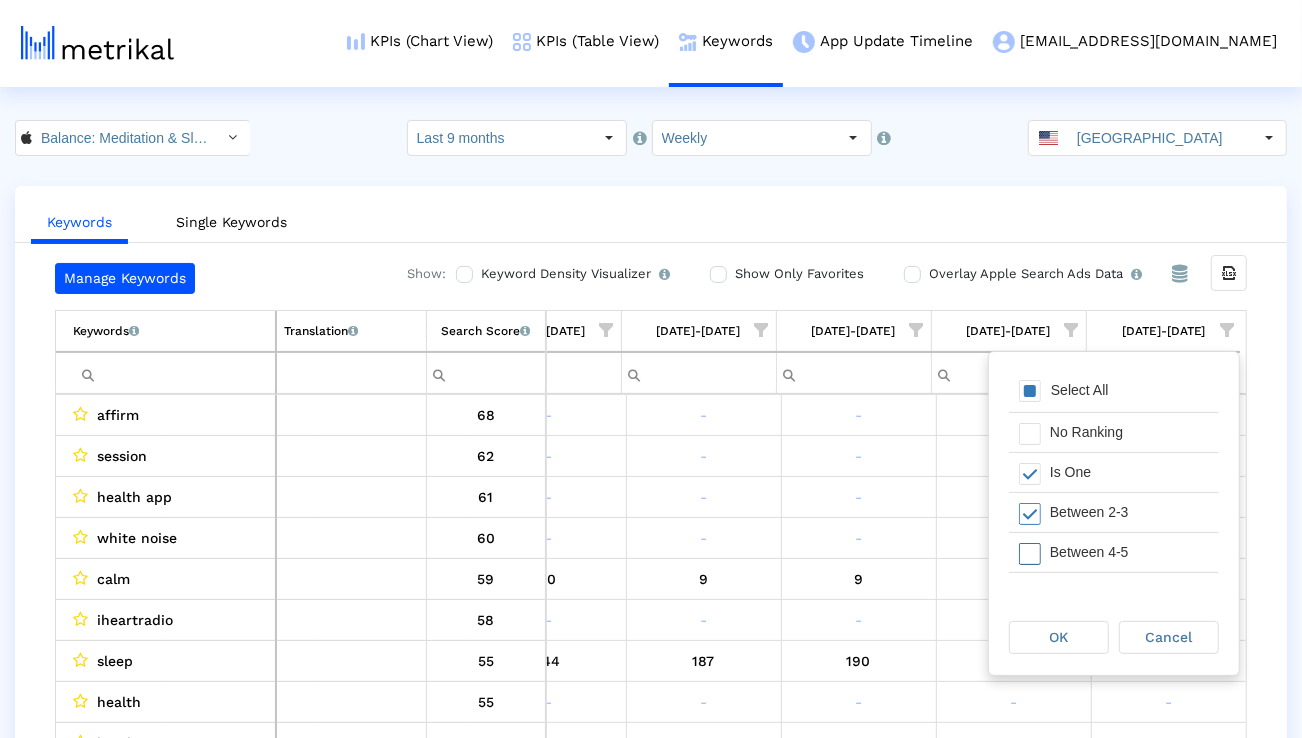 click on "Between 4-5" at bounding box center [1129, 552] 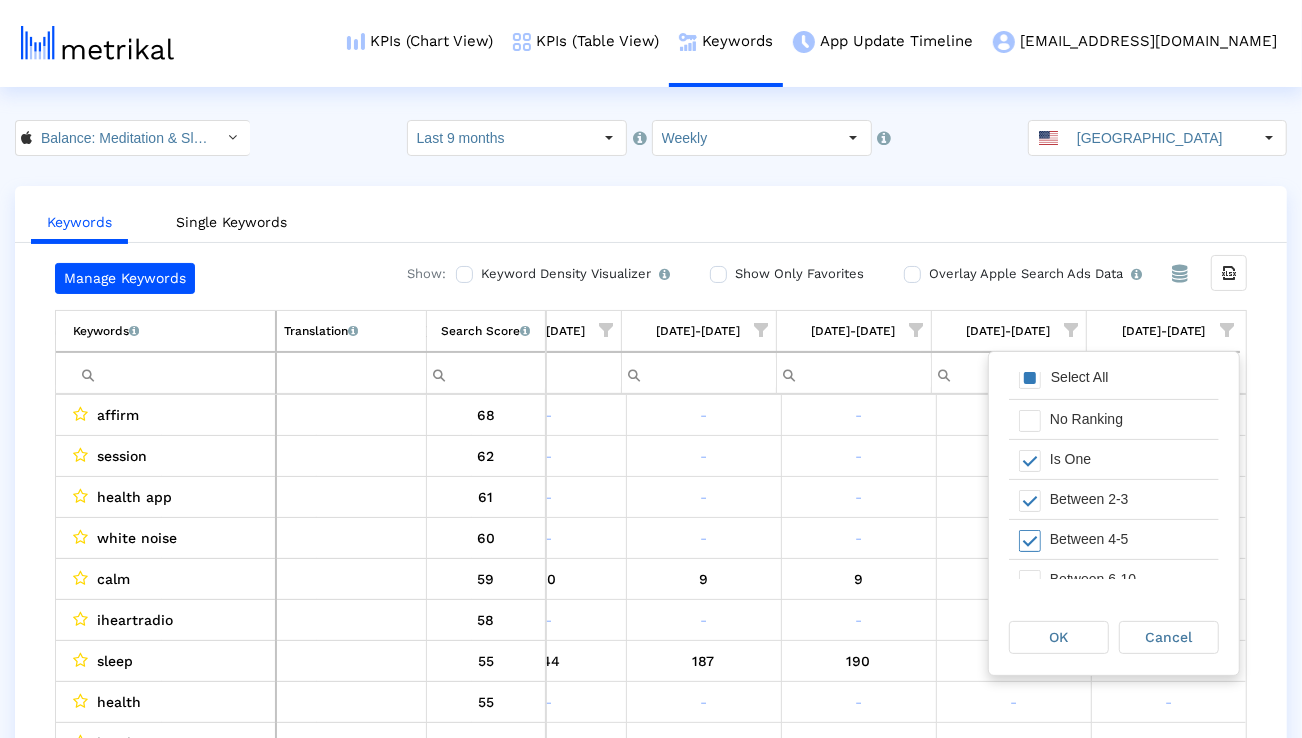 scroll, scrollTop: 16, scrollLeft: 0, axis: vertical 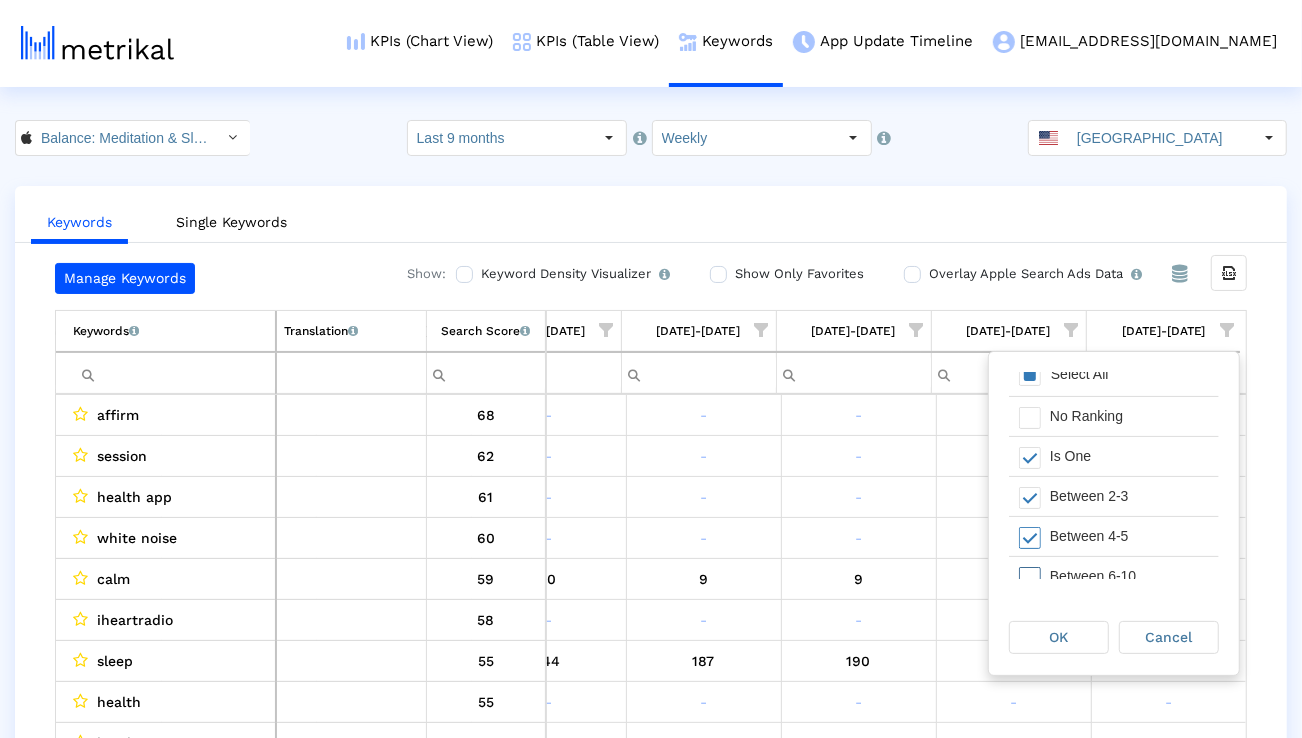click on "Between 6-10" at bounding box center [1129, 576] 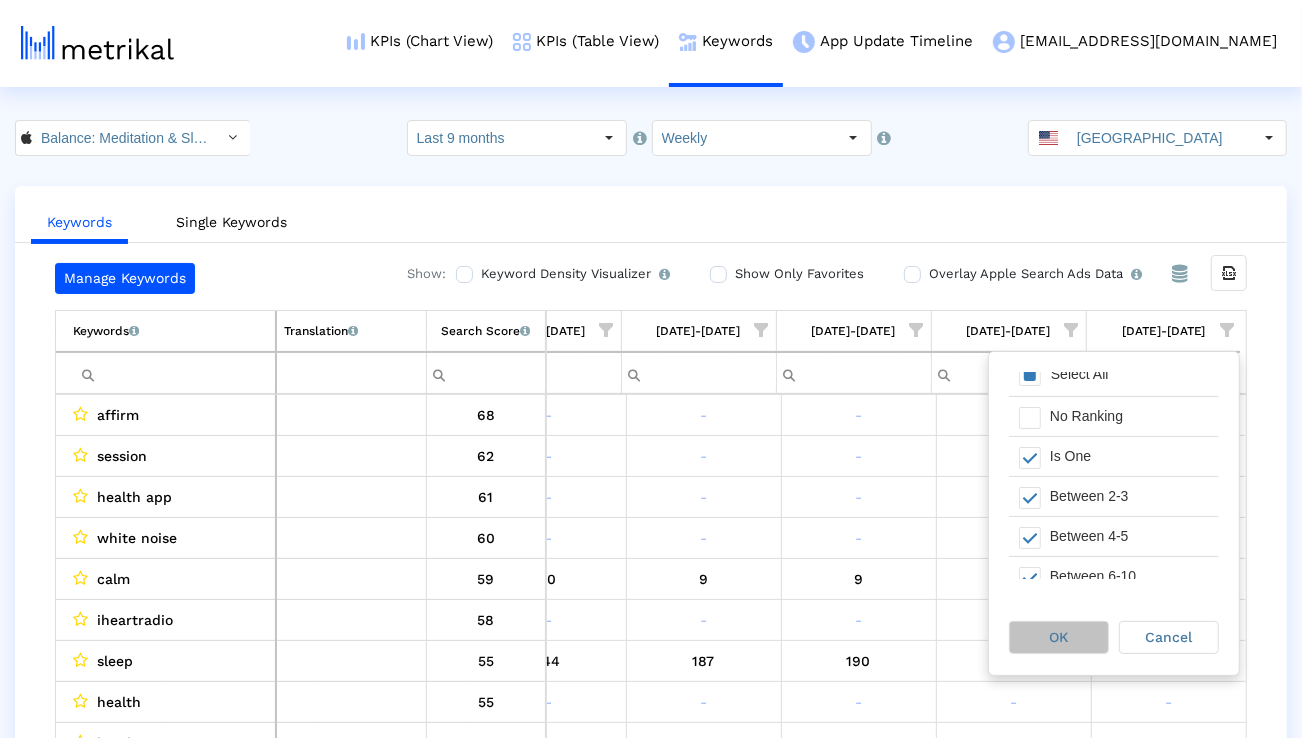 click on "OK" at bounding box center [1059, 637] 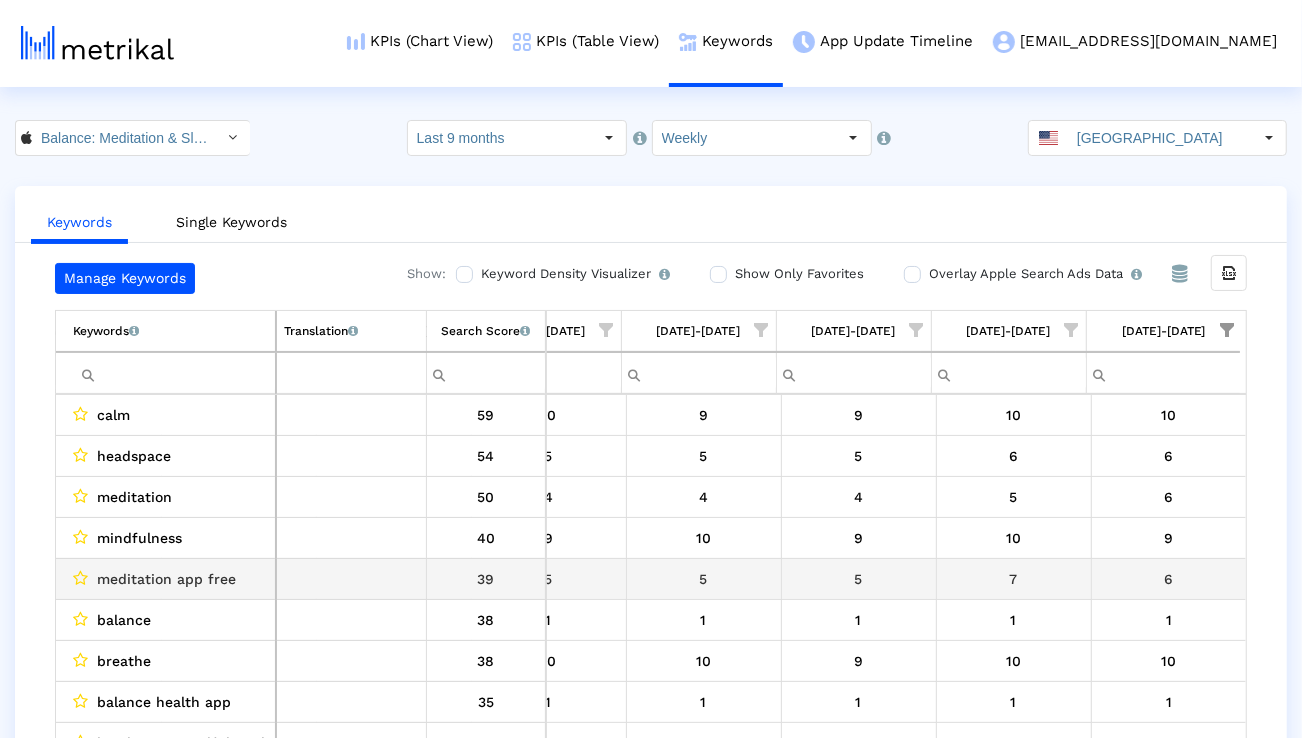 scroll, scrollTop: 147, scrollLeft: 5041, axis: both 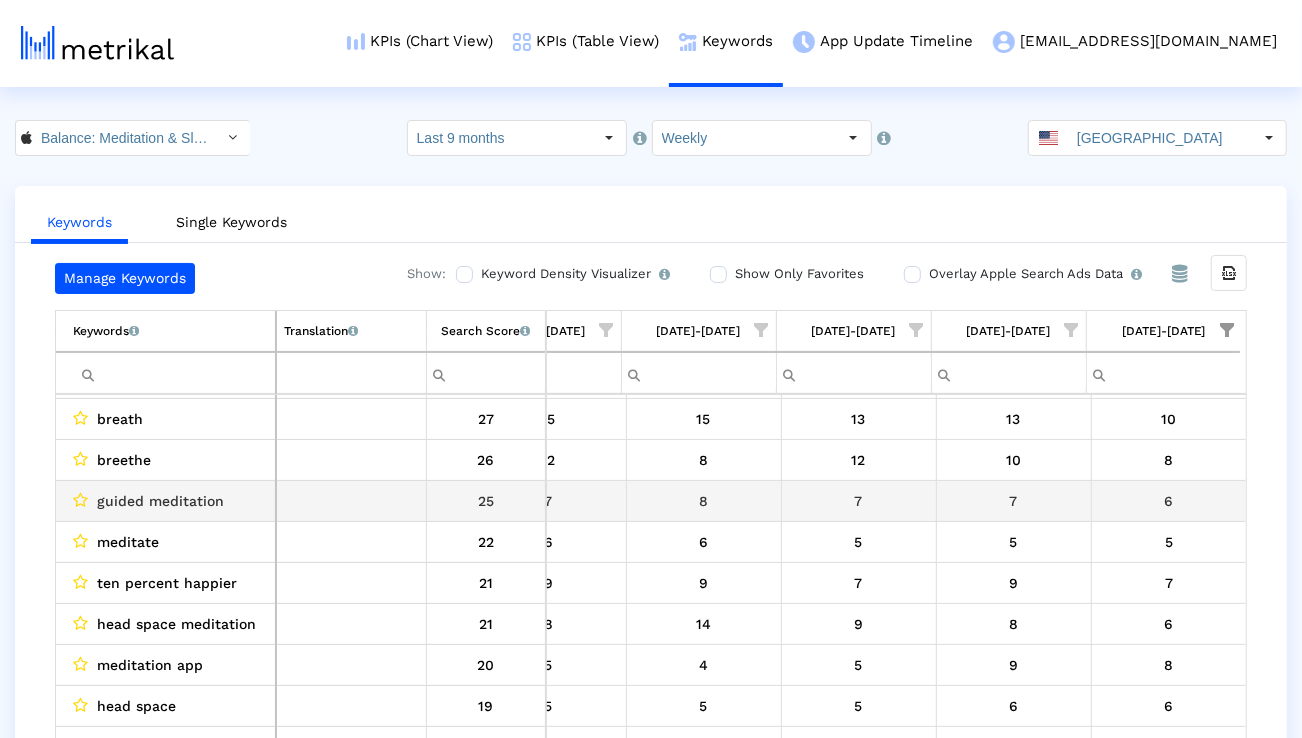 click on "guided meditation" at bounding box center [160, 501] 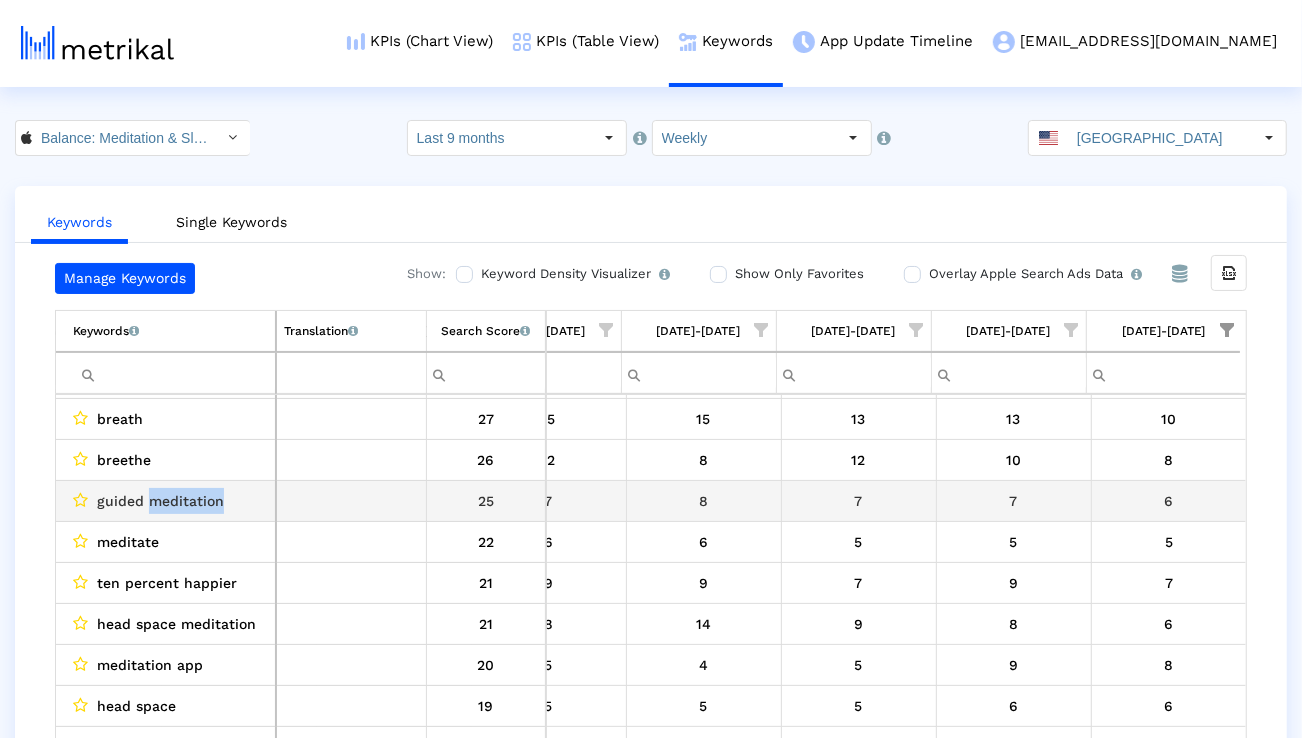 click on "guided meditation" at bounding box center (160, 501) 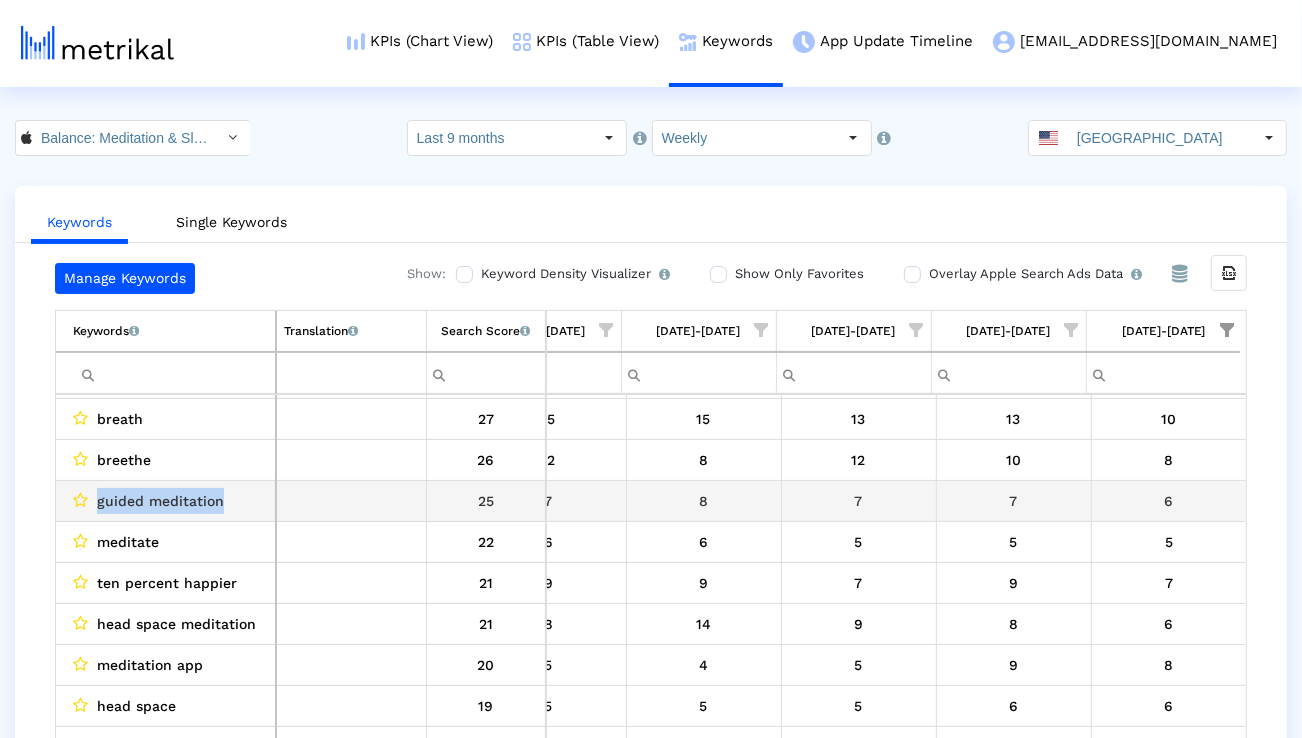 click on "guided meditation" at bounding box center [160, 501] 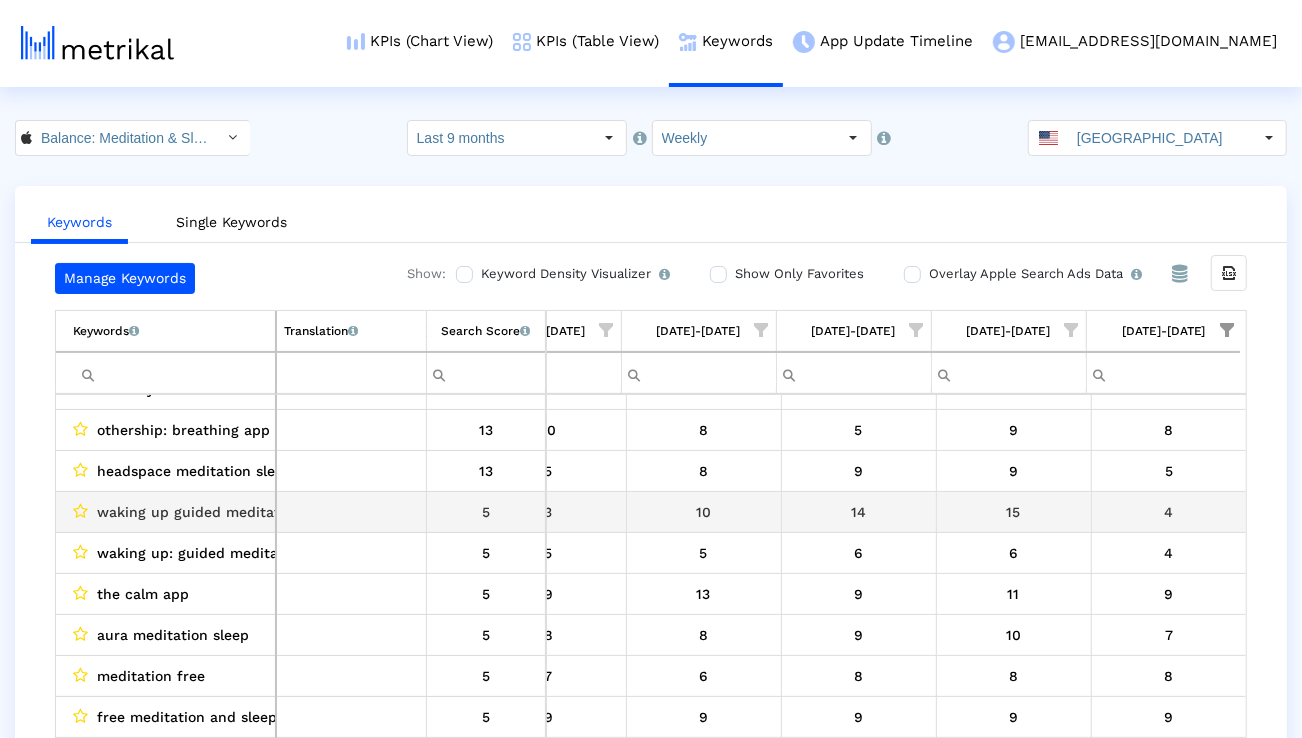 click on "waking up guided meditation" at bounding box center (199, 512) 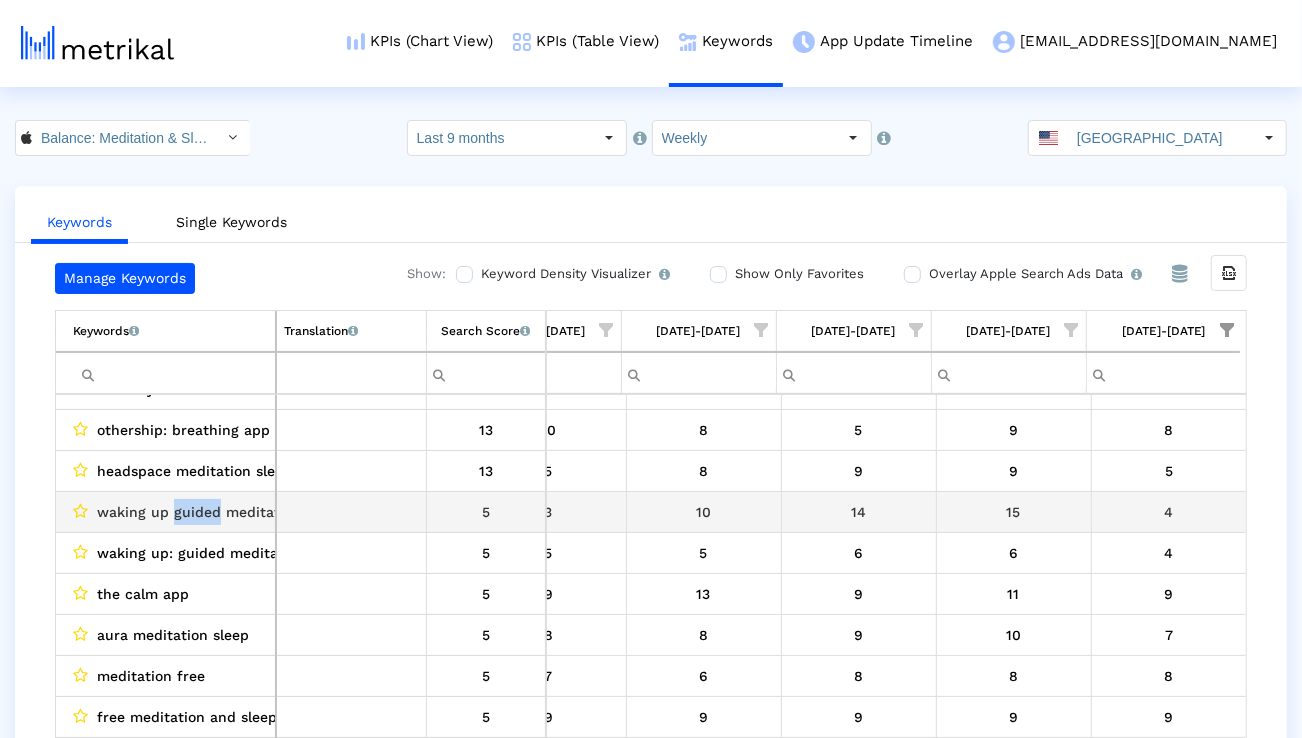click on "waking up guided meditation" at bounding box center [199, 512] 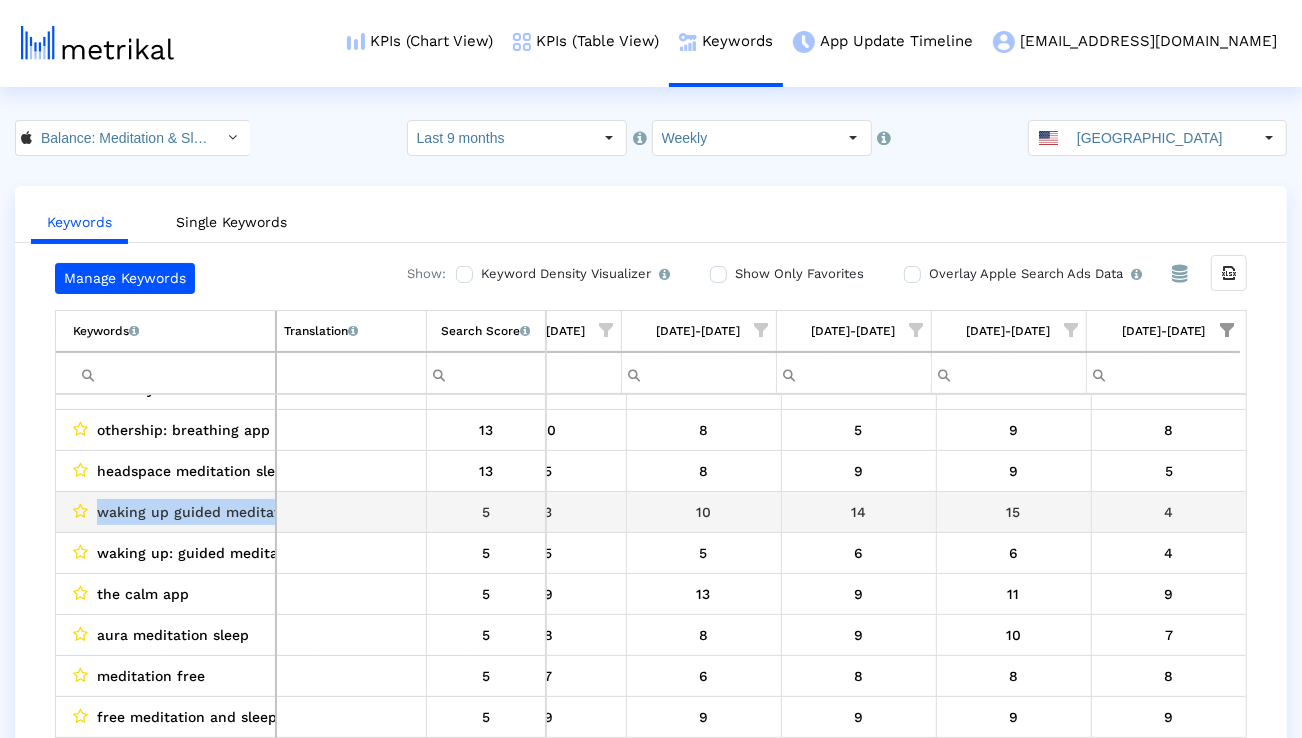 click on "waking up guided meditation" at bounding box center [199, 512] 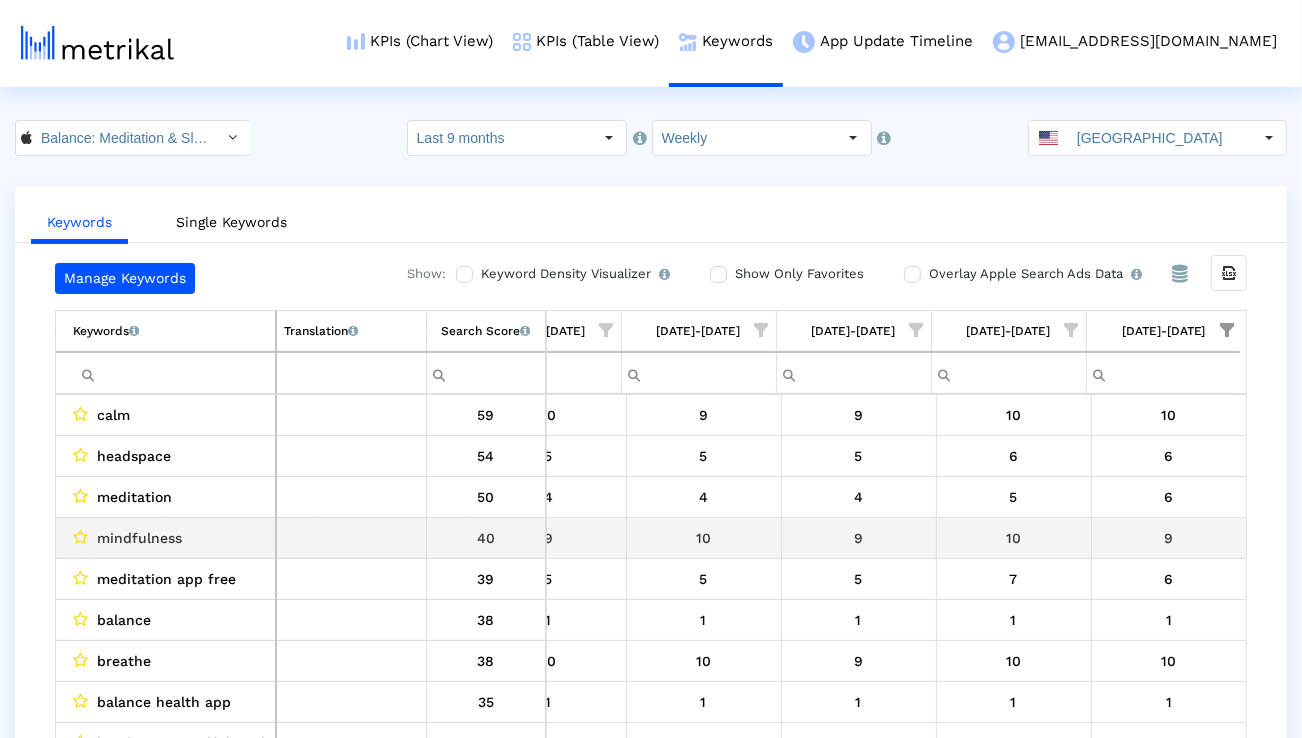 click on "mindfulness" at bounding box center (139, 538) 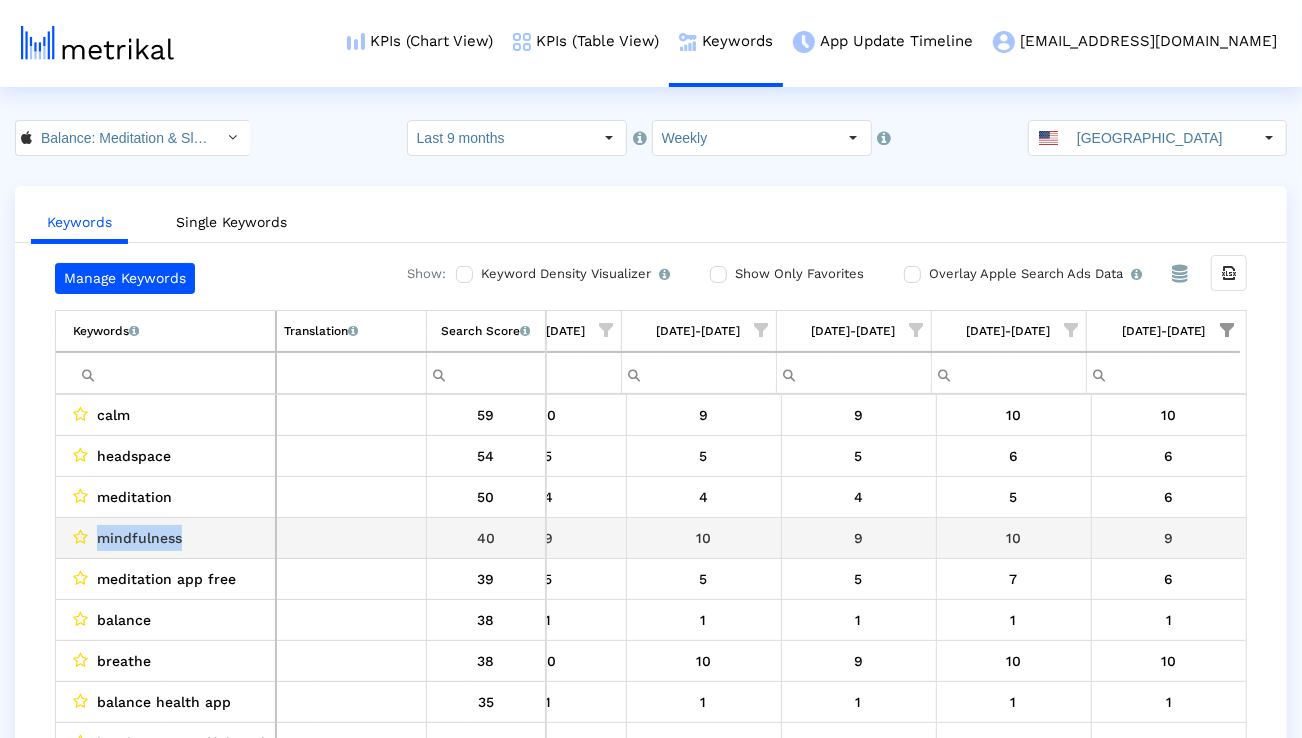click on "mindfulness" at bounding box center (139, 538) 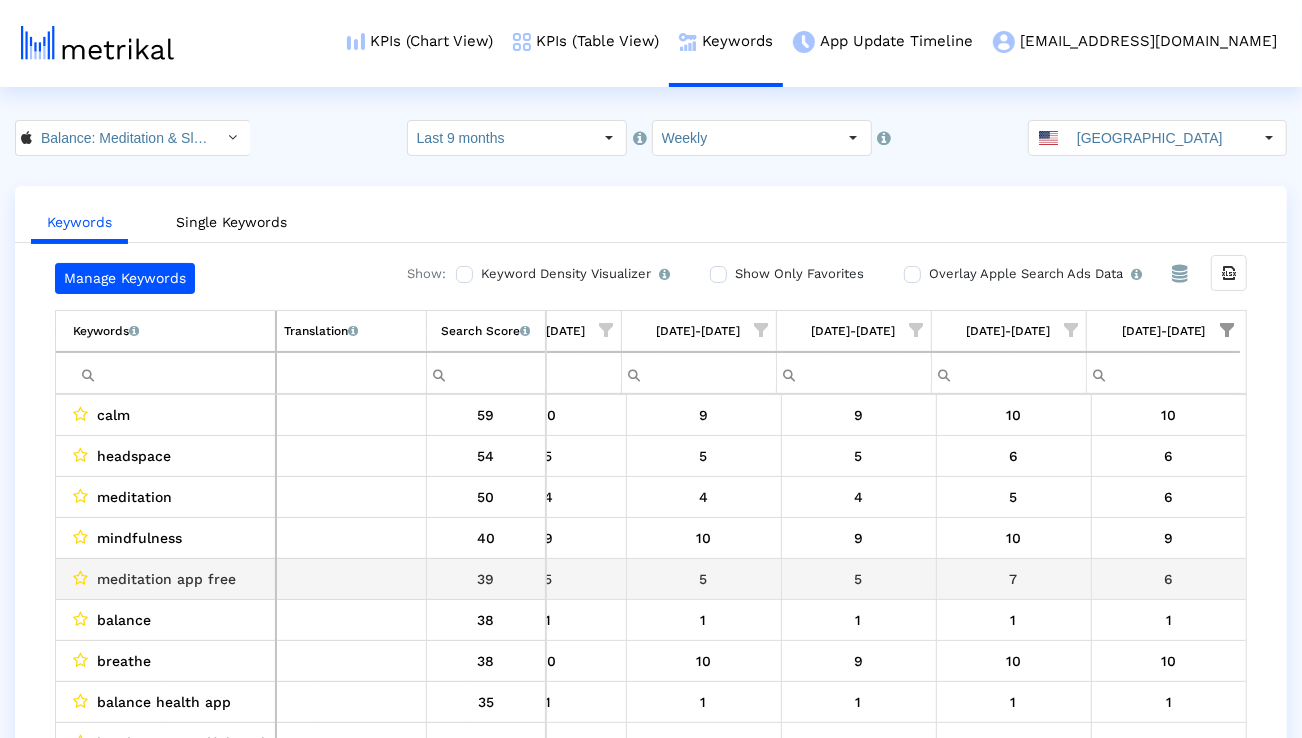 click on "meditation app free" at bounding box center [166, 579] 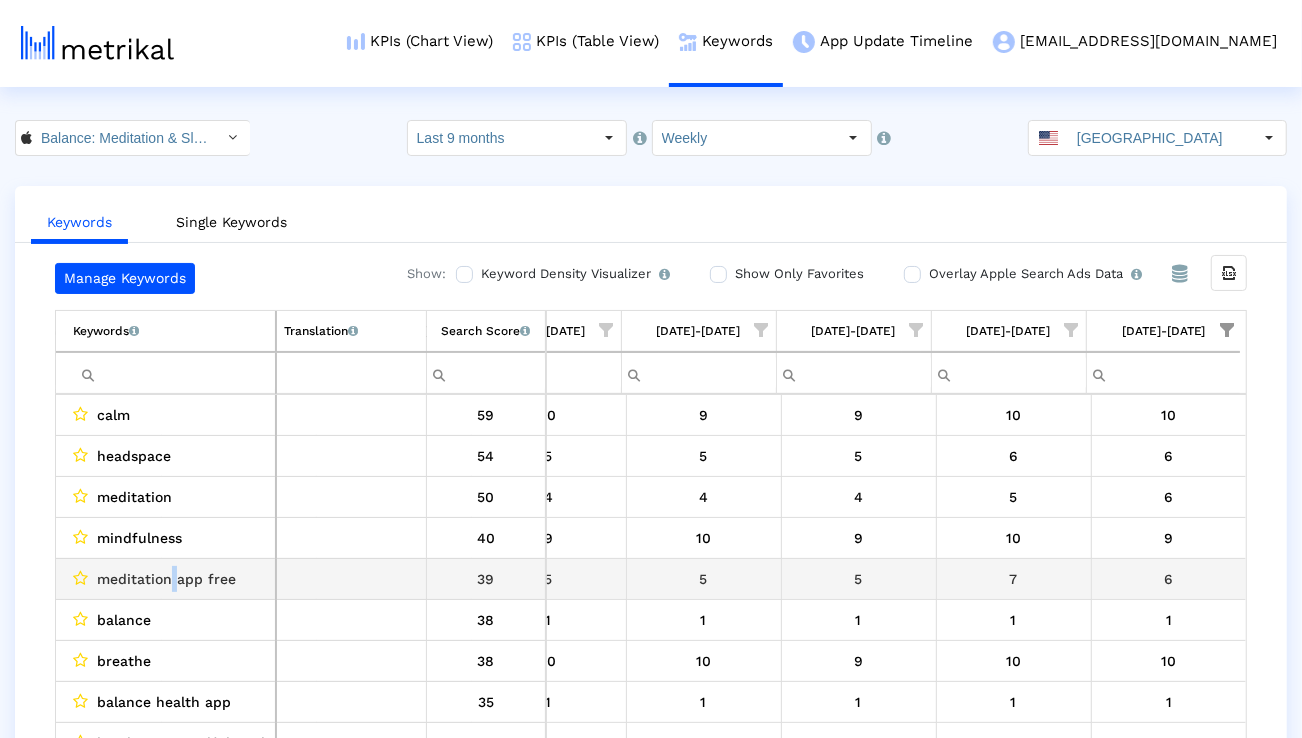 click on "meditation app free" at bounding box center (166, 579) 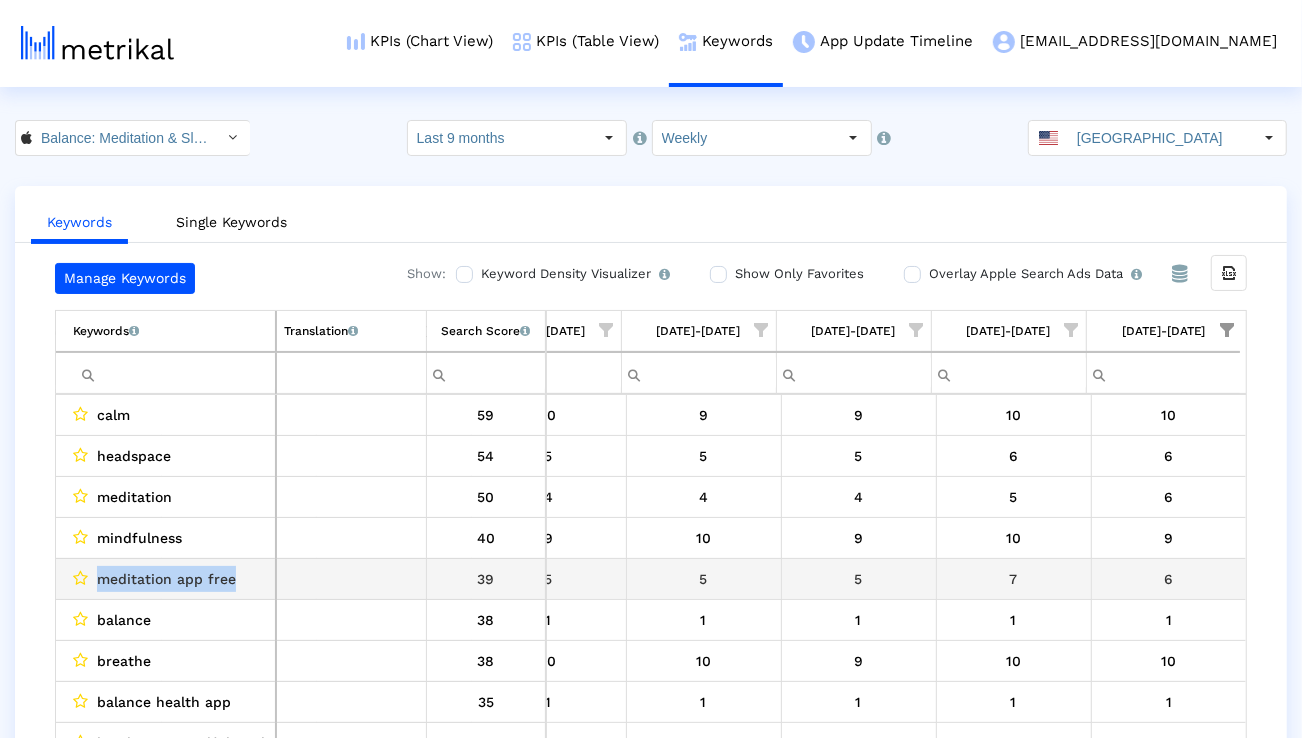 click on "meditation app free" at bounding box center (166, 579) 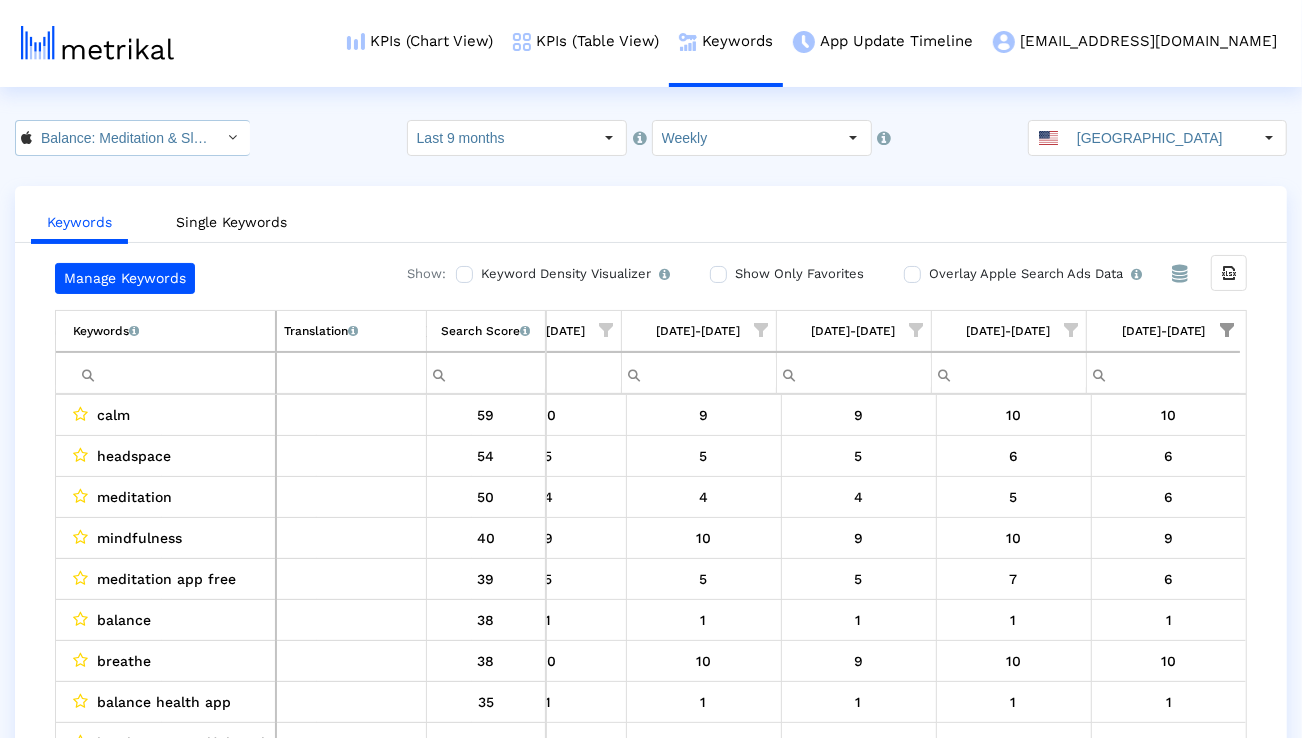 click 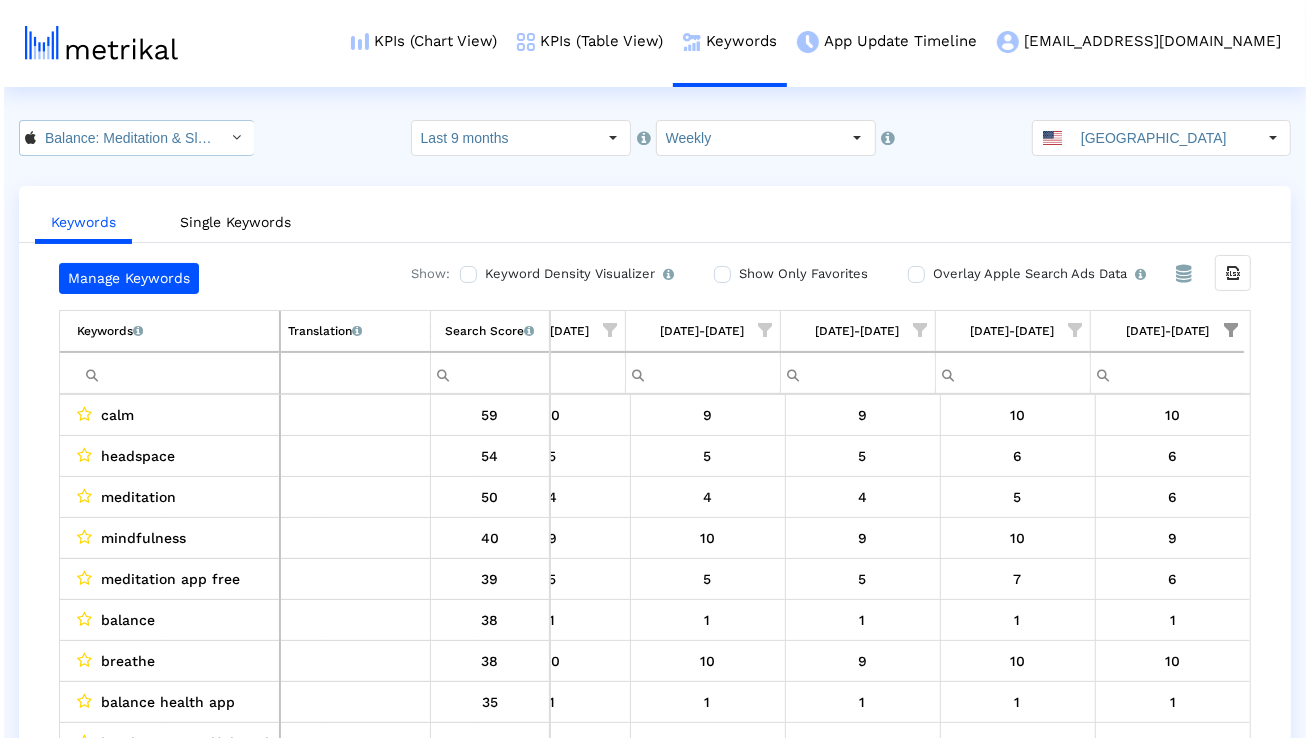 scroll, scrollTop: 0, scrollLeft: 137, axis: horizontal 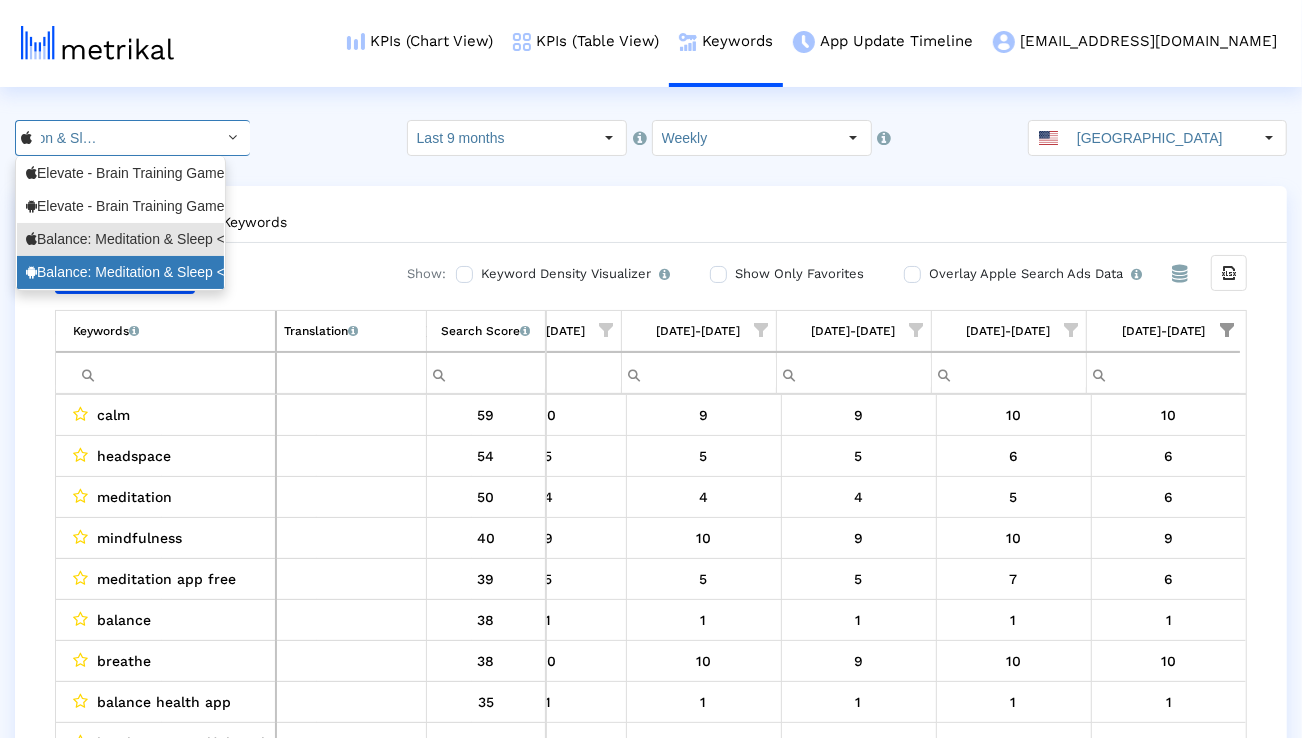 click on "Balance: Meditation & Sleep <com.elevatelabs.geonosis>" at bounding box center [120, 272] 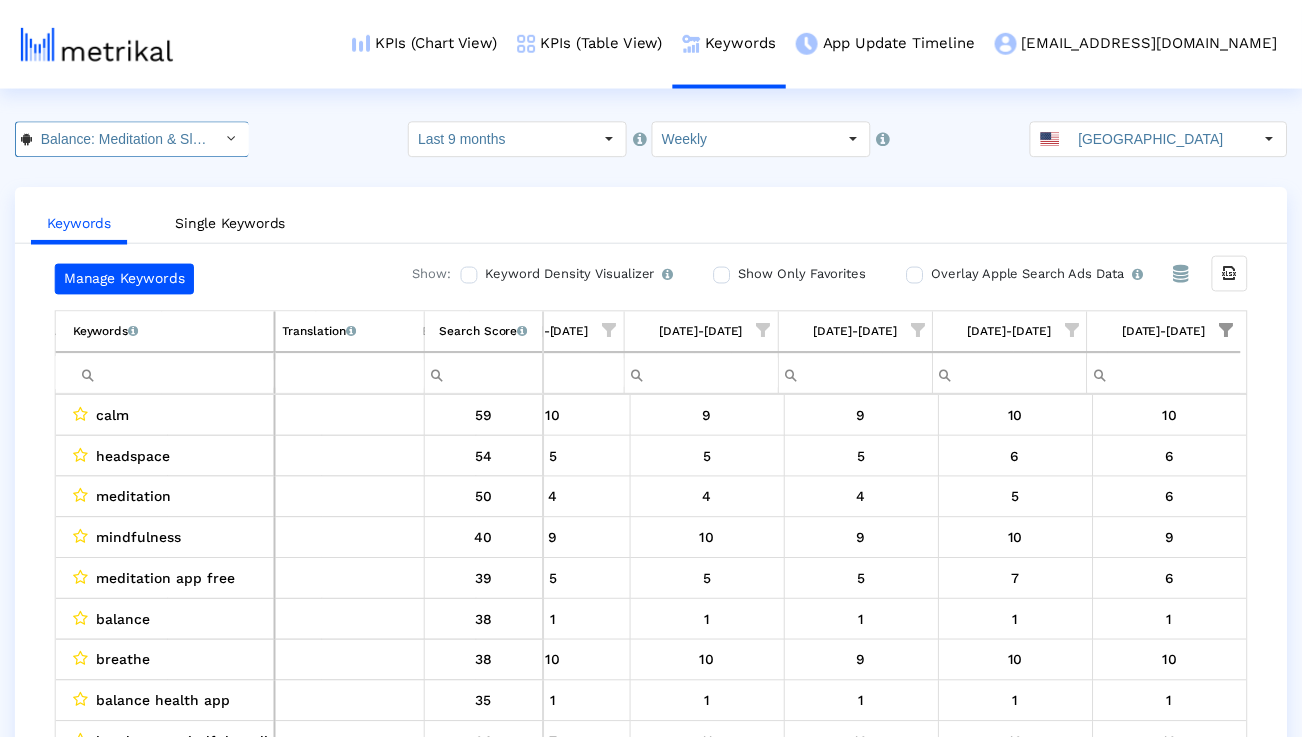 scroll, scrollTop: 0, scrollLeft: 221, axis: horizontal 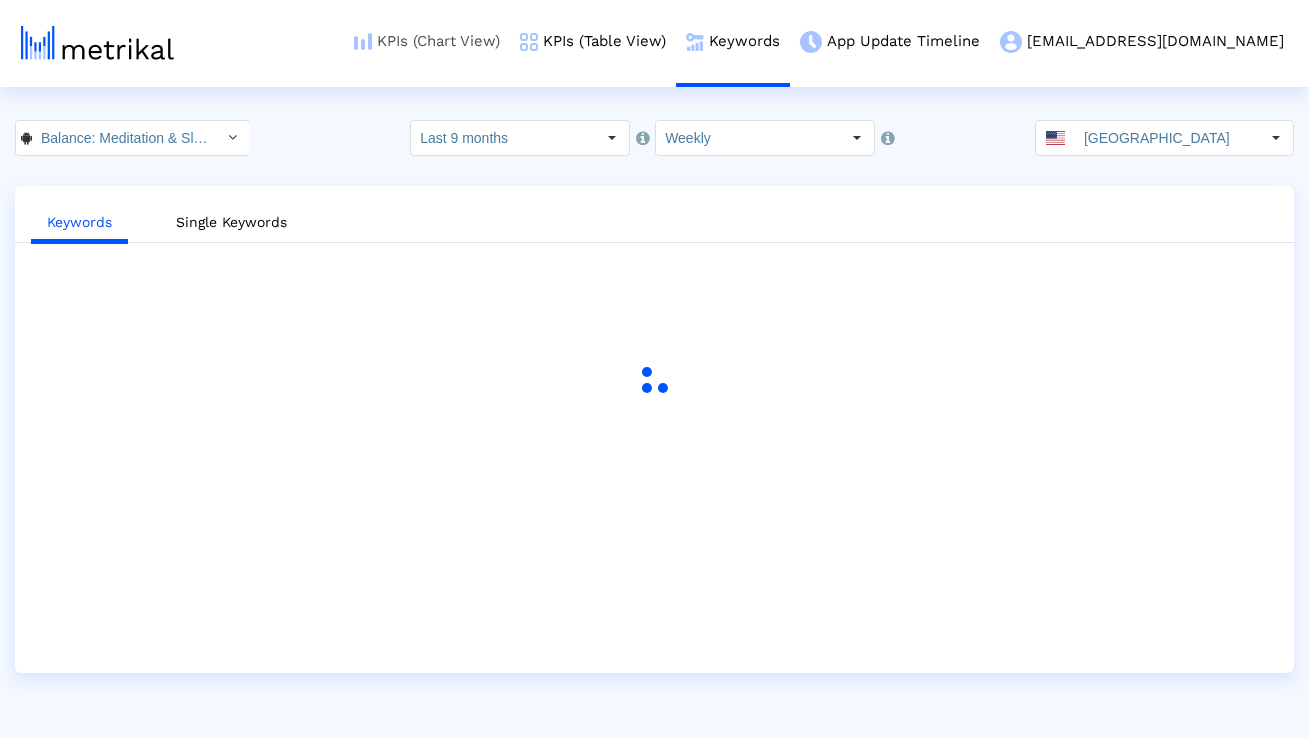 click on "KPIs (Chart View)" at bounding box center (427, 41) 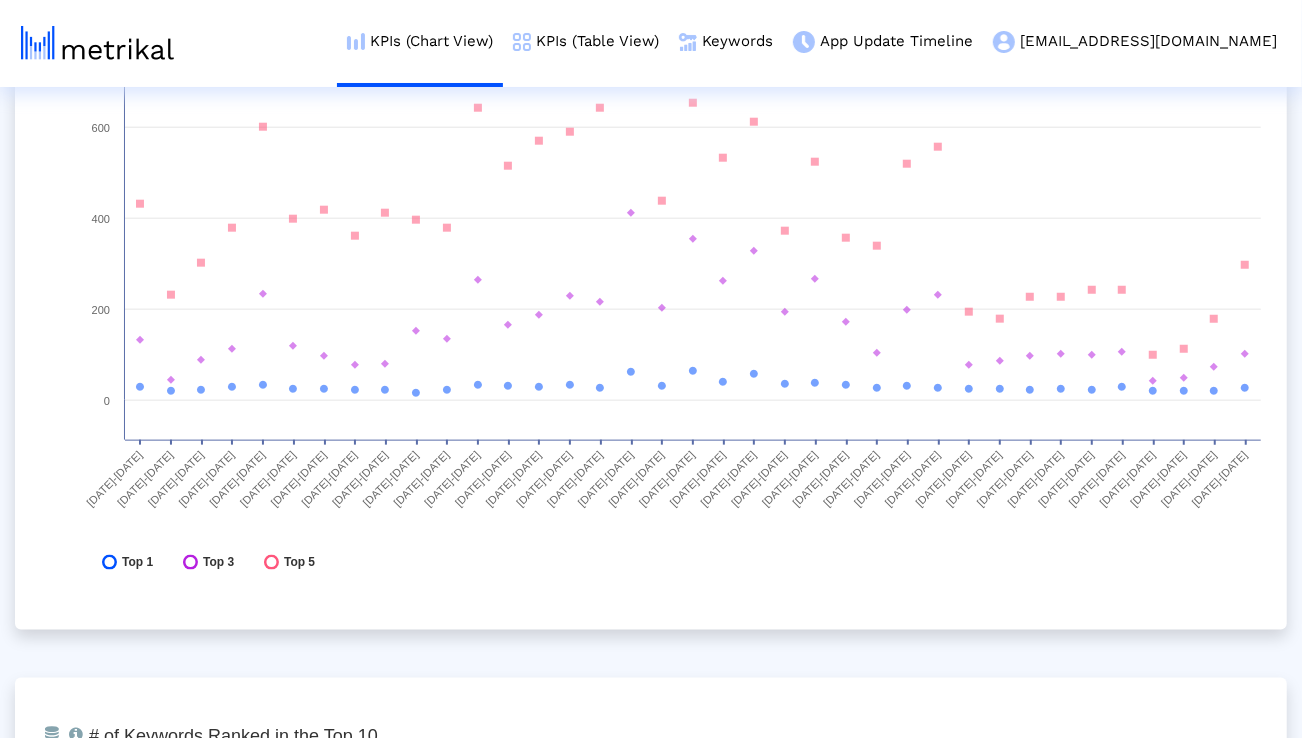 scroll, scrollTop: 6510, scrollLeft: 0, axis: vertical 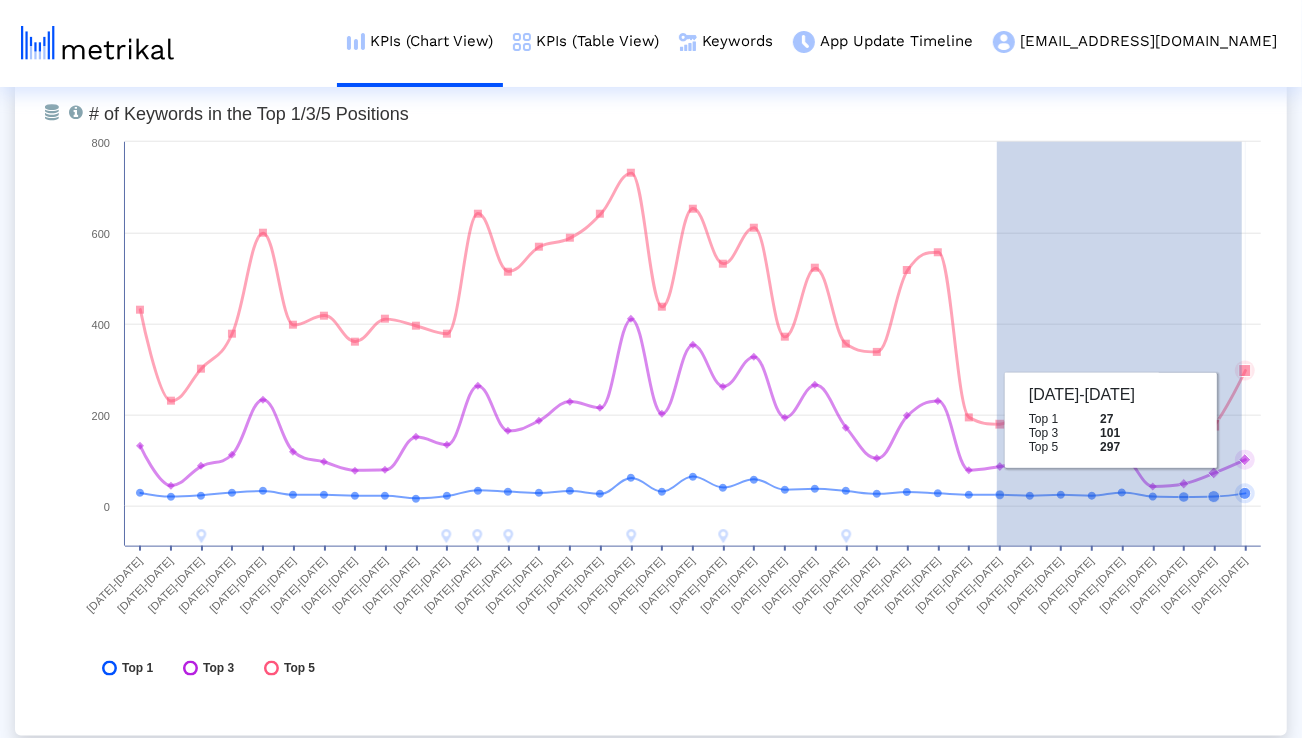 drag, startPoint x: 997, startPoint y: 417, endPoint x: 1253, endPoint y: 423, distance: 256.0703 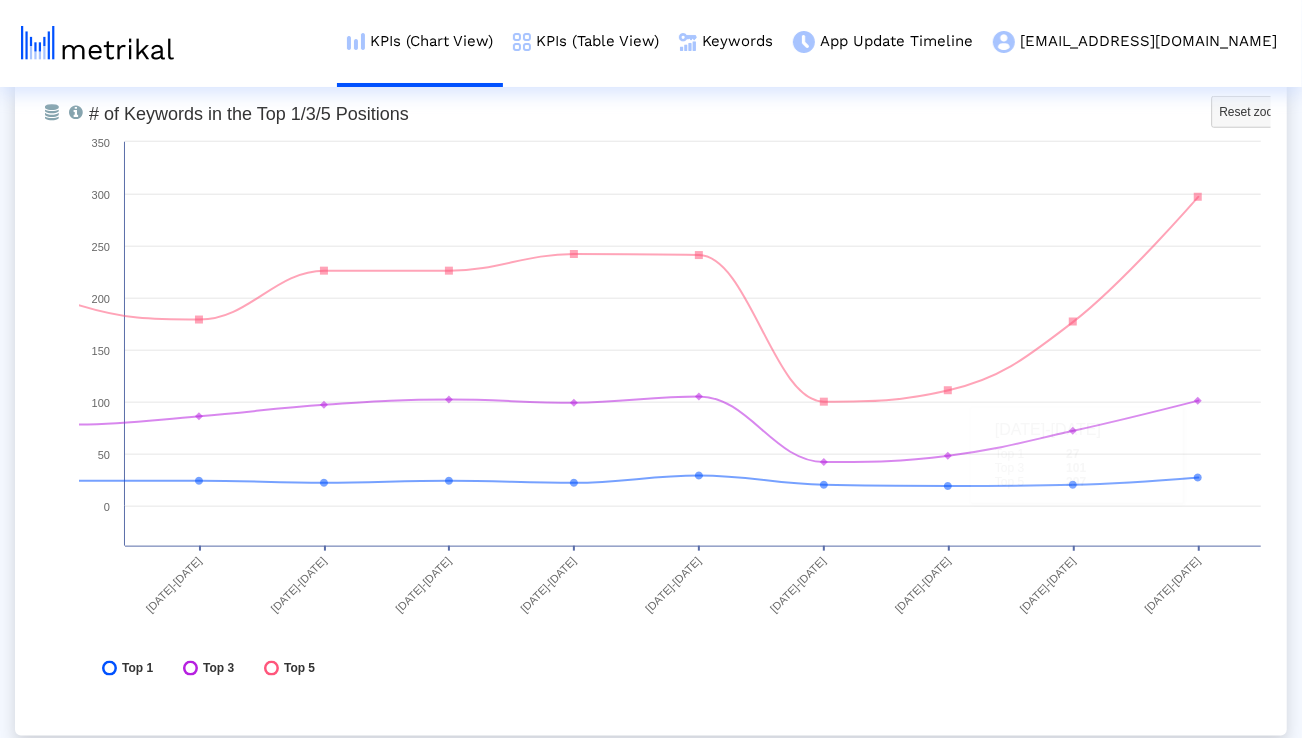 scroll, scrollTop: 5948, scrollLeft: 0, axis: vertical 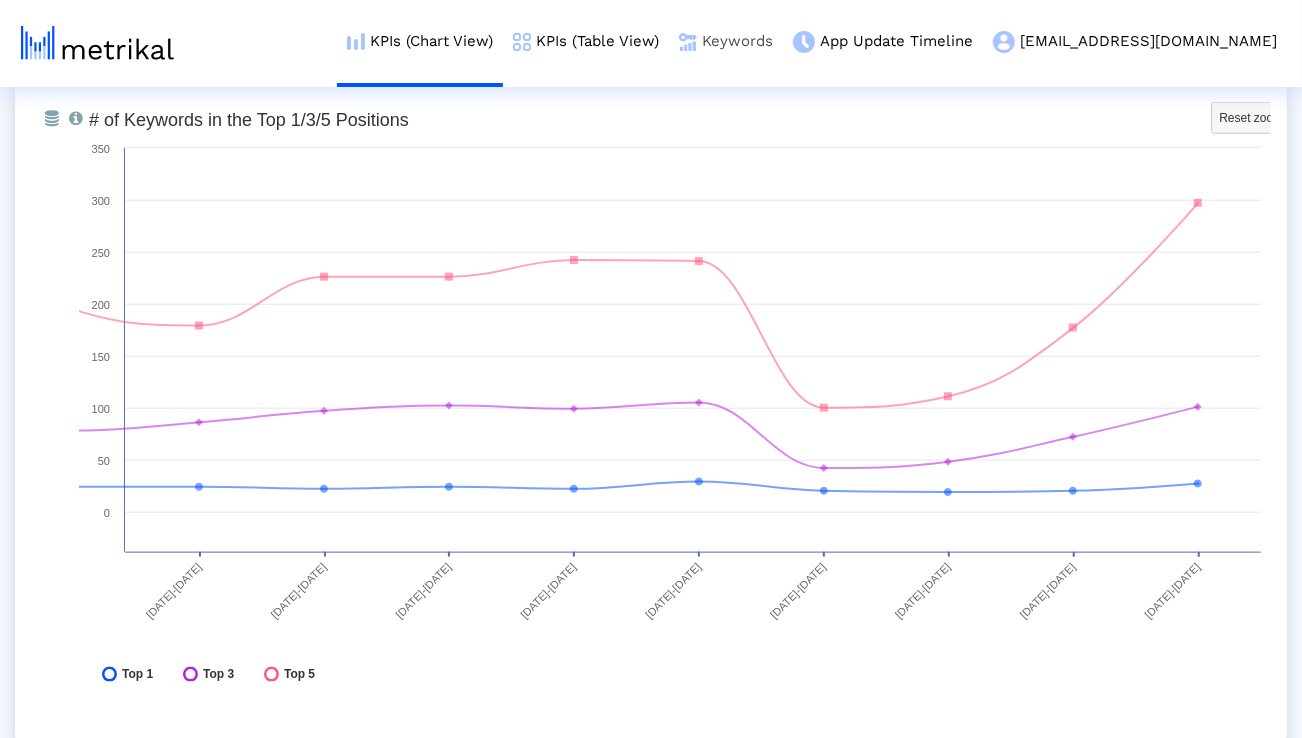 click on "Keywords" at bounding box center (726, 41) 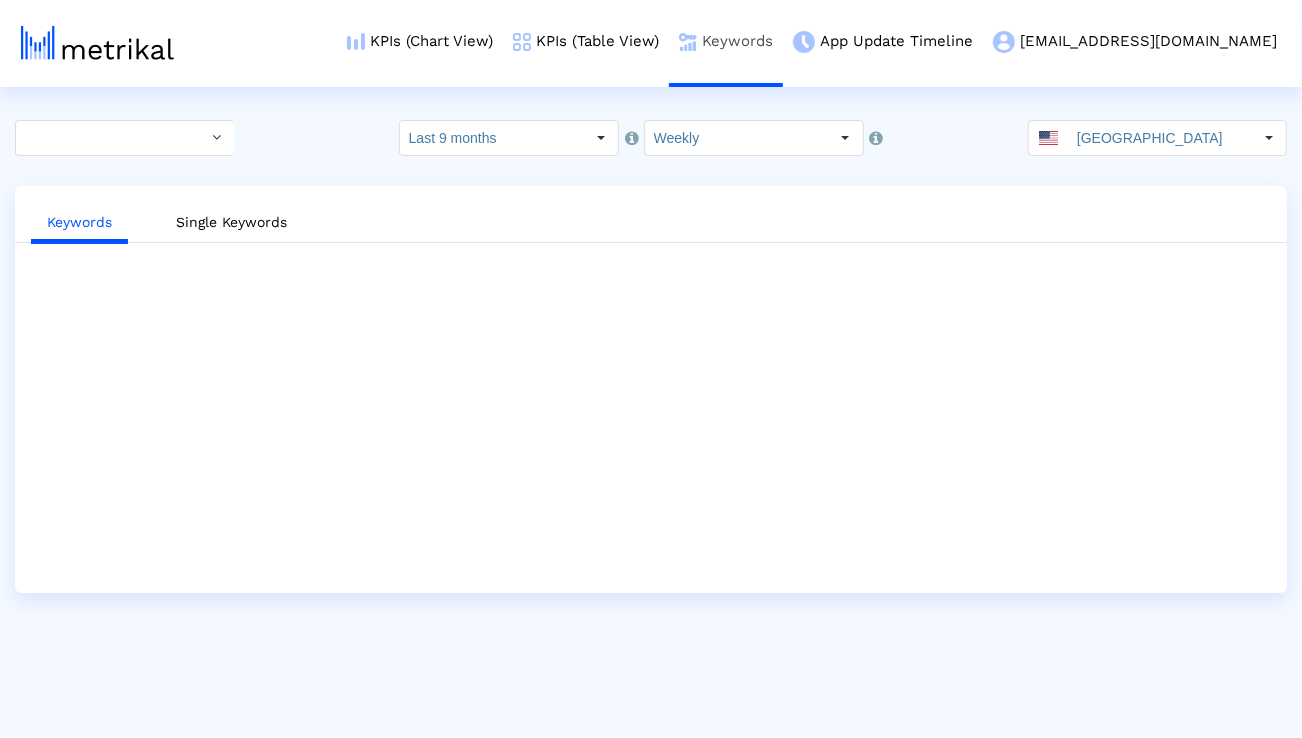 scroll, scrollTop: 0, scrollLeft: 0, axis: both 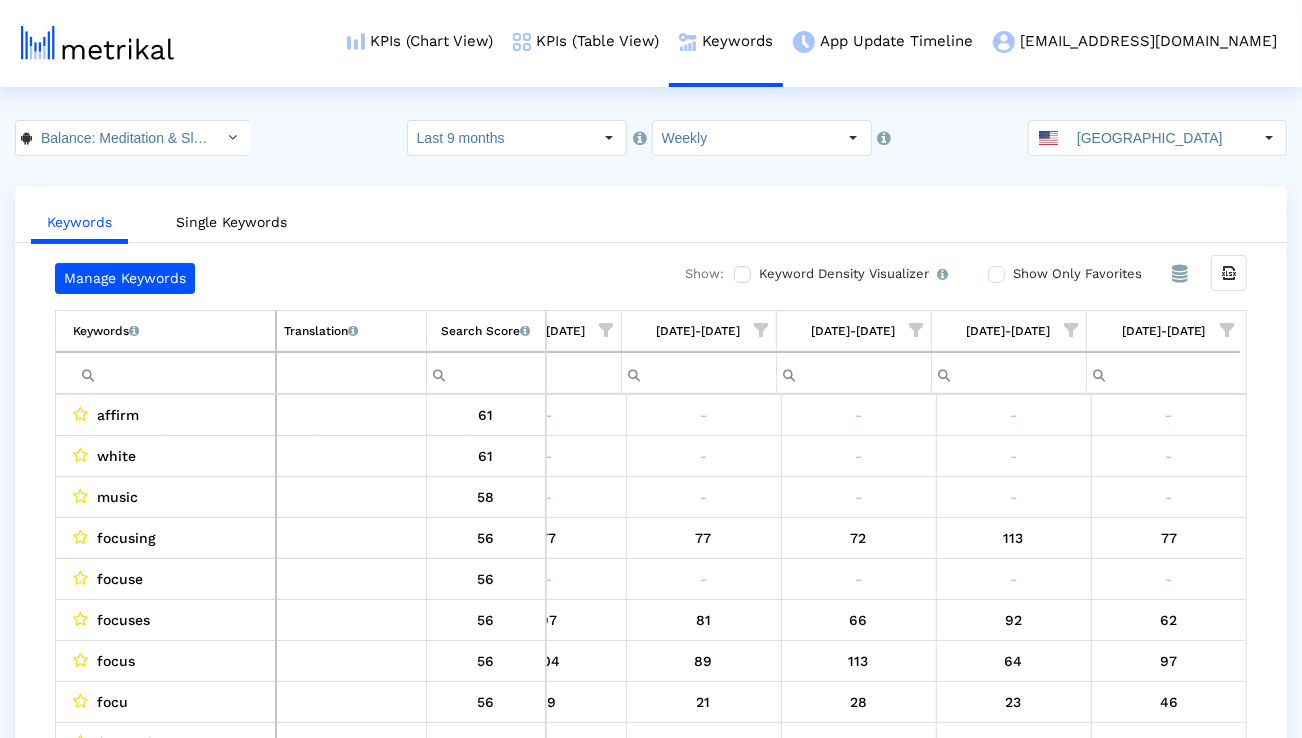 click at bounding box center (1227, 330) 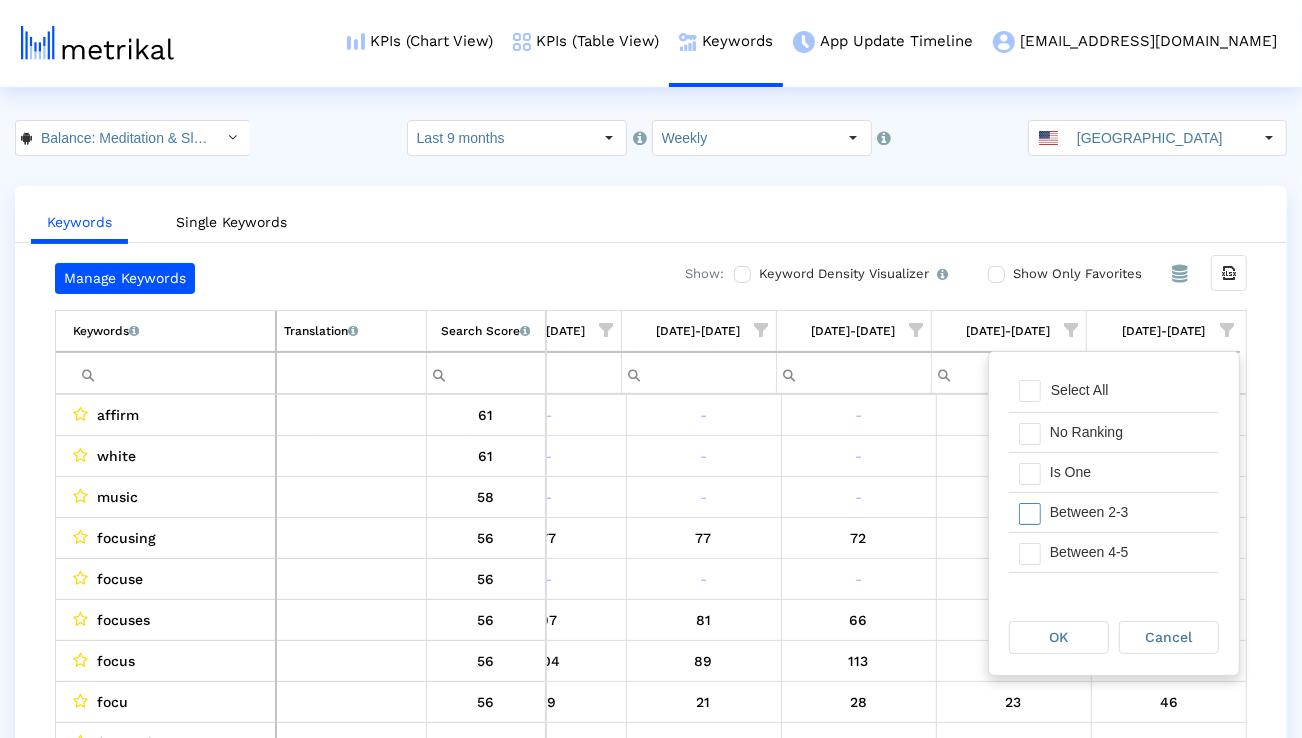click on "Between 2-3" at bounding box center (1129, 512) 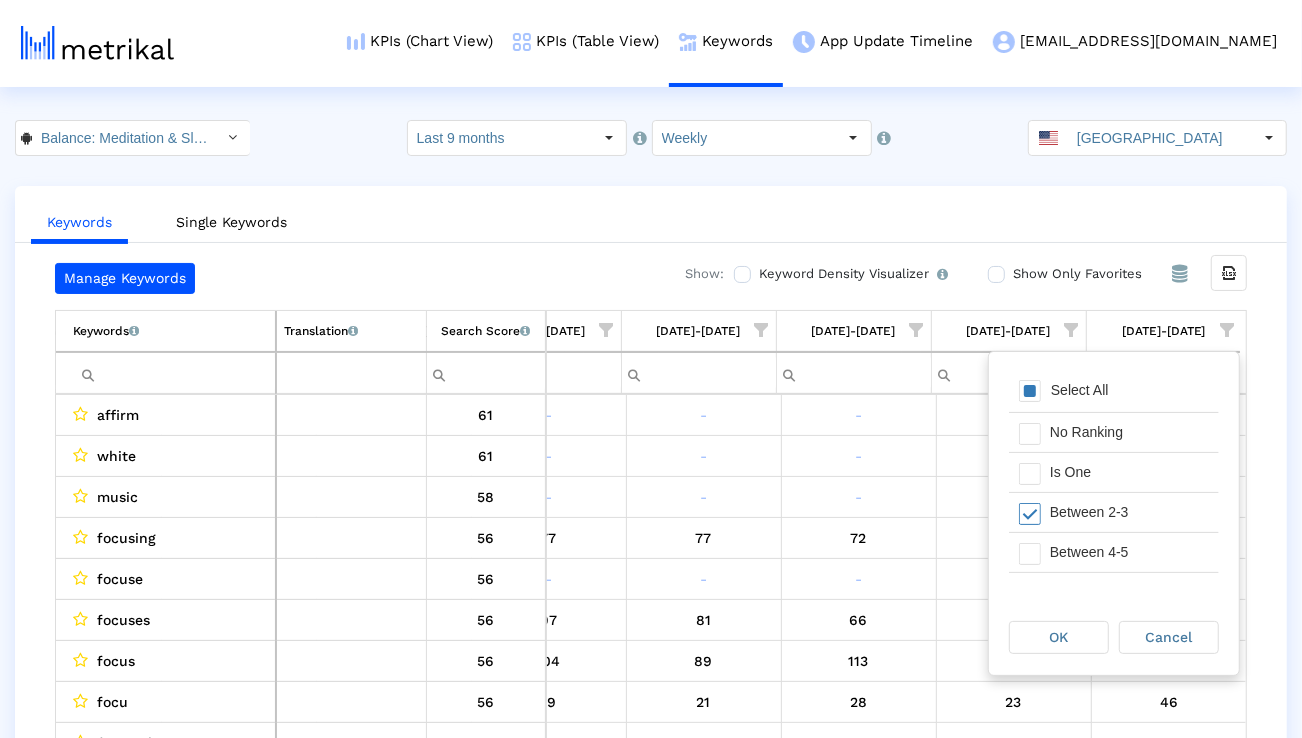 click on "Is One" at bounding box center (1129, 472) 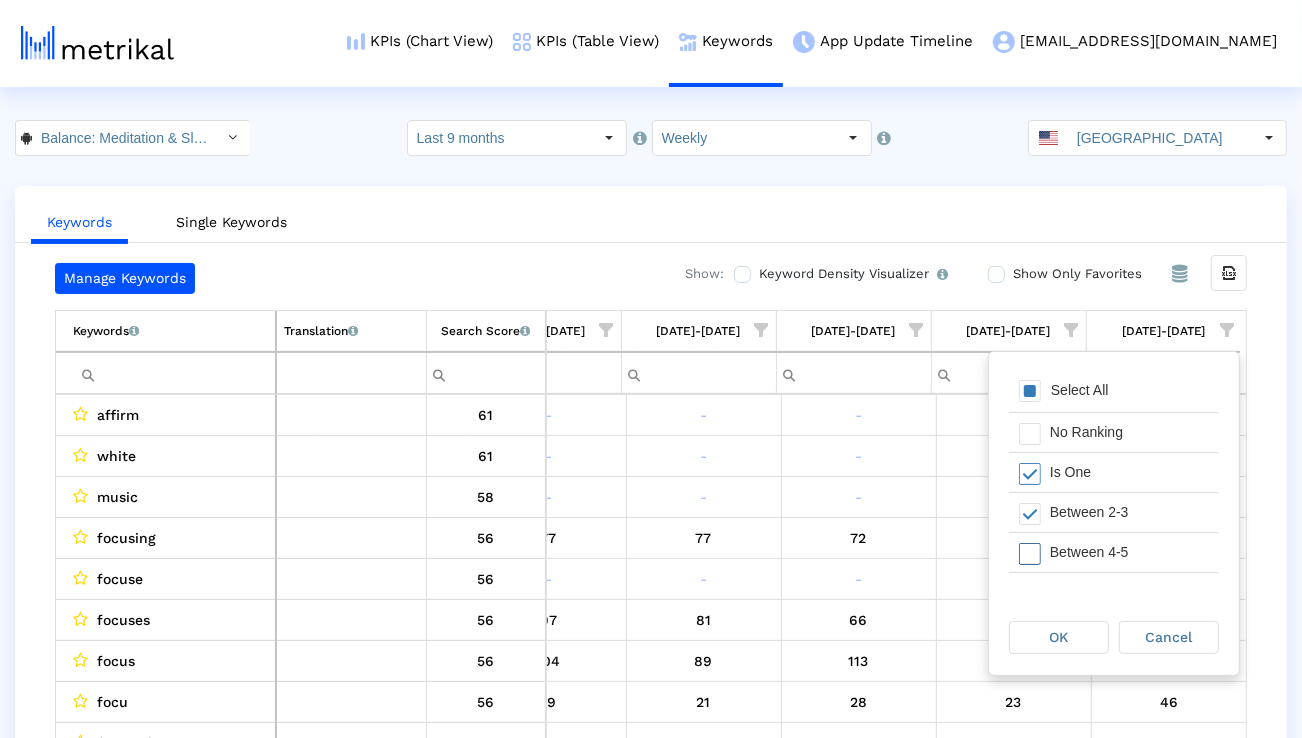 click on "Between 4-5" at bounding box center (1129, 552) 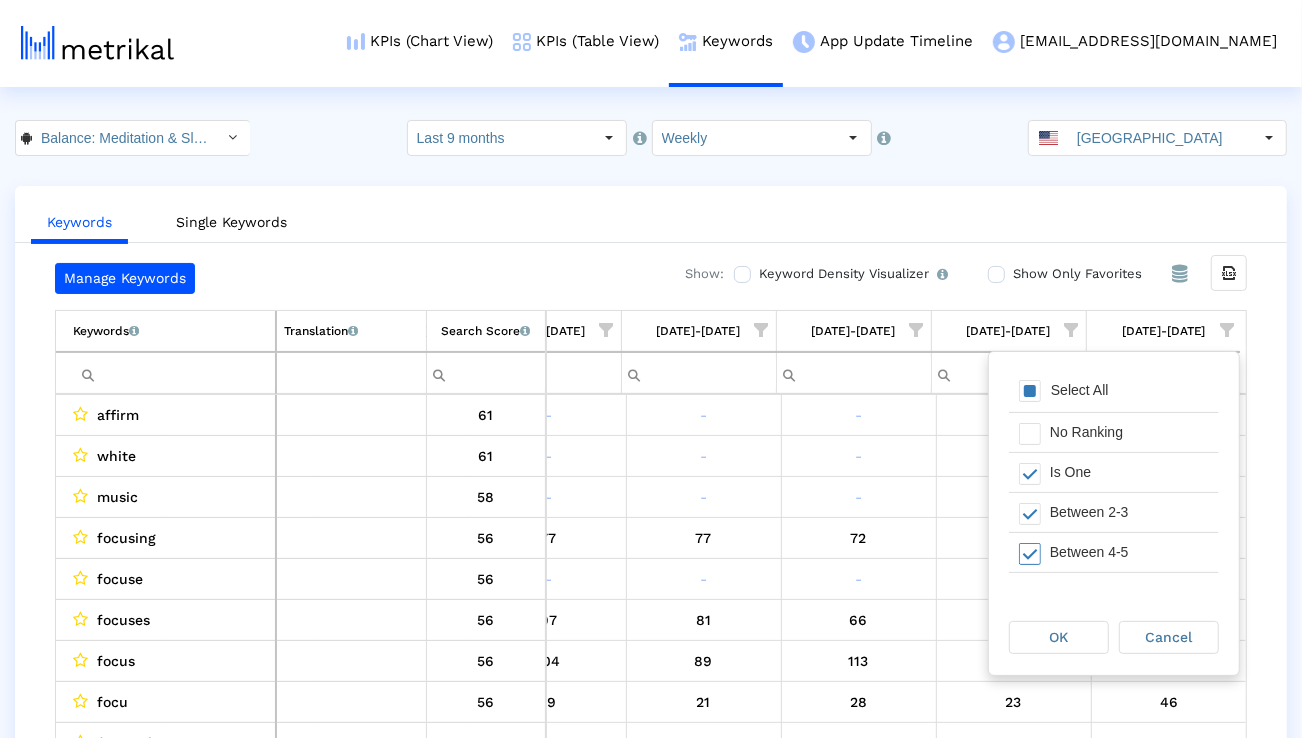 scroll, scrollTop: 50, scrollLeft: 0, axis: vertical 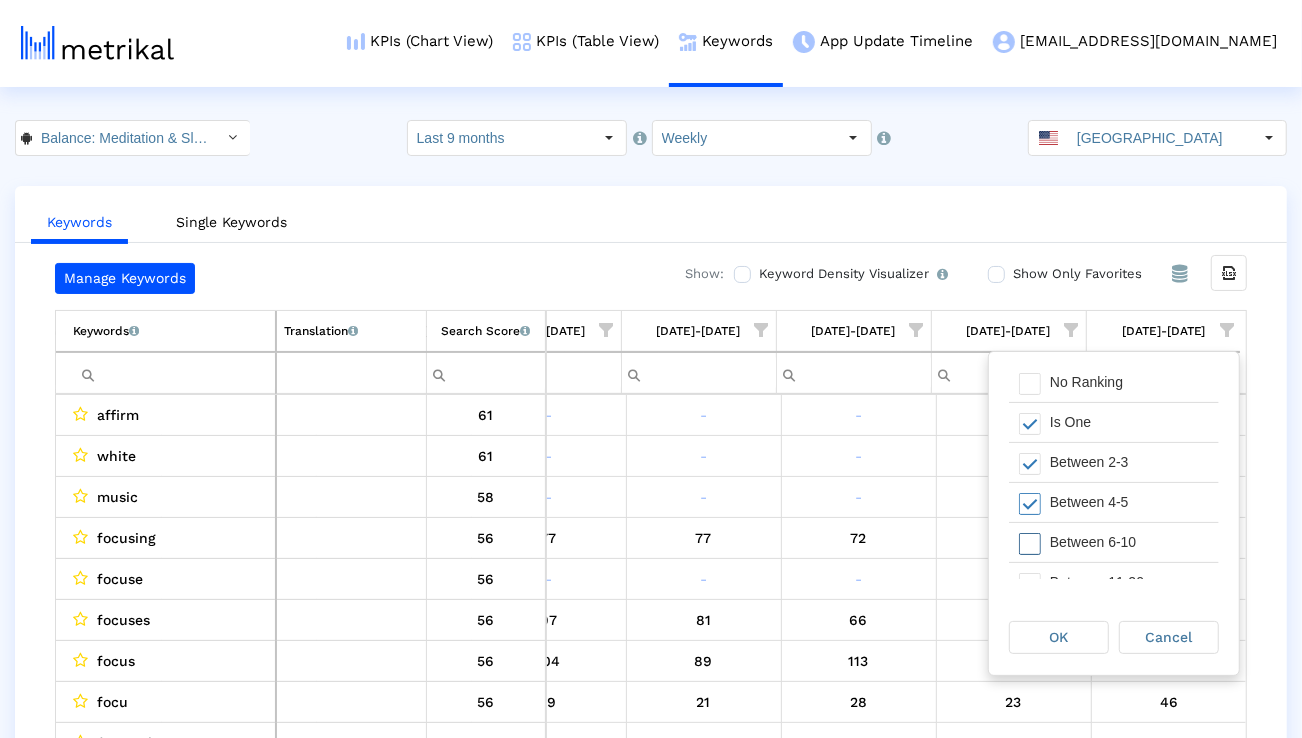 click on "Between 6-10" at bounding box center [1129, 542] 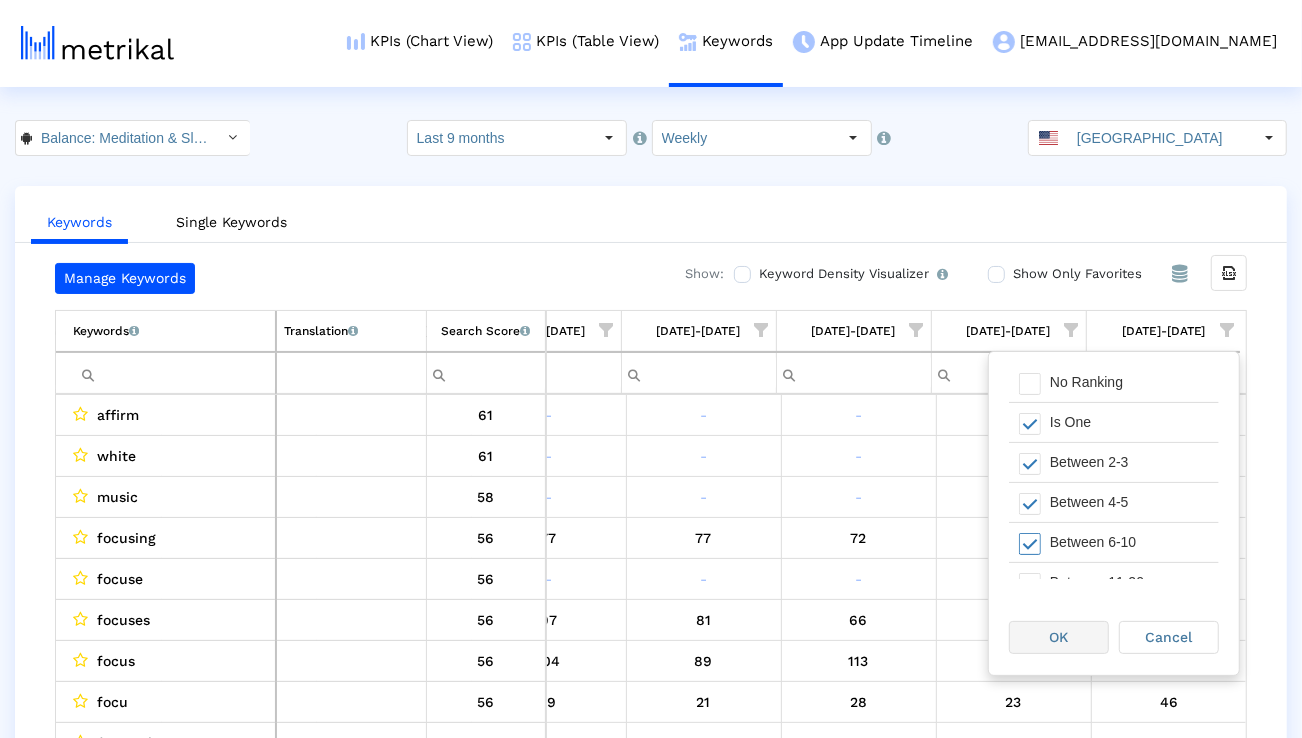 click on "OK" at bounding box center [1059, 637] 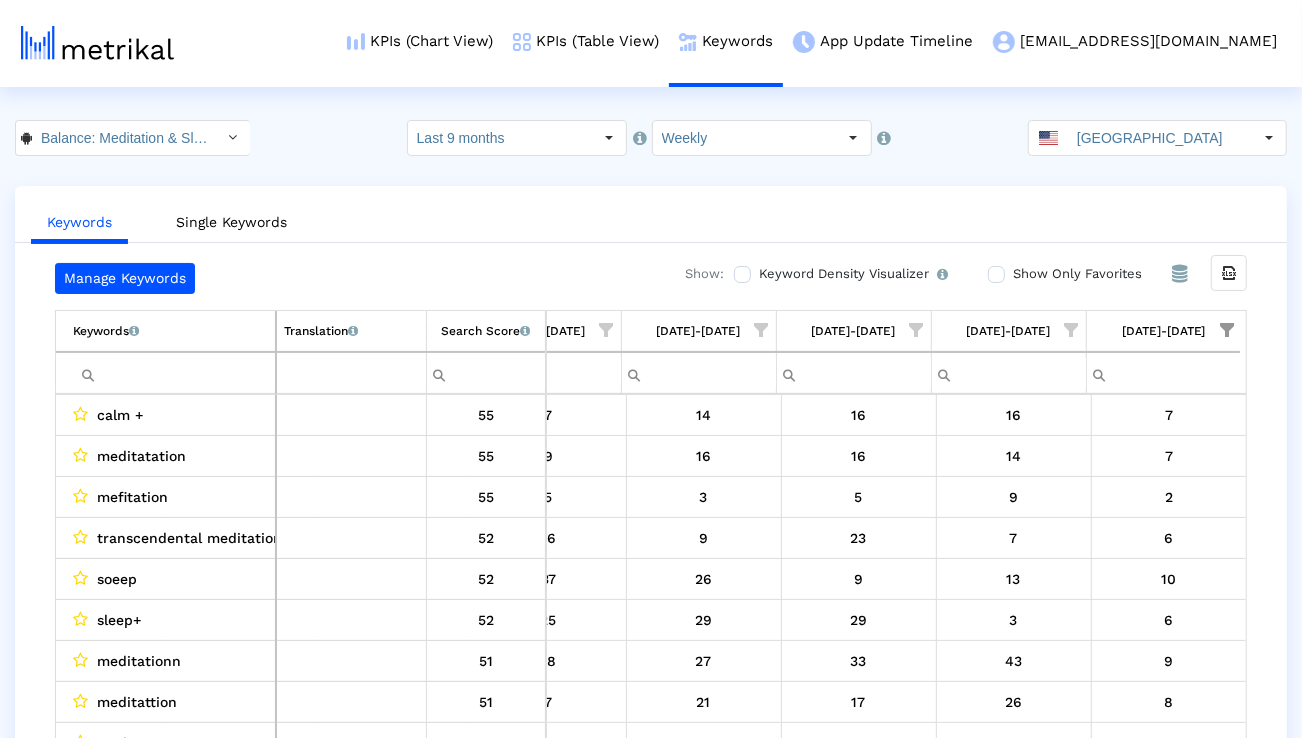 click at bounding box center [1072, 330] 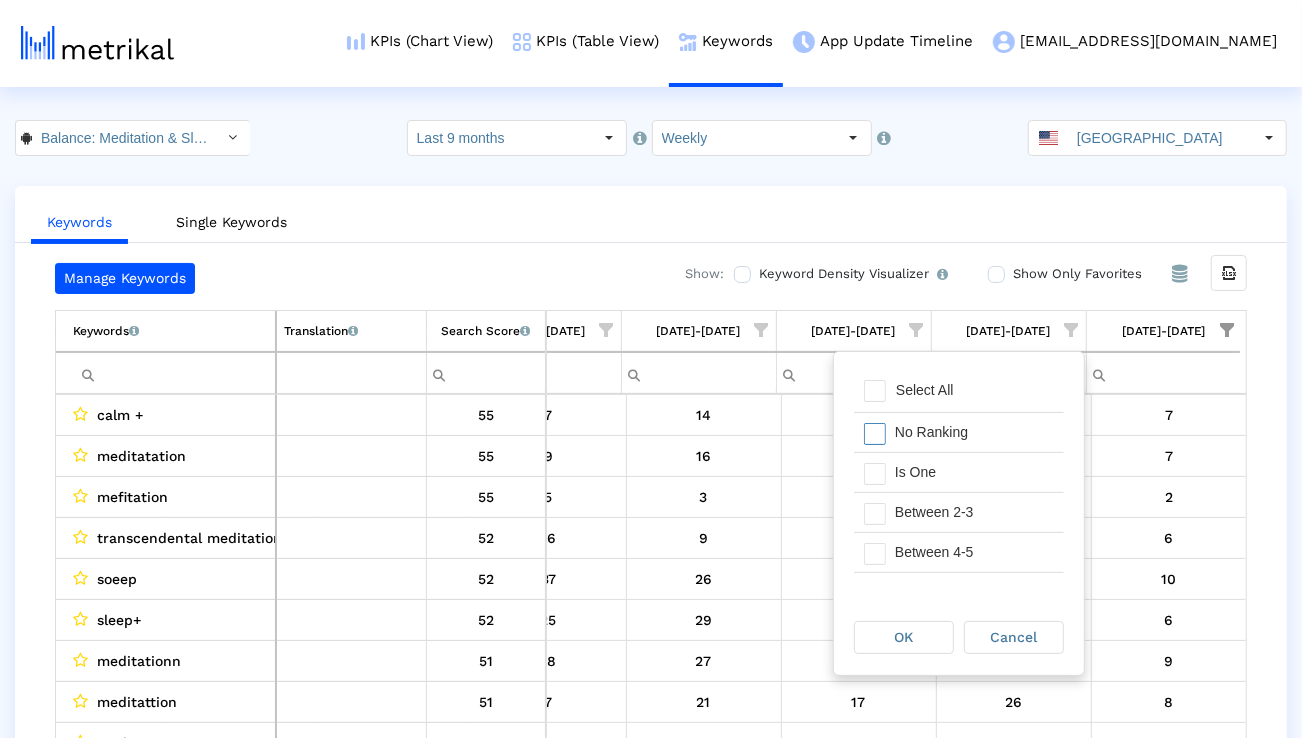click on "No Ranking" at bounding box center [974, 432] 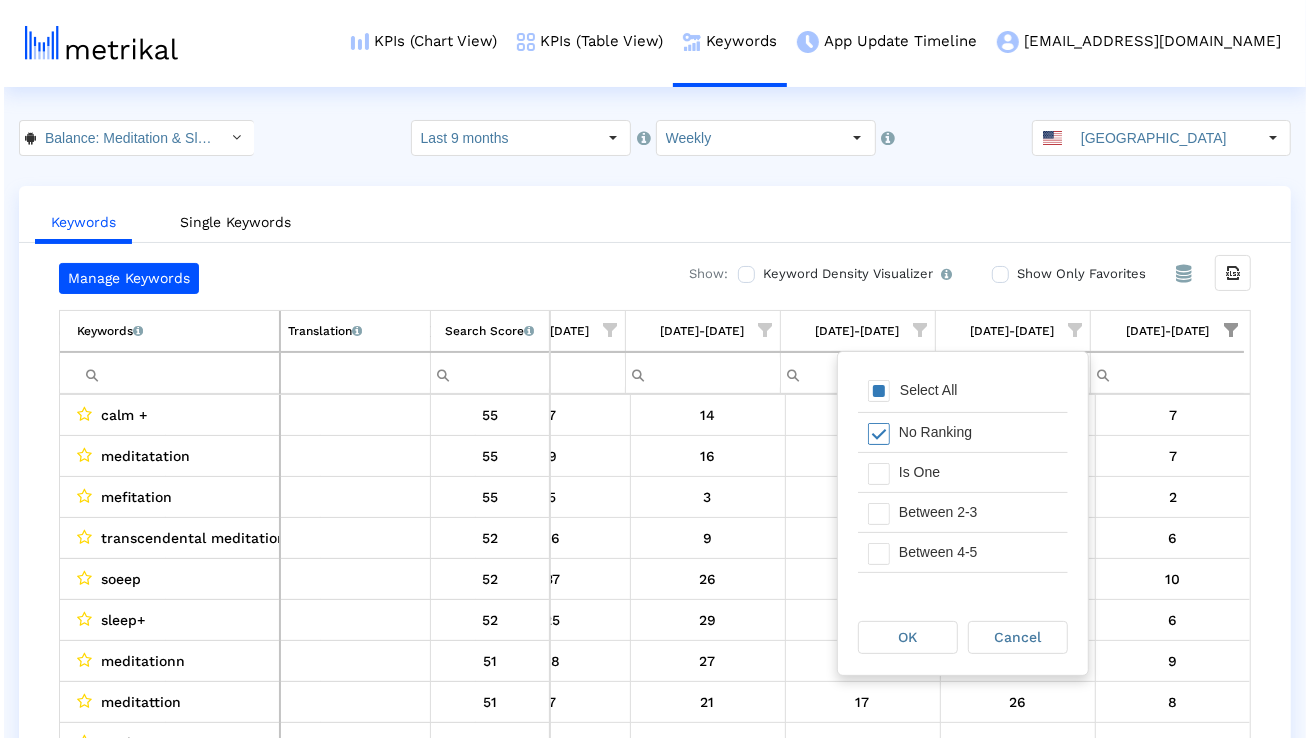 scroll, scrollTop: 111, scrollLeft: 0, axis: vertical 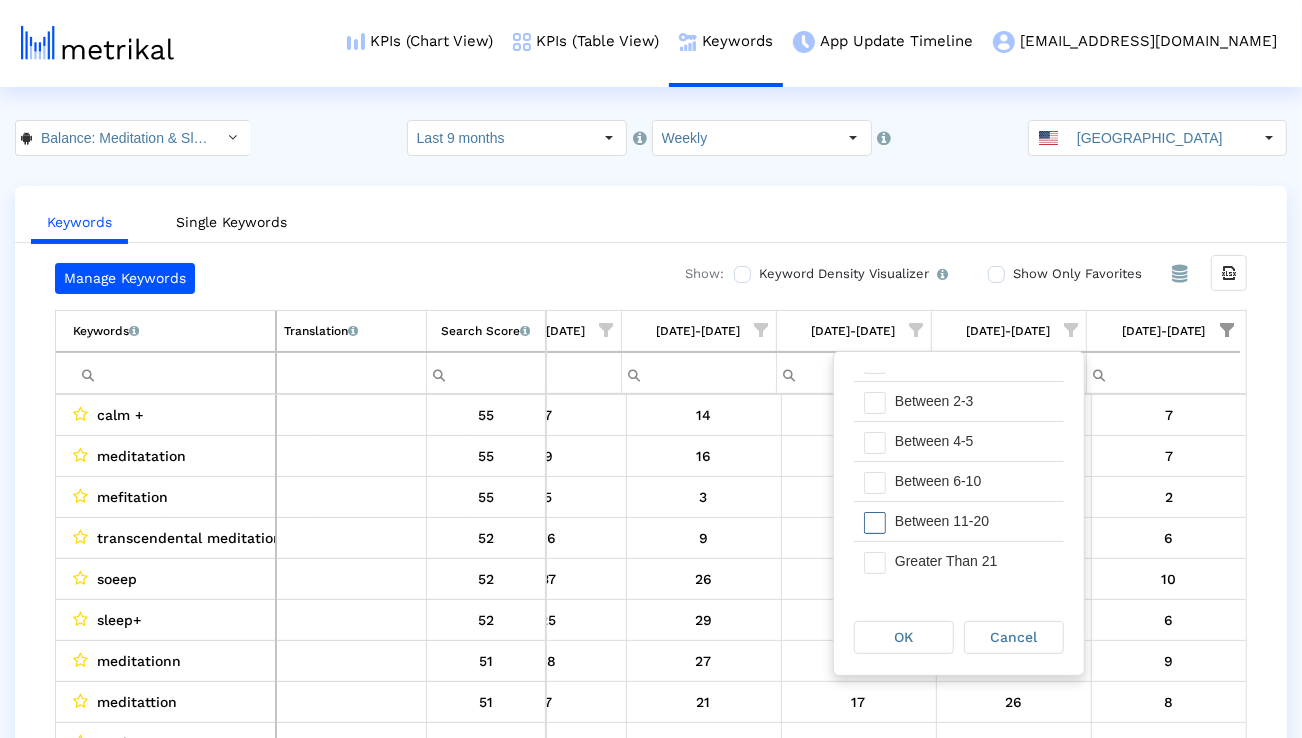 click on "Between 11-20" at bounding box center [974, 521] 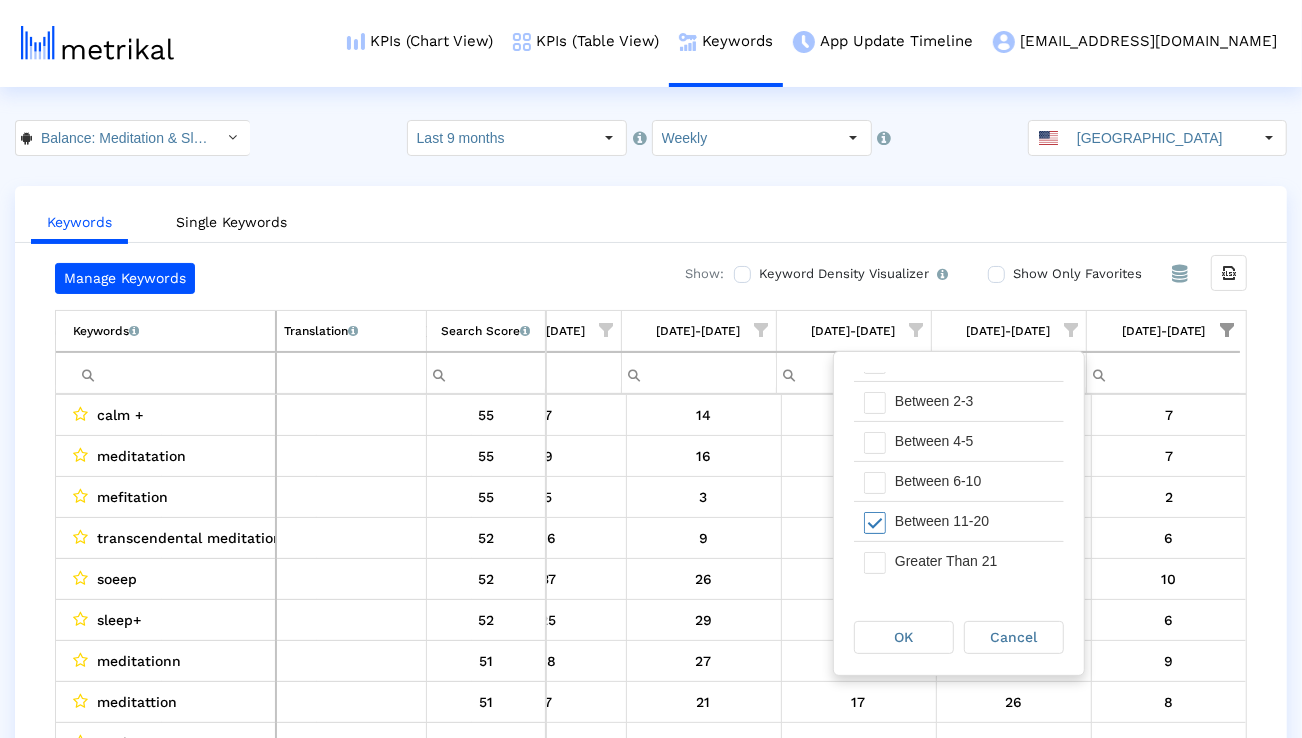 click on "Greater Than 21" at bounding box center [974, 561] 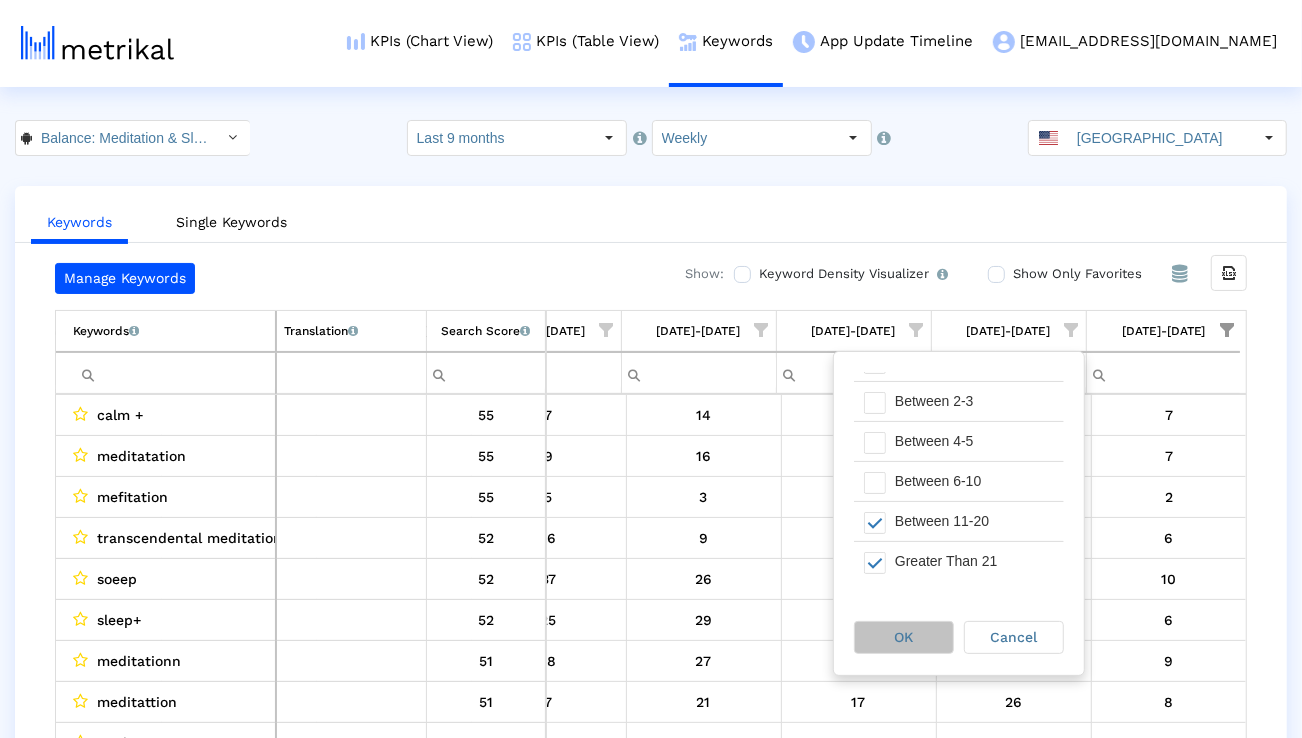 click on "OK" at bounding box center (904, 637) 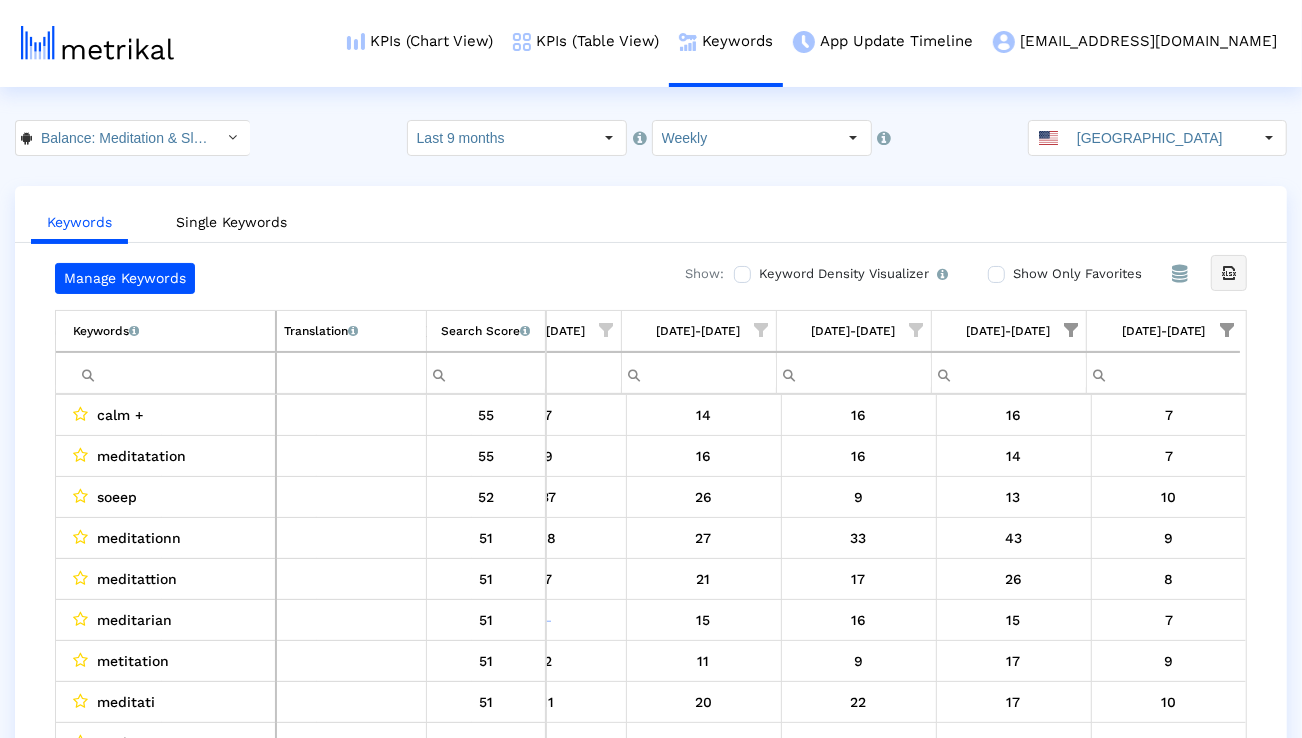 click at bounding box center (1229, 273) 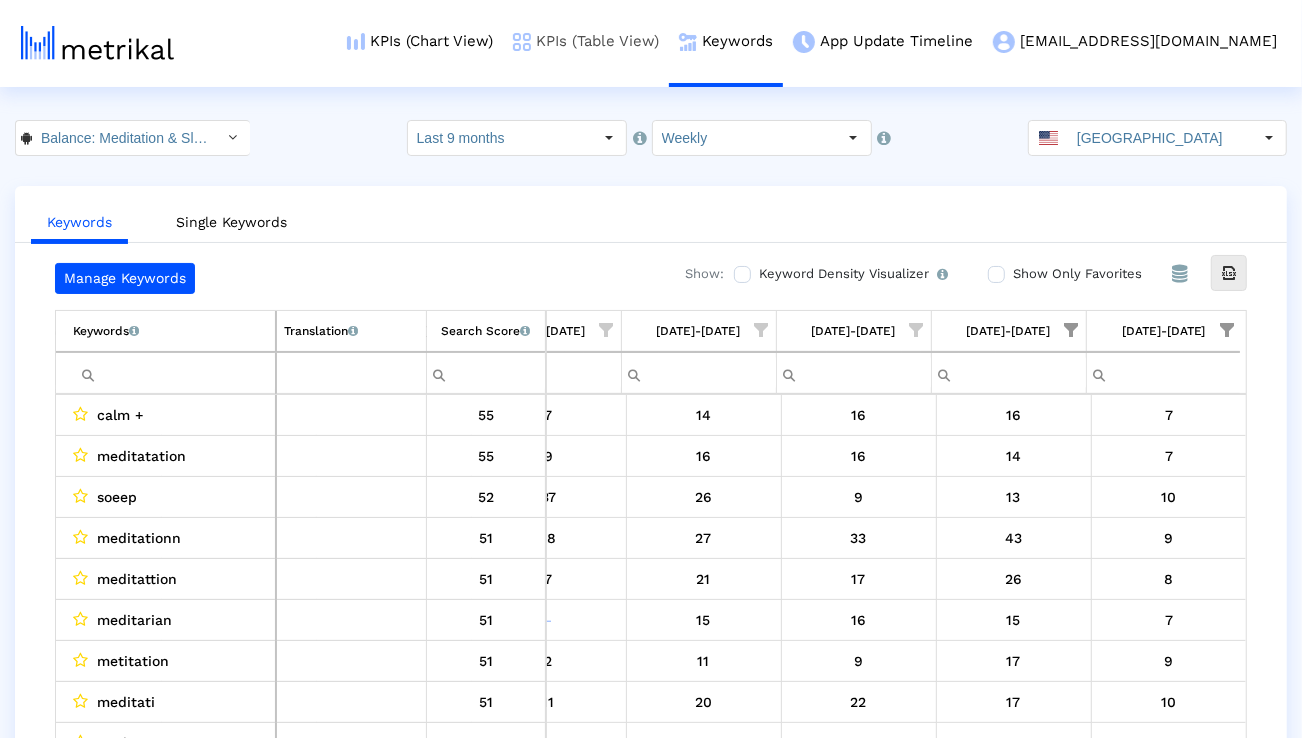 click on "KPIs (Table View)" at bounding box center (586, 41) 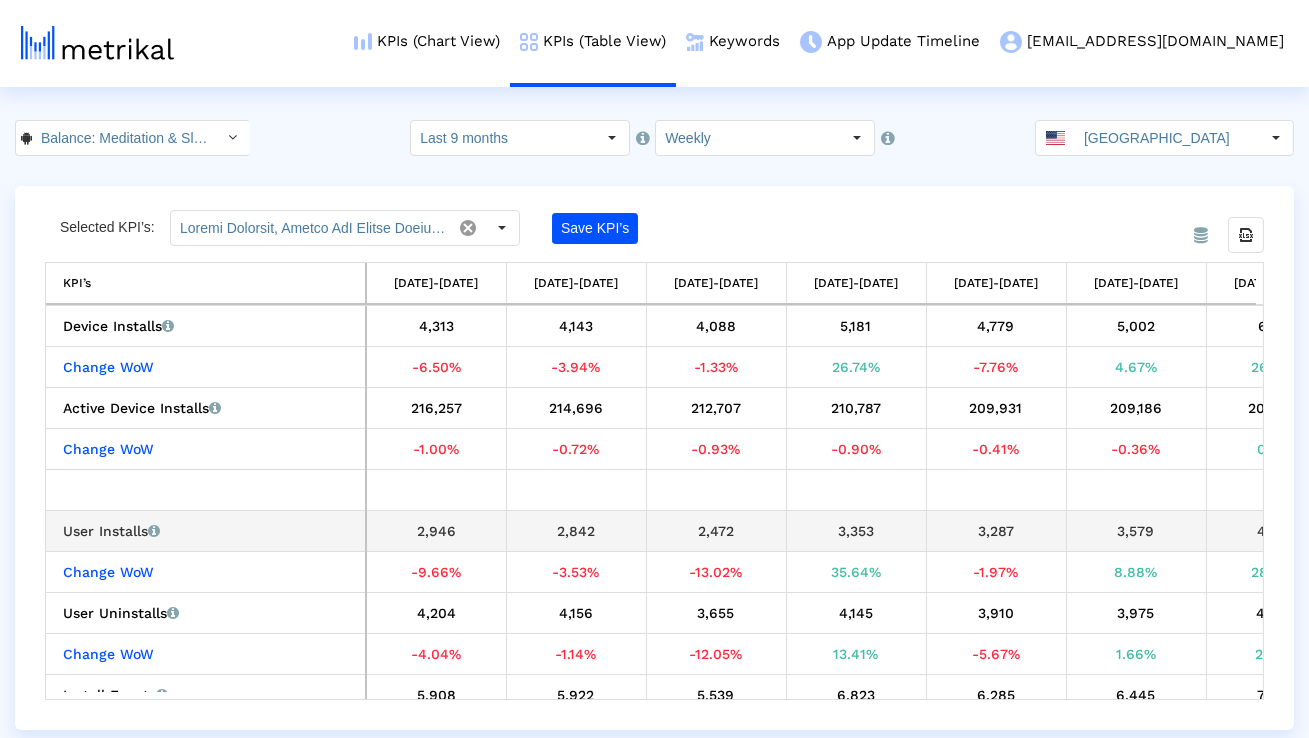 scroll, scrollTop: 0, scrollLeft: 977, axis: horizontal 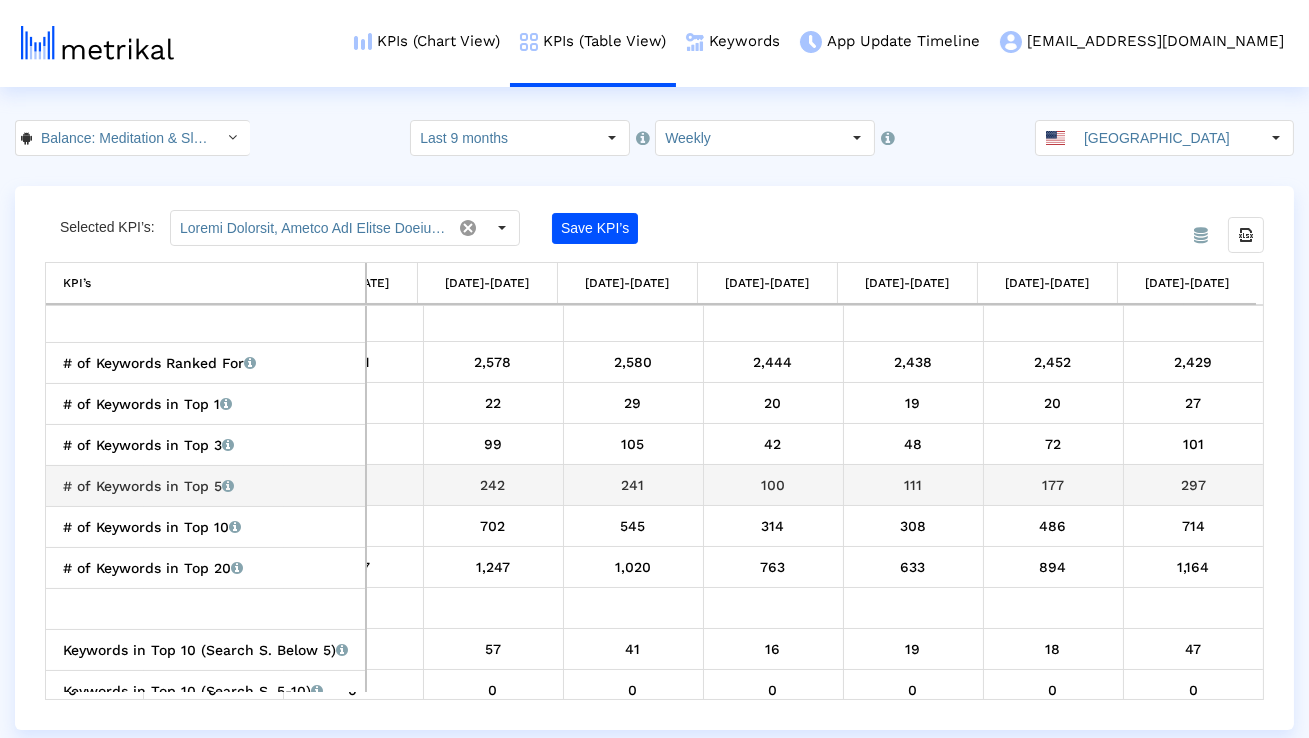 click on "297" at bounding box center [1194, 485] 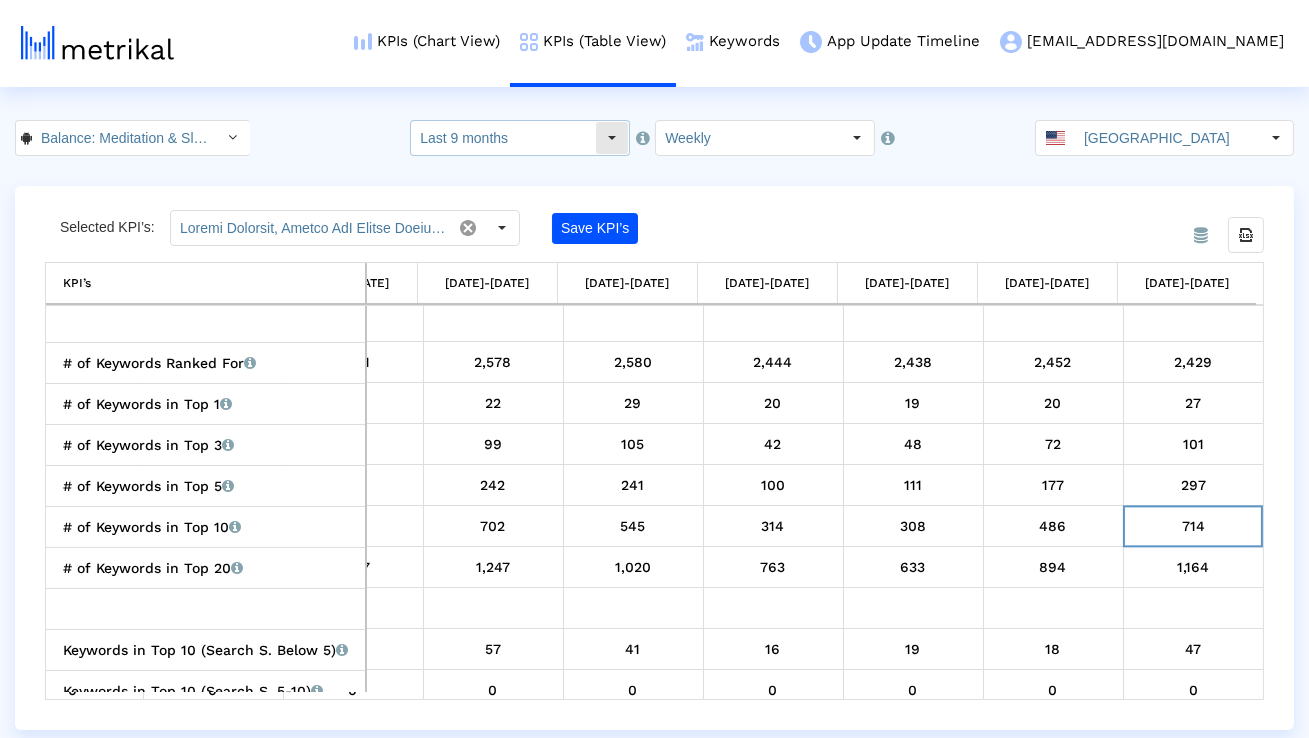 click 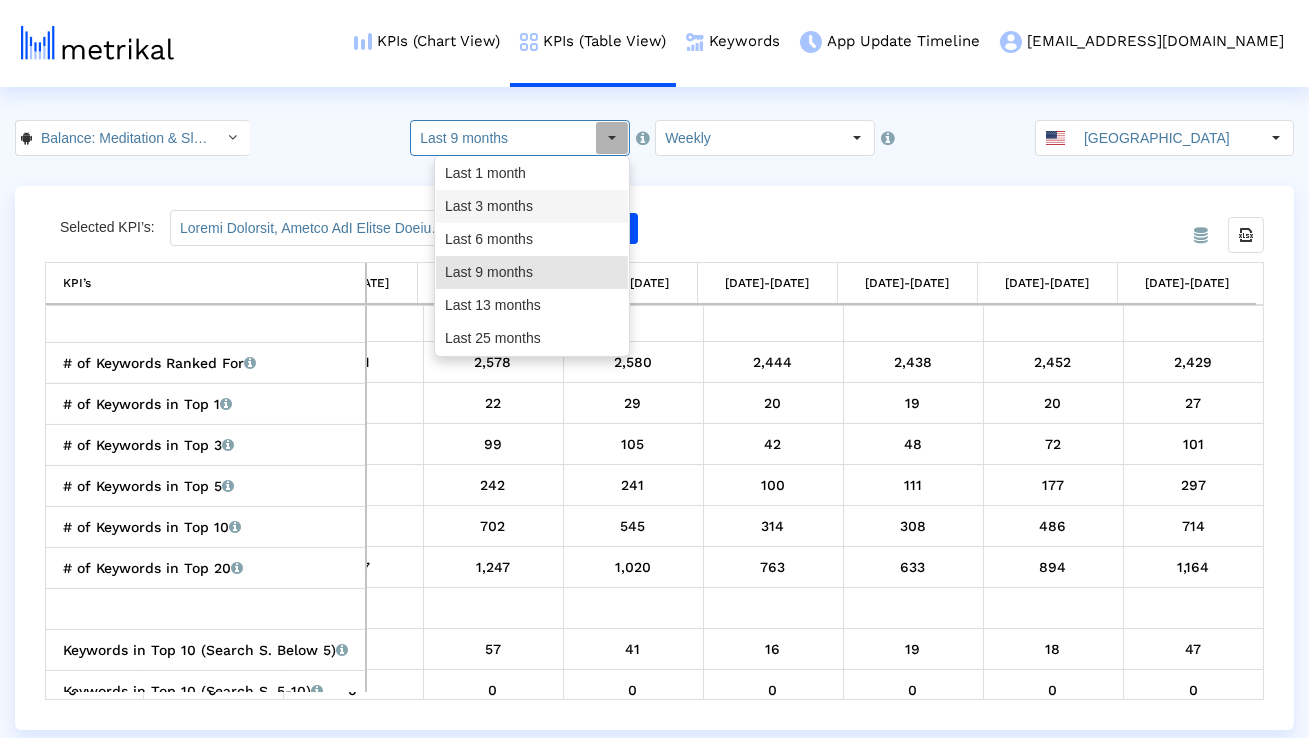 click on "Last 3 months" at bounding box center [532, 206] 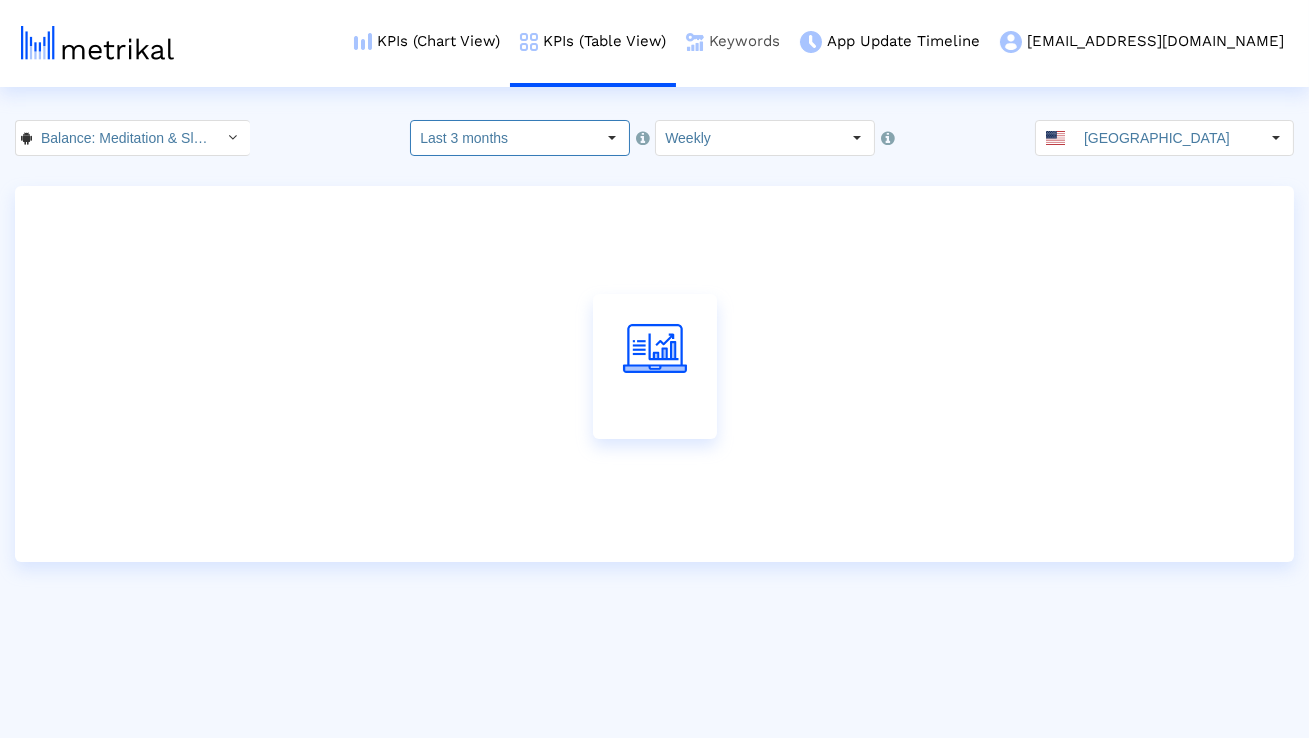 click on "Keywords" at bounding box center [733, 41] 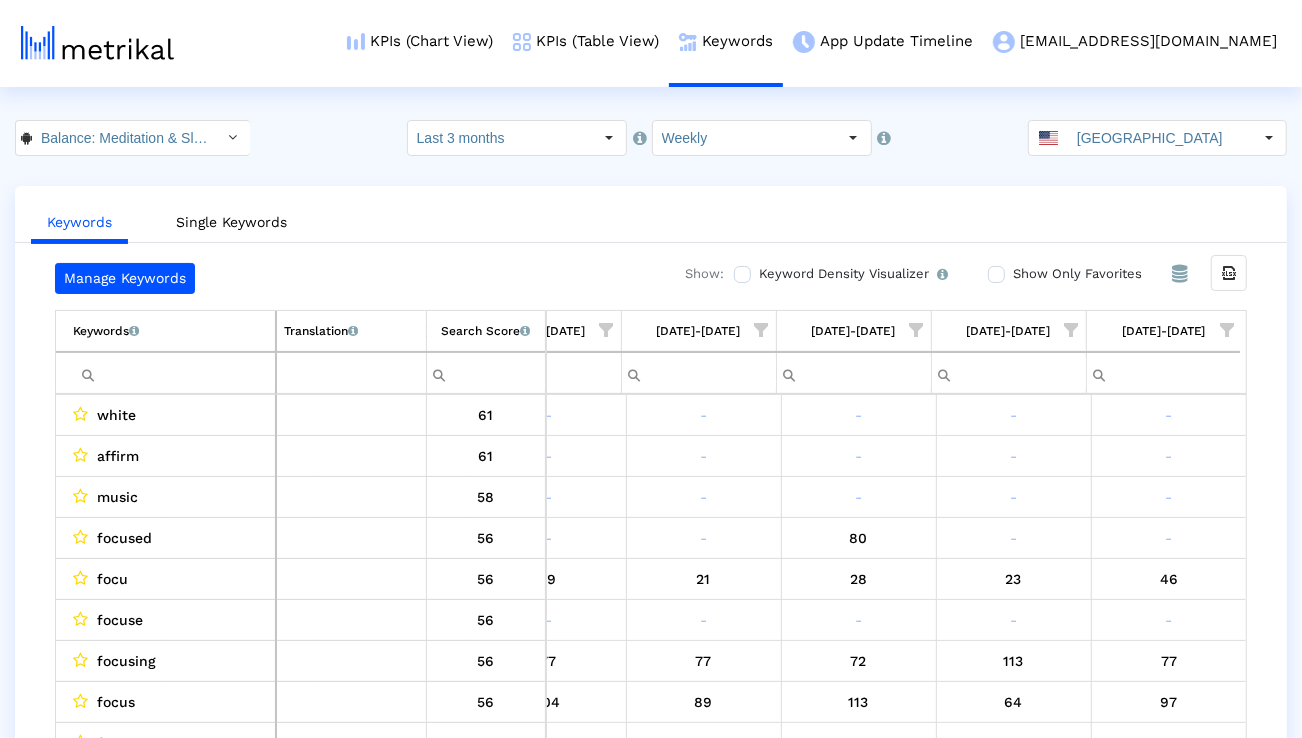click at bounding box center (1227, 330) 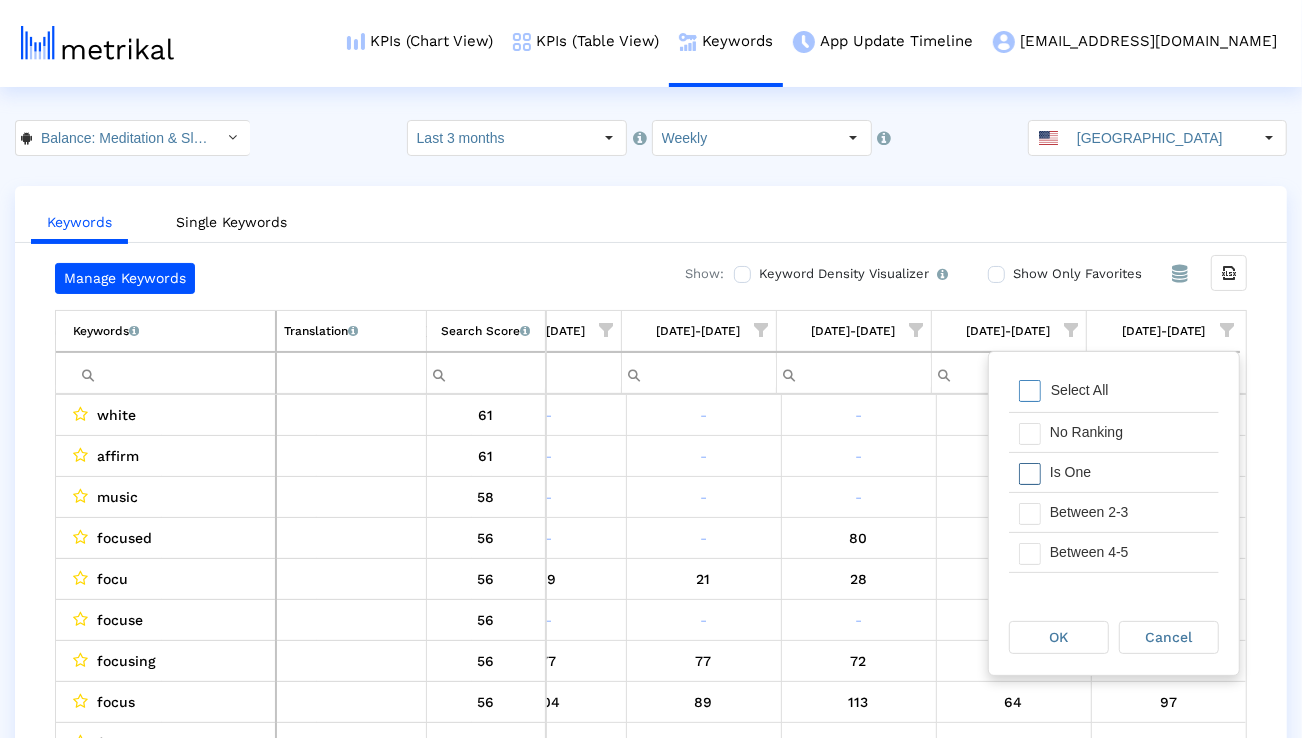 click on "Is One" at bounding box center [1129, 472] 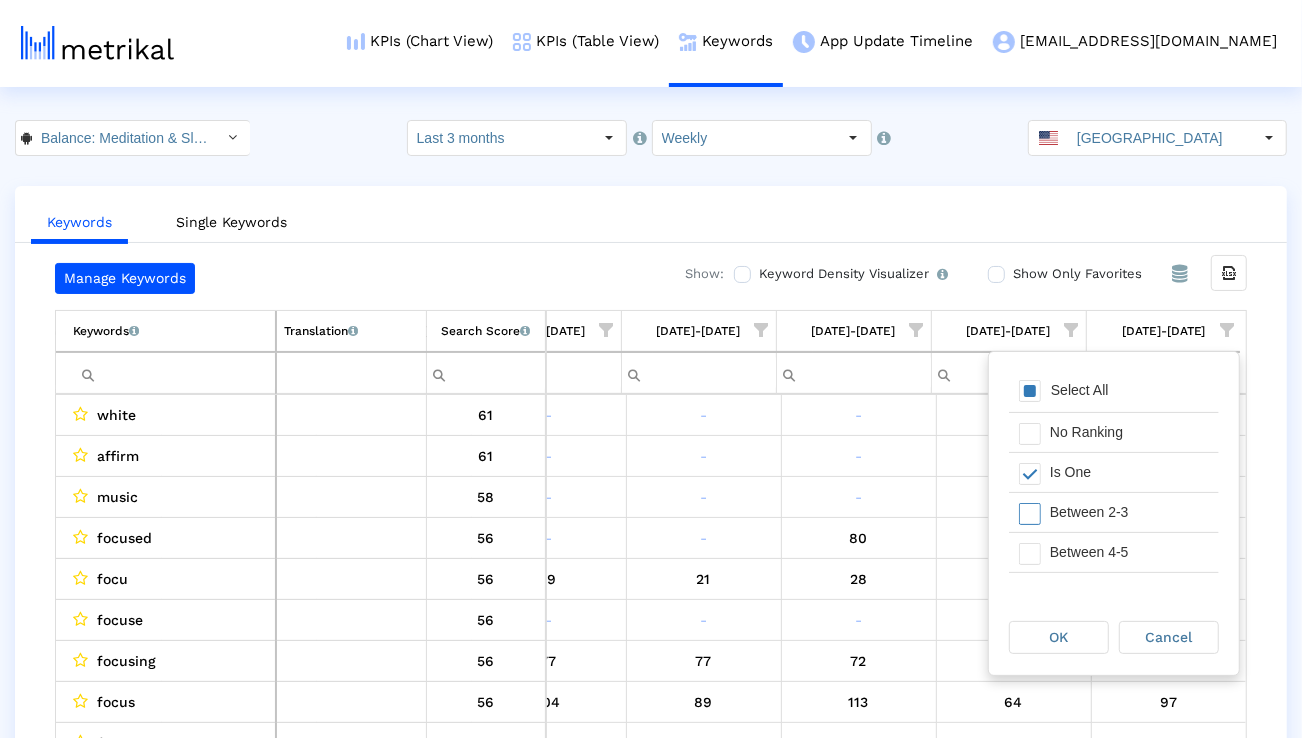 click on "Between 2-3" at bounding box center (1129, 512) 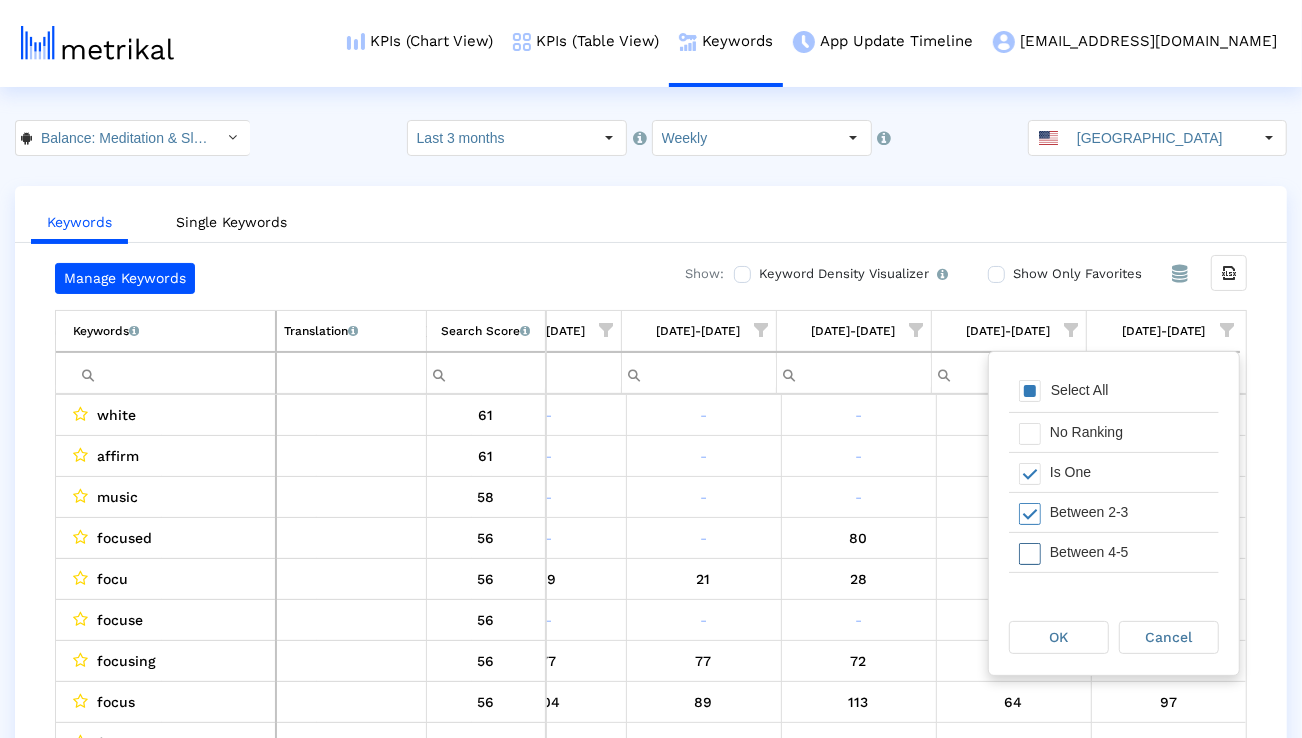 click on "Between 4-5" at bounding box center (1129, 552) 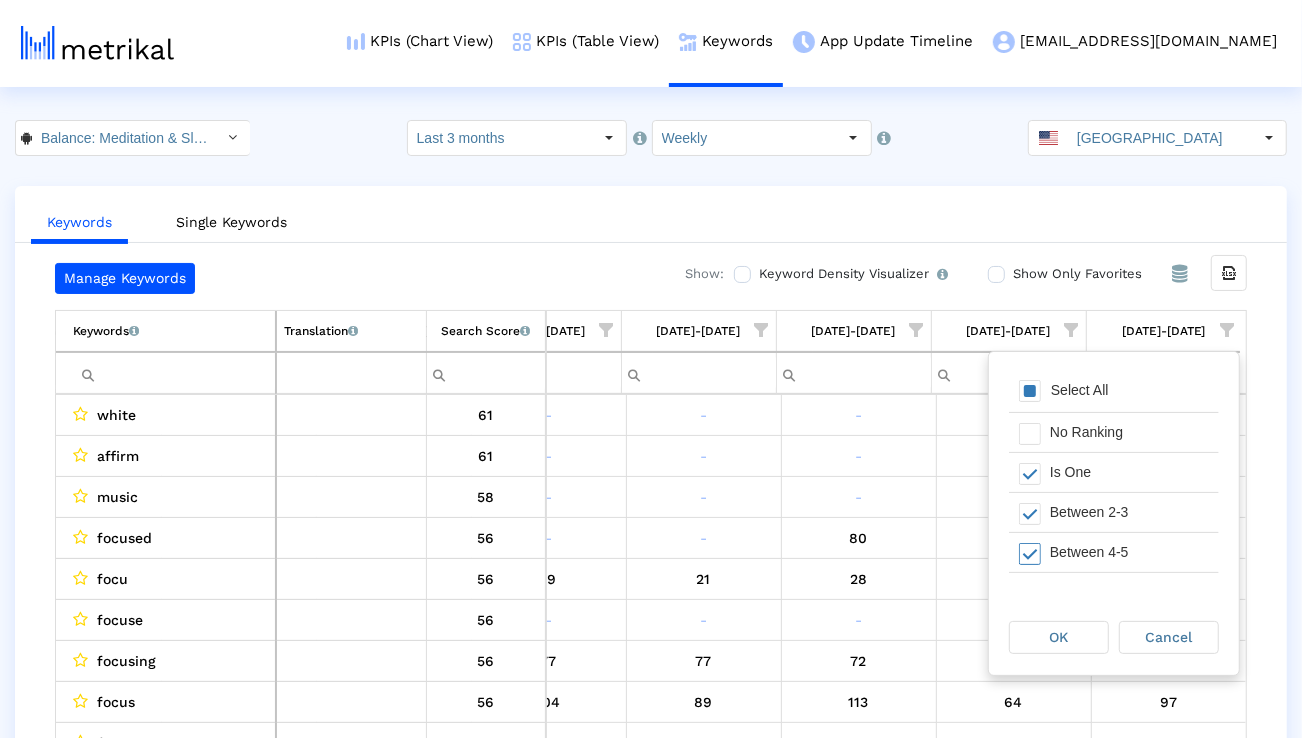 scroll, scrollTop: 29, scrollLeft: 0, axis: vertical 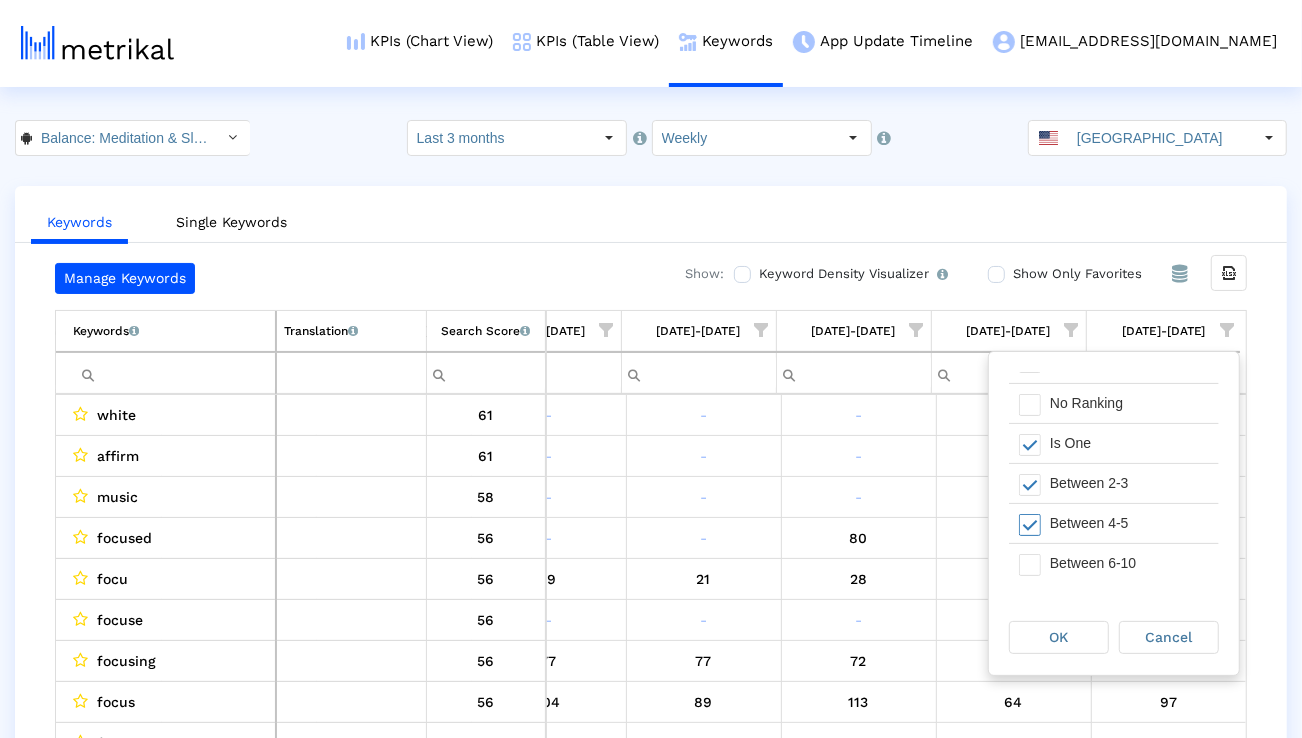 click on "Between 6-10" at bounding box center [1129, 563] 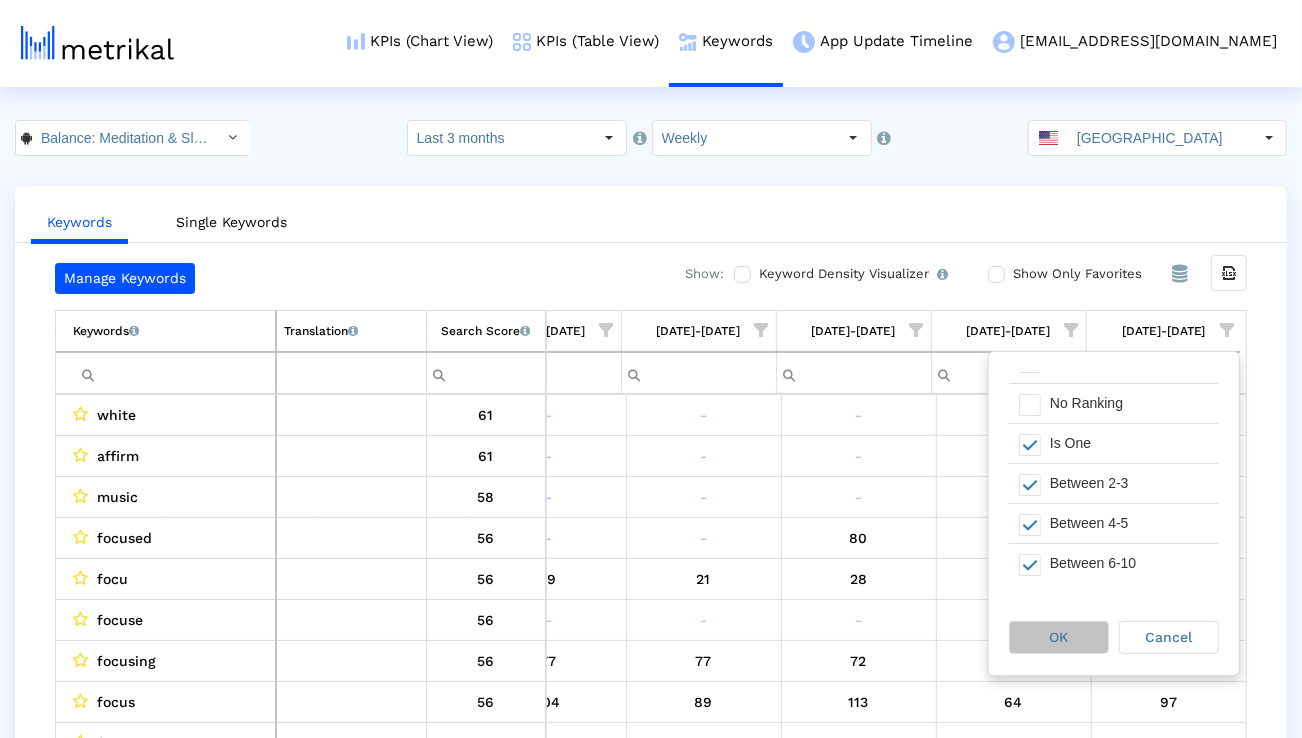 click on "OK" at bounding box center (1059, 637) 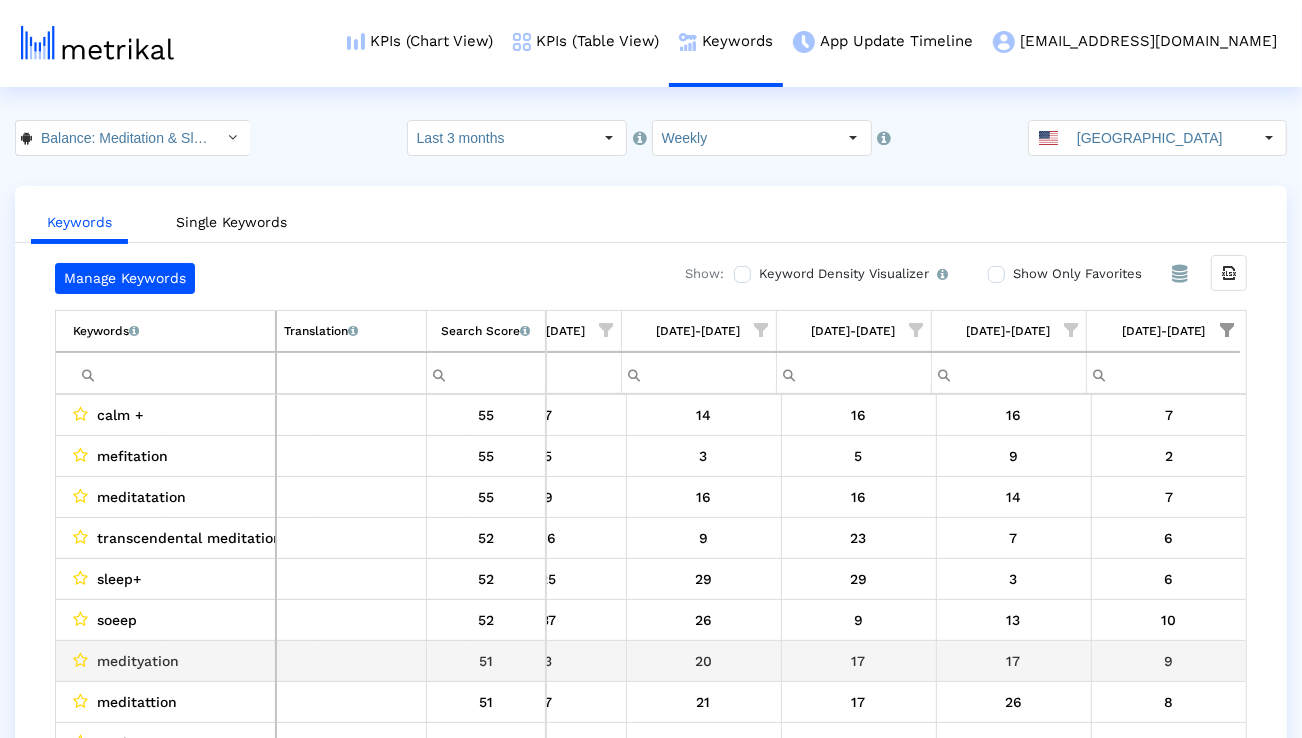 scroll, scrollTop: 30, scrollLeft: 1321, axis: both 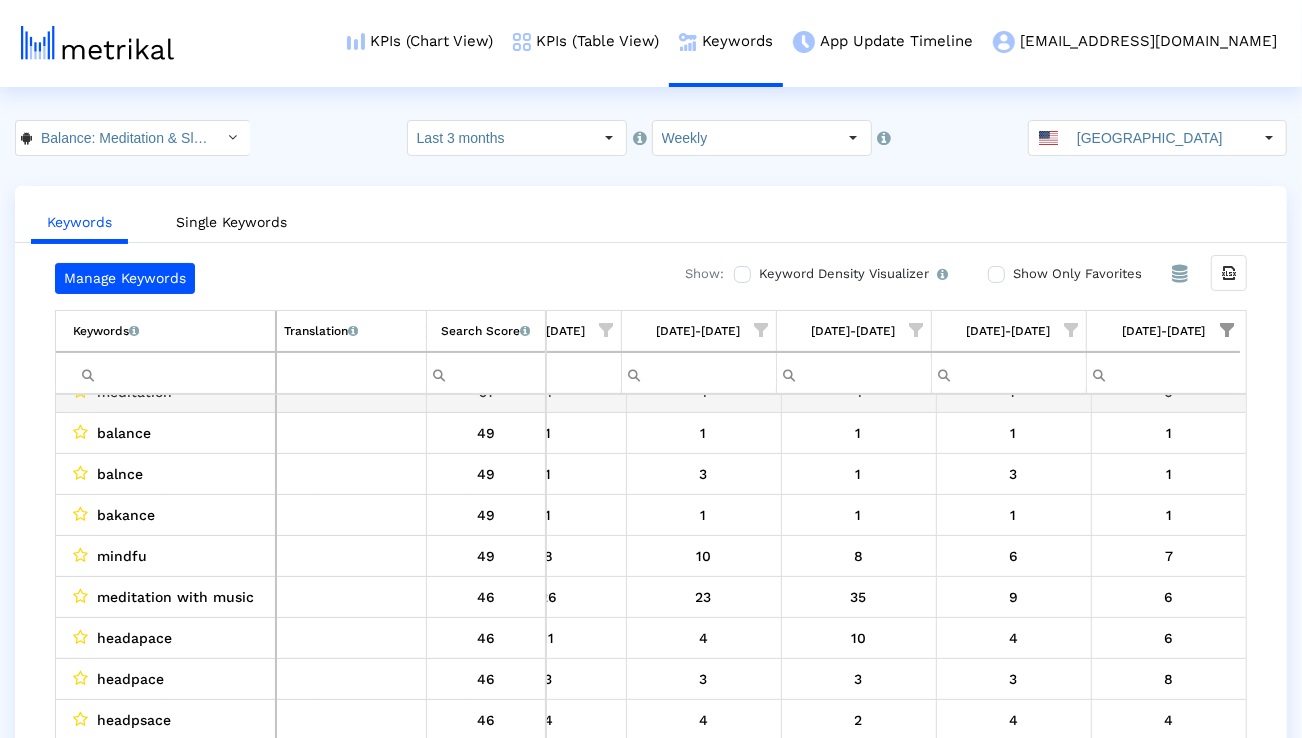 click at bounding box center [174, 373] 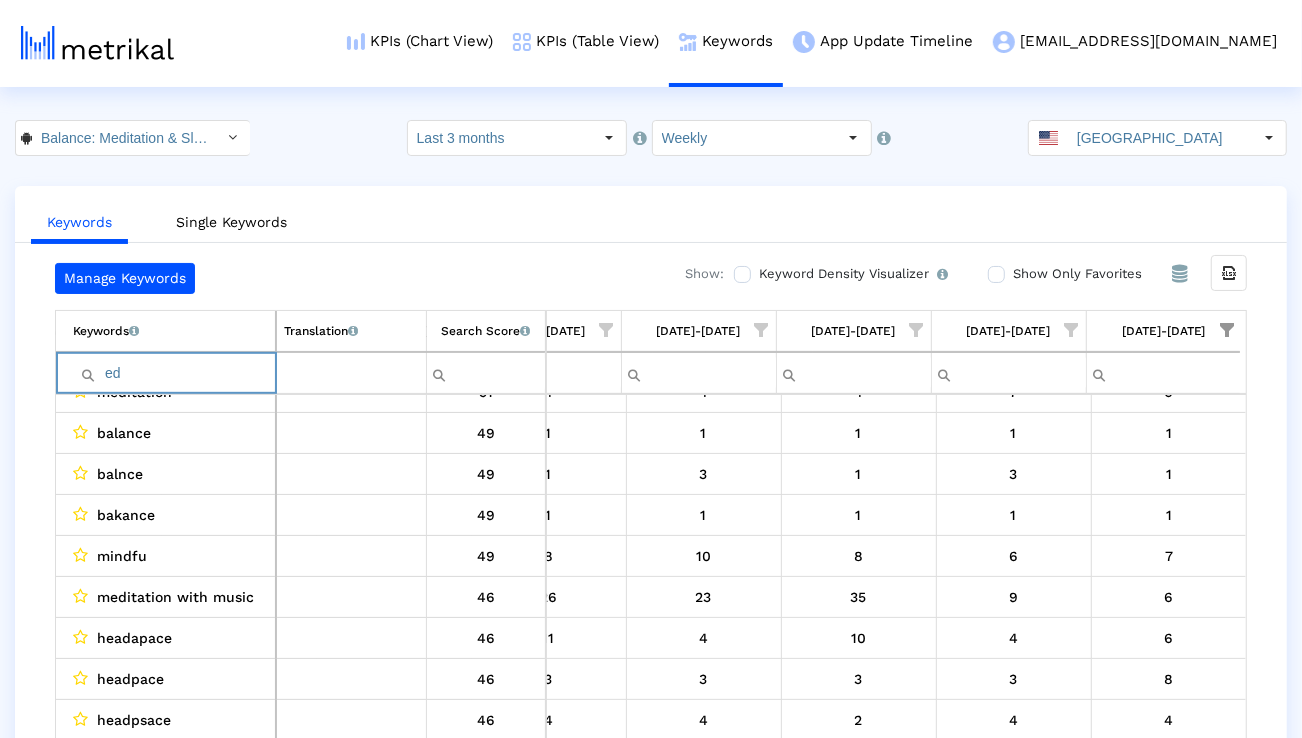 type on "e" 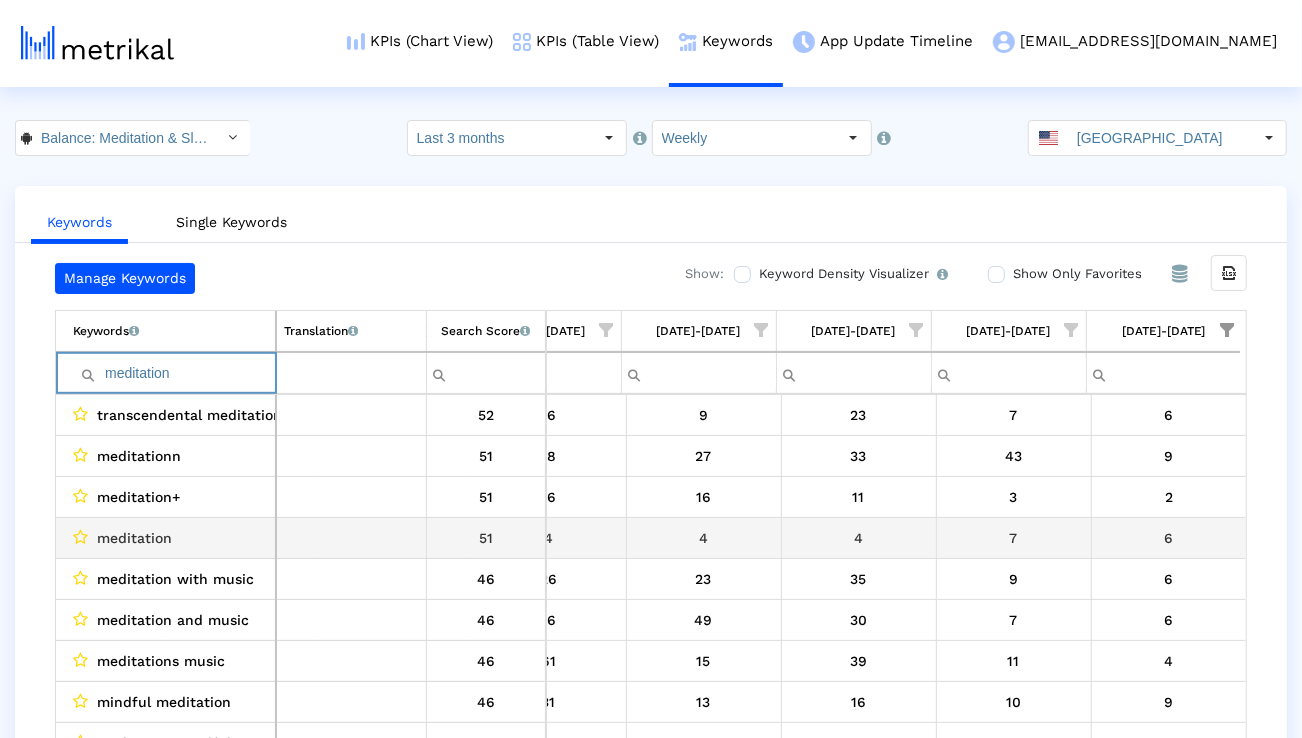 type on "meditation" 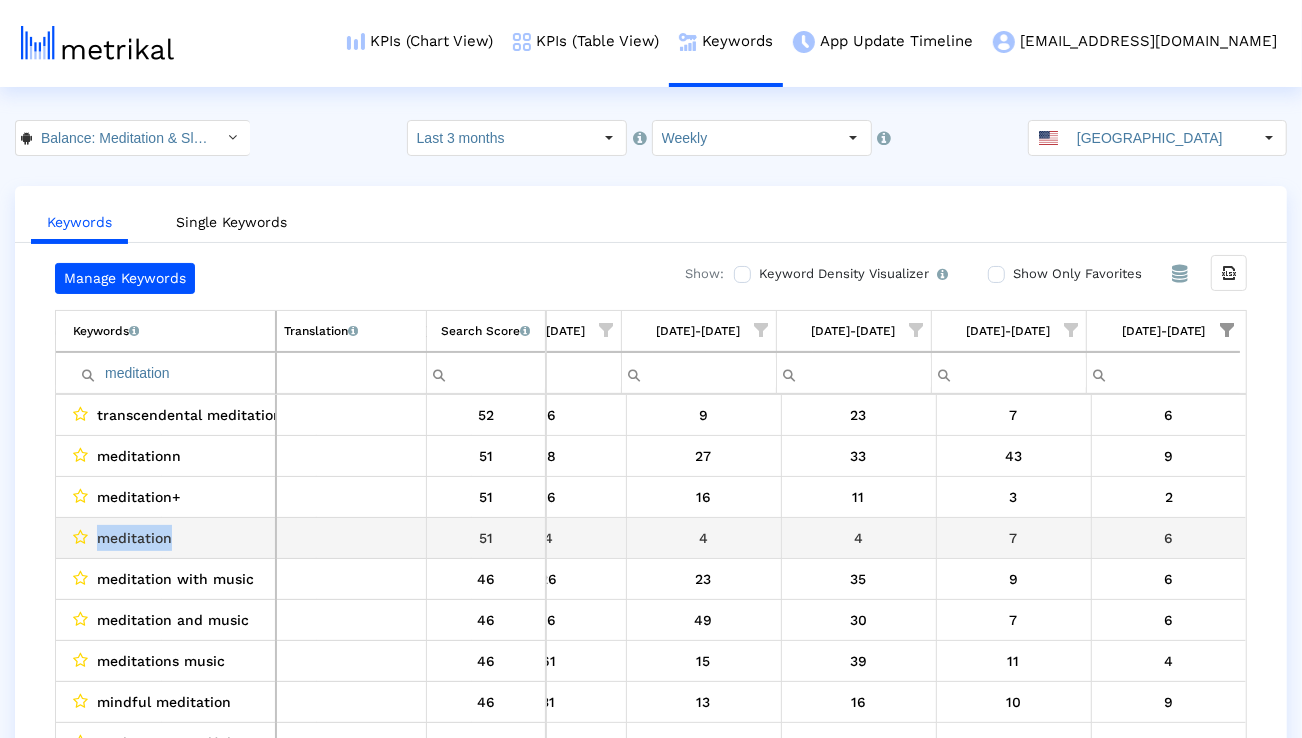 click on "meditation" at bounding box center (134, 538) 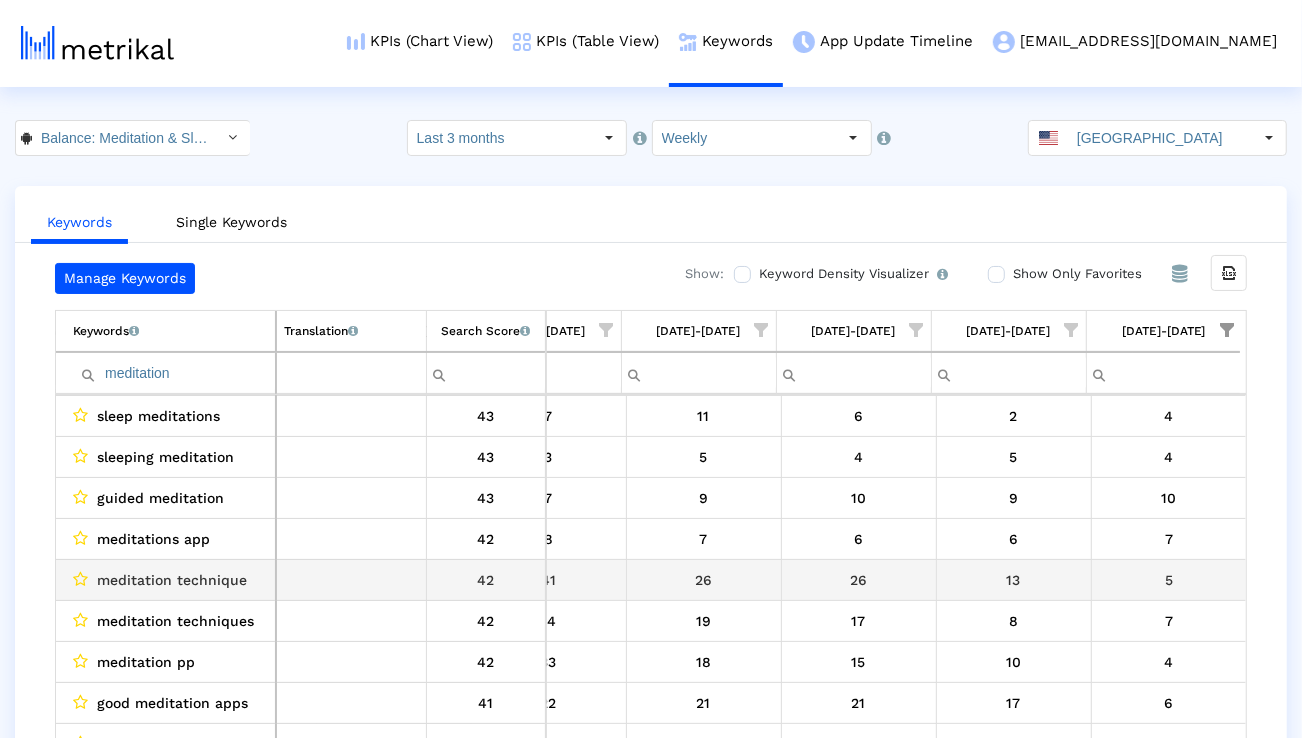 click on "meditation technique" at bounding box center (172, 580) 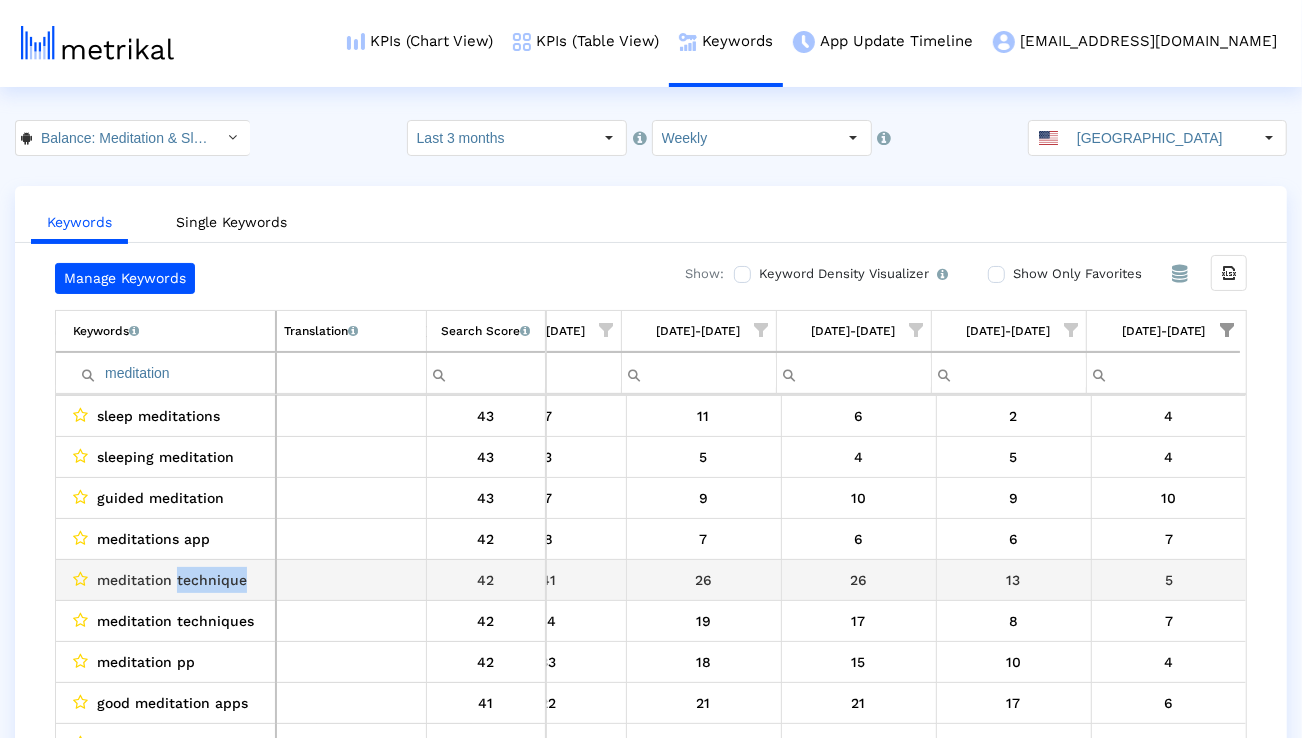 click on "meditation technique" at bounding box center [172, 580] 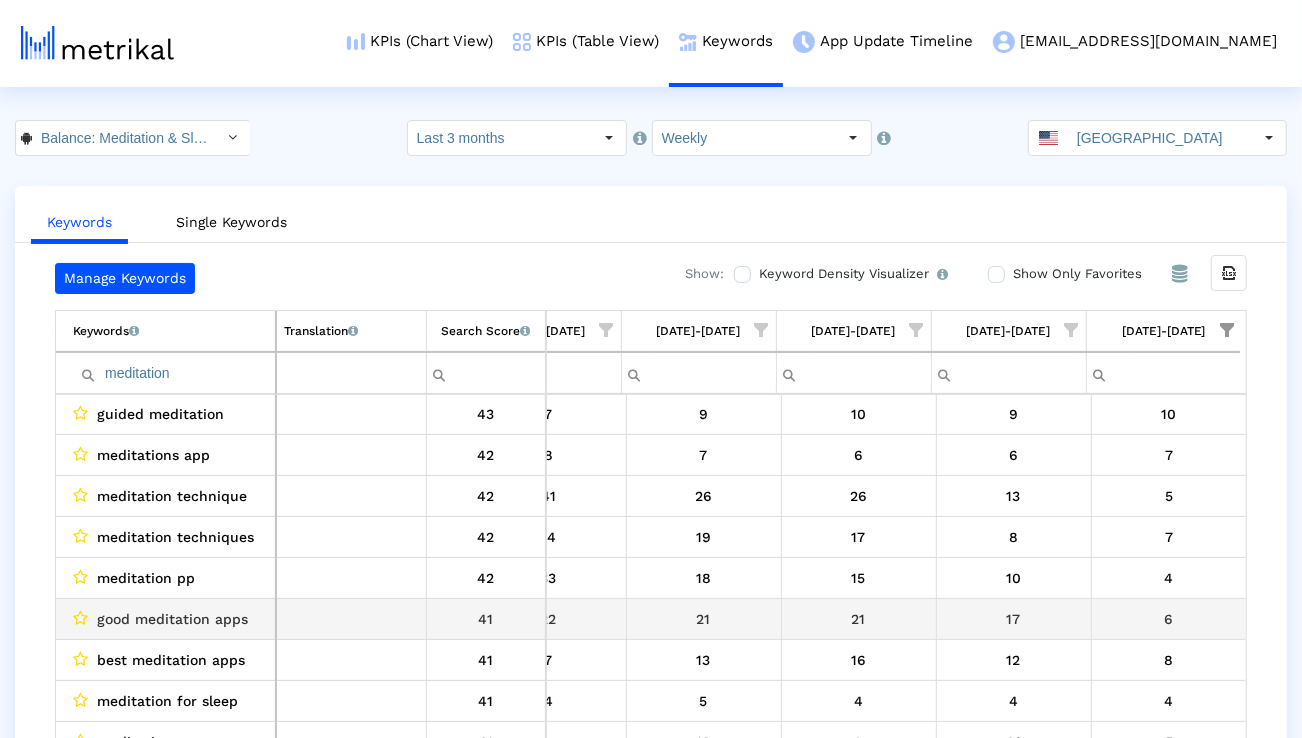 click on "good meditation apps" at bounding box center (172, 619) 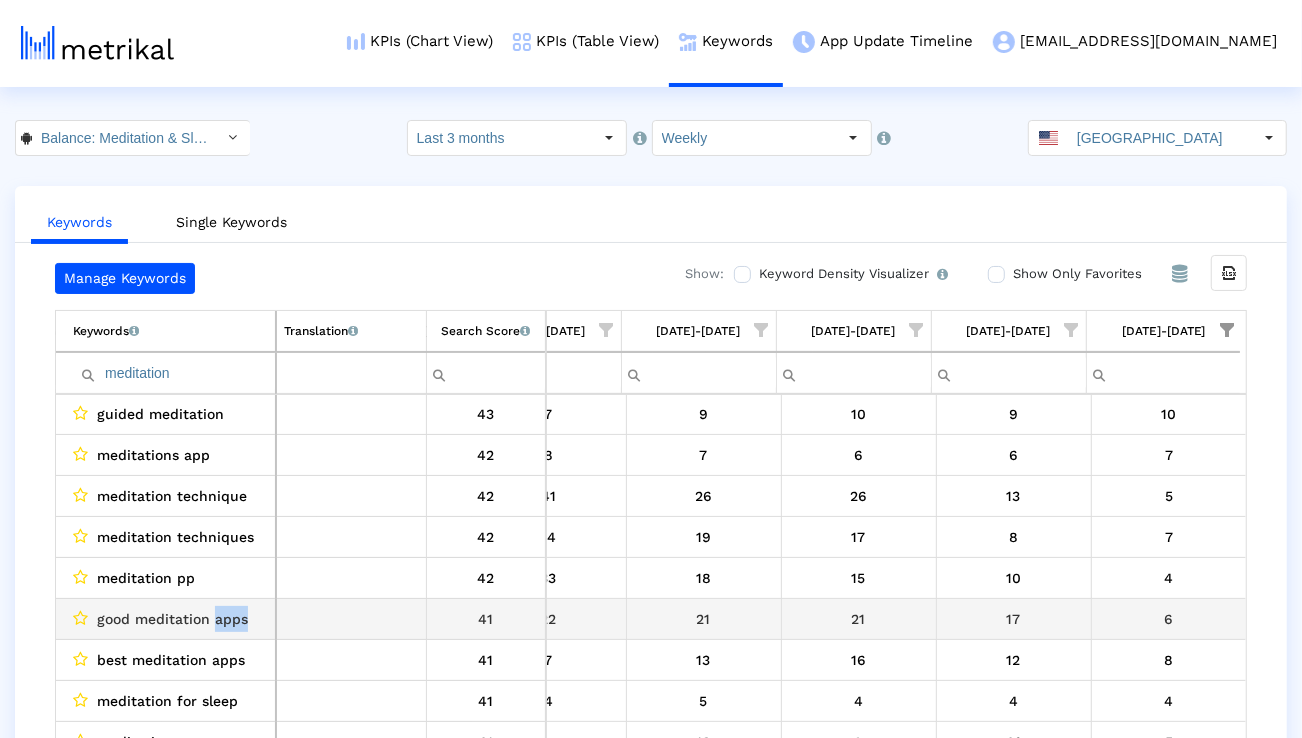 click on "good meditation apps" at bounding box center [172, 619] 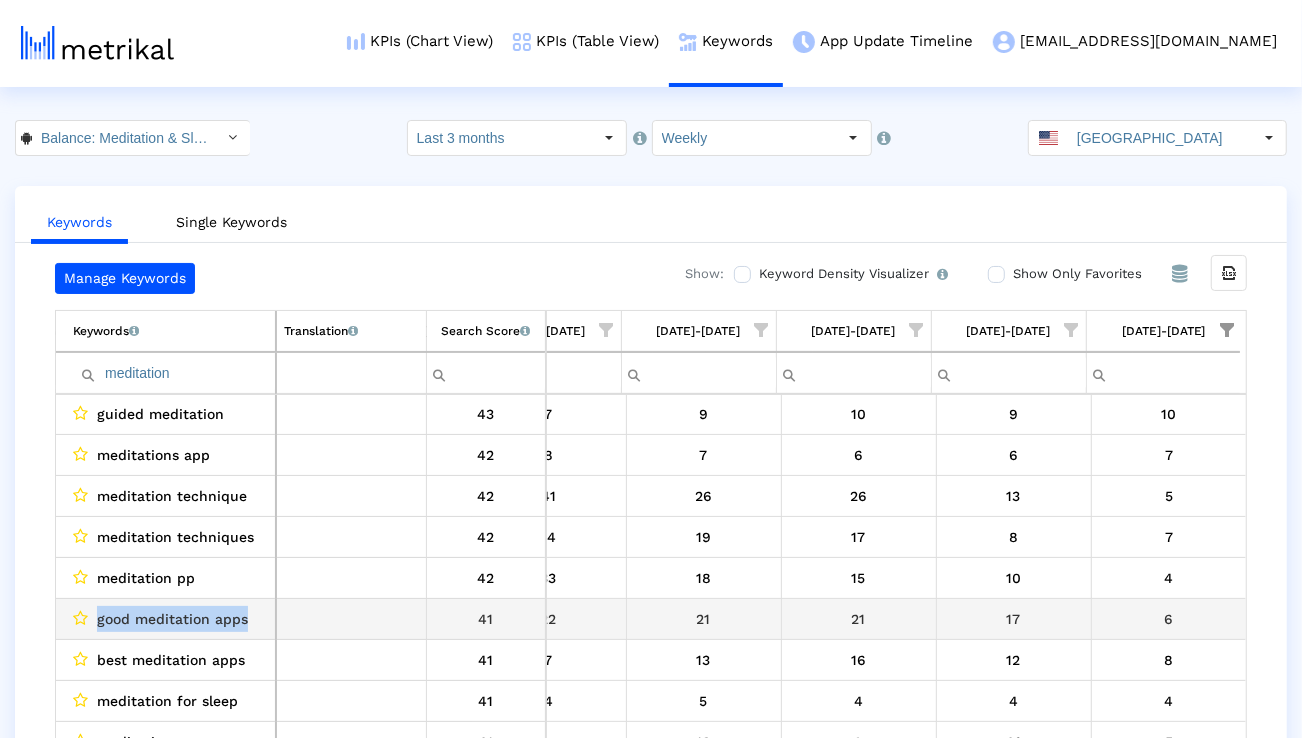click on "good meditation apps" at bounding box center [172, 619] 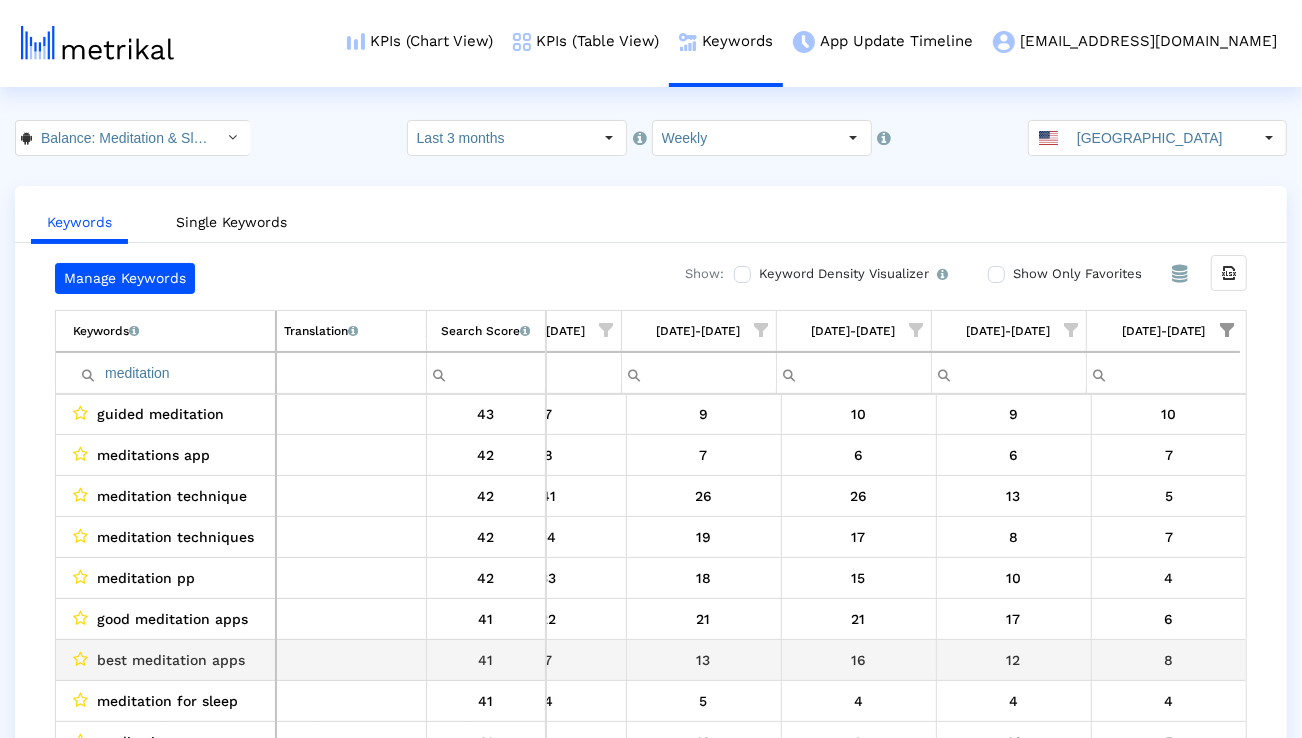 click on "best meditation apps" at bounding box center (171, 660) 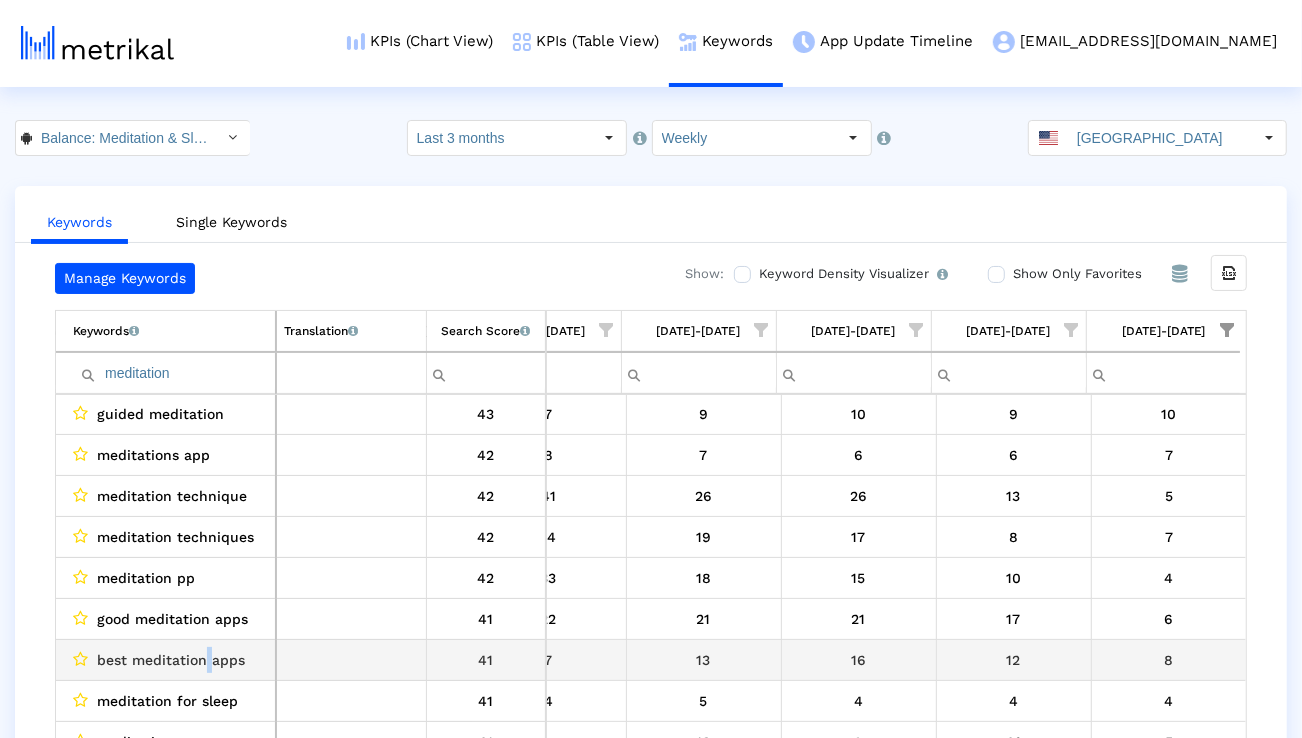 click on "best meditation apps" at bounding box center (171, 660) 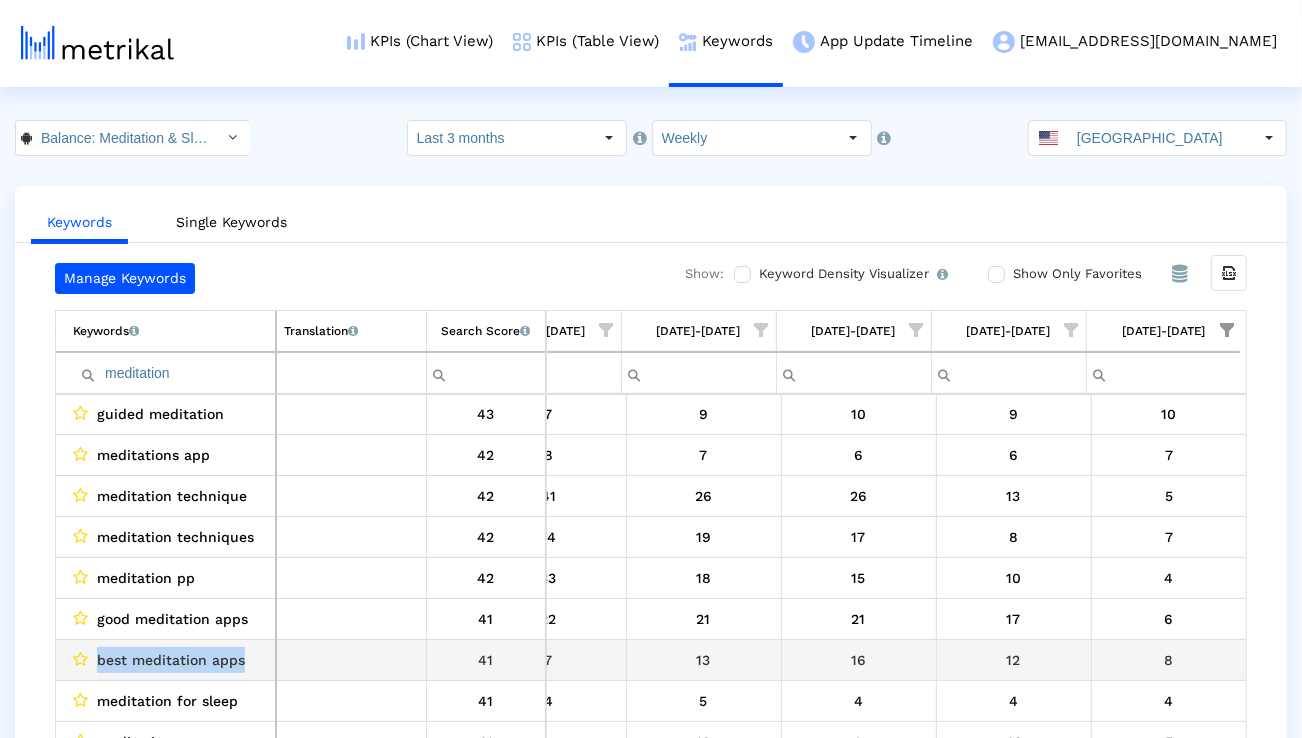 click on "best meditation apps" at bounding box center [171, 660] 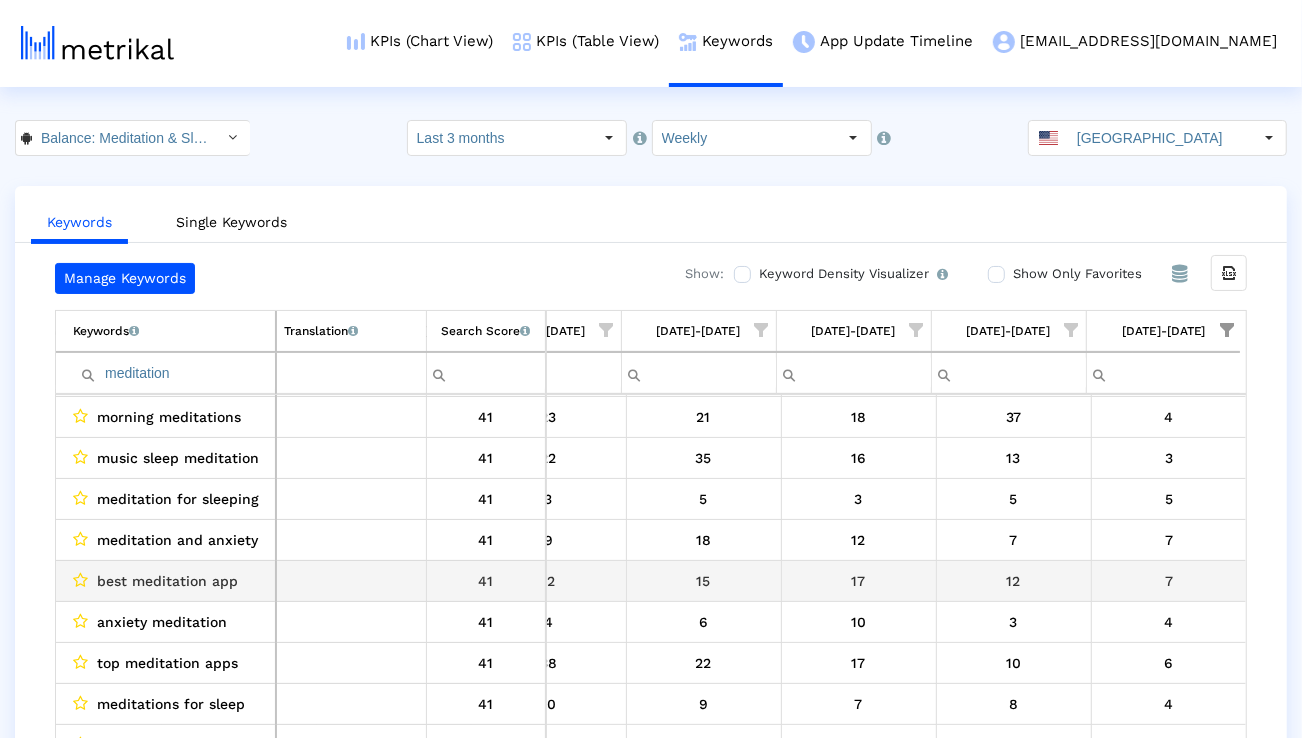 click on "best meditation app" at bounding box center (167, 581) 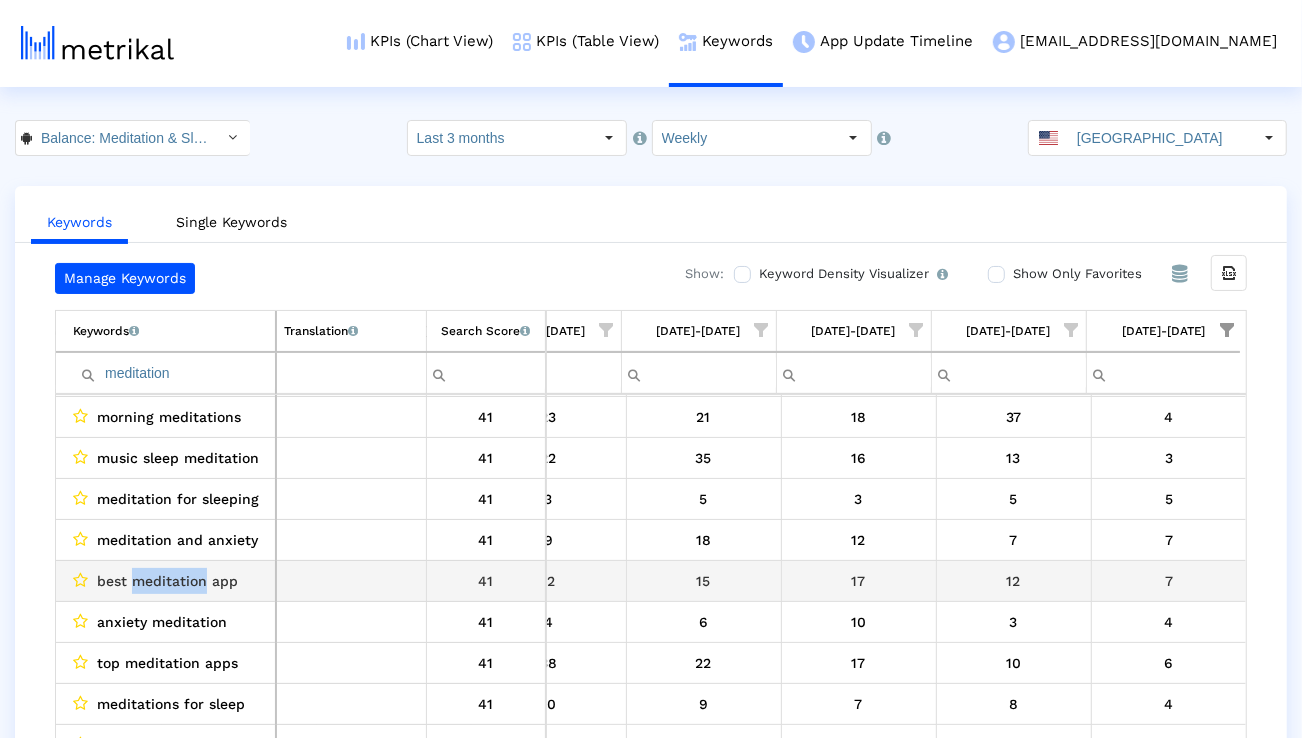 click on "best meditation app" at bounding box center (167, 581) 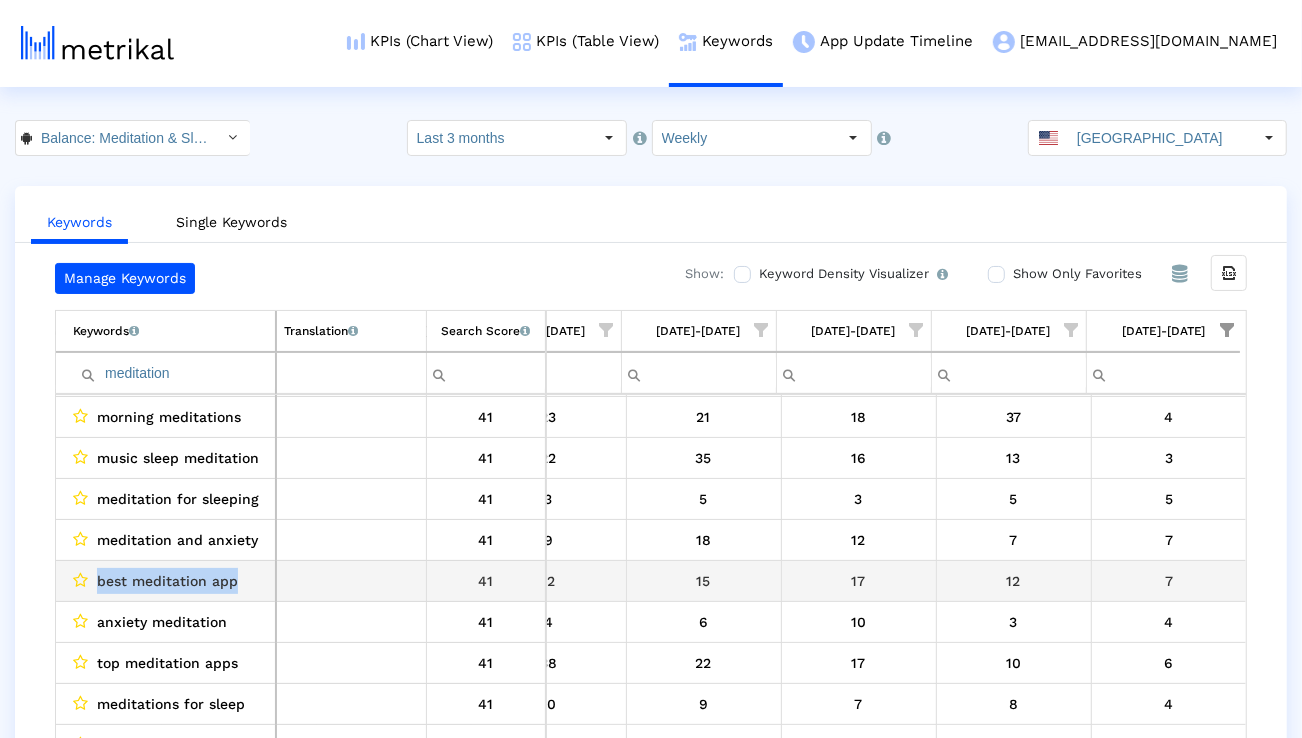 click on "best meditation app" at bounding box center [167, 581] 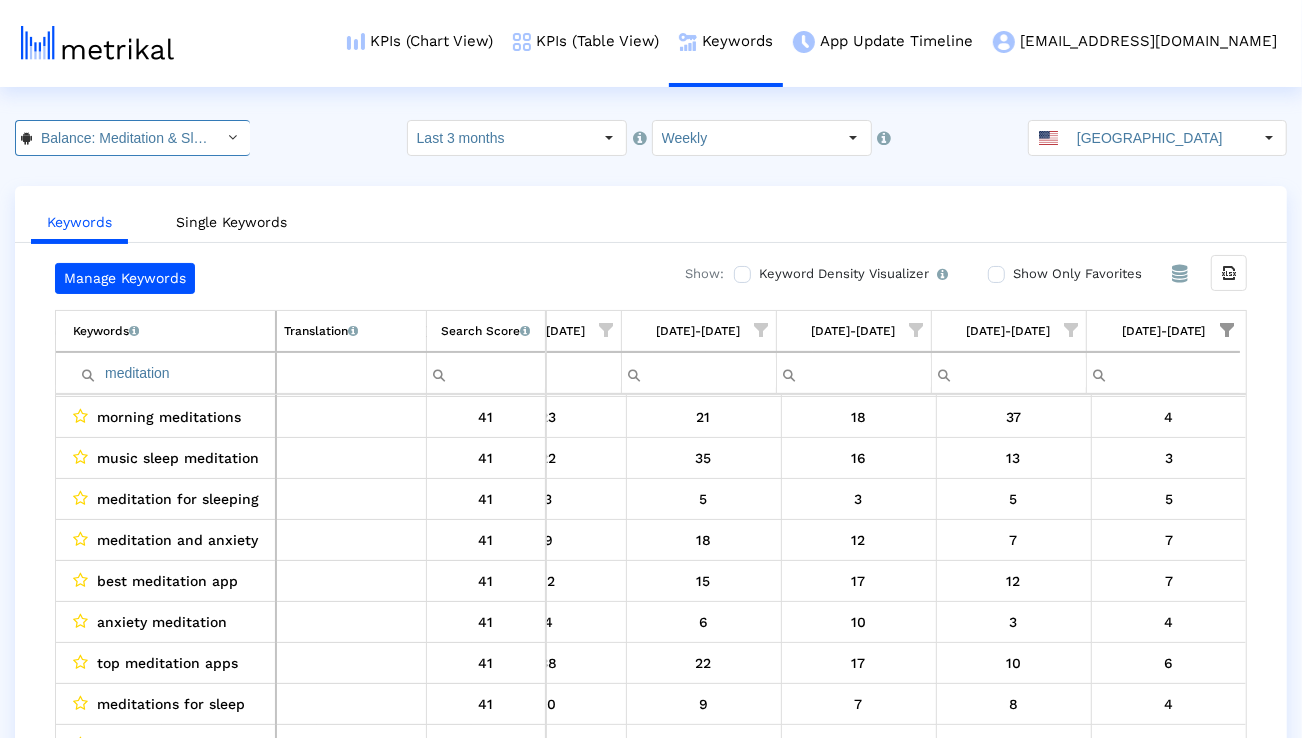 click 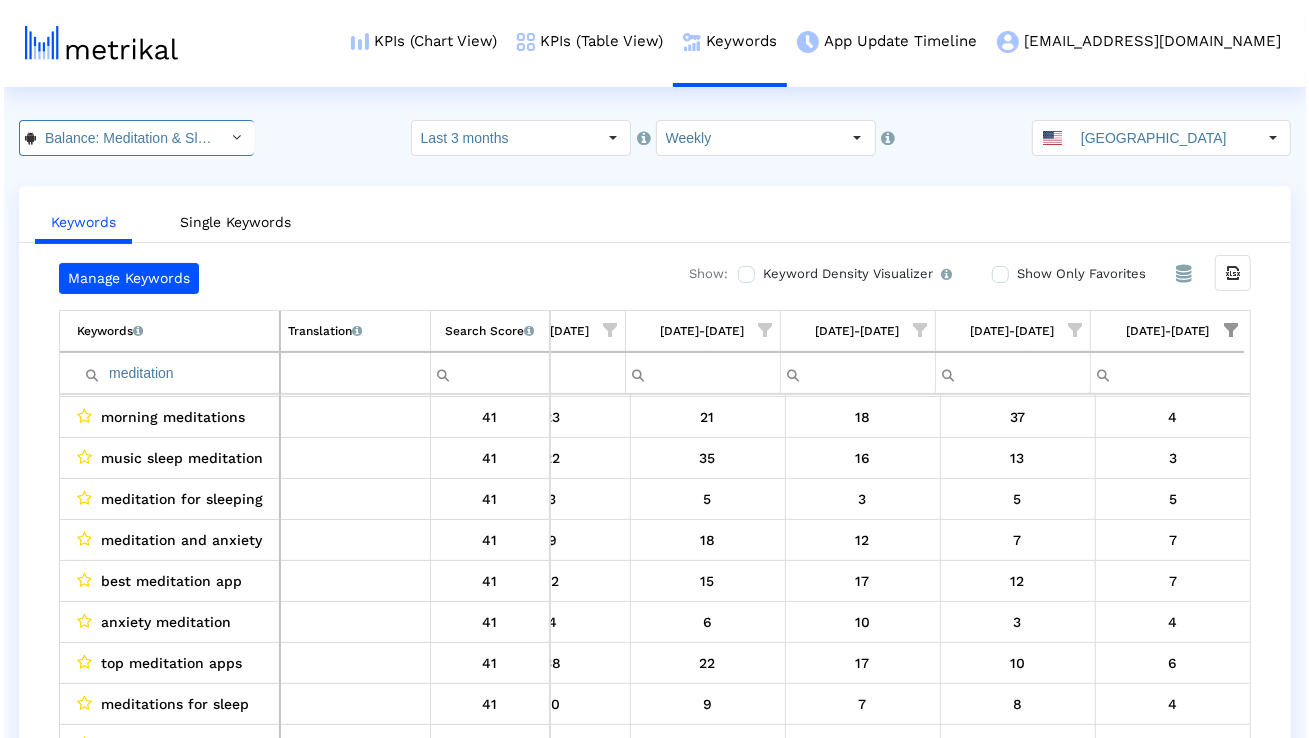scroll, scrollTop: 0, scrollLeft: 221, axis: horizontal 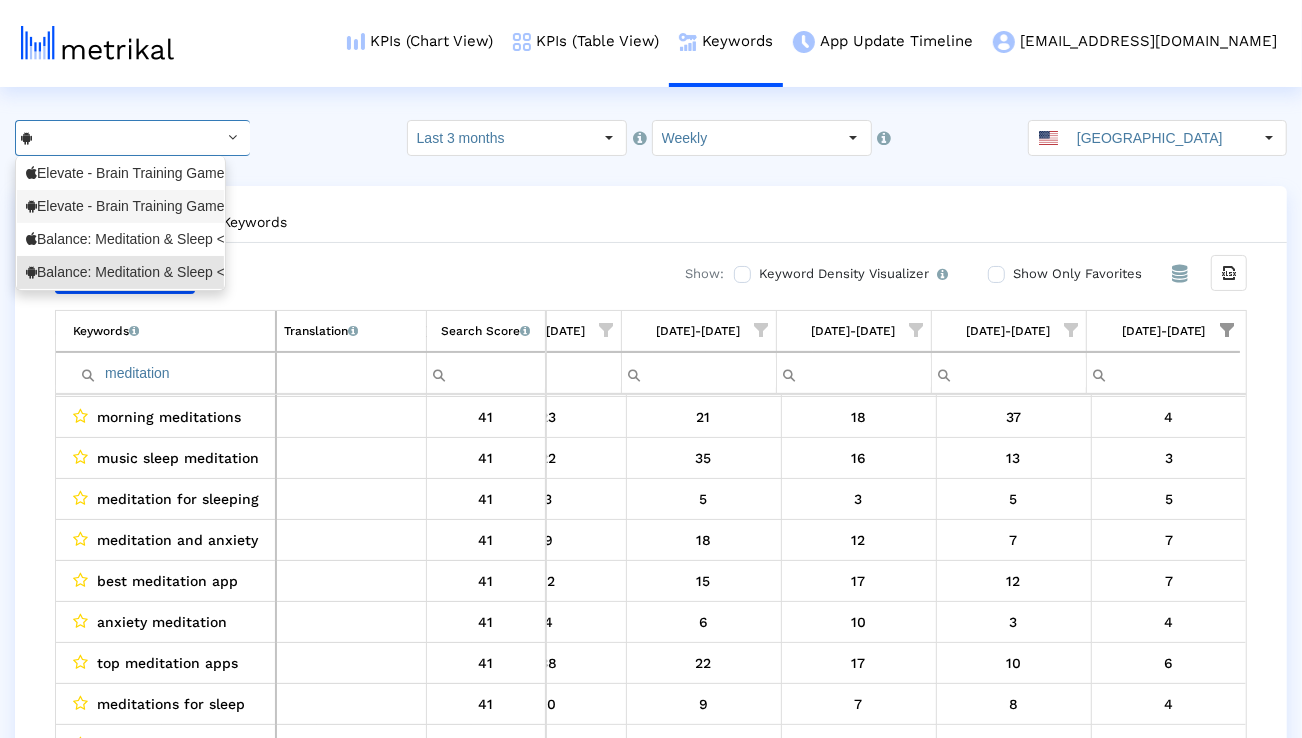 click on "Elevate - Brain Training Games <com.wonder>" at bounding box center (120, 206) 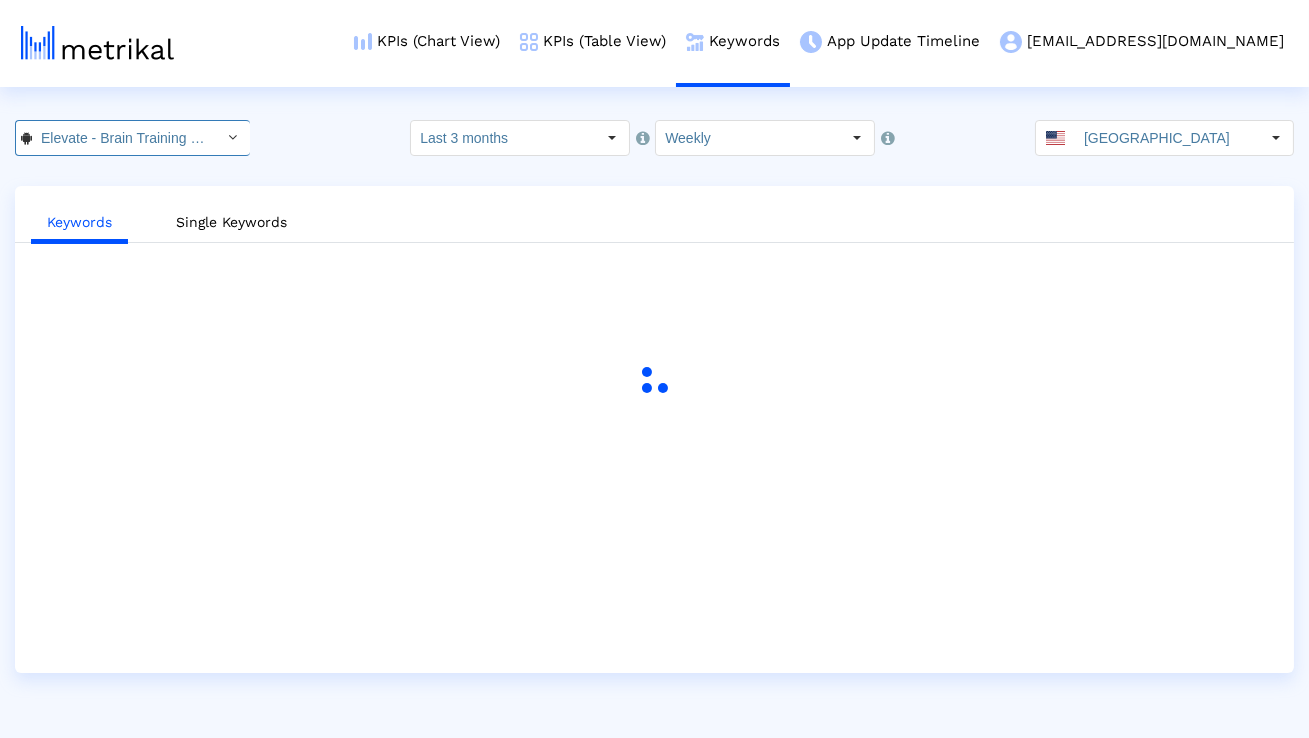 scroll, scrollTop: 0, scrollLeft: 153, axis: horizontal 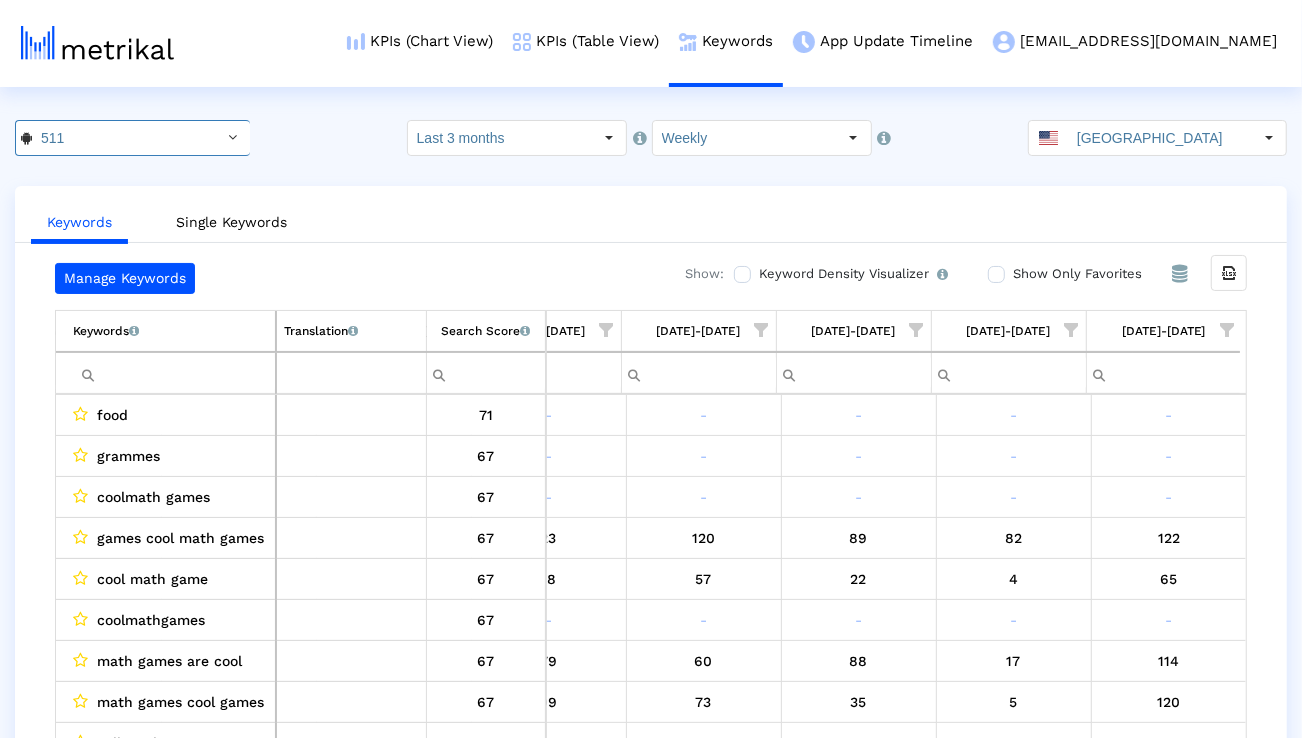 click at bounding box center [1072, 330] 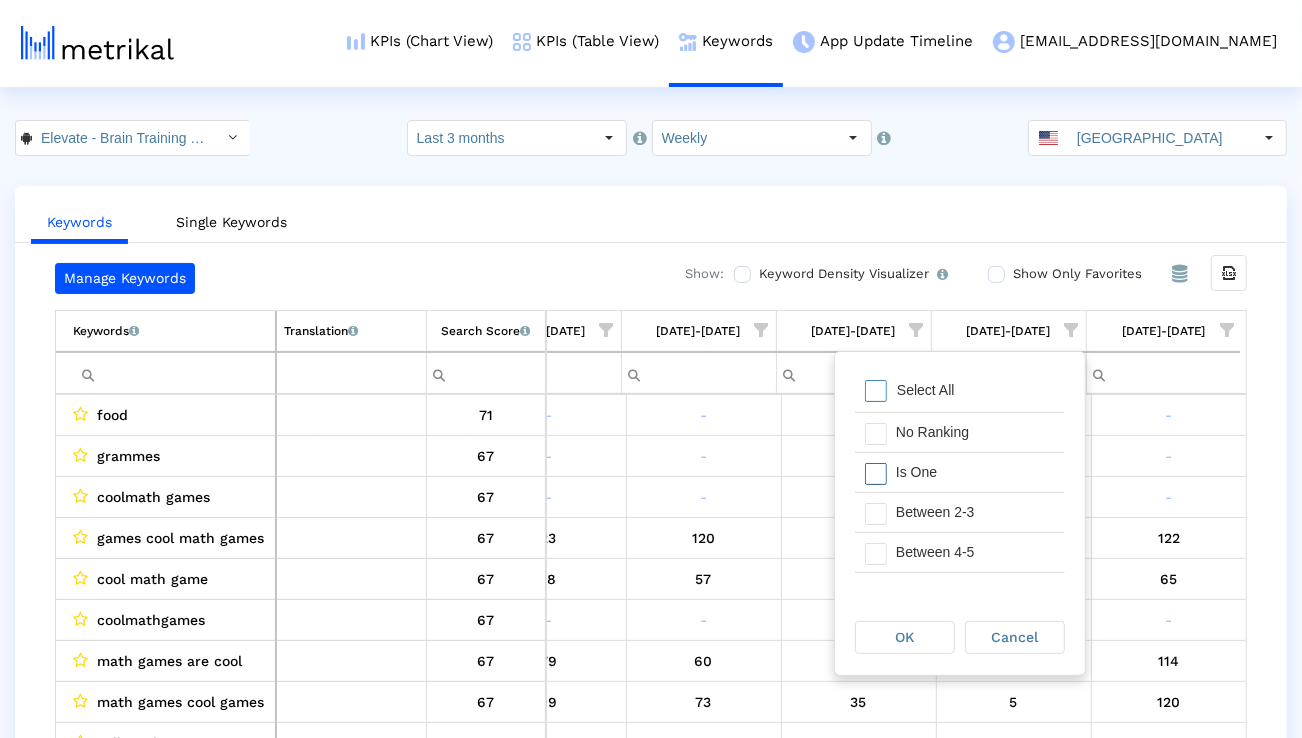 click on "Is One" at bounding box center [975, 472] 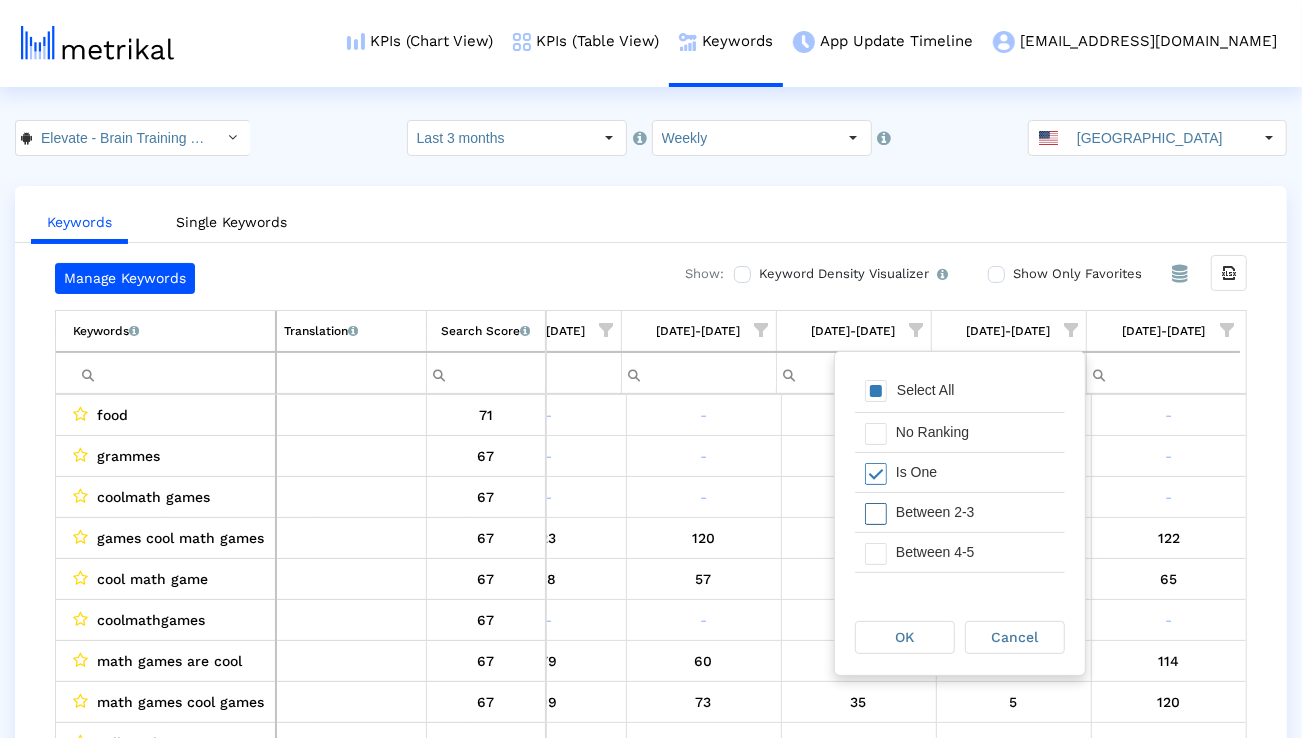 click on "Between 2-3" at bounding box center [975, 512] 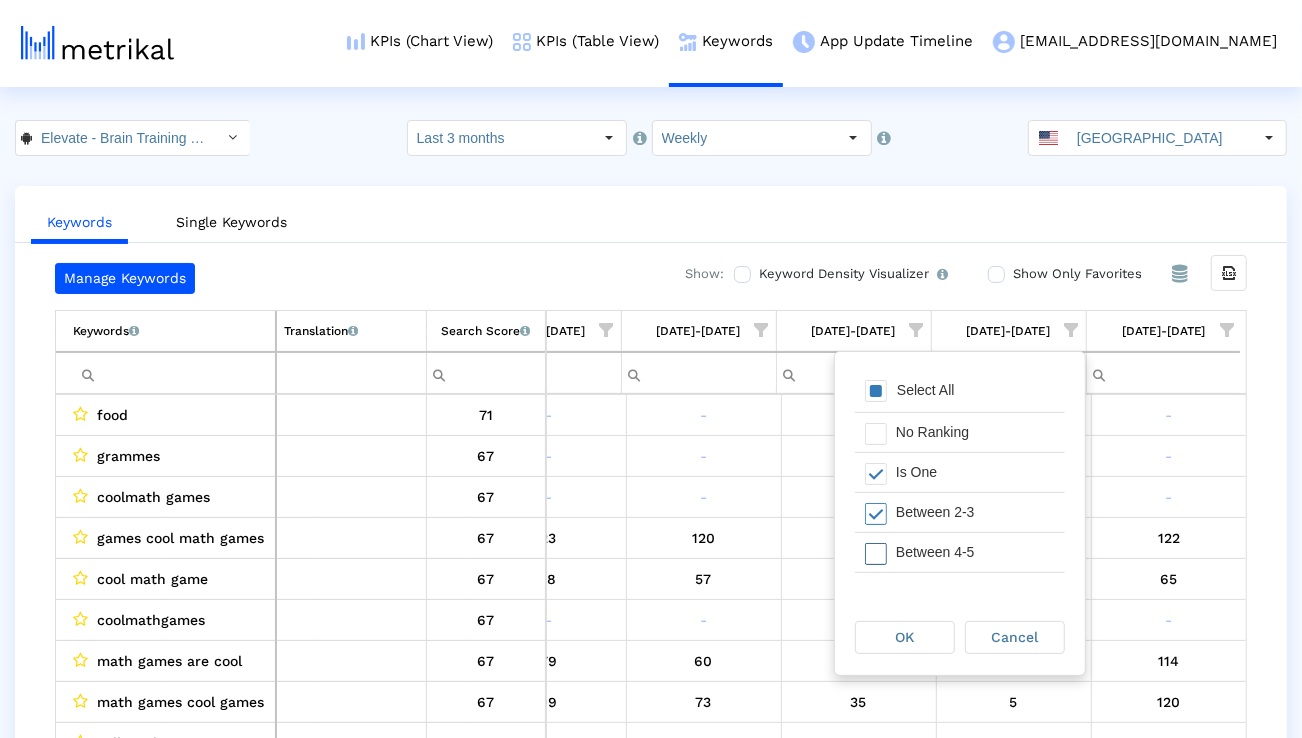 click on "Between 4-5" at bounding box center [975, 552] 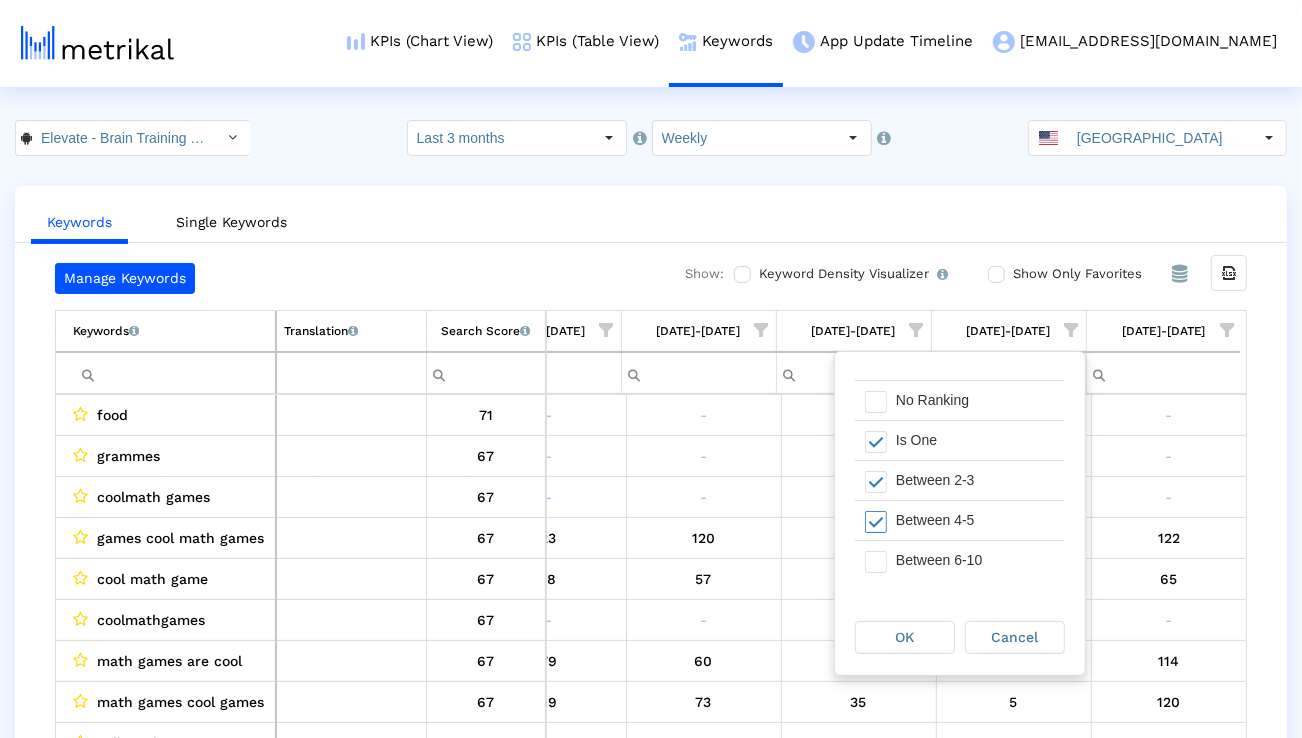 scroll, scrollTop: 40, scrollLeft: 0, axis: vertical 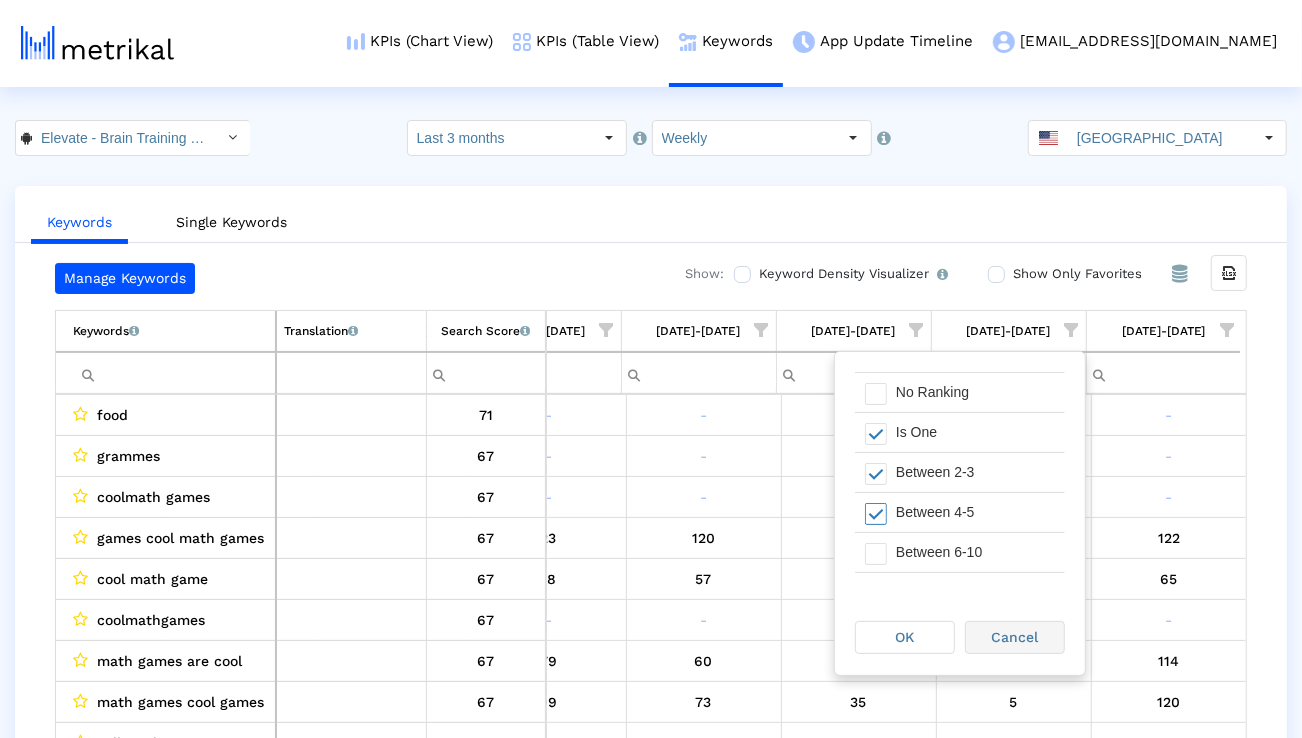 click on "Cancel" at bounding box center (1015, 637) 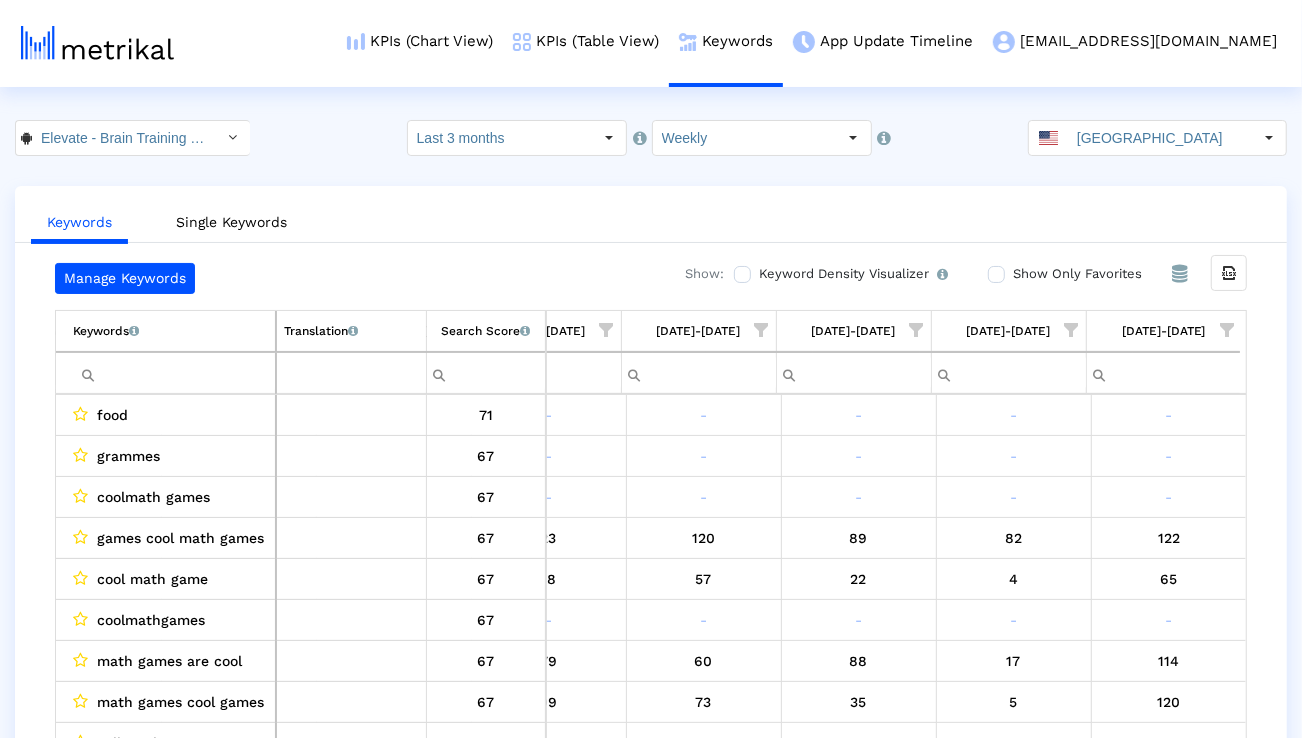 click at bounding box center [1072, 330] 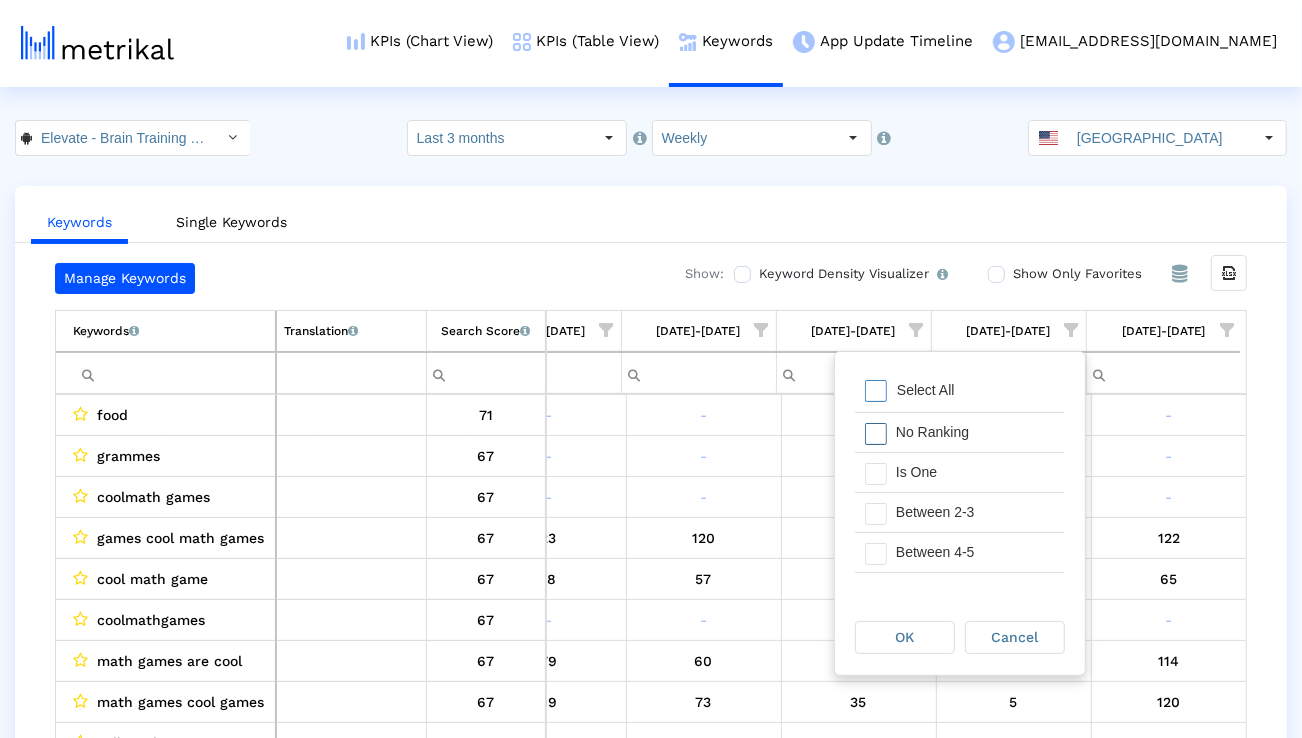 click on "No Ranking" at bounding box center [975, 432] 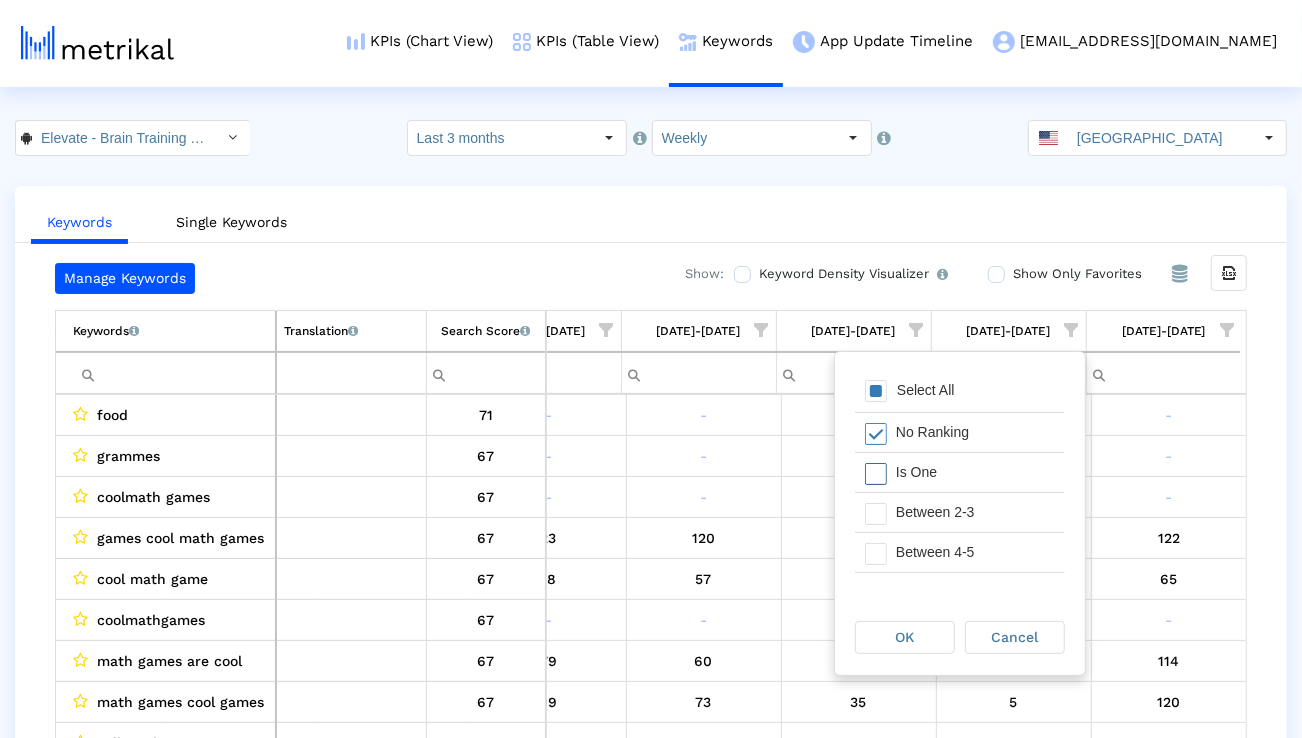 scroll, scrollTop: 111, scrollLeft: 0, axis: vertical 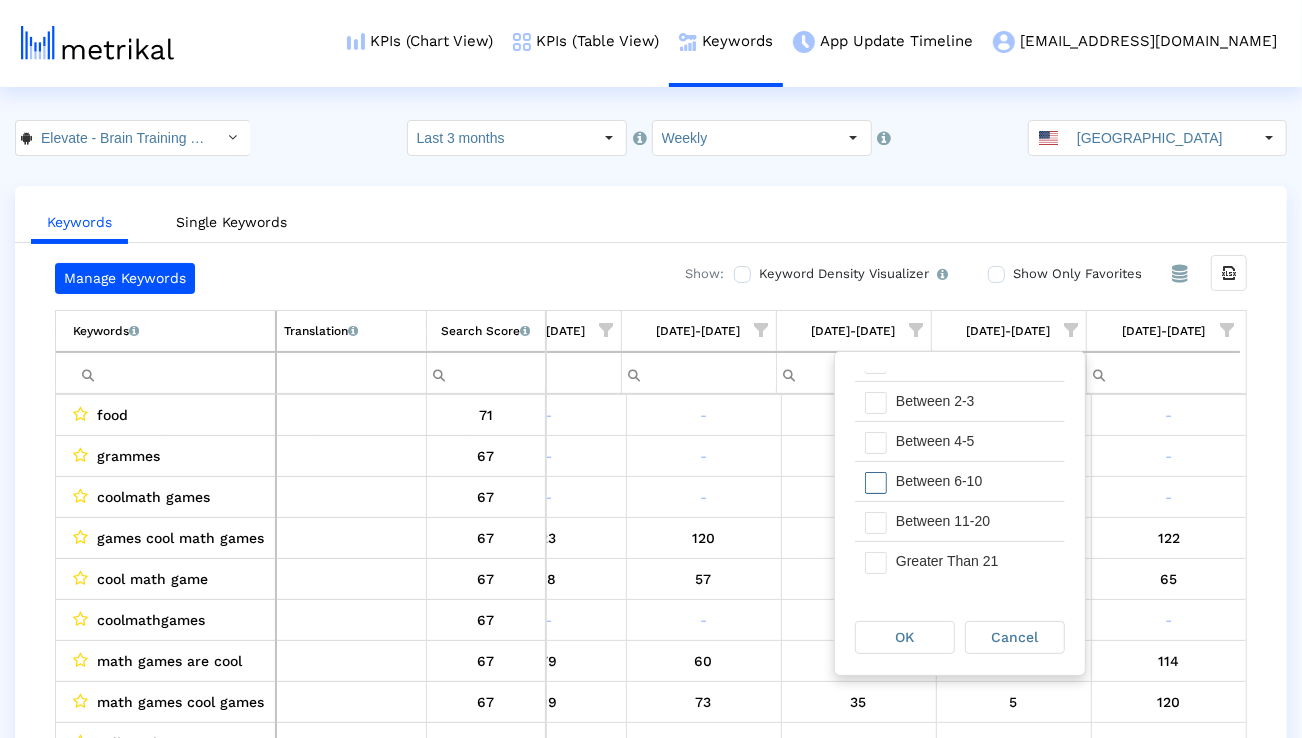 click on "Between 11-20" at bounding box center (975, 521) 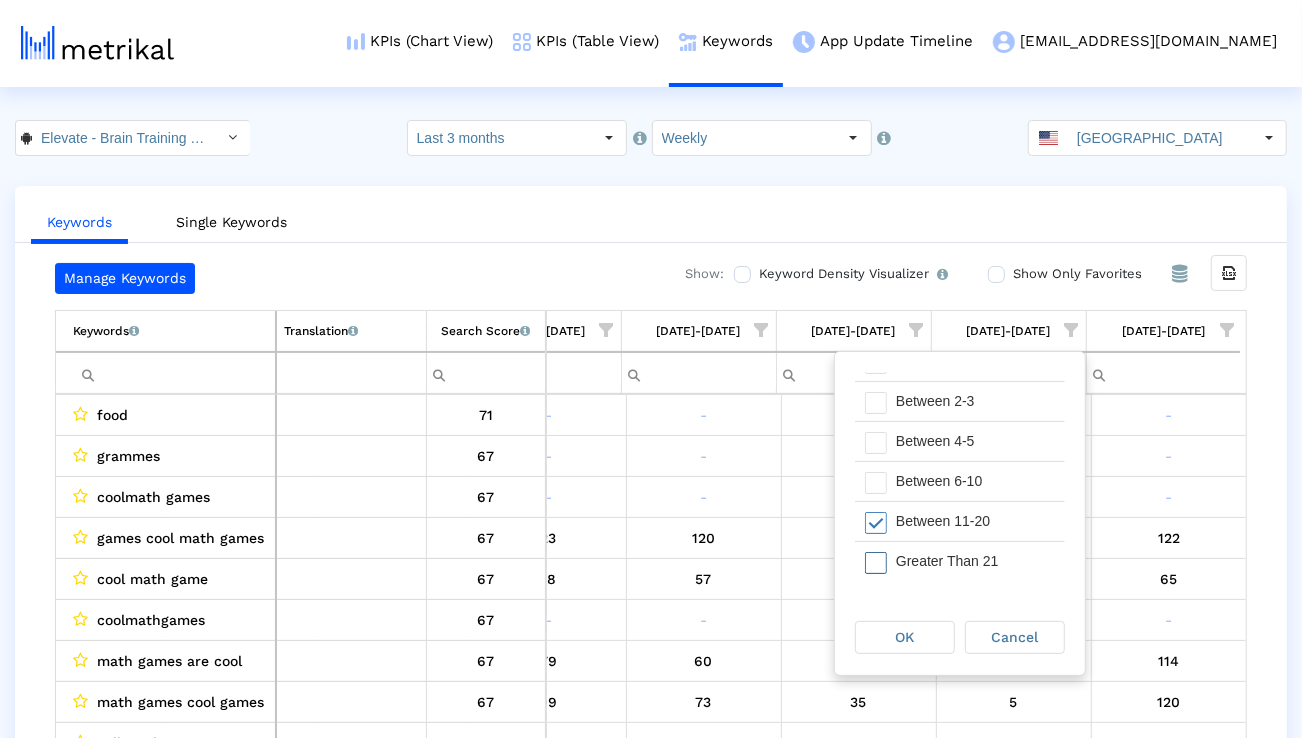 click on "Greater Than 21" at bounding box center (975, 561) 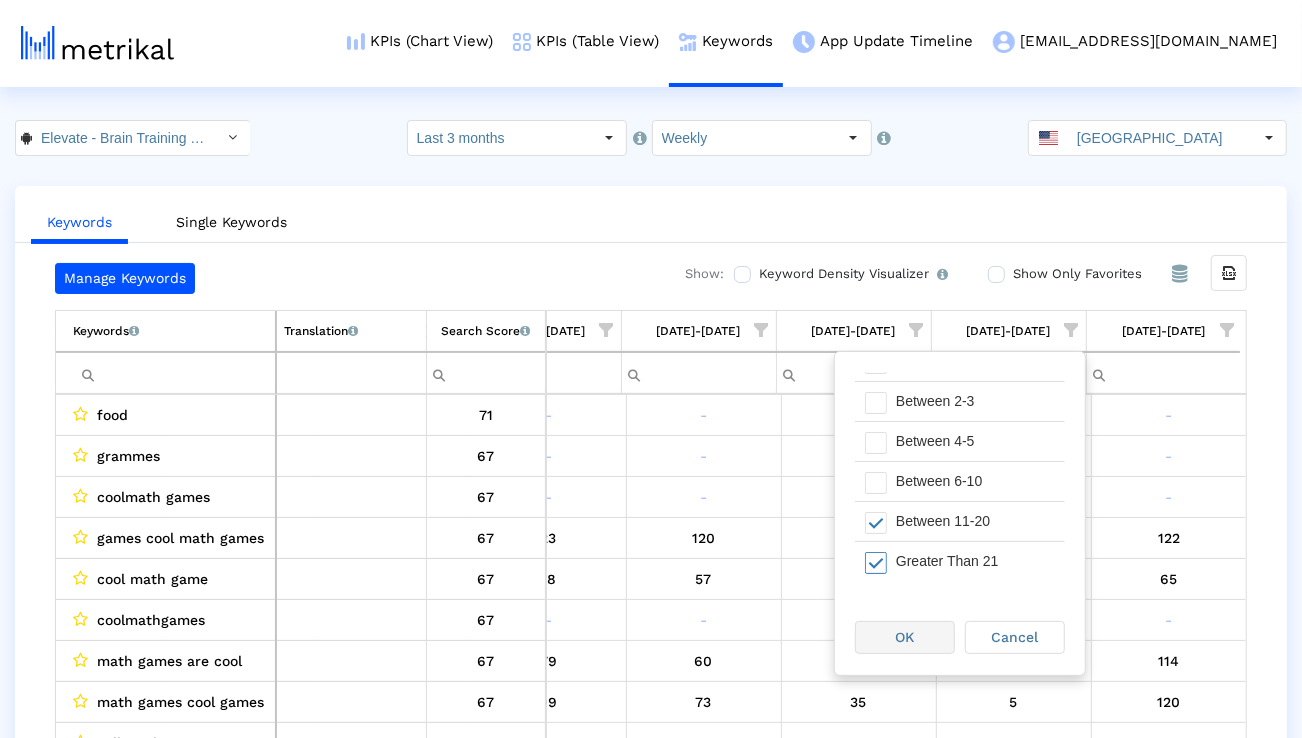 click on "OK" at bounding box center (905, 637) 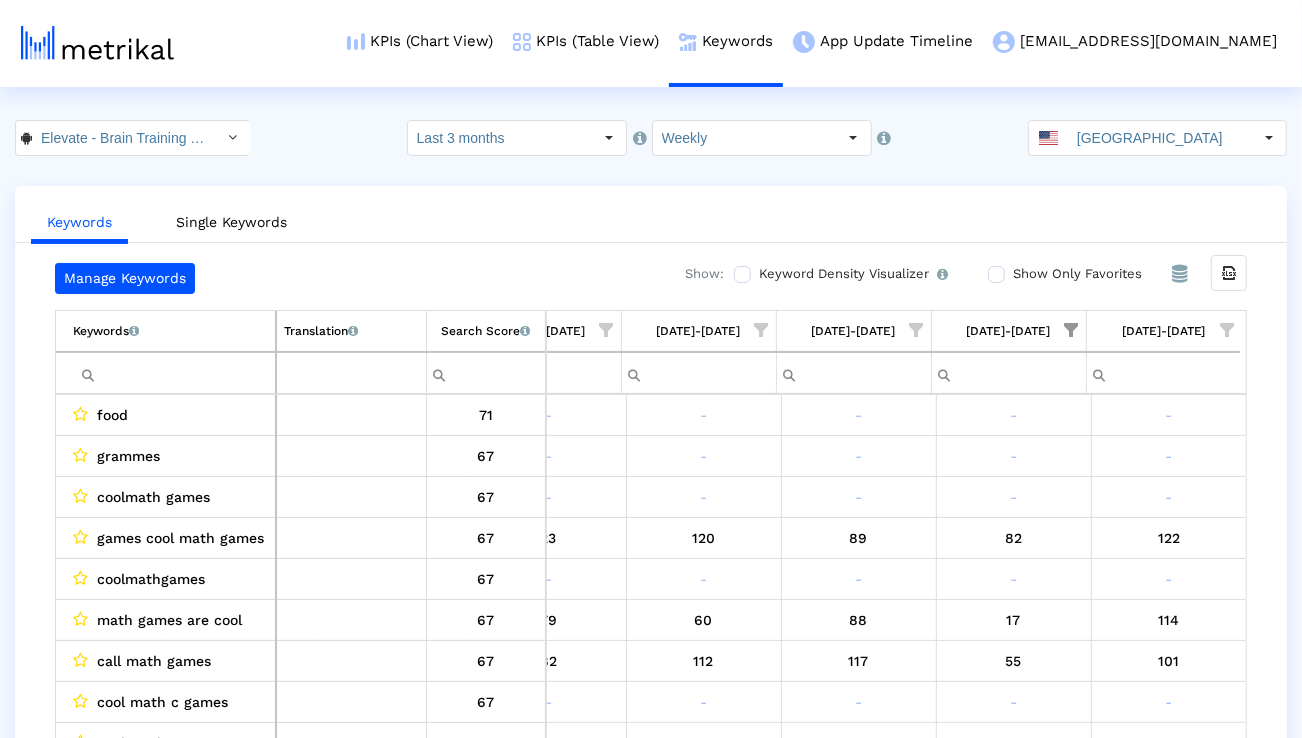 click at bounding box center [1227, 330] 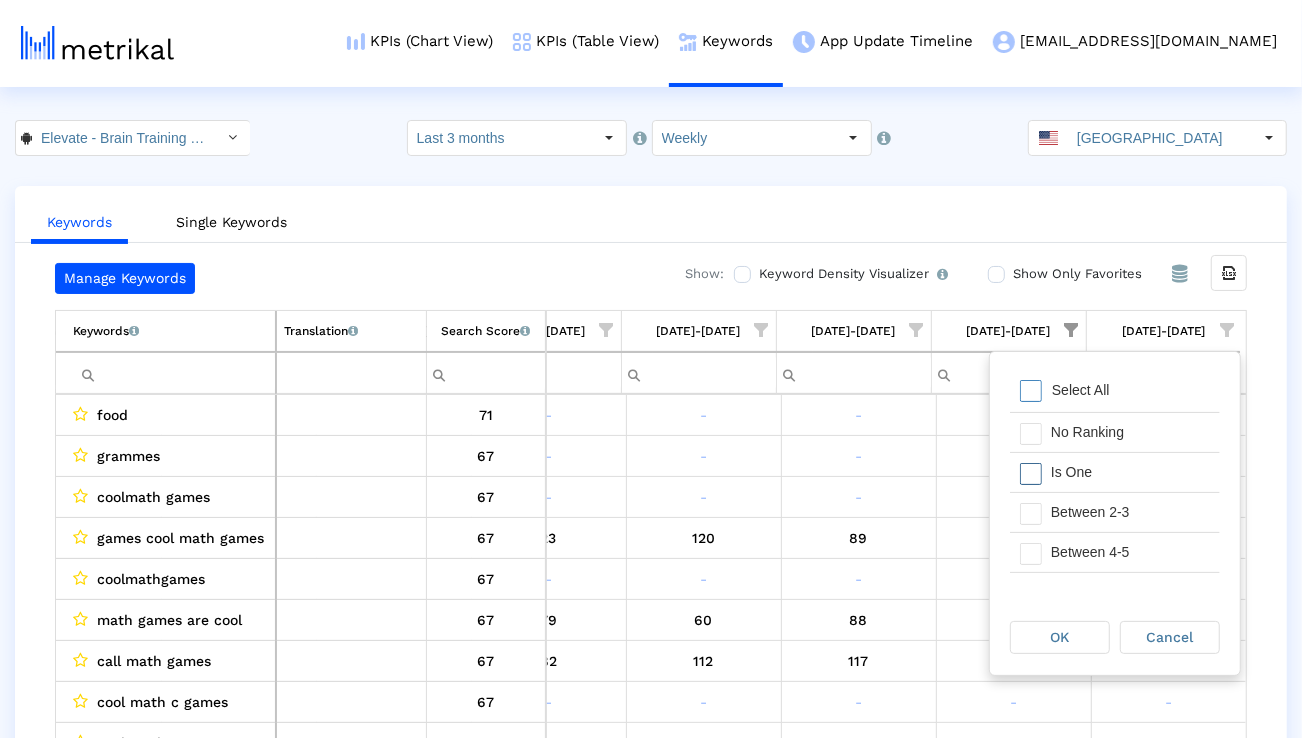 click on "Is One" at bounding box center [1130, 472] 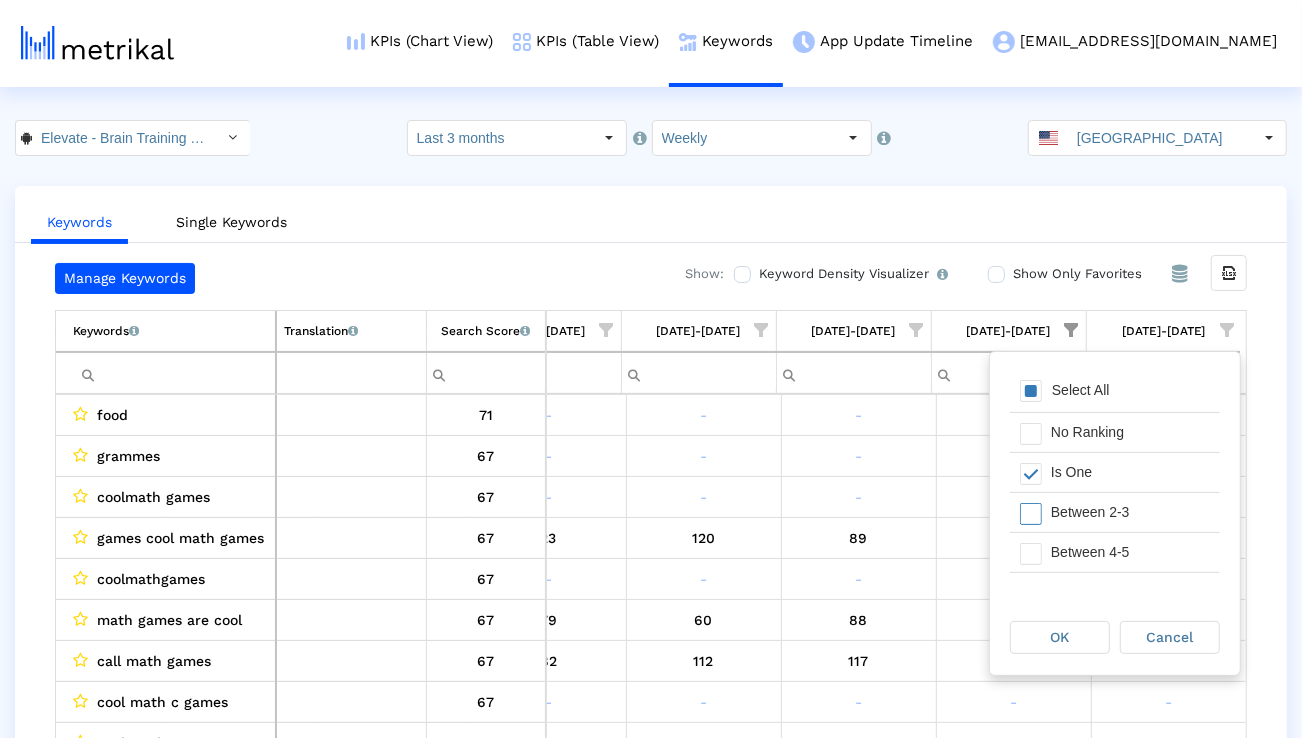 click on "Between 2-3" at bounding box center [1130, 512] 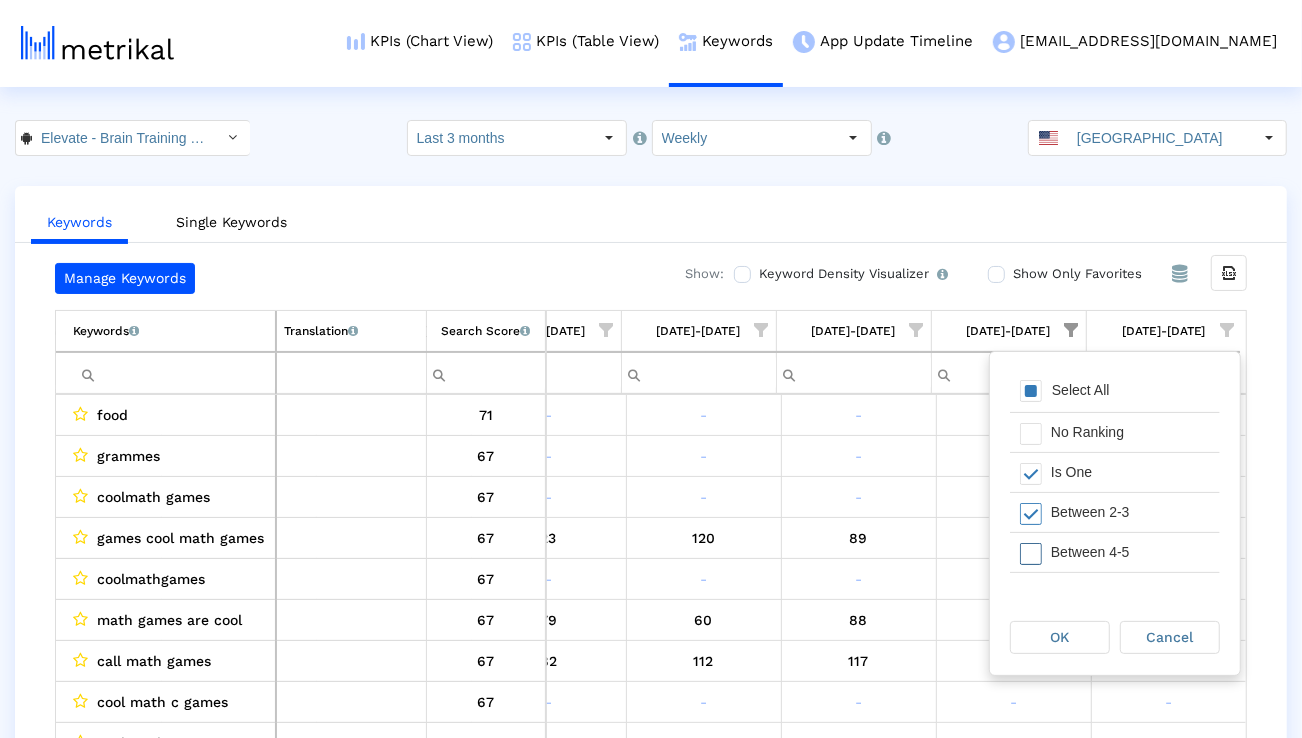 click on "Between 4-5" at bounding box center (1130, 552) 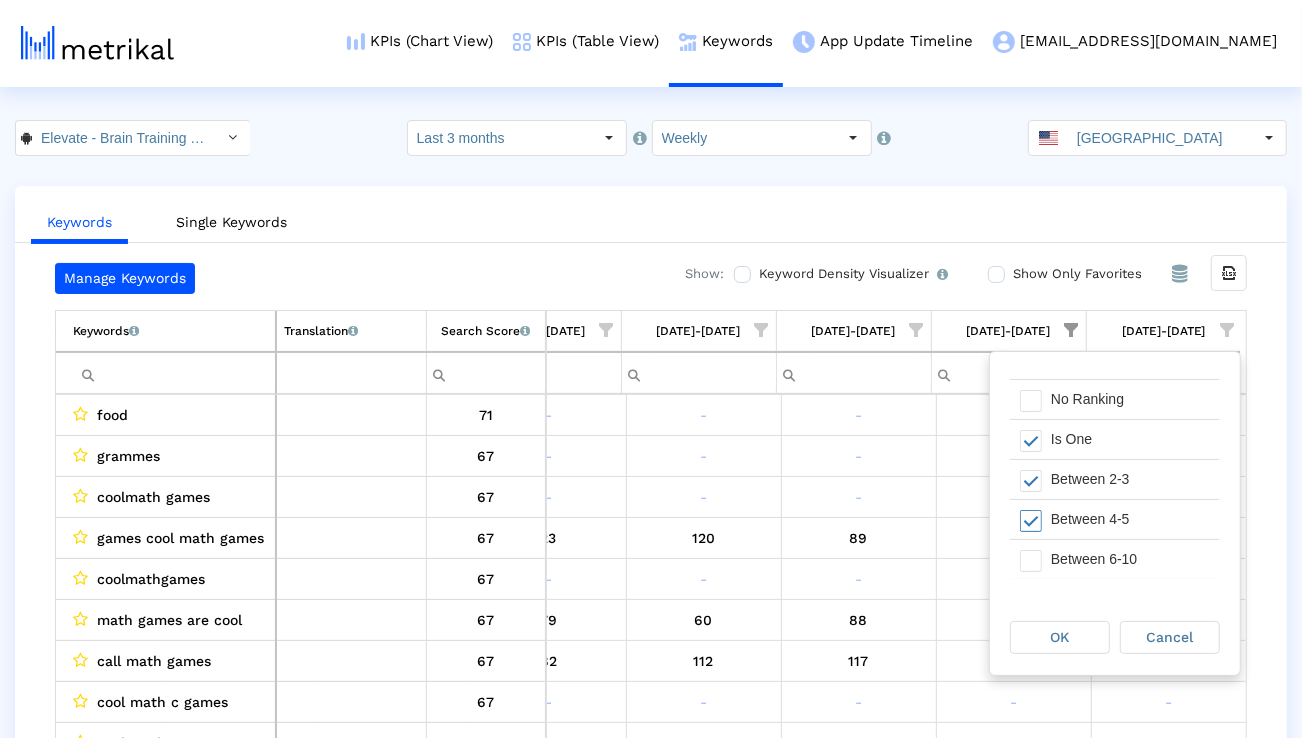 scroll, scrollTop: 34, scrollLeft: 0, axis: vertical 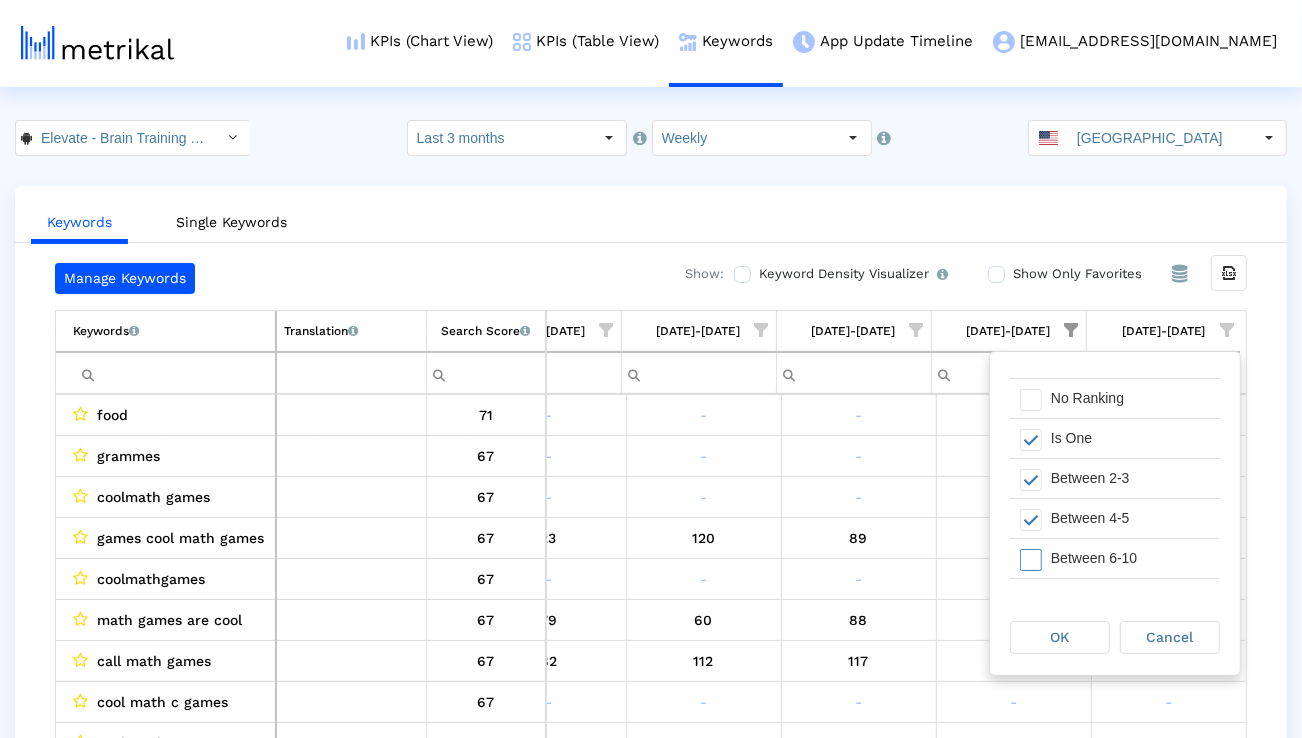 click on "Between 6-10" at bounding box center (1130, 558) 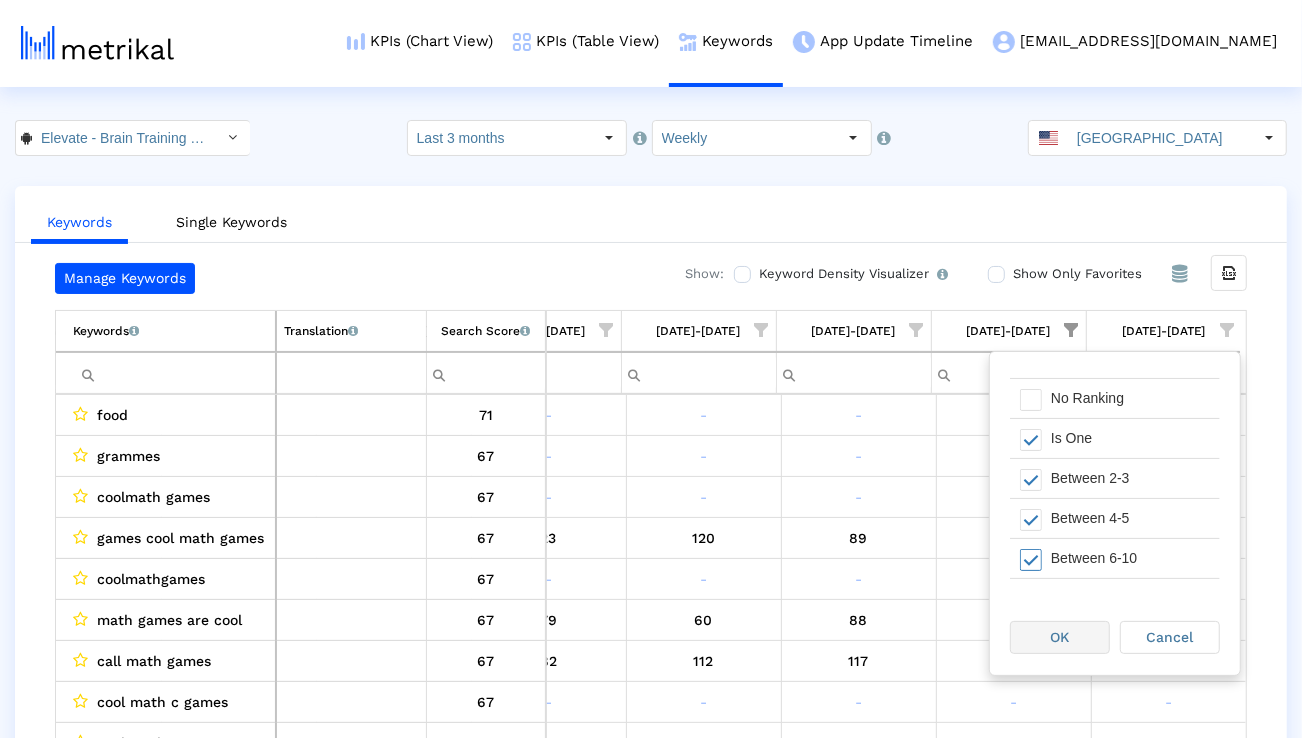 click on "OK" at bounding box center (1060, 637) 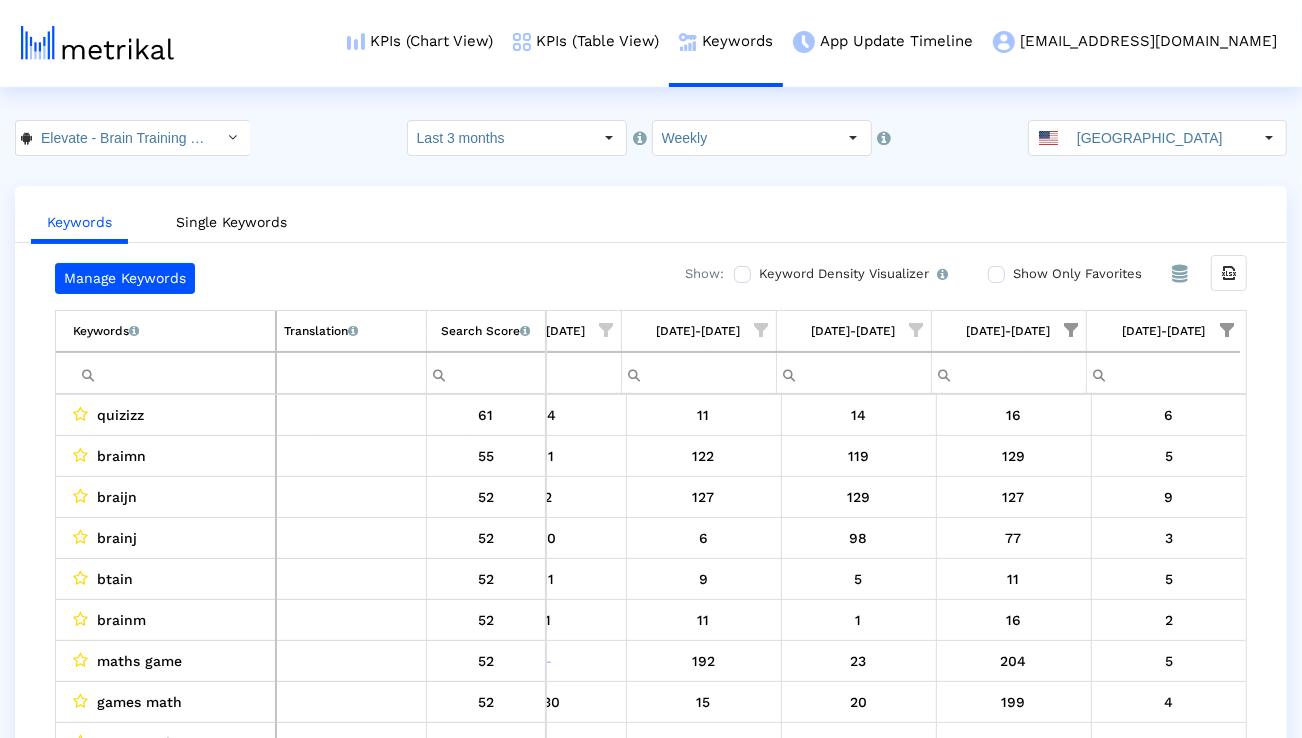 click at bounding box center (1072, 330) 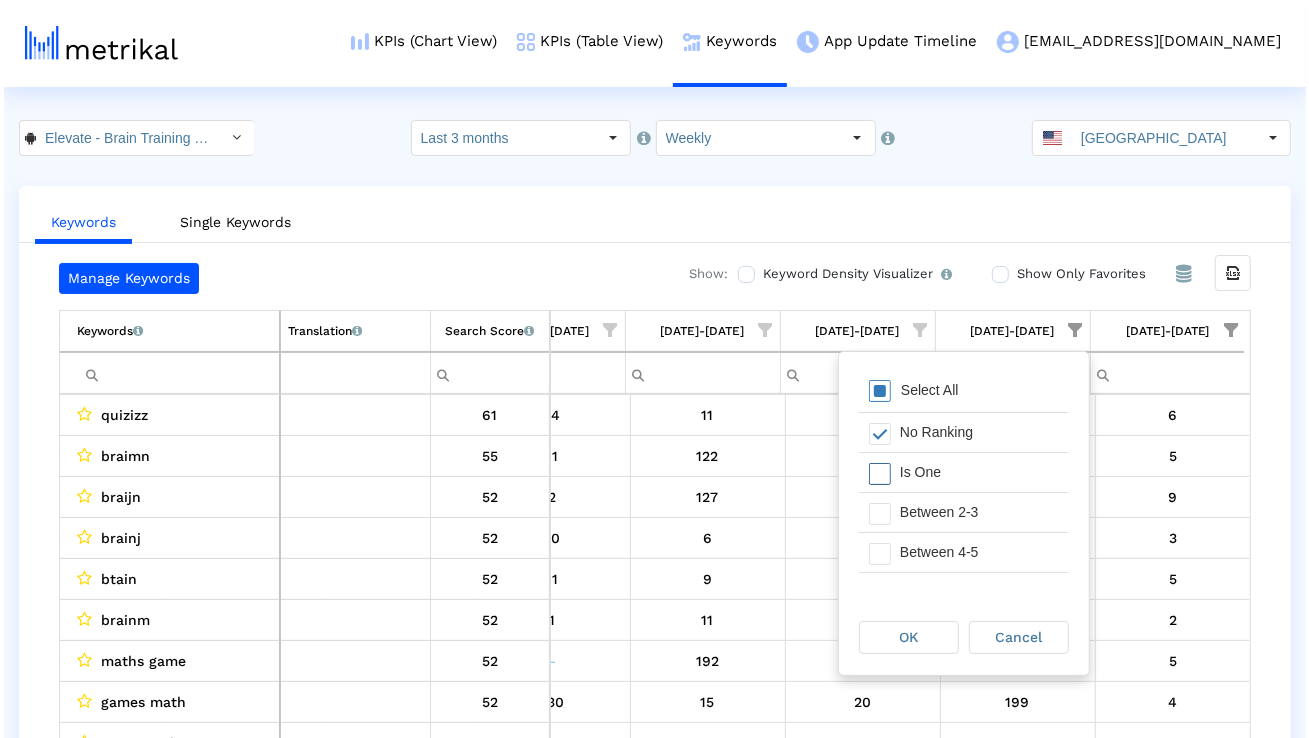 scroll, scrollTop: 111, scrollLeft: 0, axis: vertical 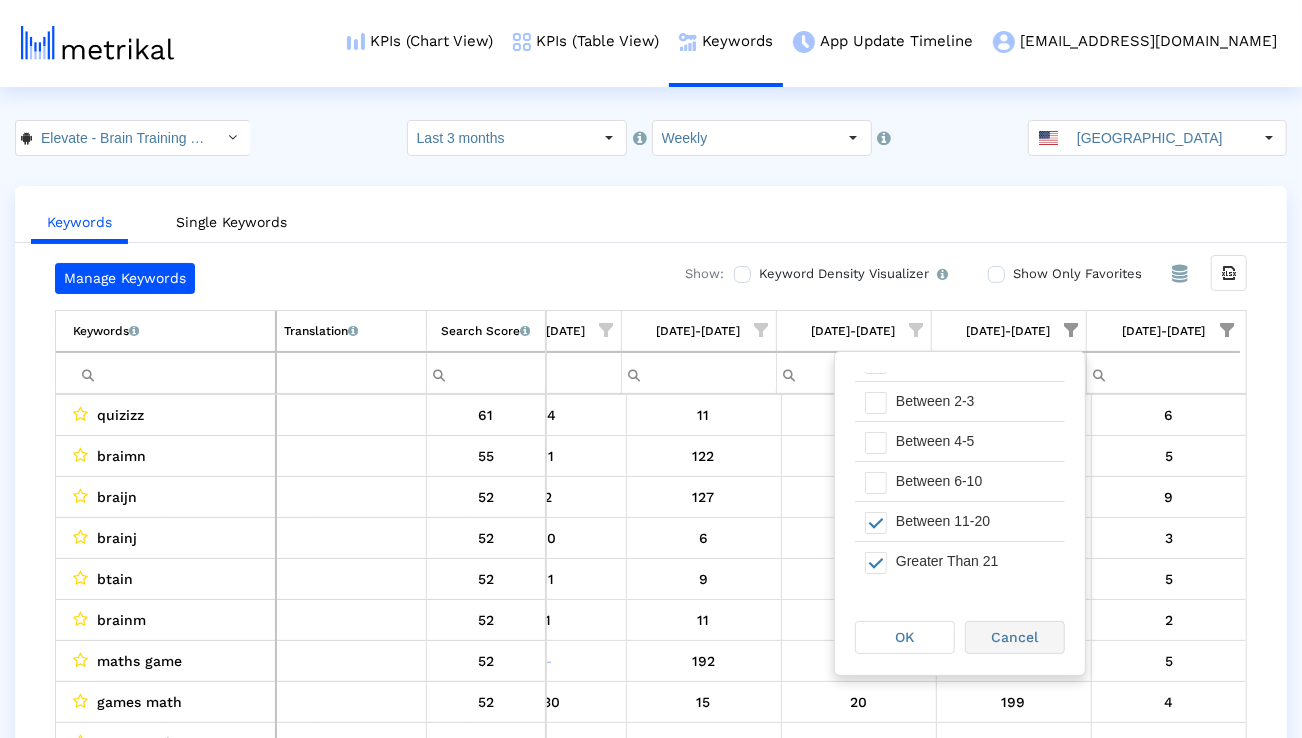 click on "Cancel" at bounding box center (1015, 637) 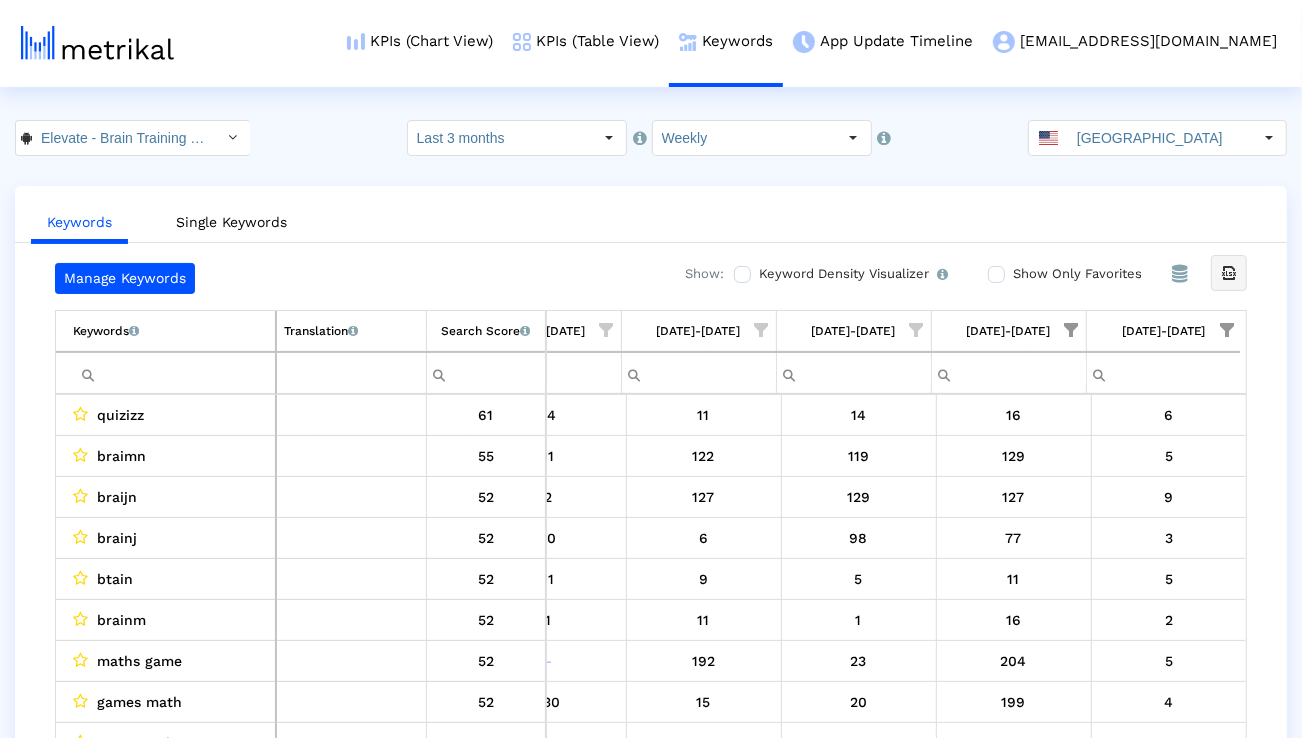 click at bounding box center [1229, 273] 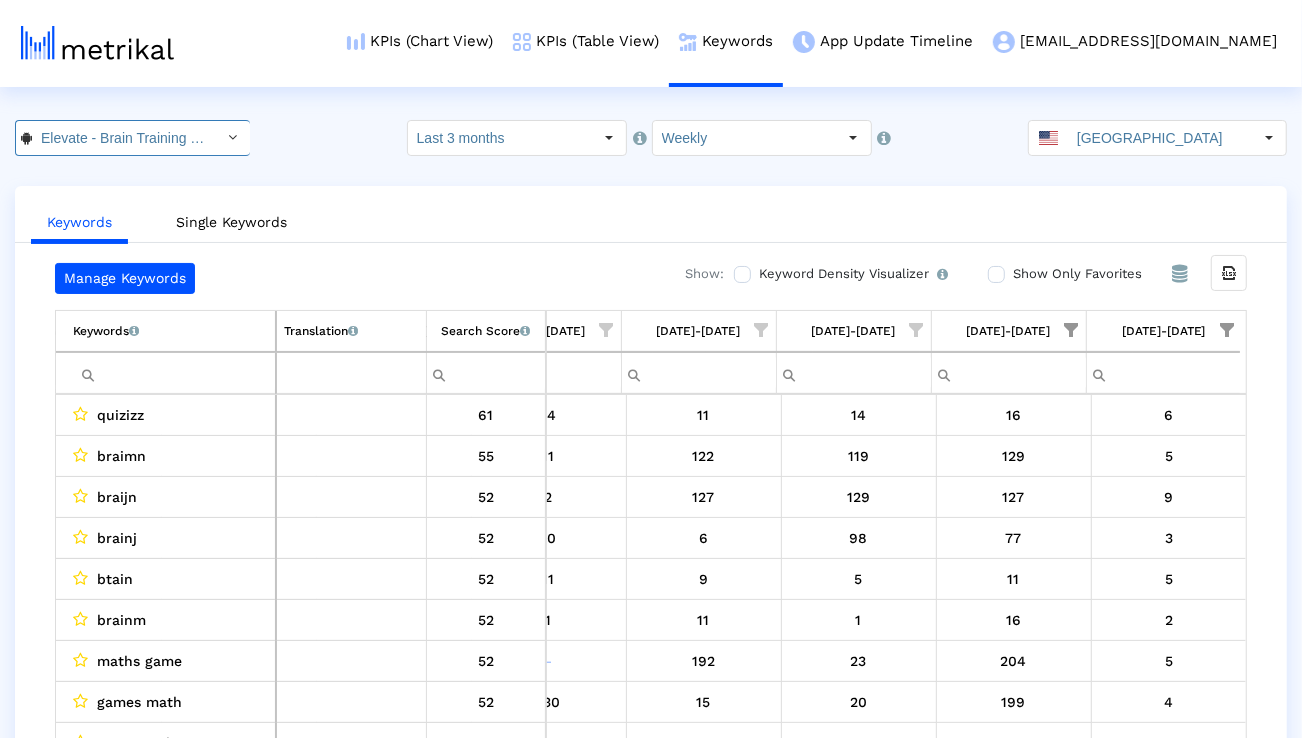 click on "Elevate - Brain Training Games < com.wonder >" 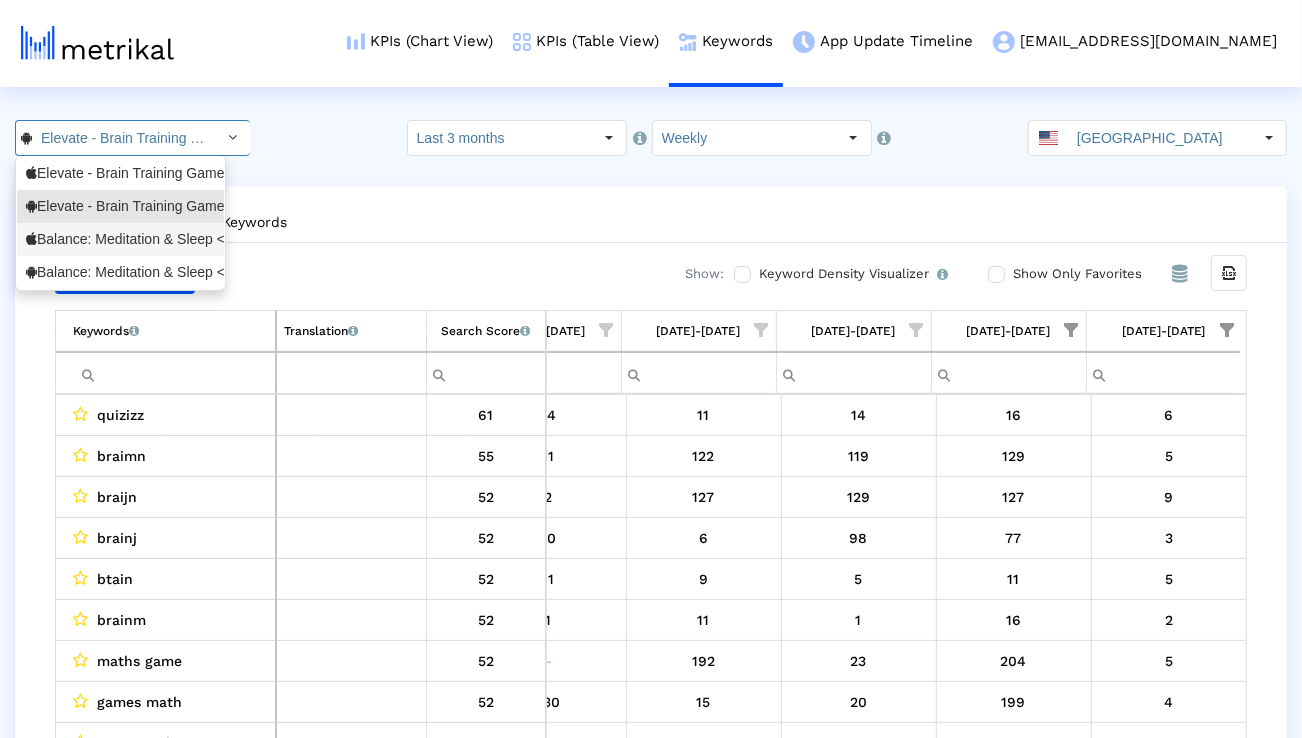 click on "Balance: Meditation & Sleep <1361356590>" at bounding box center (120, 239) 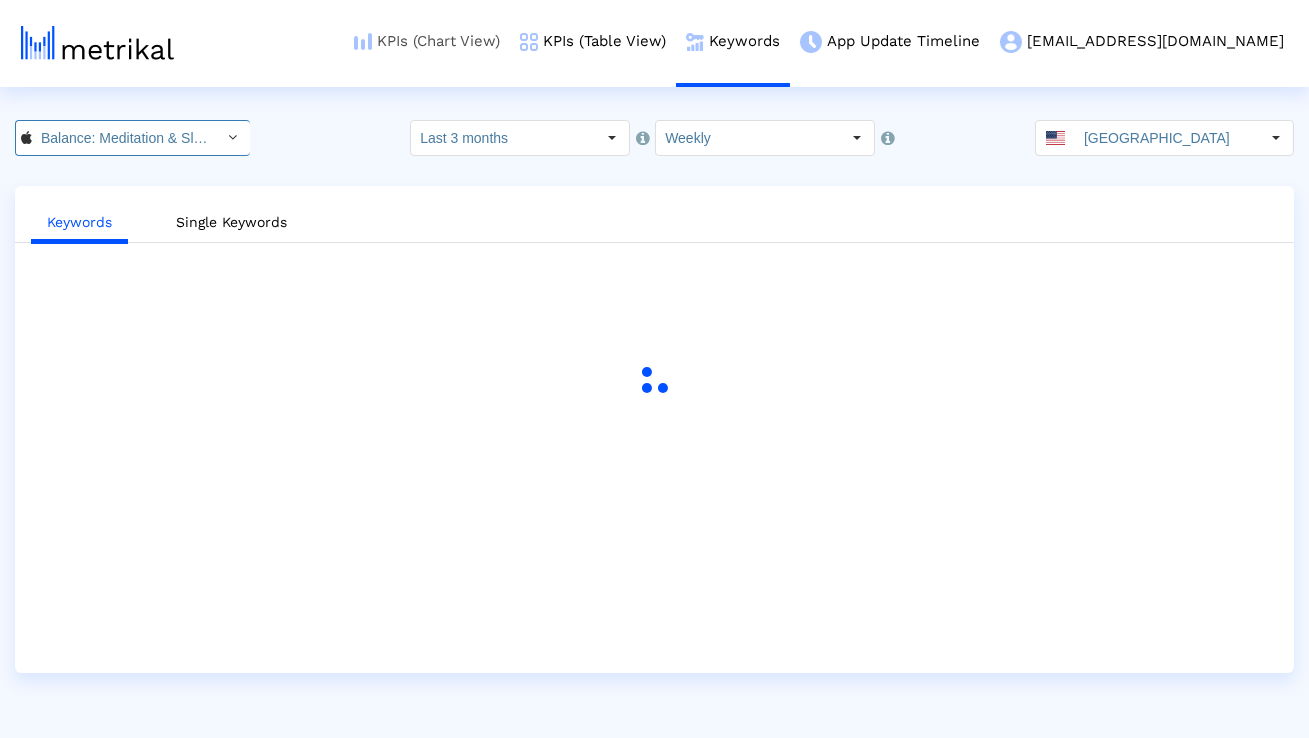 scroll, scrollTop: 0, scrollLeft: 137, axis: horizontal 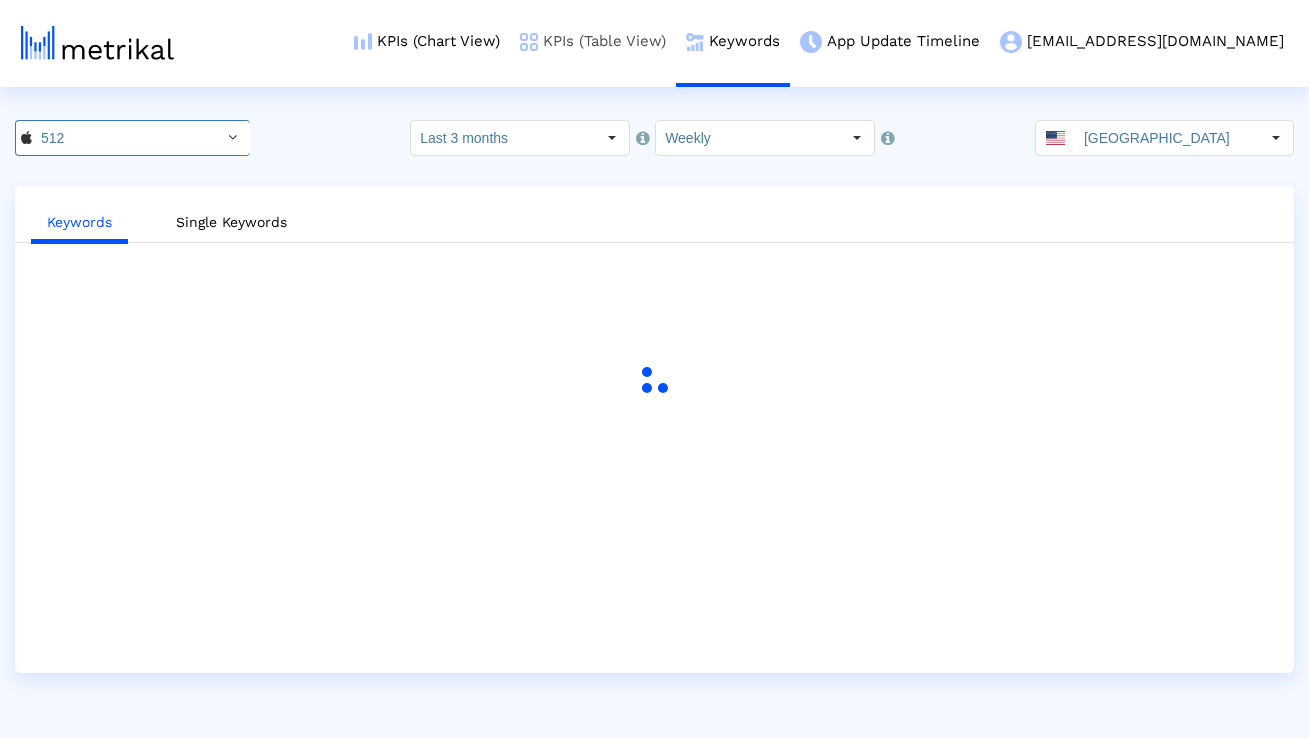 click on "KPIs (Table View)" at bounding box center (593, 41) 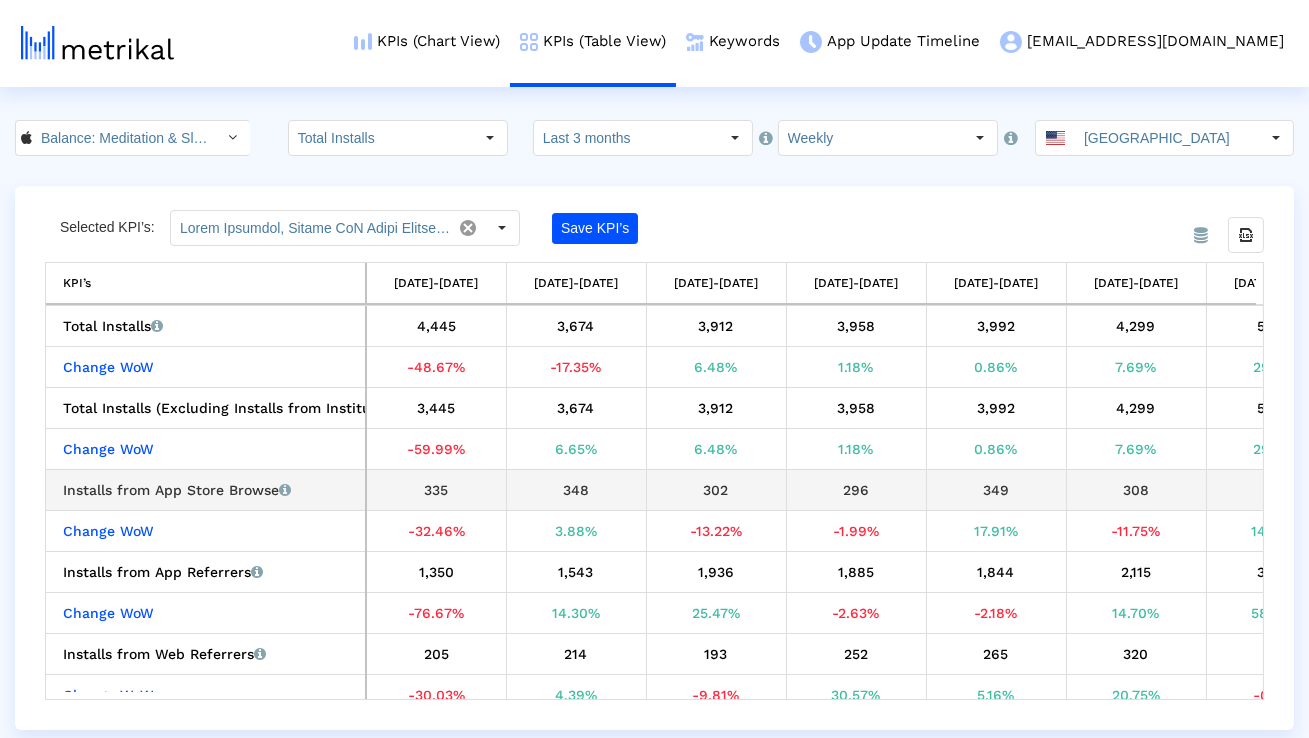 scroll, scrollTop: 0, scrollLeft: 427, axis: horizontal 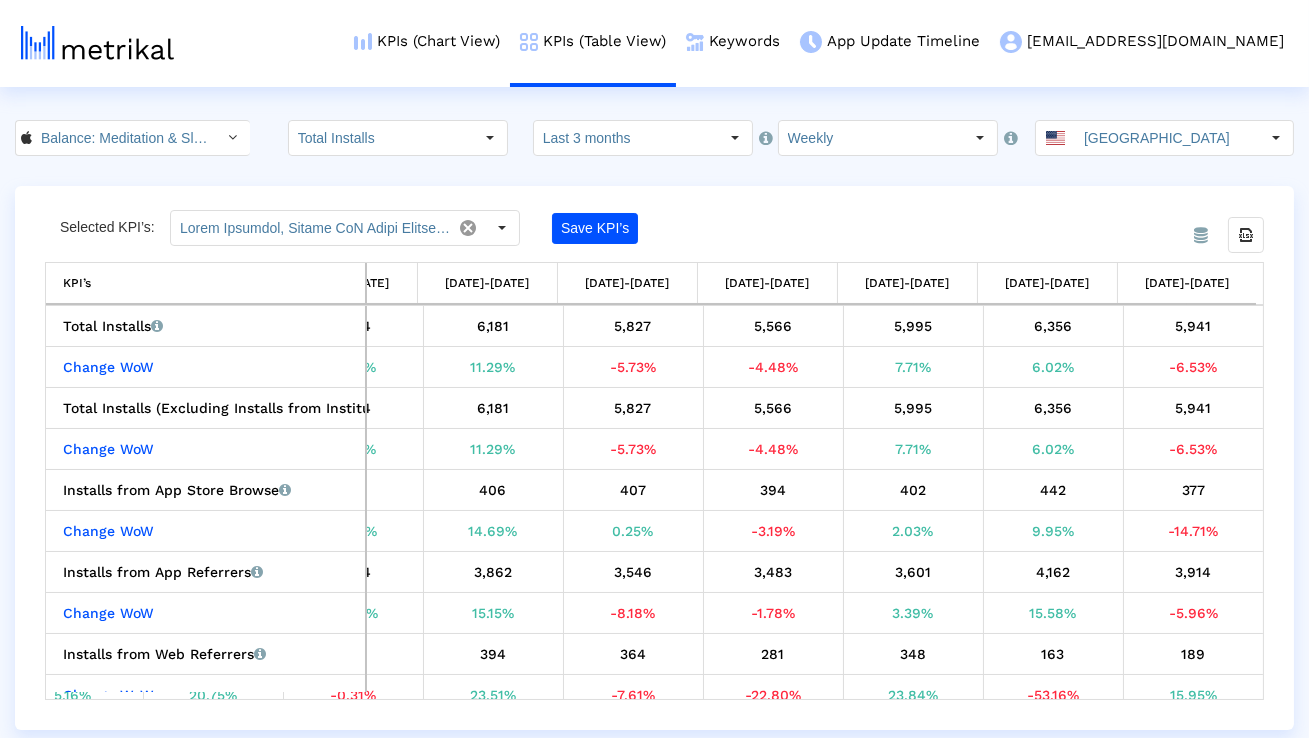 click 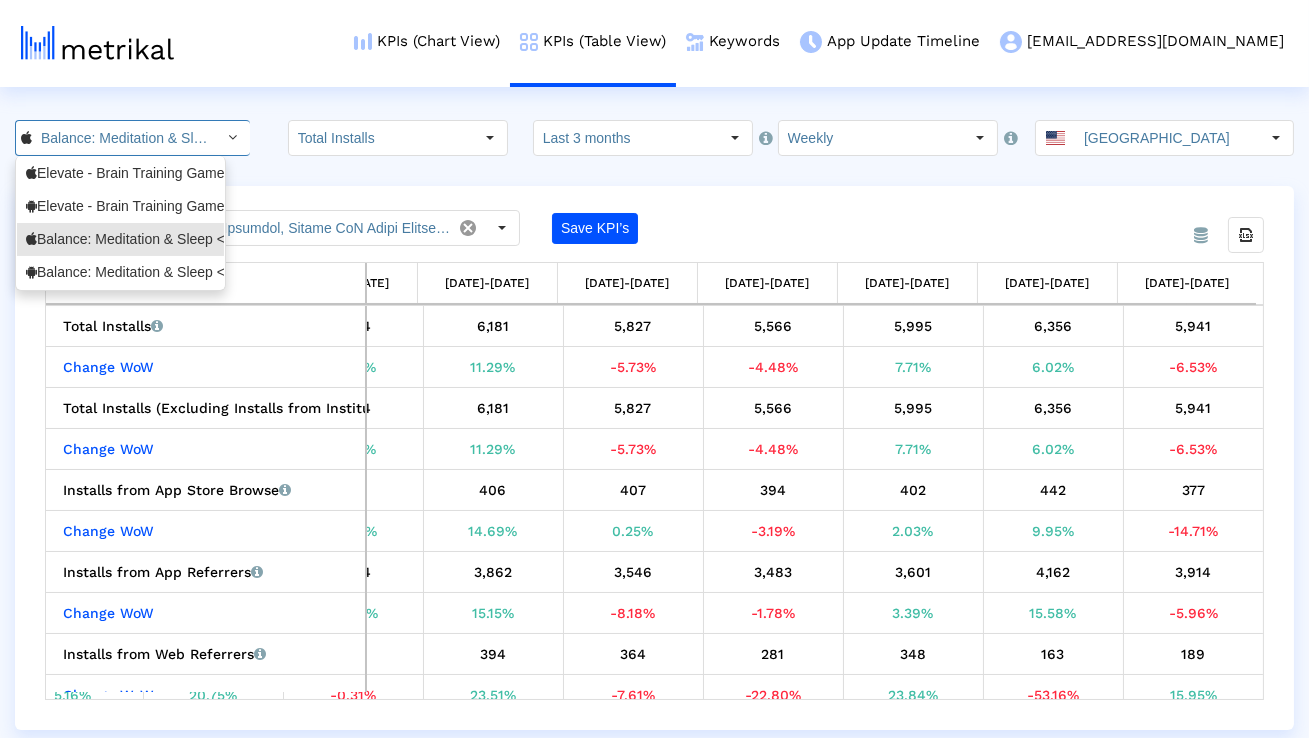 scroll, scrollTop: 0, scrollLeft: 137, axis: horizontal 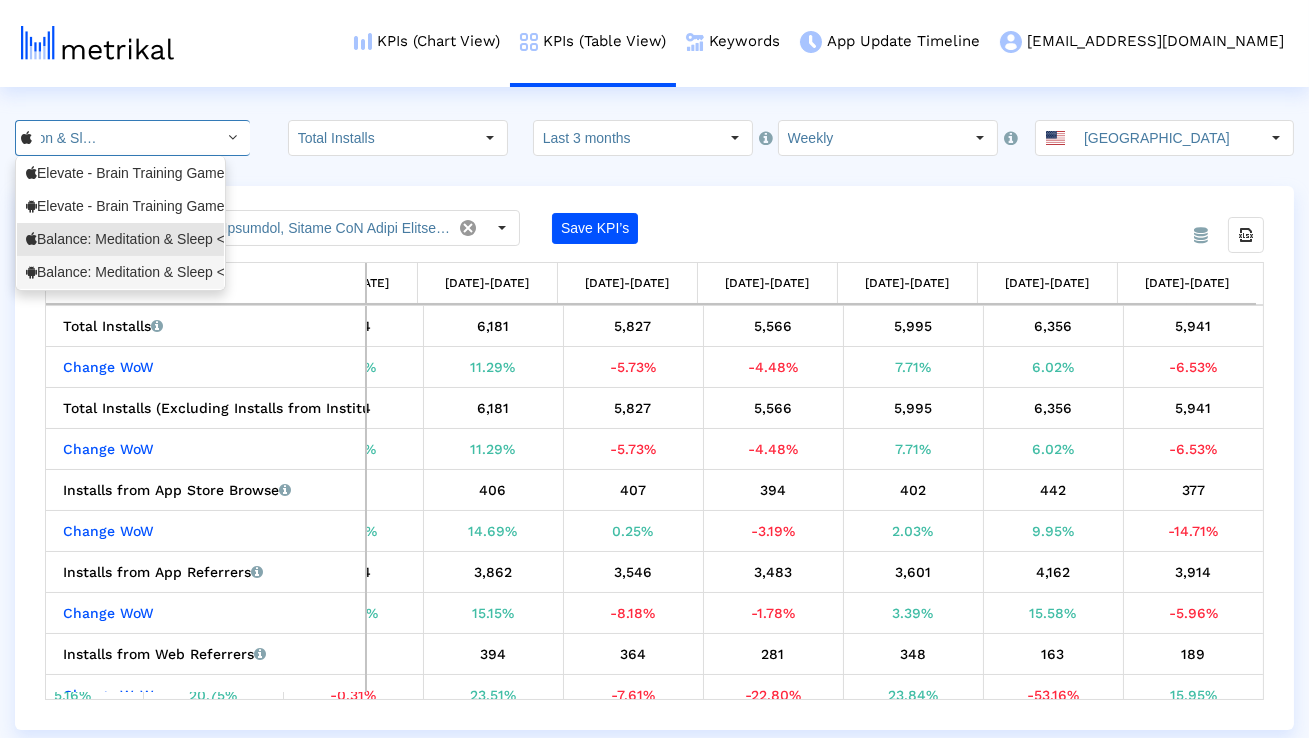 click on "Balance: Meditation & Sleep <com.elevatelabs.geonosis>" at bounding box center (120, 272) 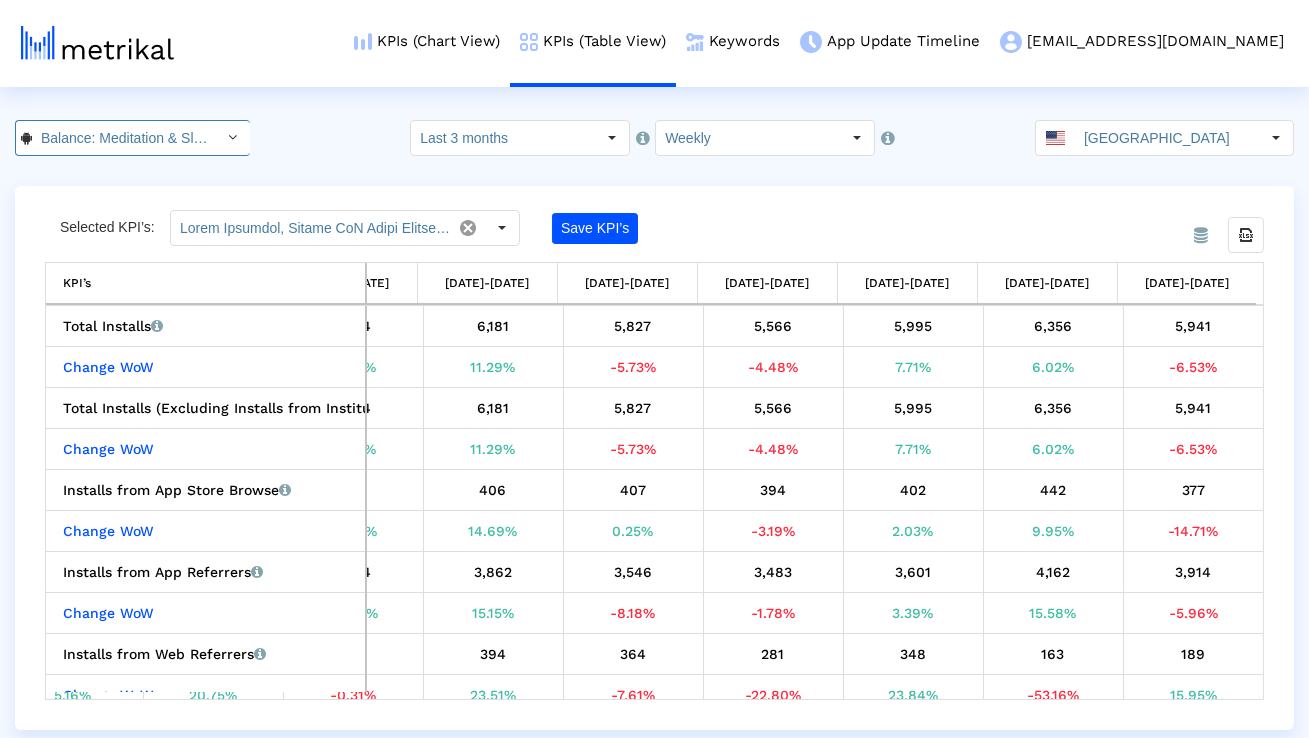 scroll, scrollTop: 0, scrollLeft: 221, axis: horizontal 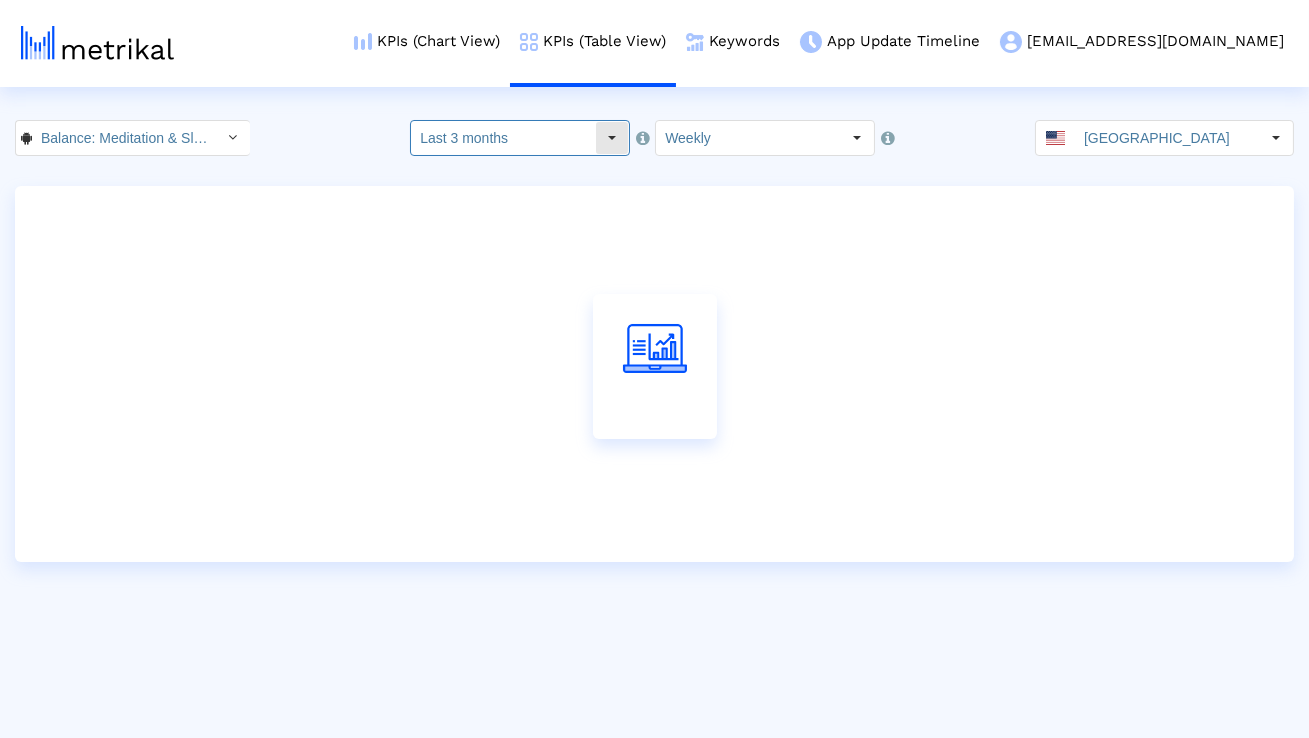 click on "Last 3 months" 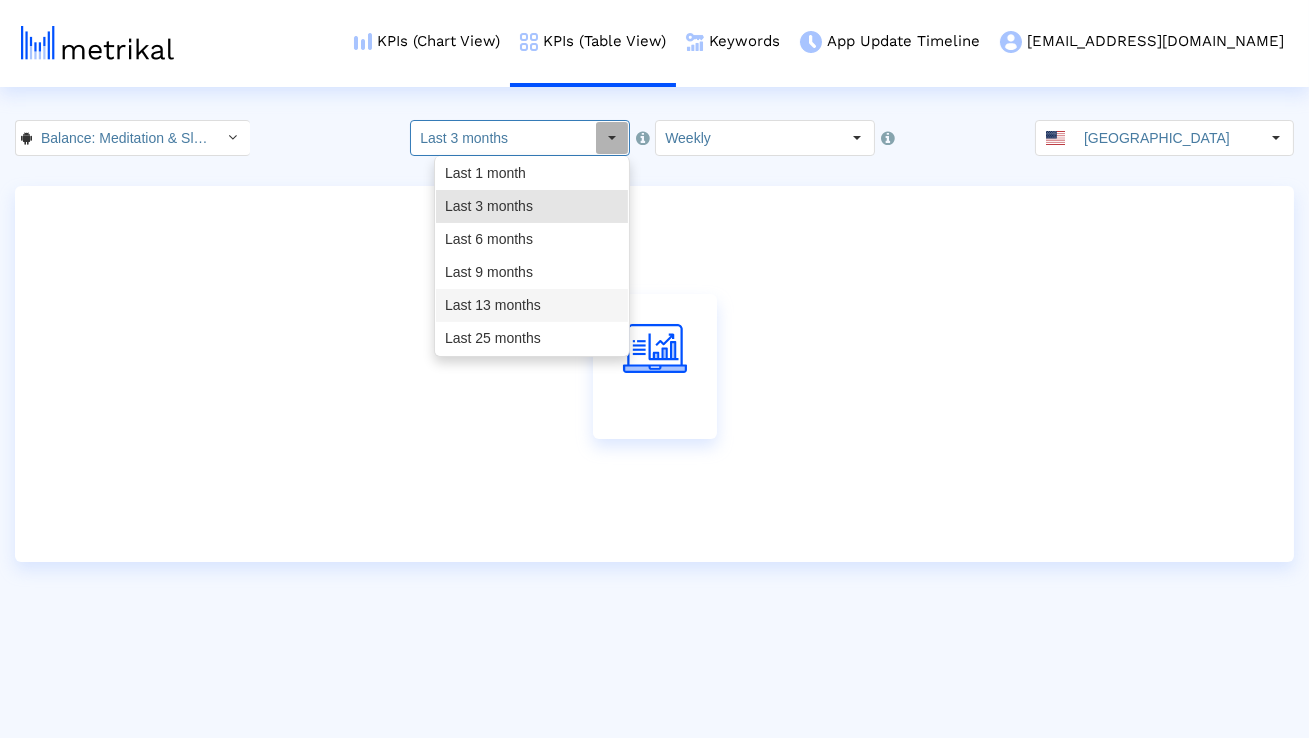 click on "Last 13 months" at bounding box center (532, 305) 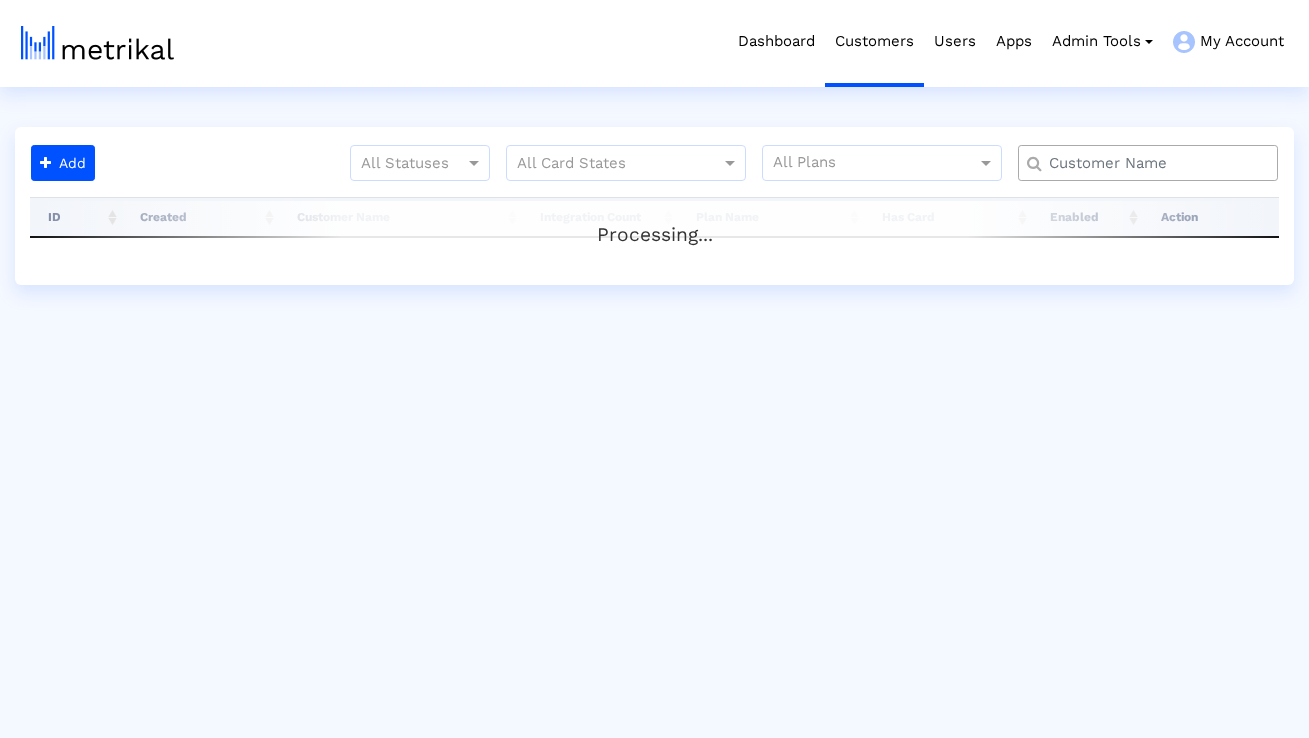scroll, scrollTop: 0, scrollLeft: 0, axis: both 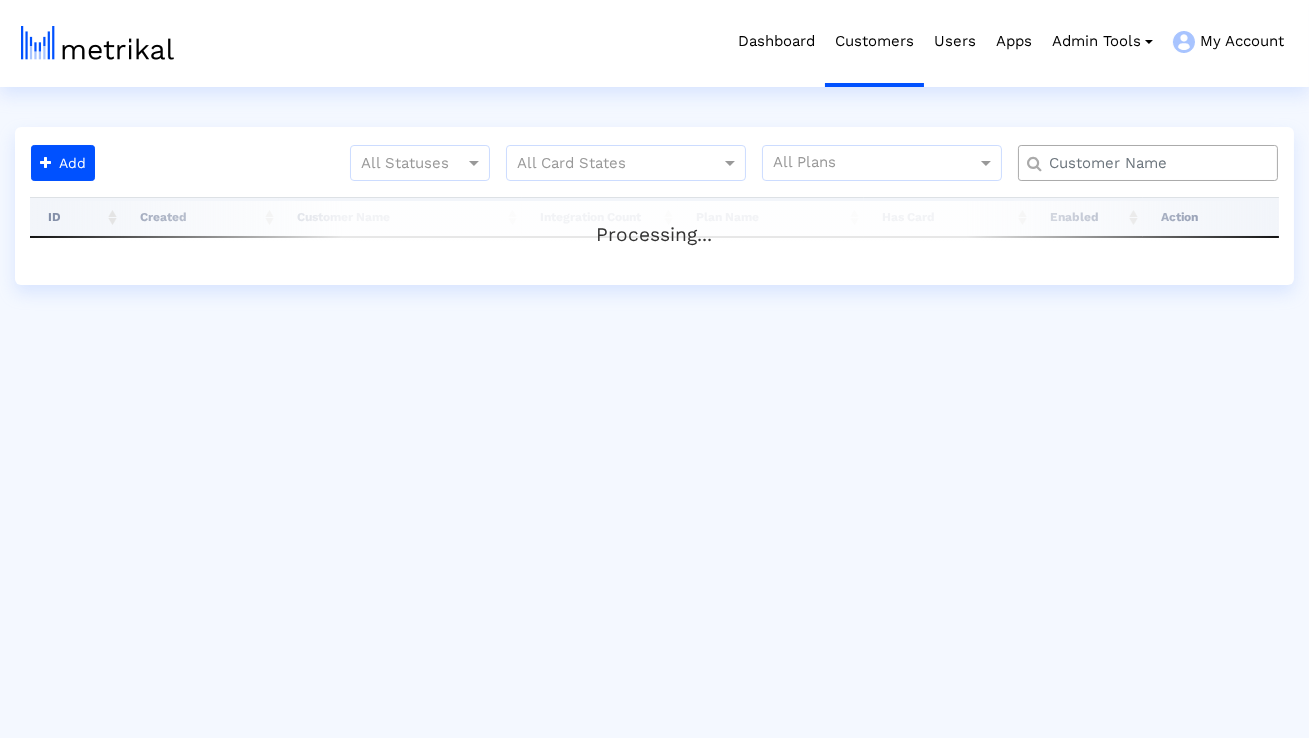 click 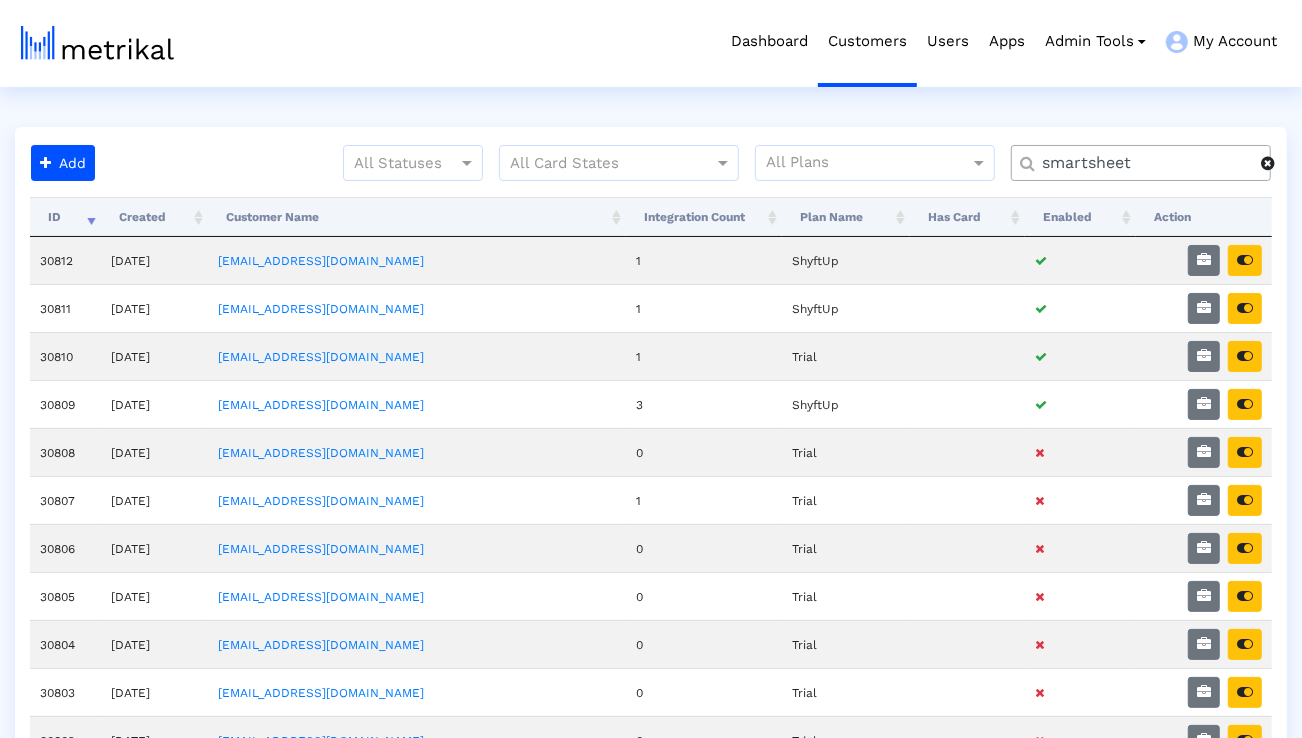 type on "smartsheet" 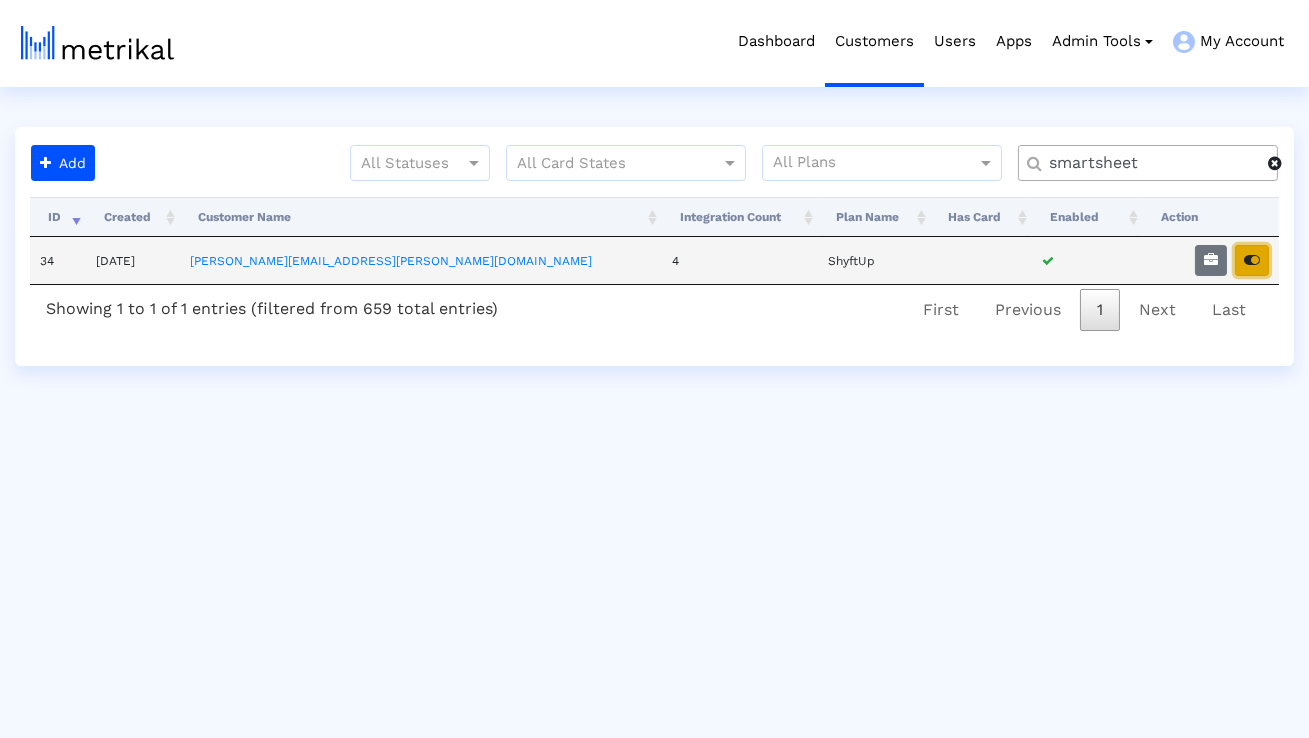 click at bounding box center [1252, 260] 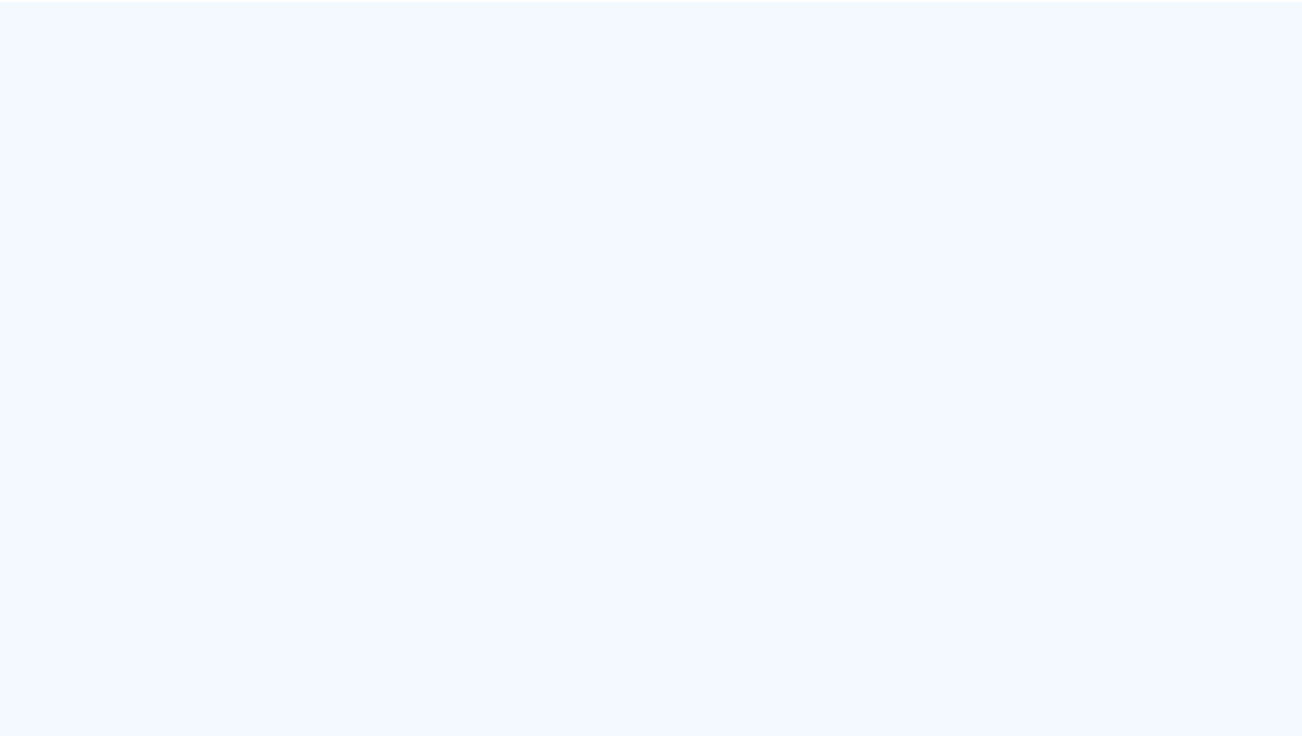 scroll, scrollTop: 0, scrollLeft: 0, axis: both 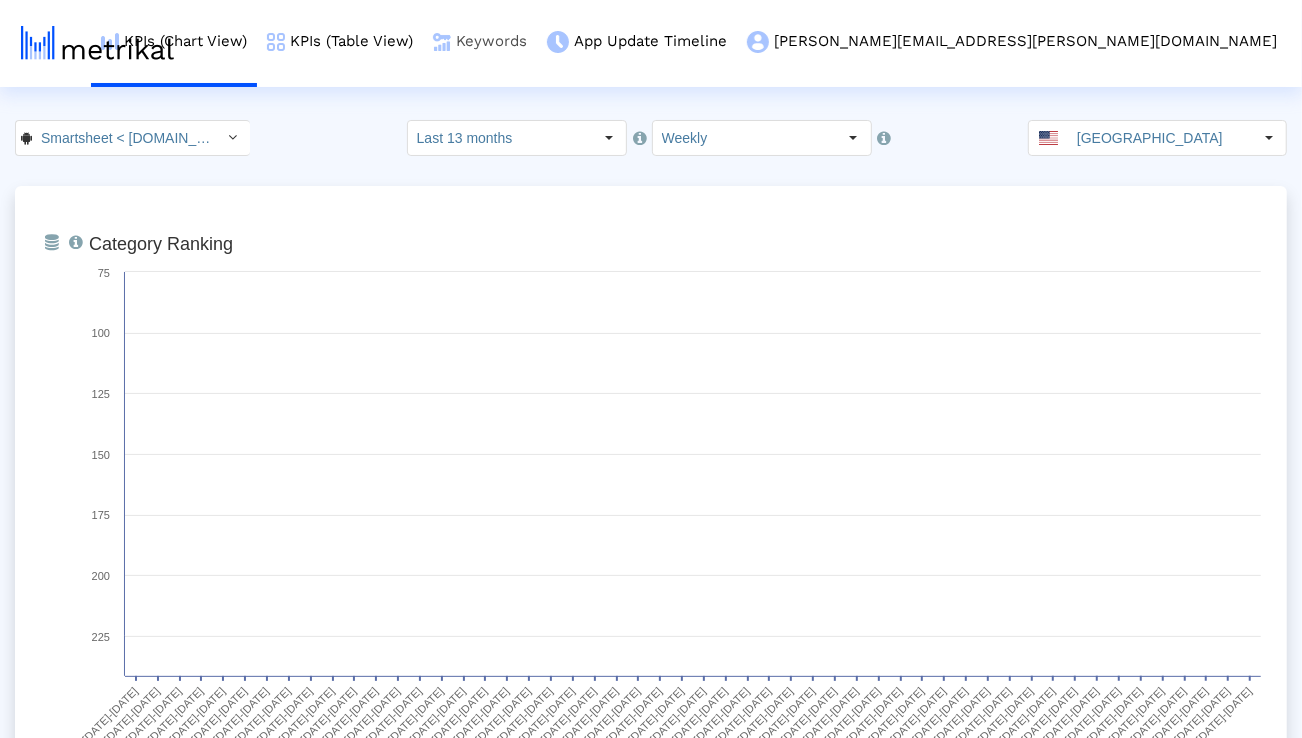 click on "Keywords" at bounding box center (480, 41) 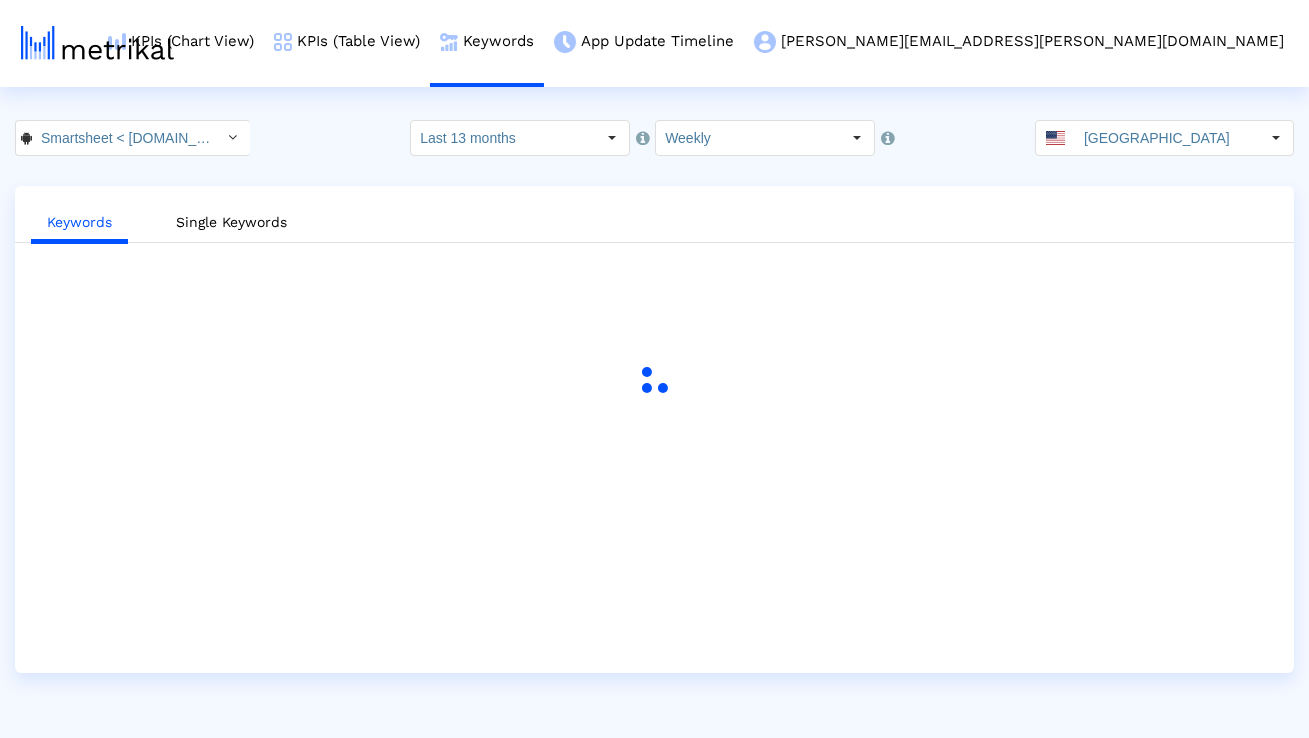 click on "Smartsheet < [DOMAIN_NAME] >  Select how far back from [DATE] you would like to view the data below.  Last 13 months  Select how would like to group the data below.  Weekly [GEOGRAPHIC_DATA]  Keywords   Single Keywords" 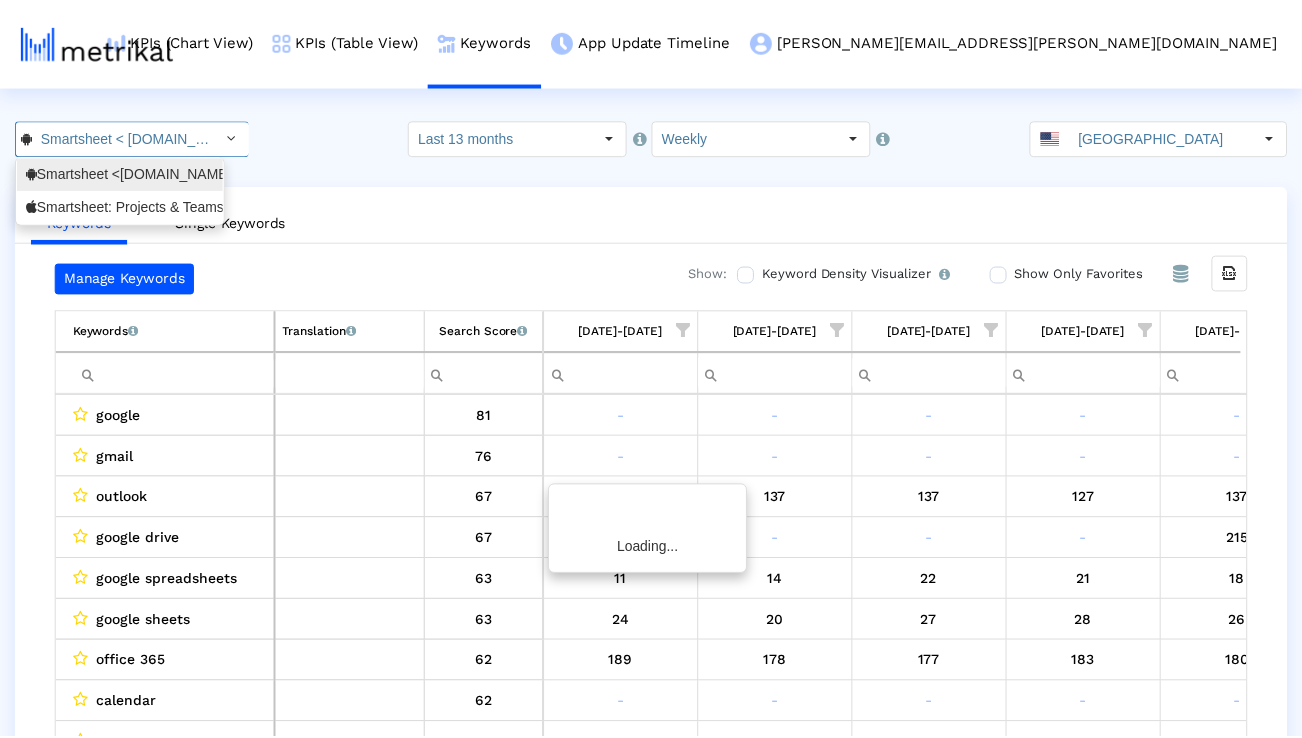 scroll, scrollTop: 0, scrollLeft: 107, axis: horizontal 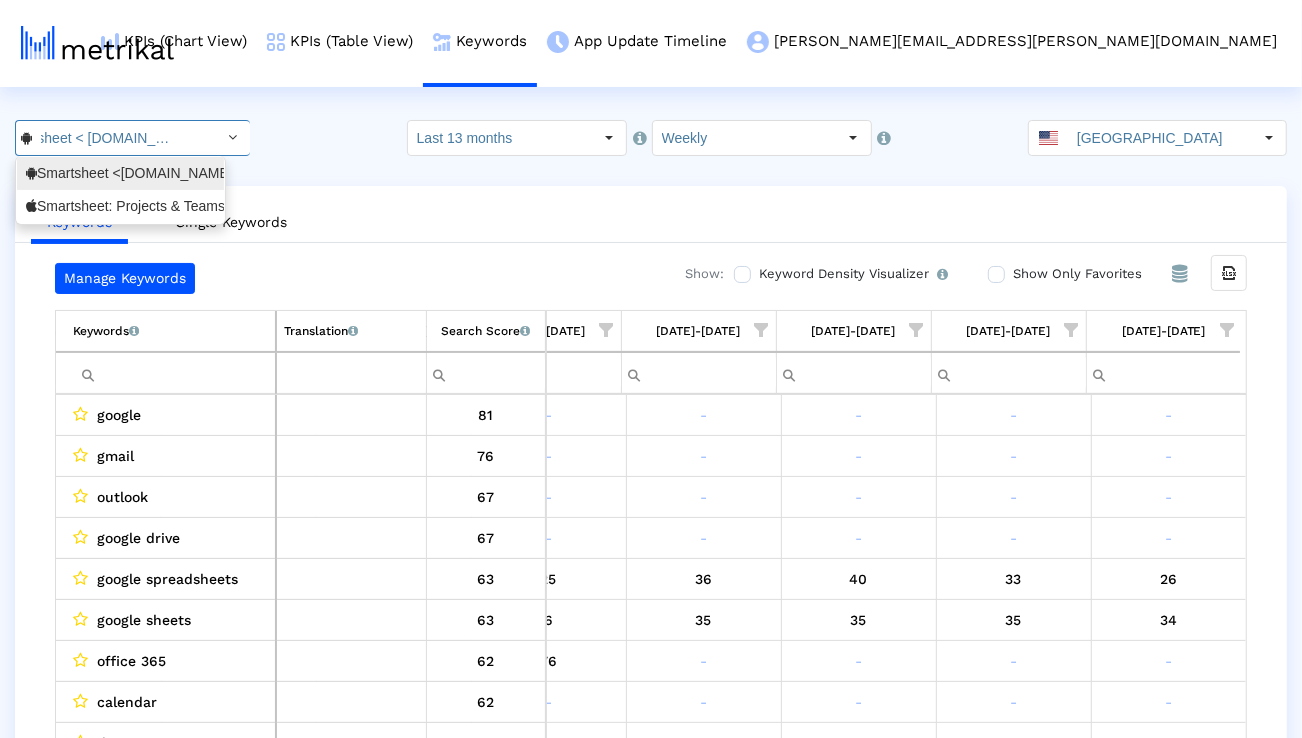 click on "Smartsheet: Projects & Teams <568421135>" at bounding box center [120, 206] 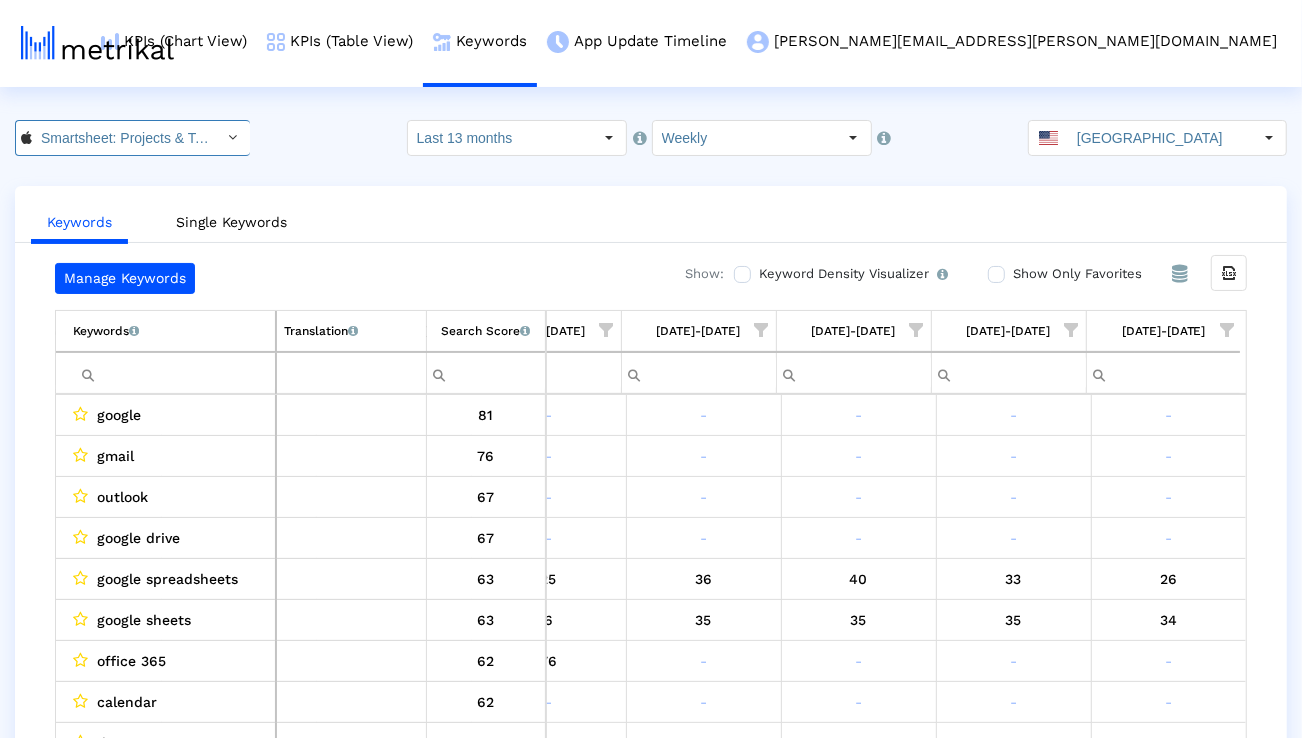 scroll, scrollTop: 0, scrollLeft: 140, axis: horizontal 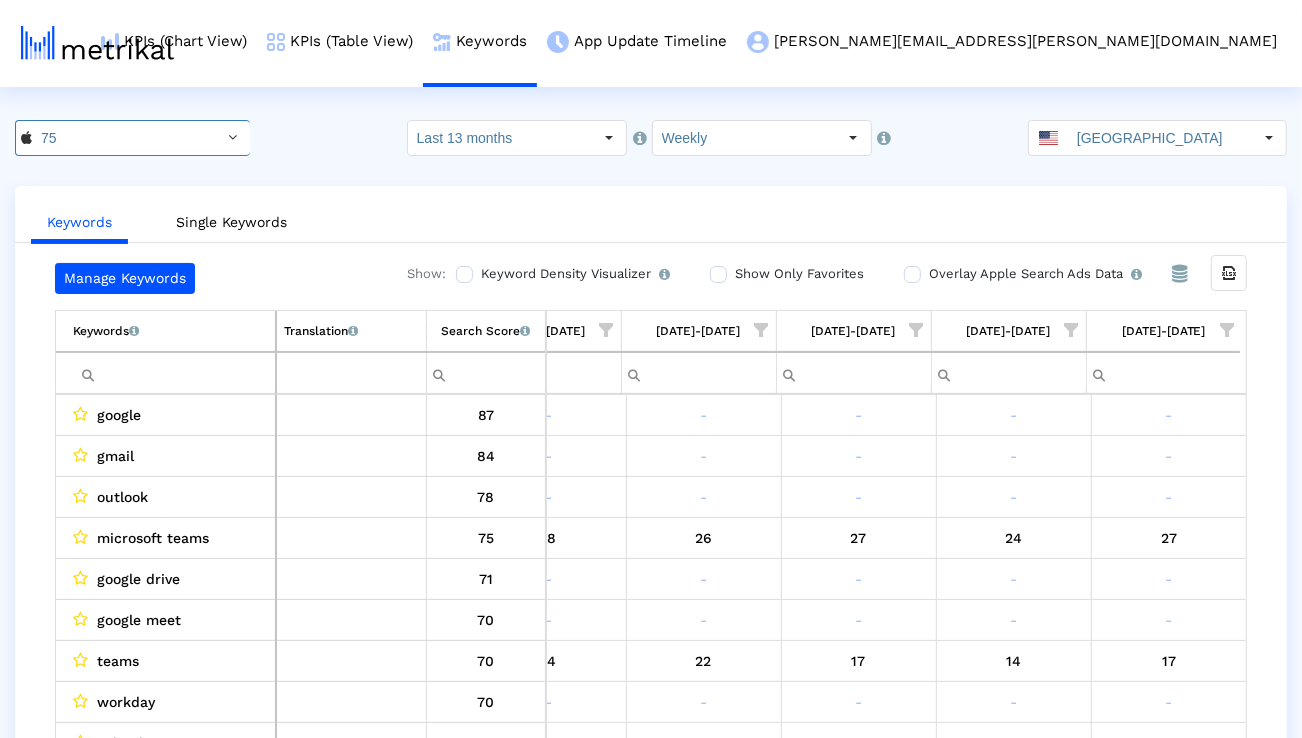 click at bounding box center [174, 373] 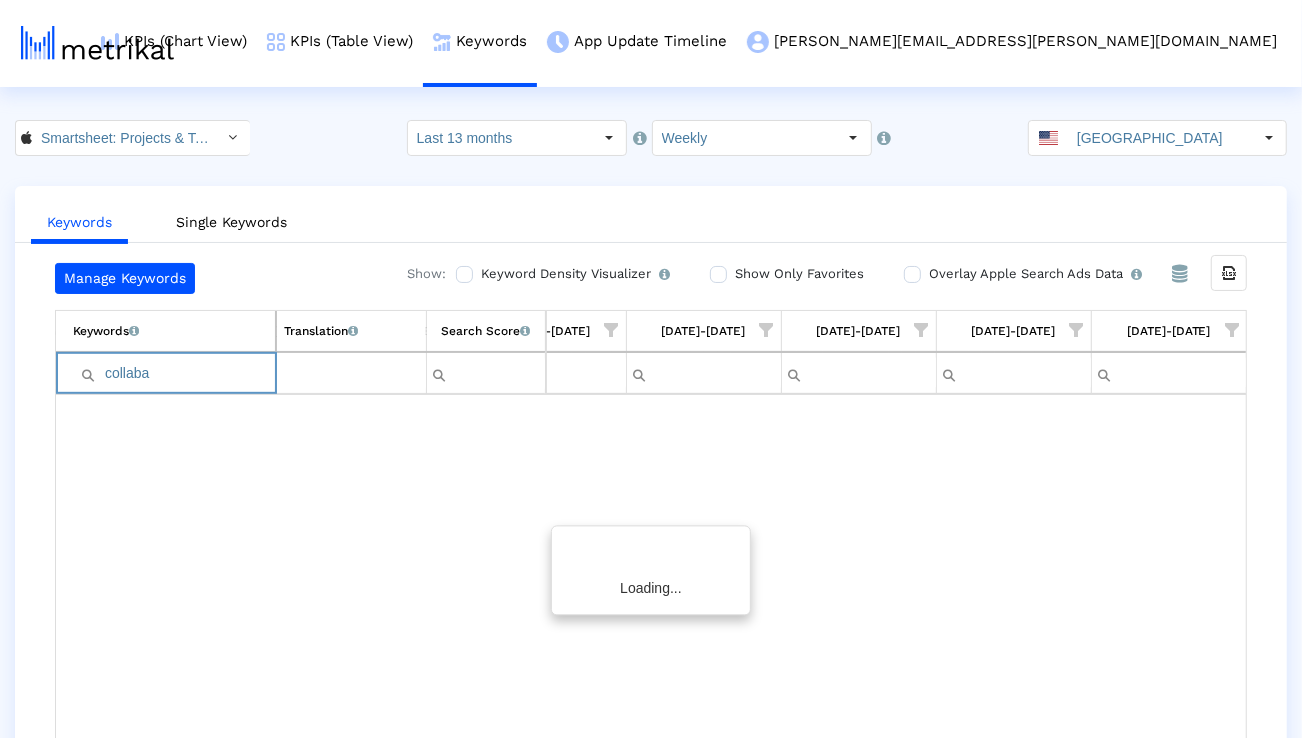 scroll, scrollTop: 0, scrollLeft: 7514, axis: horizontal 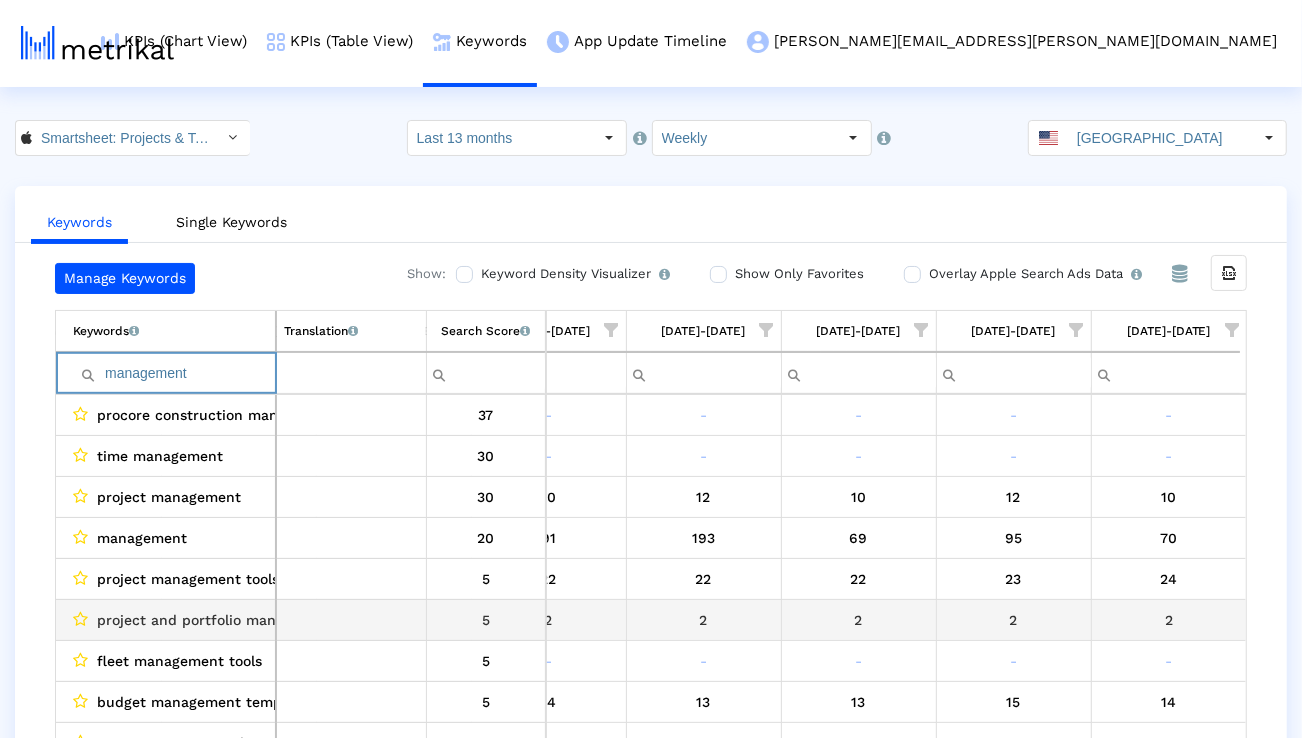 type on "t" 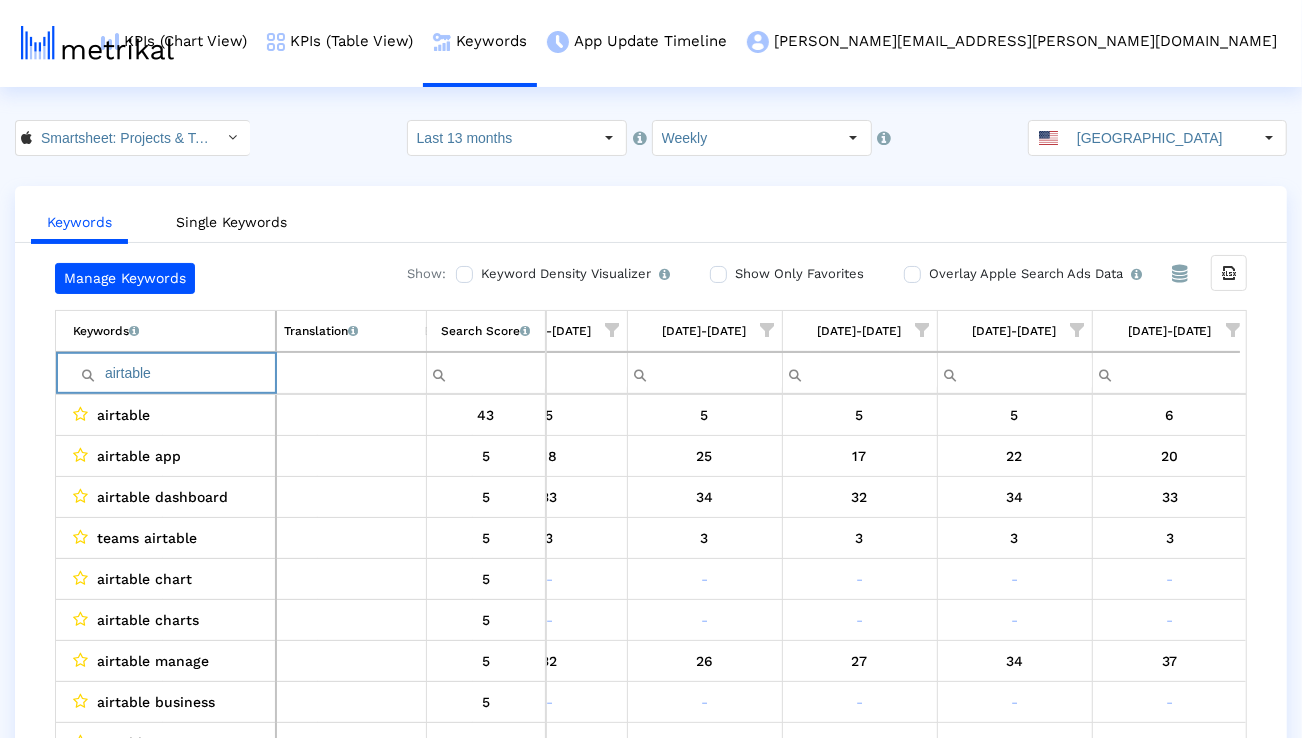 type on "airtable" 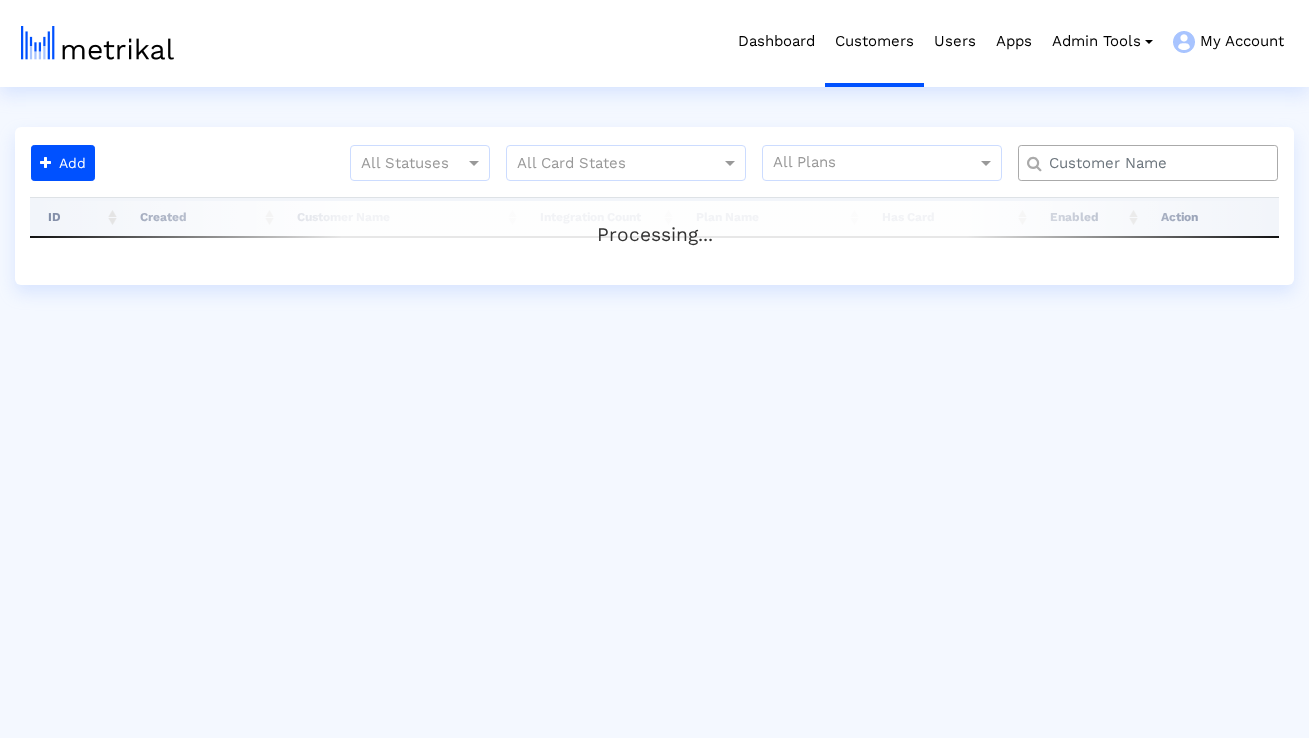 scroll, scrollTop: 0, scrollLeft: 0, axis: both 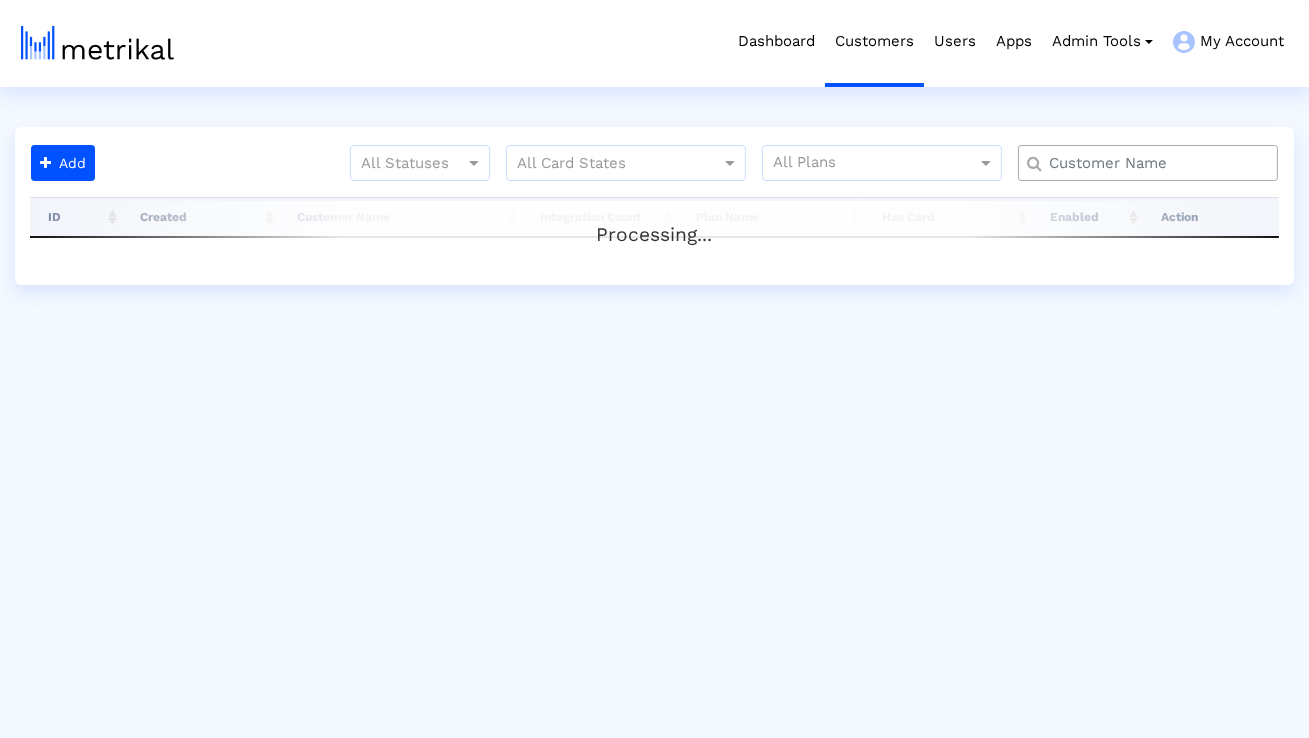 click 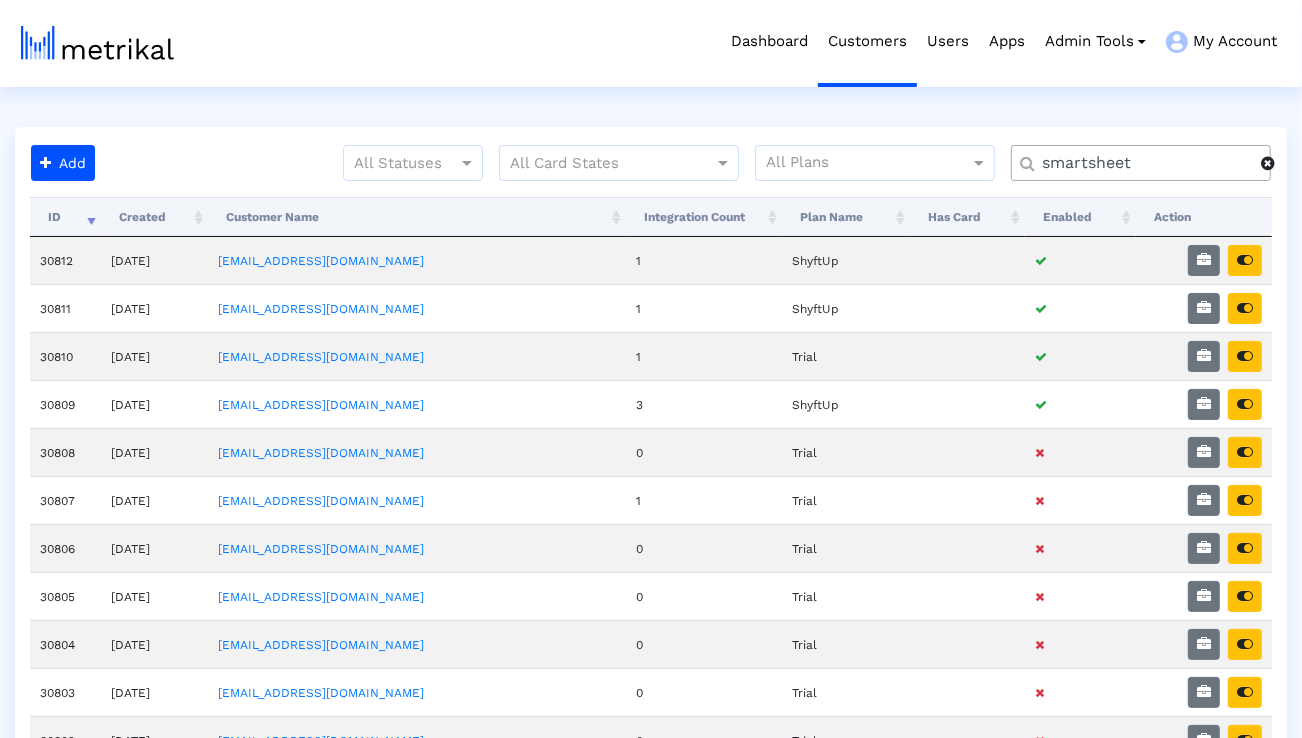 type on "smartsheet" 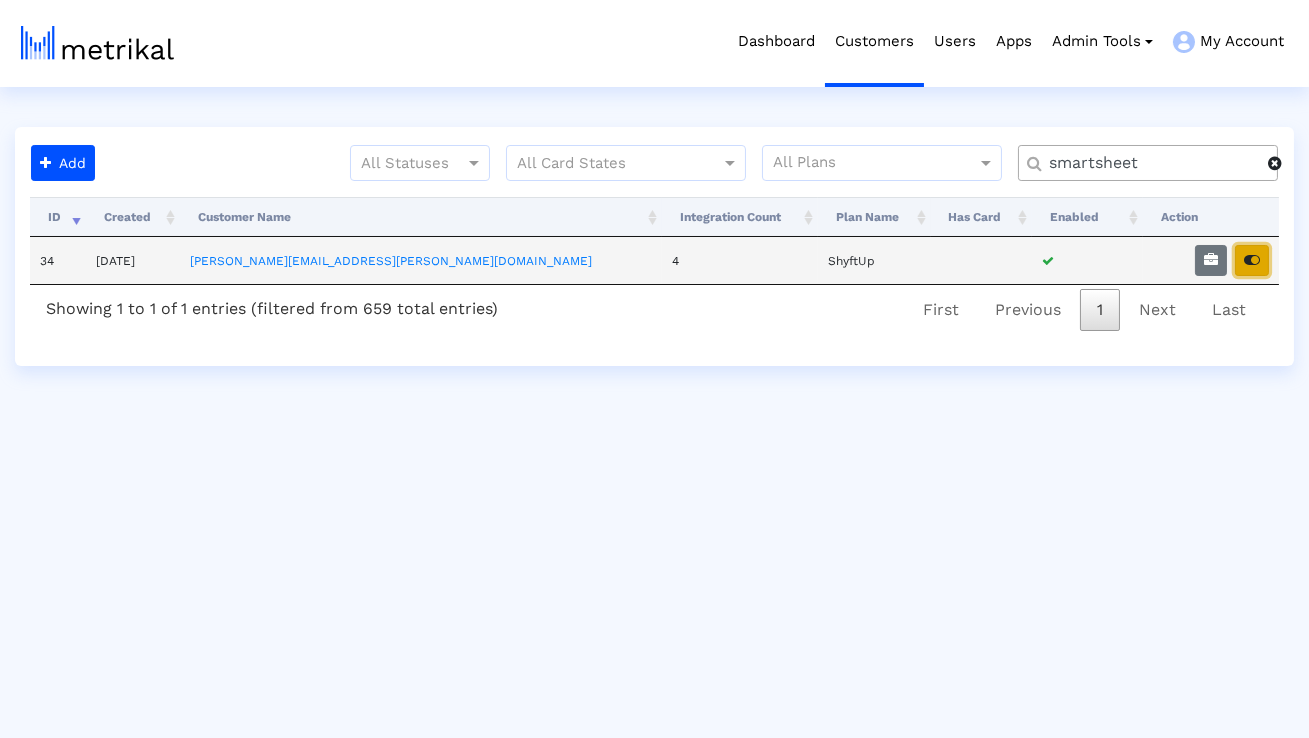 click at bounding box center (1252, 260) 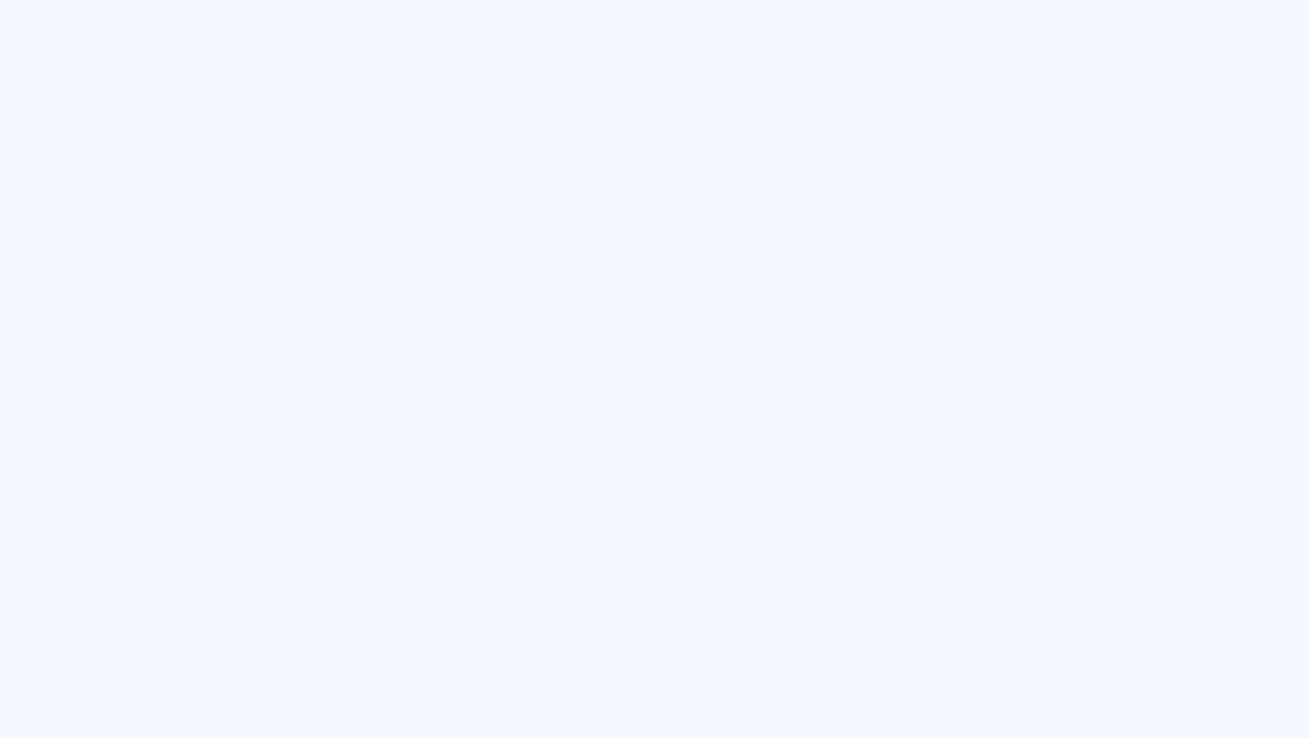 scroll, scrollTop: 0, scrollLeft: 0, axis: both 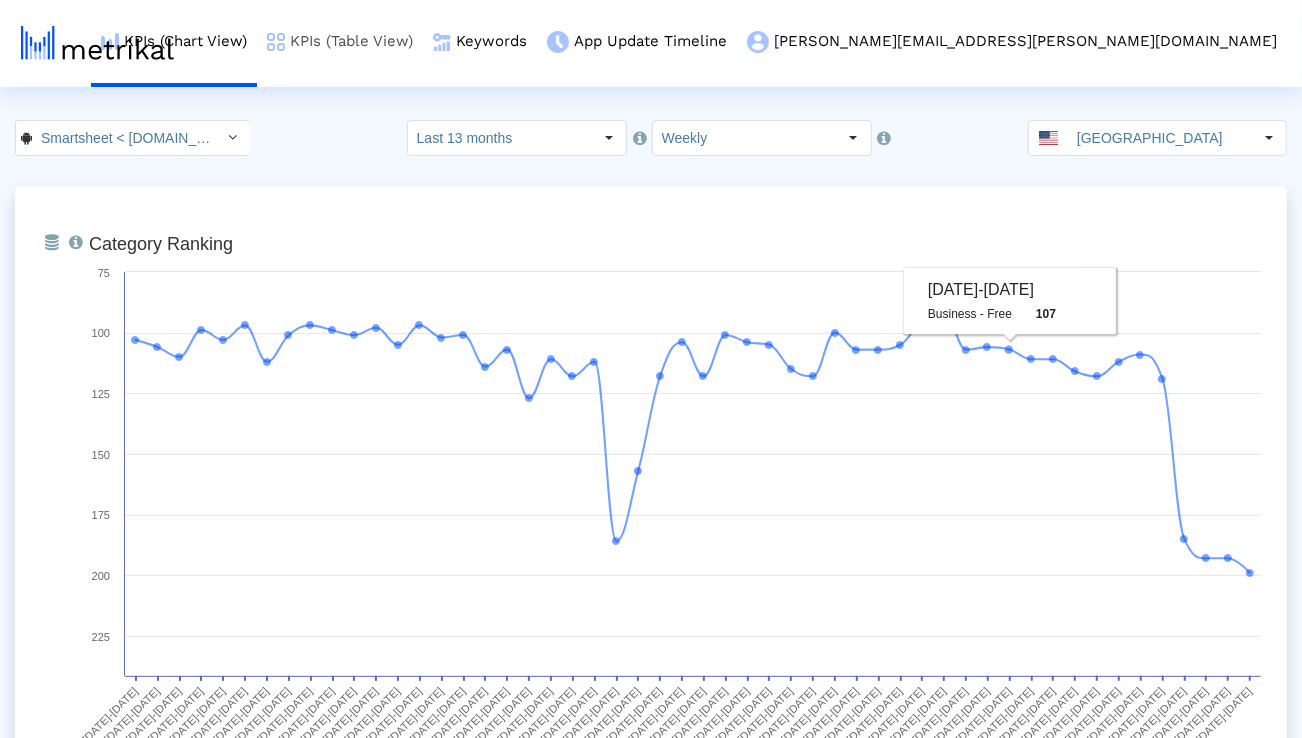 click on "KPIs (Table View)" at bounding box center [340, 41] 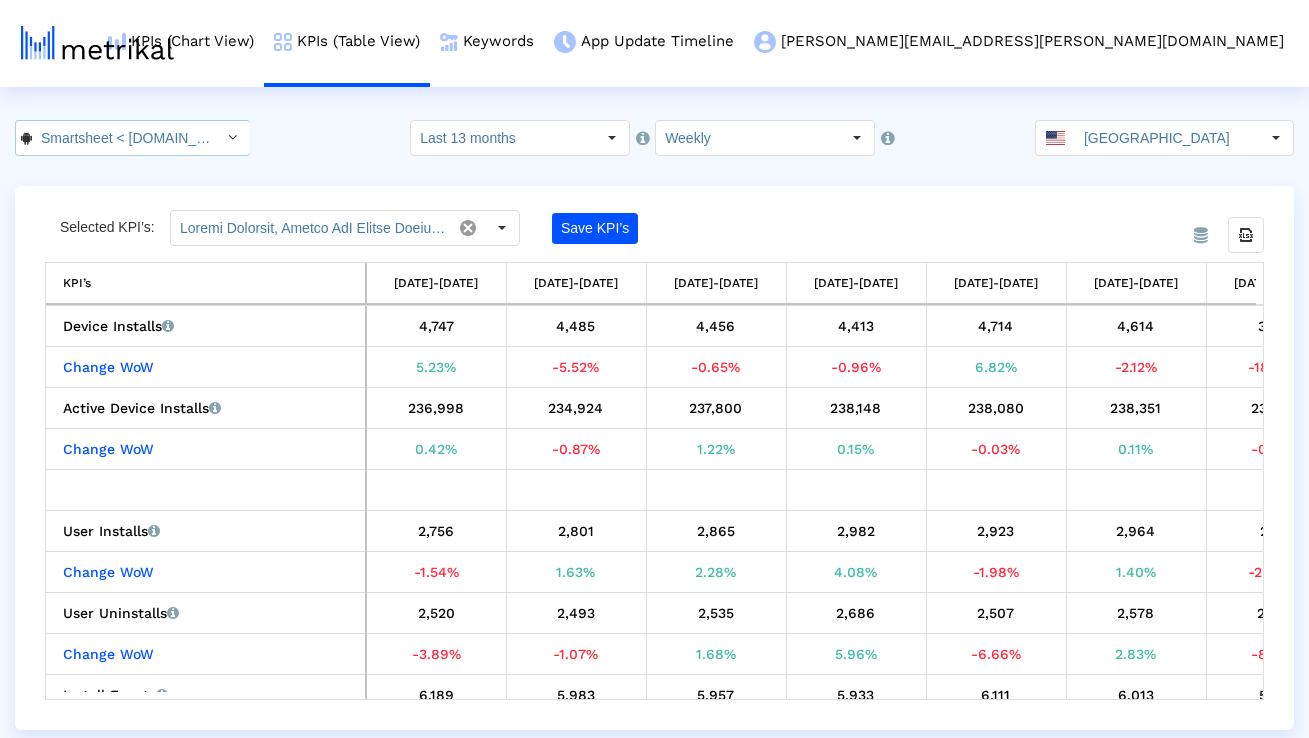 click on "Smartsheet < [DOMAIN_NAME] >" 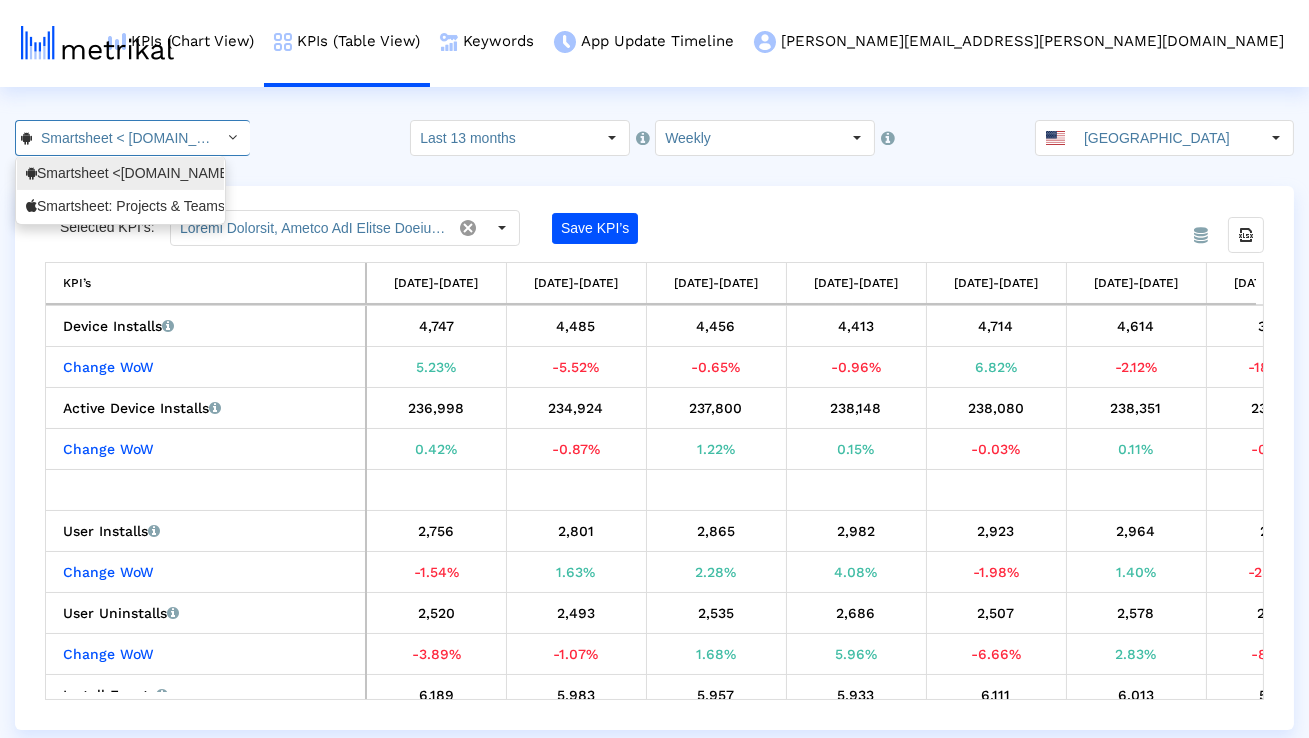 click on "Smartsheet <[DOMAIN_NAME]>" at bounding box center [120, 173] 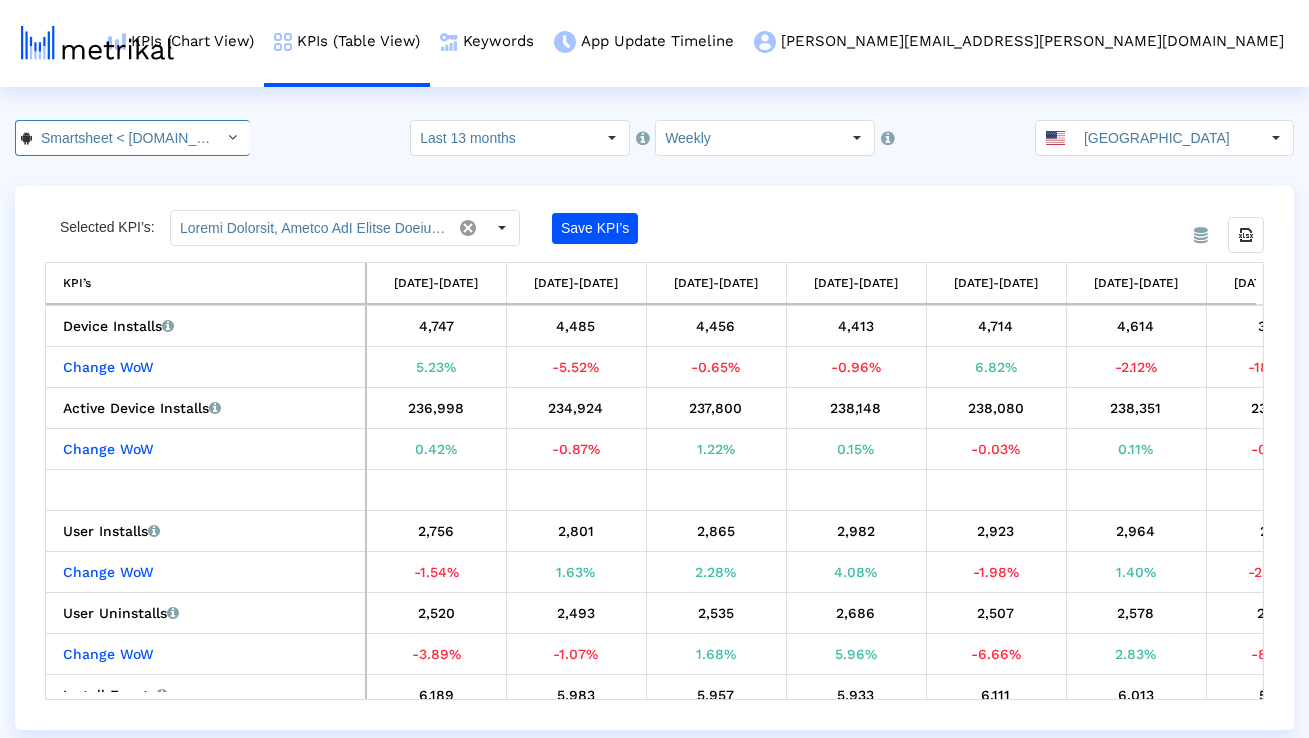 scroll, scrollTop: 0, scrollLeft: 107, axis: horizontal 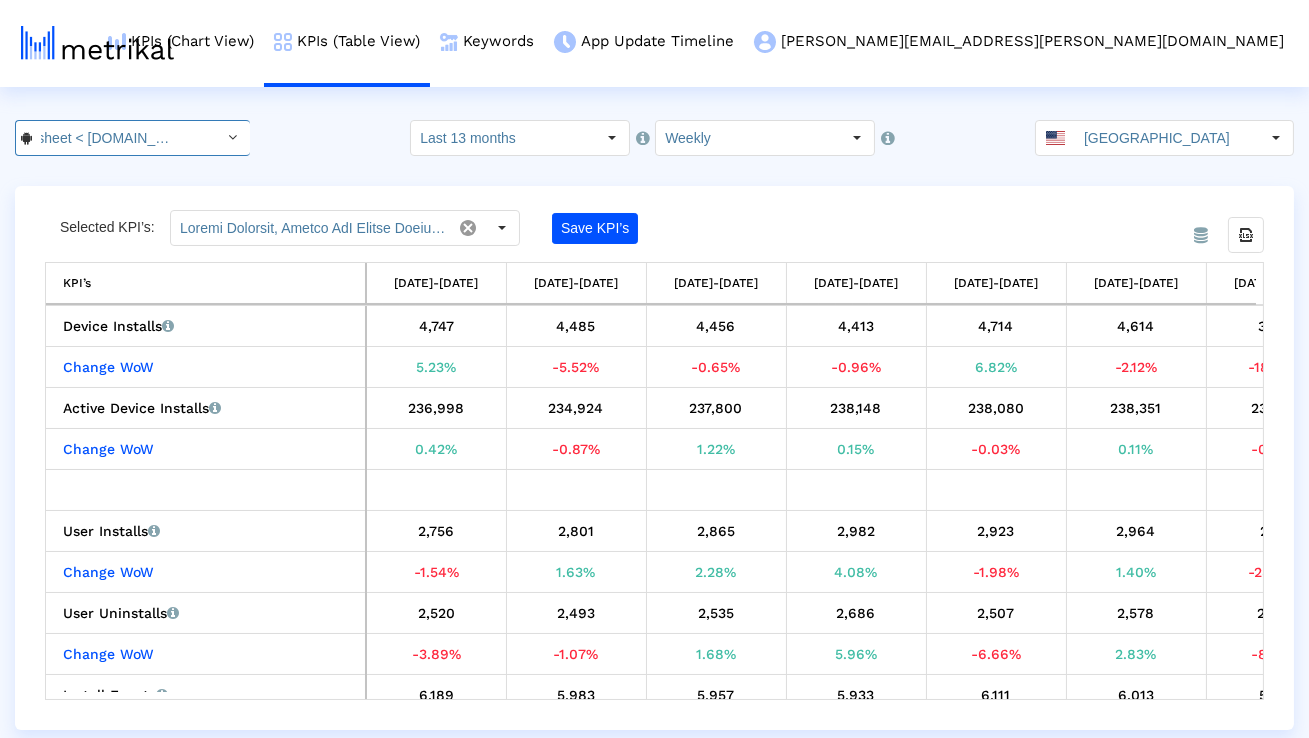click on "Smartsheet < [DOMAIN_NAME] >" 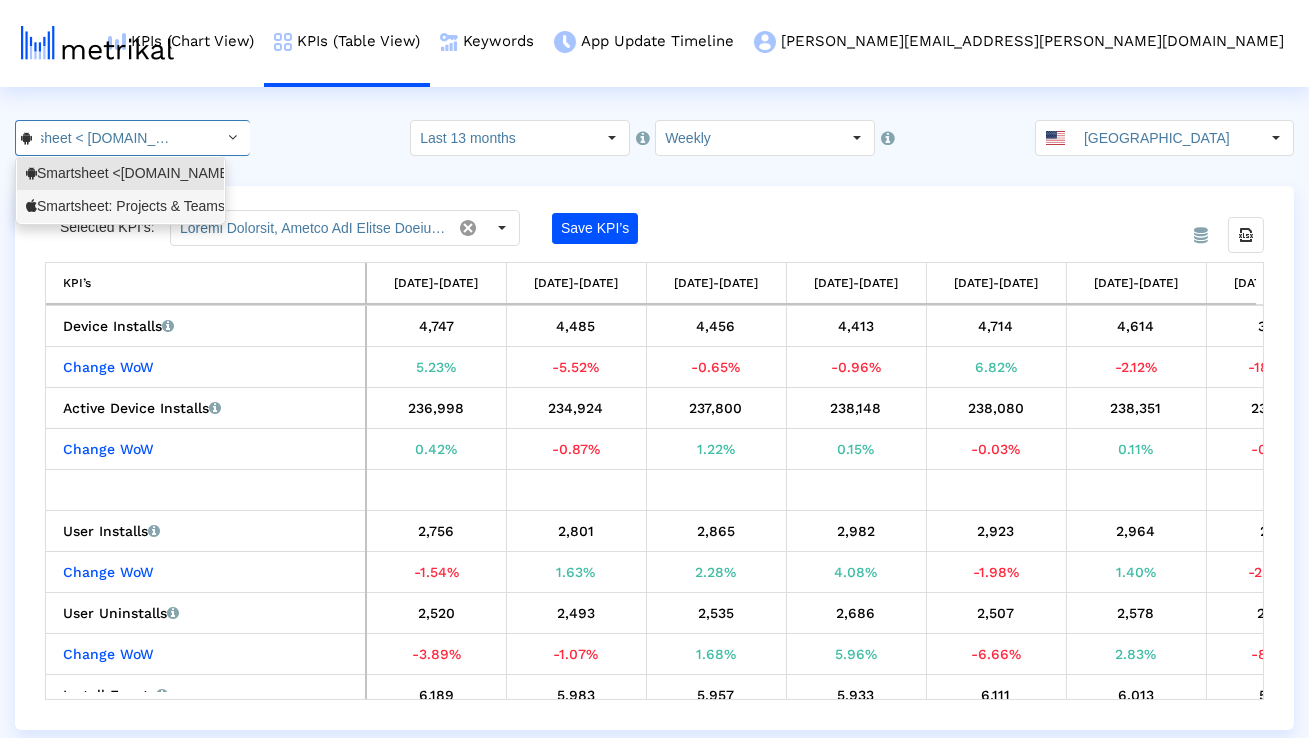 click on "Smartsheet: Projects & Teams <568421135>" at bounding box center [120, 206] 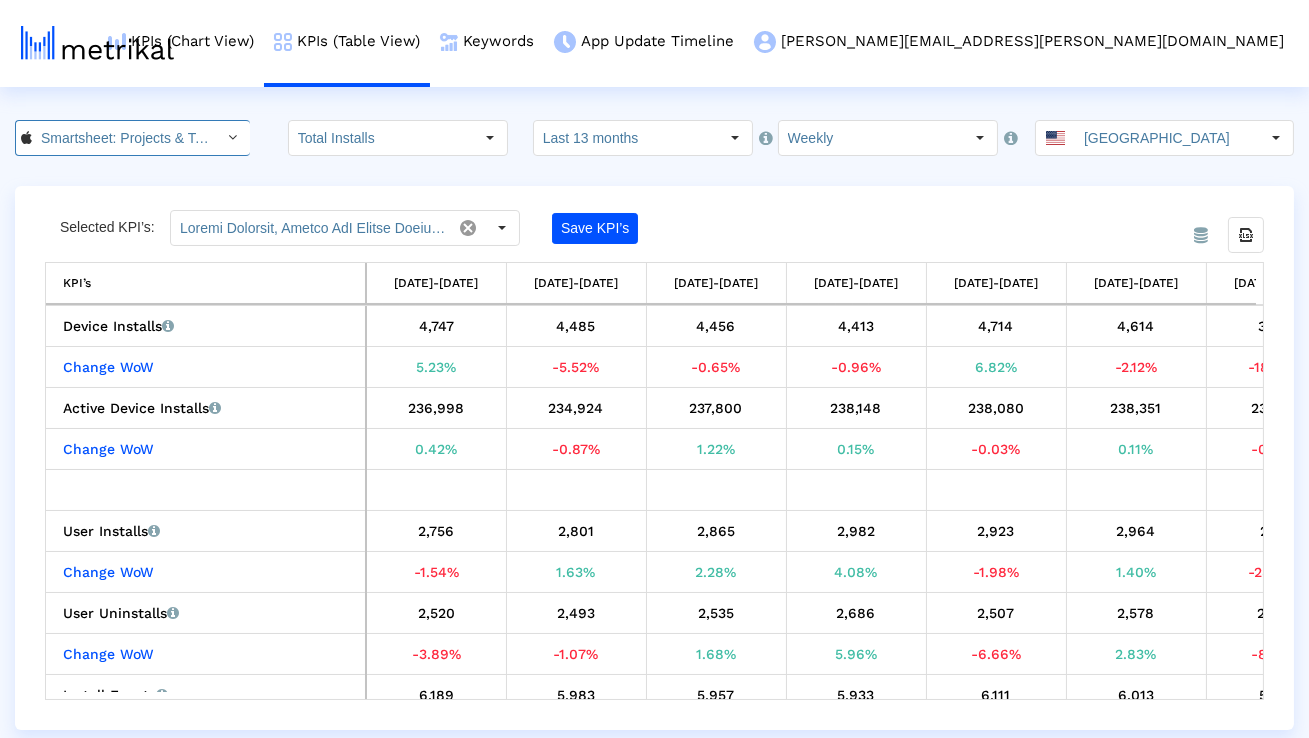 scroll, scrollTop: 0, scrollLeft: 140, axis: horizontal 